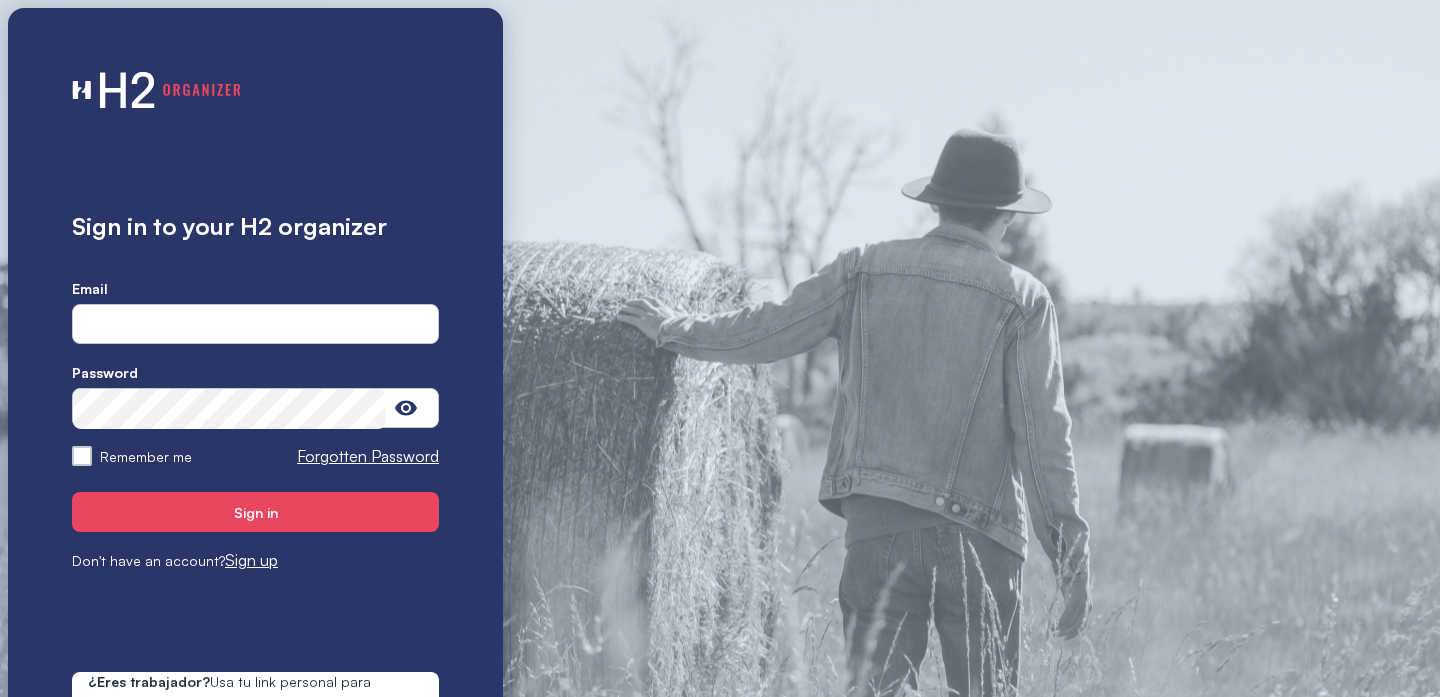 scroll, scrollTop: 0, scrollLeft: 0, axis: both 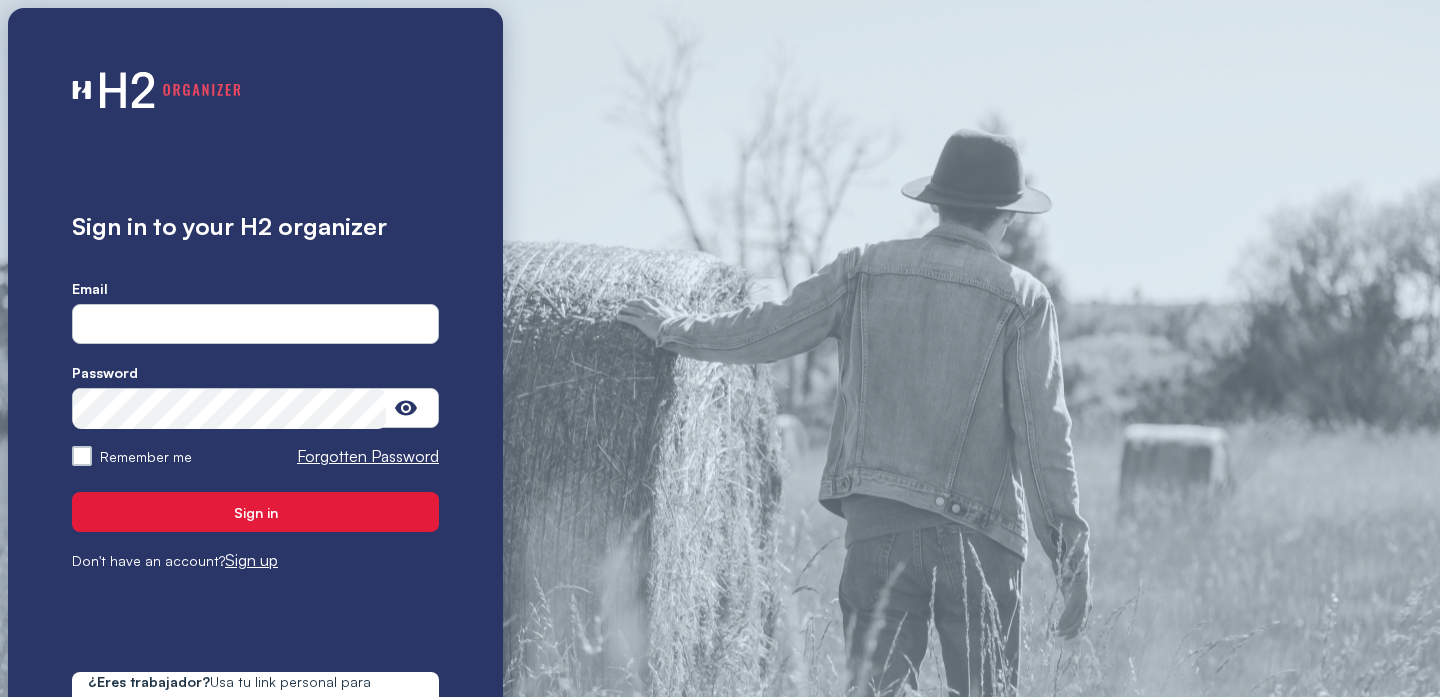 type on "**********" 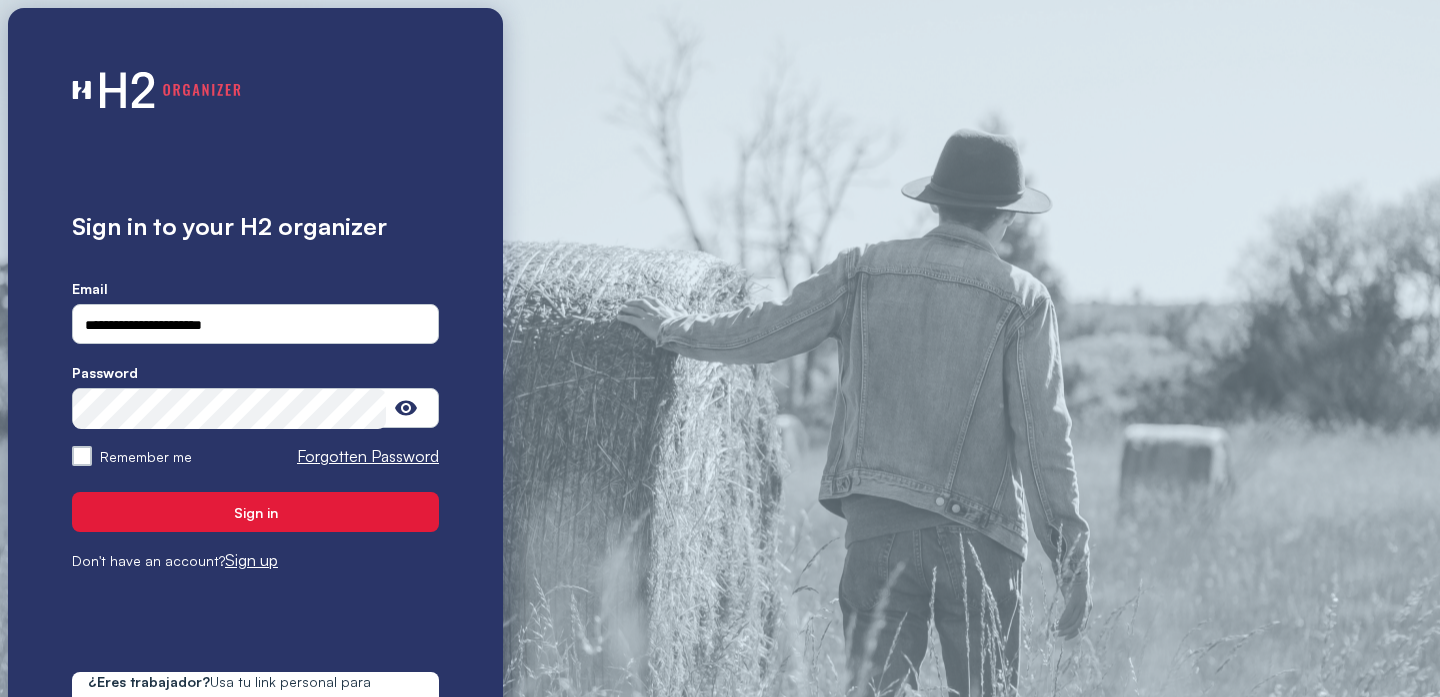 click on "Sign in" at bounding box center [255, 512] 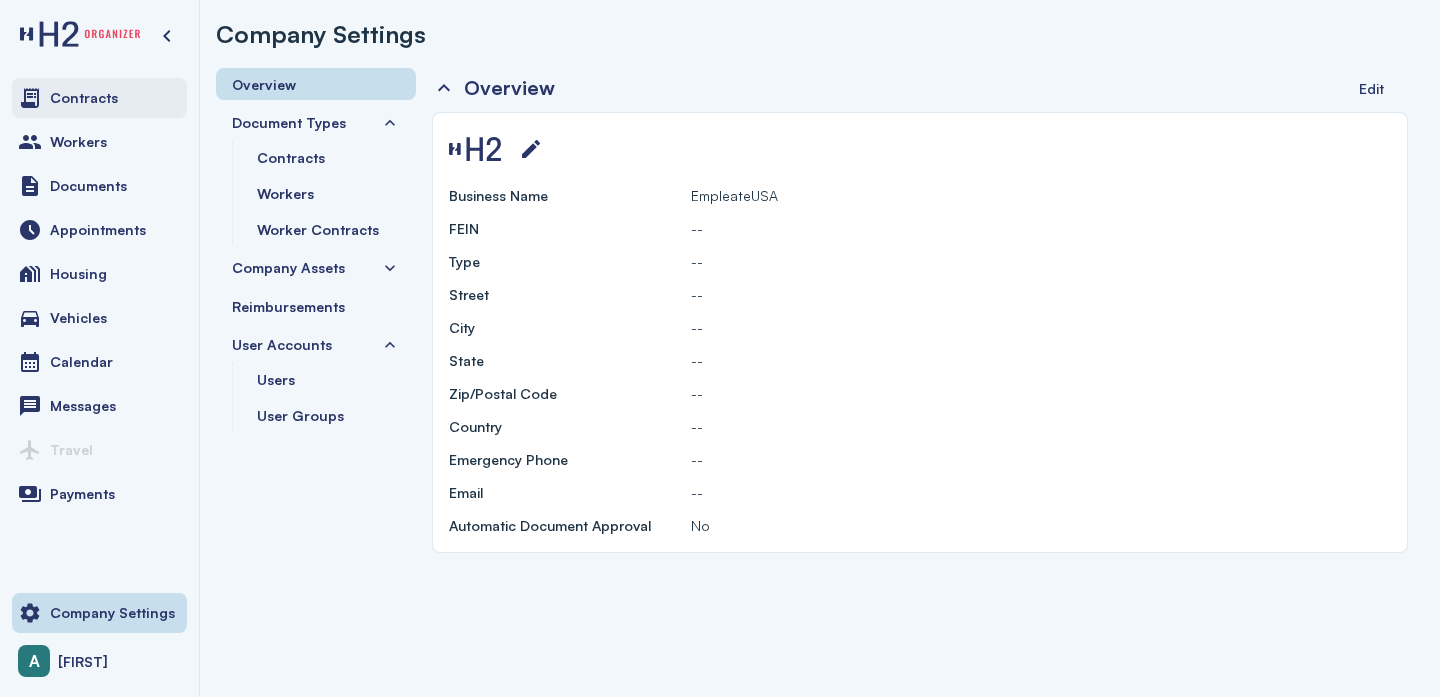 click on "Contracts" at bounding box center [84, 98] 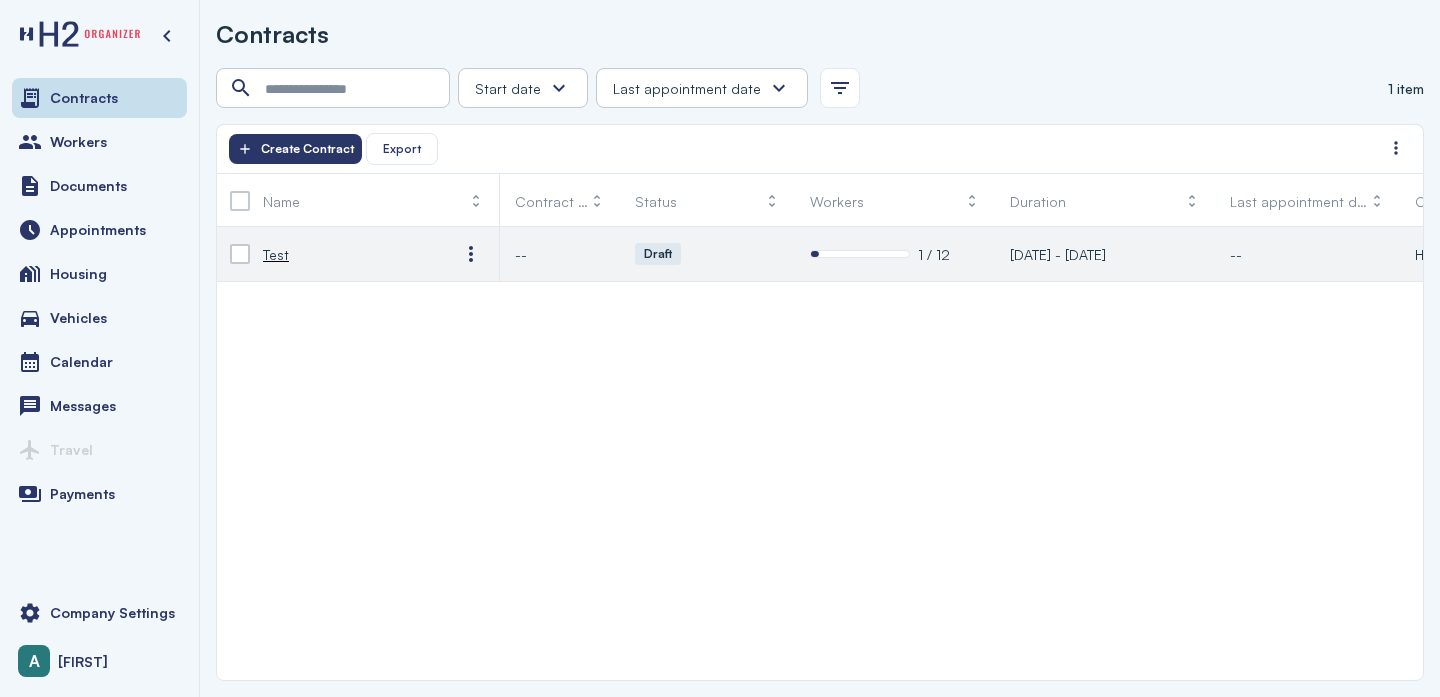 click on "Draft" 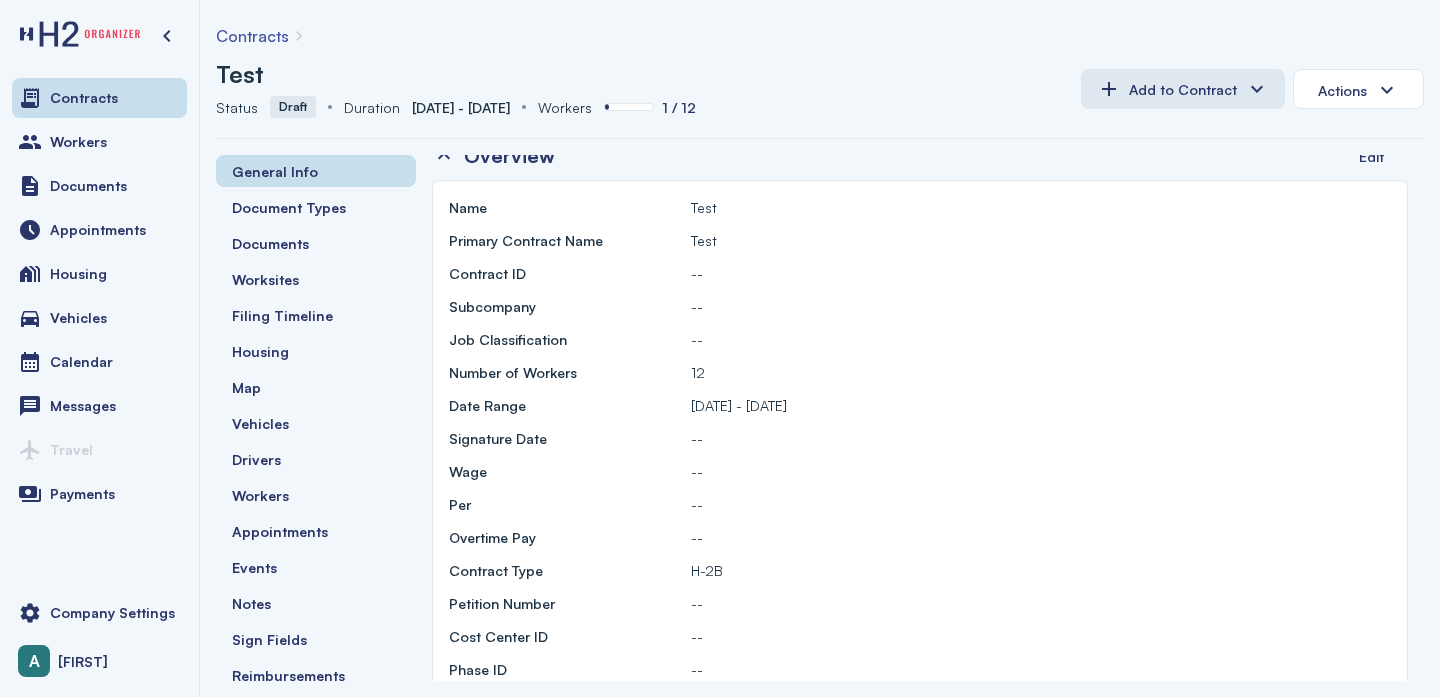 scroll, scrollTop: 0, scrollLeft: 0, axis: both 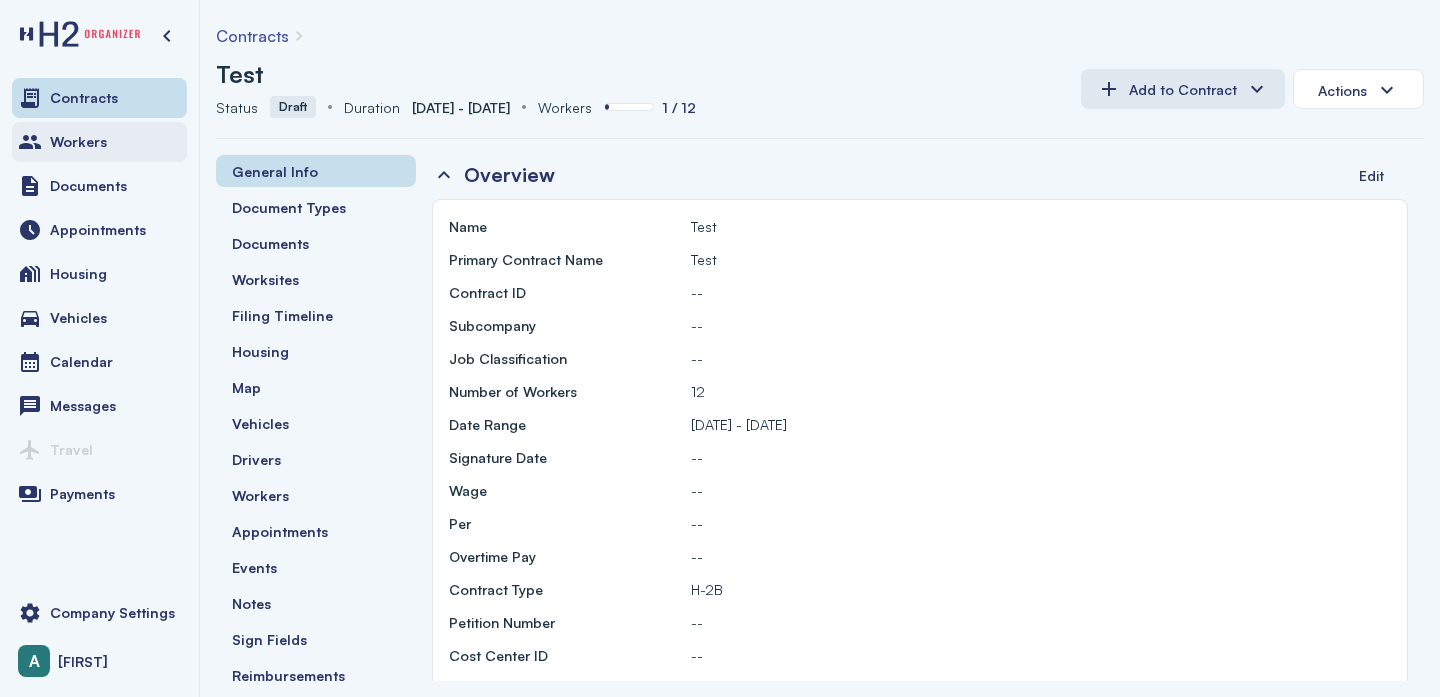 click on "Workers" at bounding box center (99, 142) 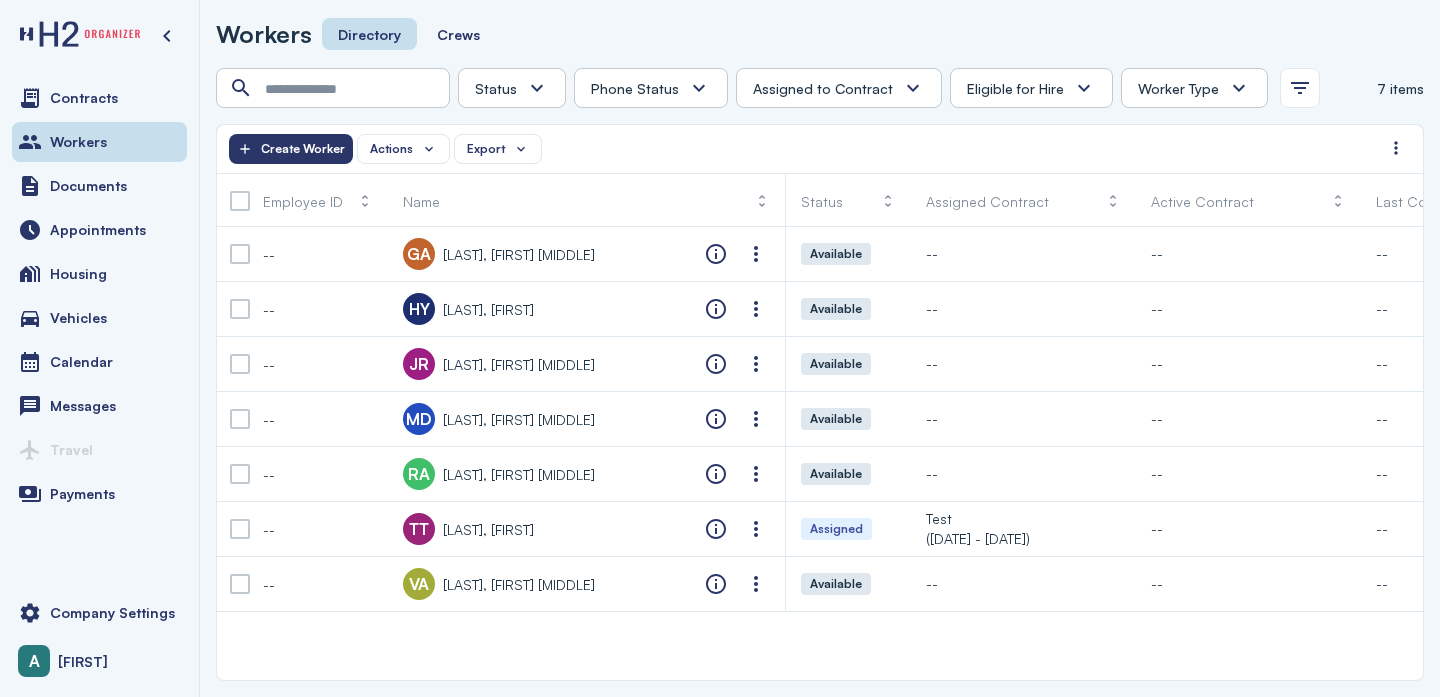 click on "Contracts       Workers       Documents       Appointments       Housing       Vehicles       Calendar       Messages       Travel       Payments" at bounding box center [99, 326] 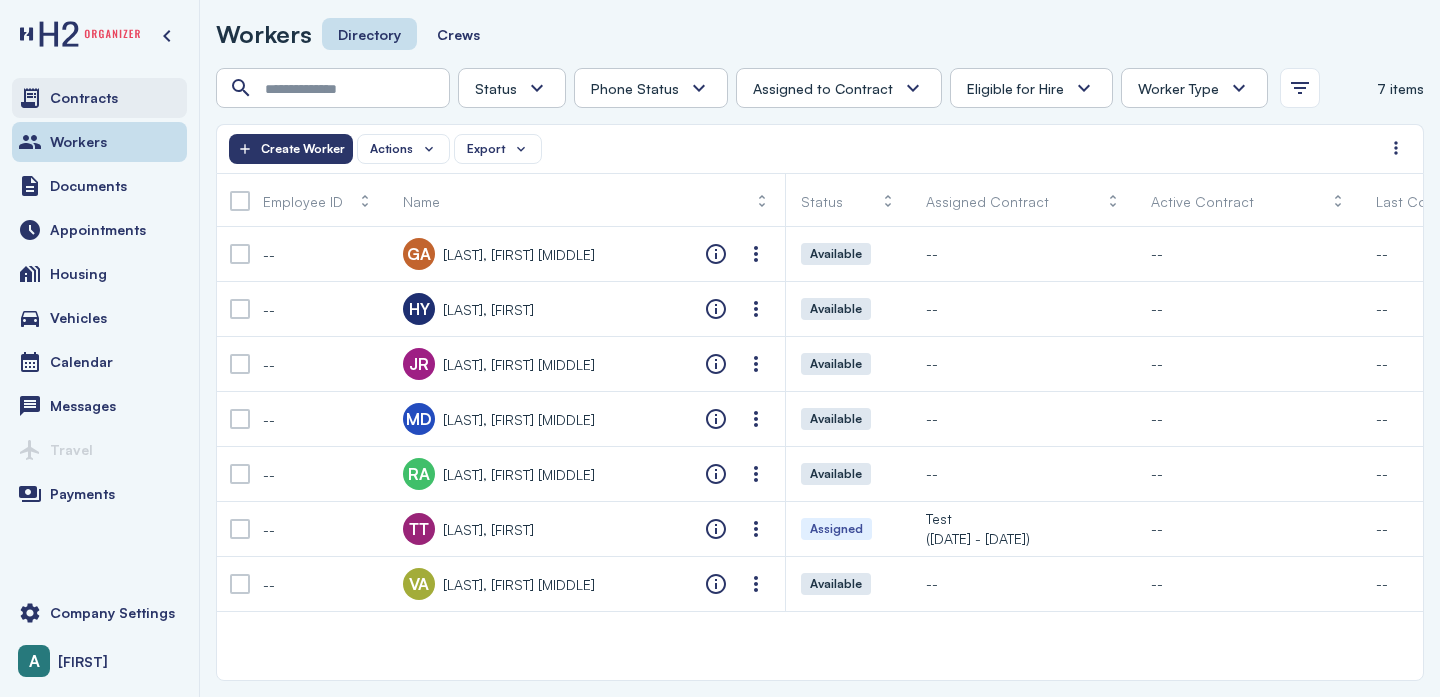 click on "Contracts" at bounding box center (99, 98) 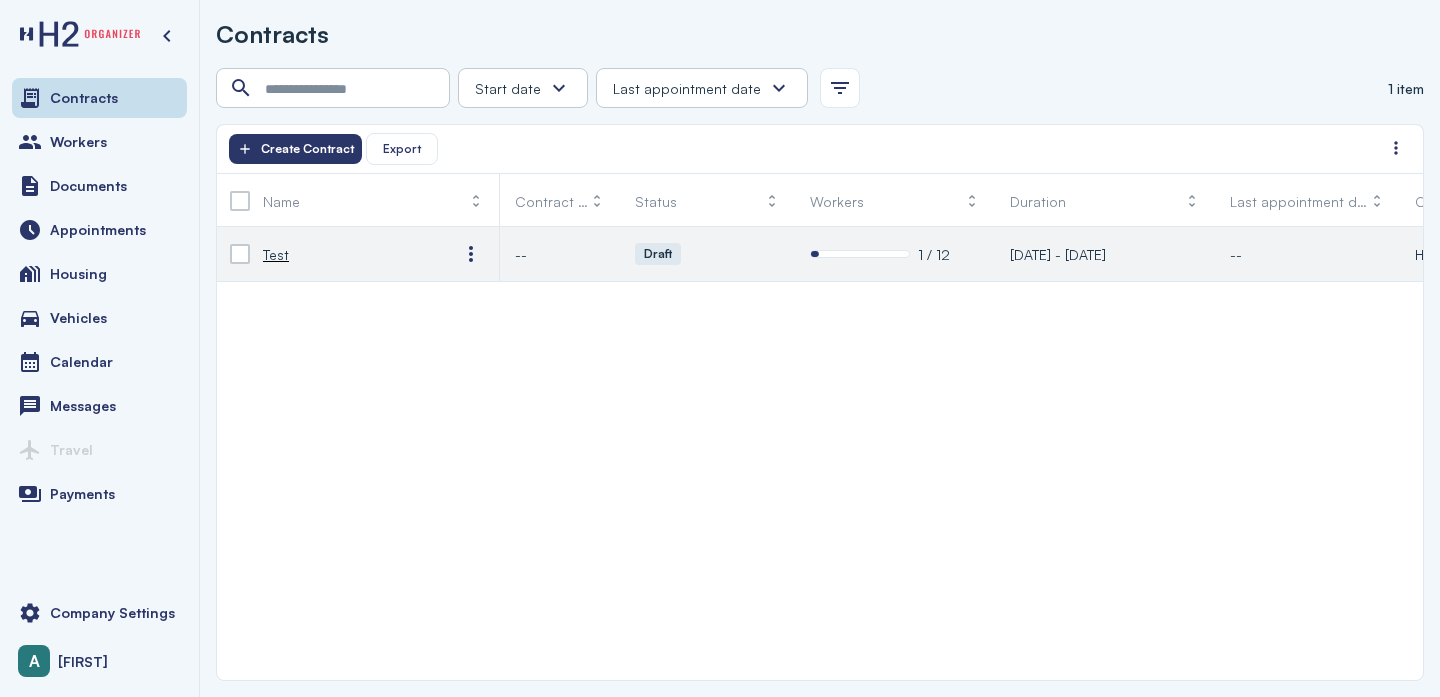 click on "Draft" 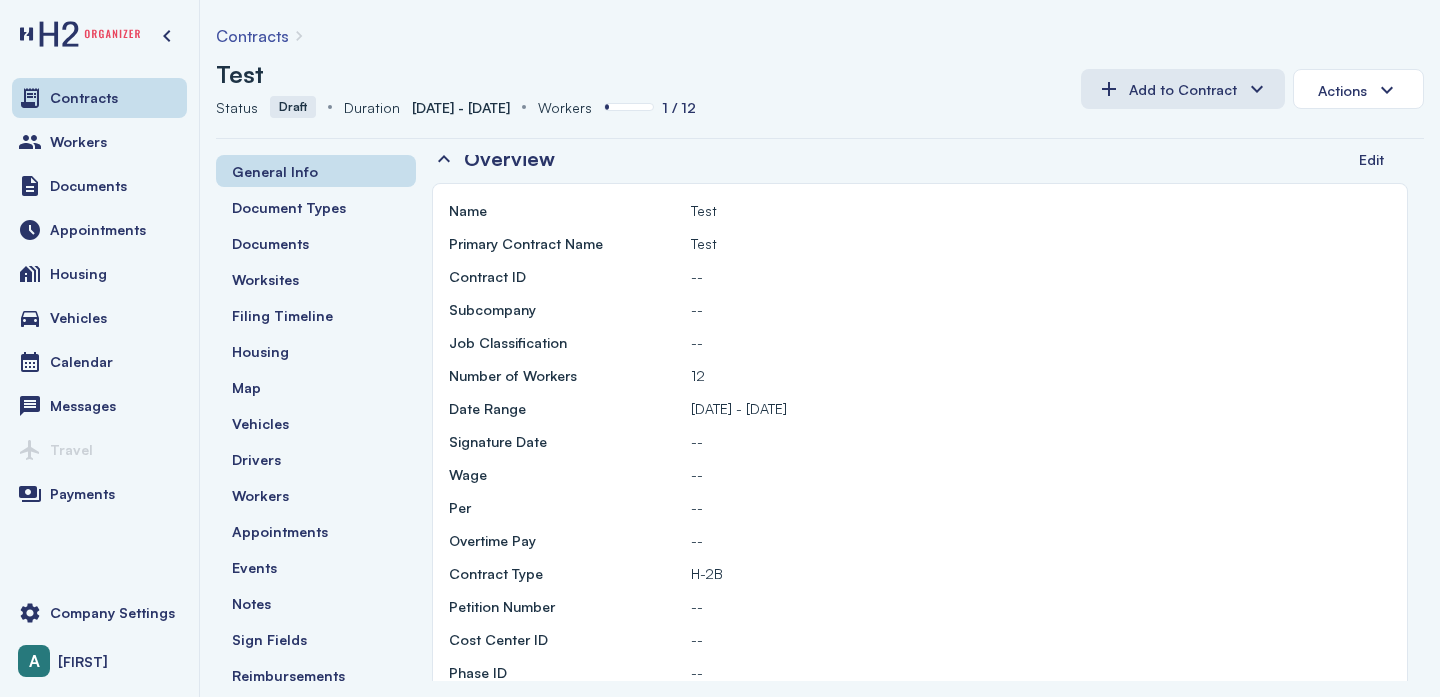 scroll, scrollTop: 0, scrollLeft: 0, axis: both 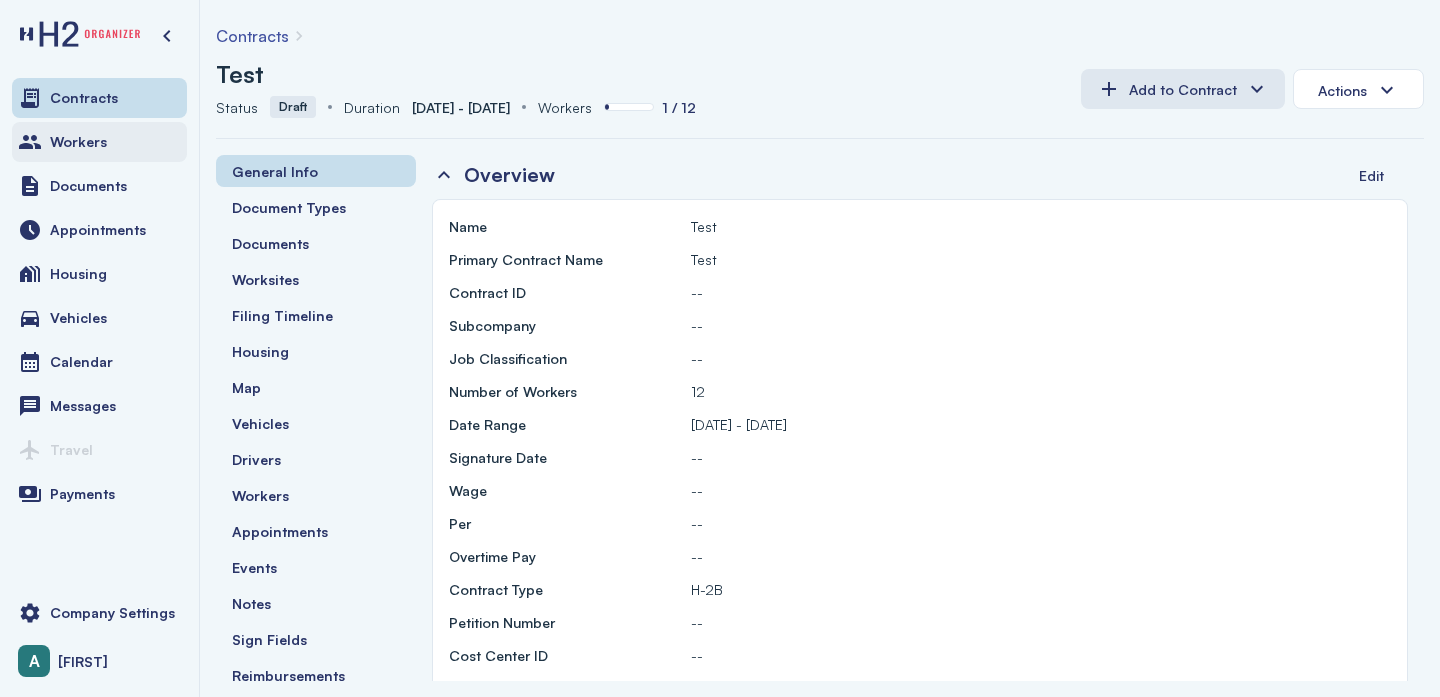 click on "Workers" at bounding box center [99, 142] 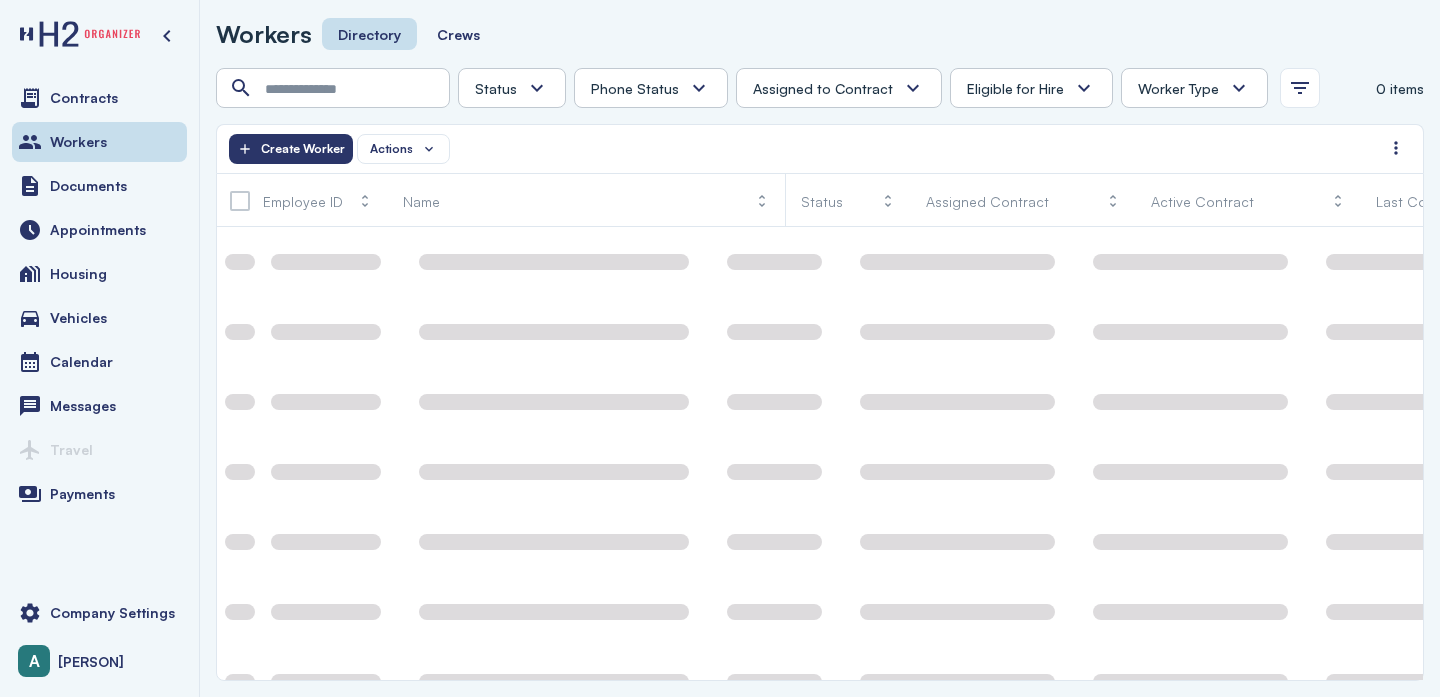 scroll, scrollTop: 0, scrollLeft: 0, axis: both 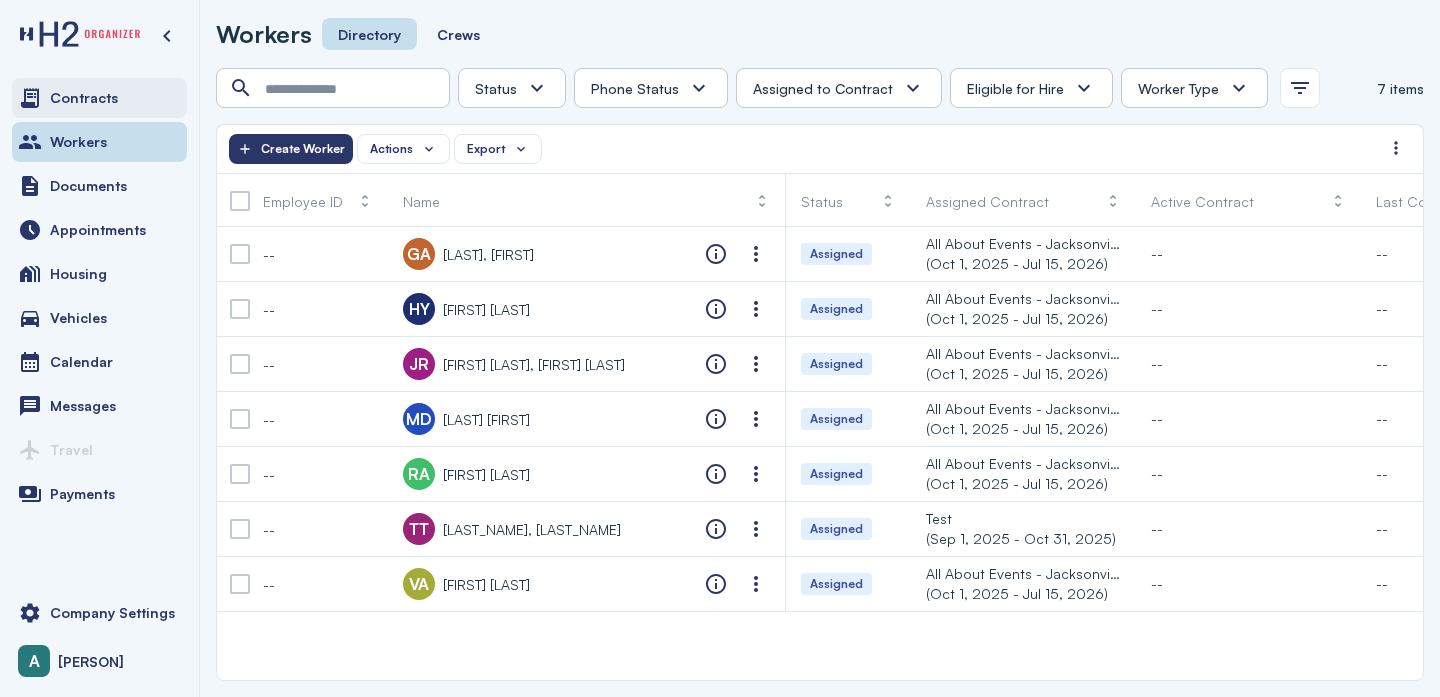 click on "Contracts" at bounding box center [84, 98] 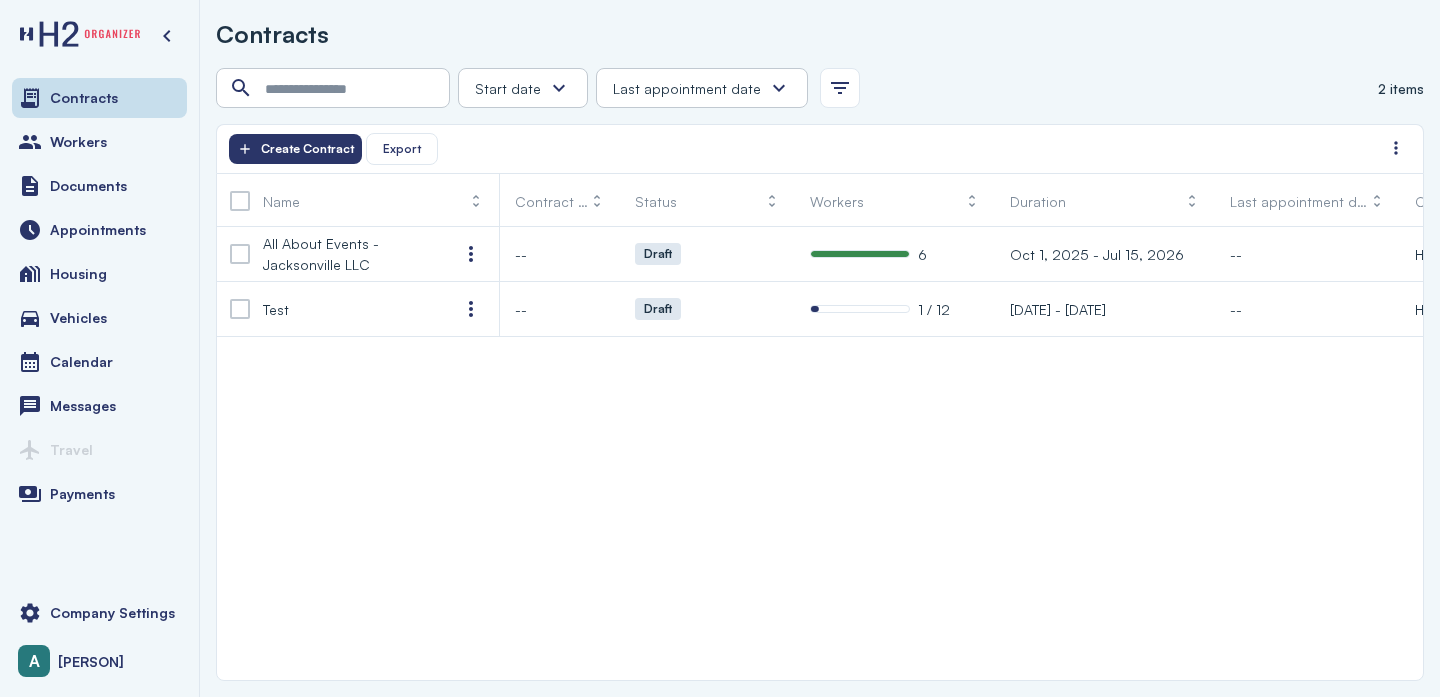 click on "All About Events - Jacksonville LLC           -- Draft         6 Oct 1, 2025 - Jul 15, 2026 -- H-2B             Test           -- Draft         1 / 12 Sep 1, 2025 - Oct 31, 2025 -- H-2B" at bounding box center [820, 453] 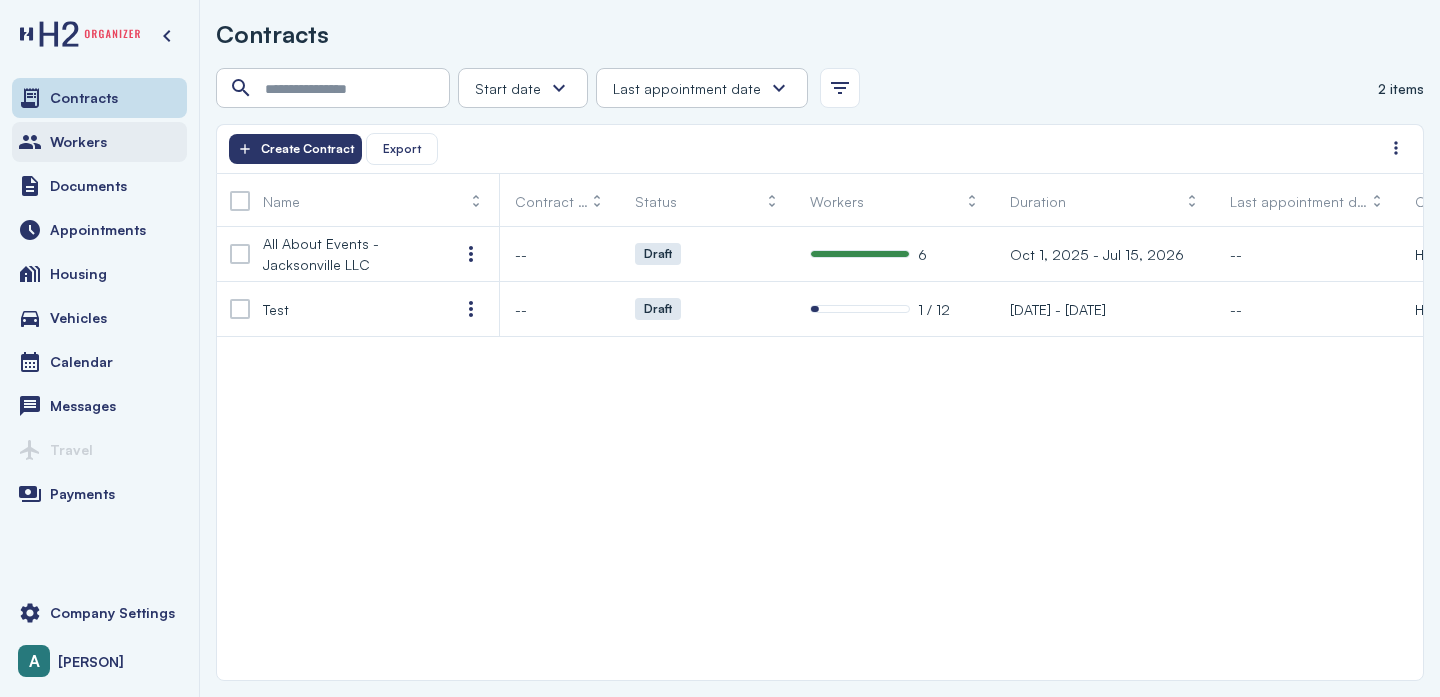 click on "Workers" at bounding box center (78, 142) 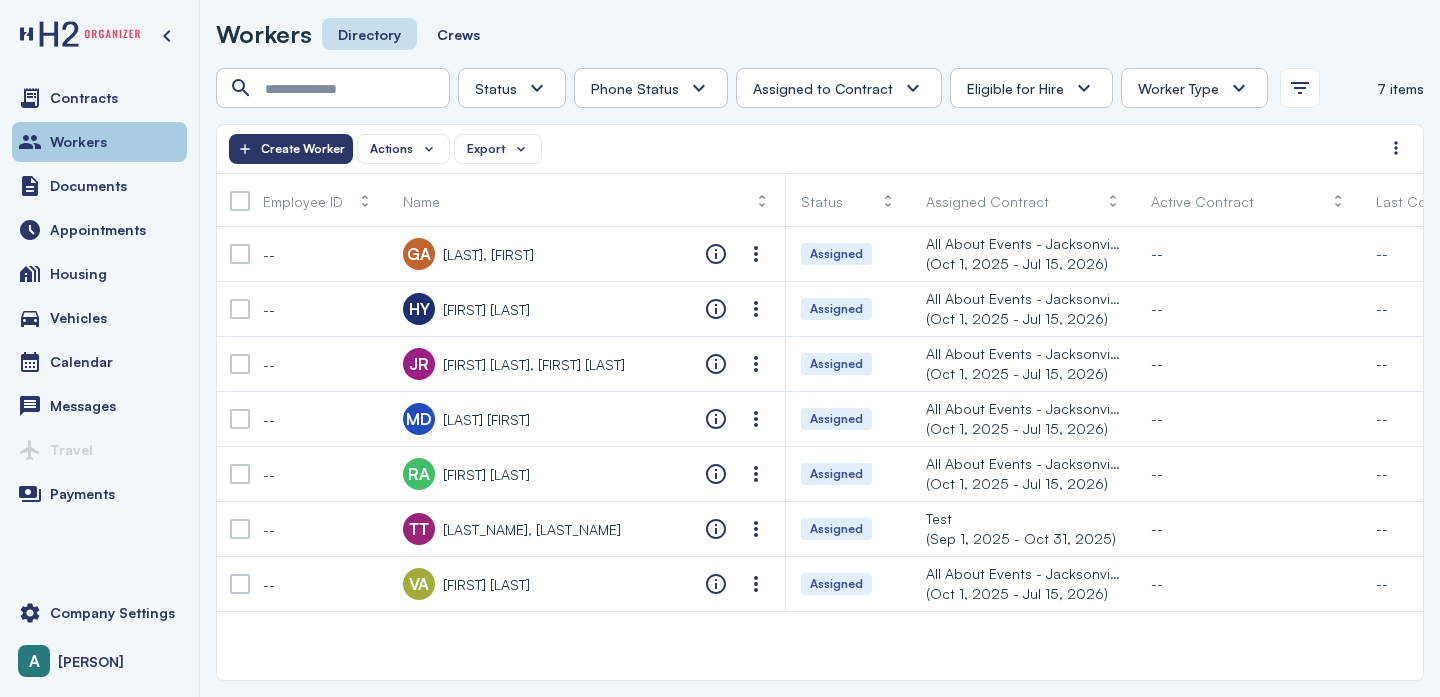 click on "Workers" at bounding box center (99, 142) 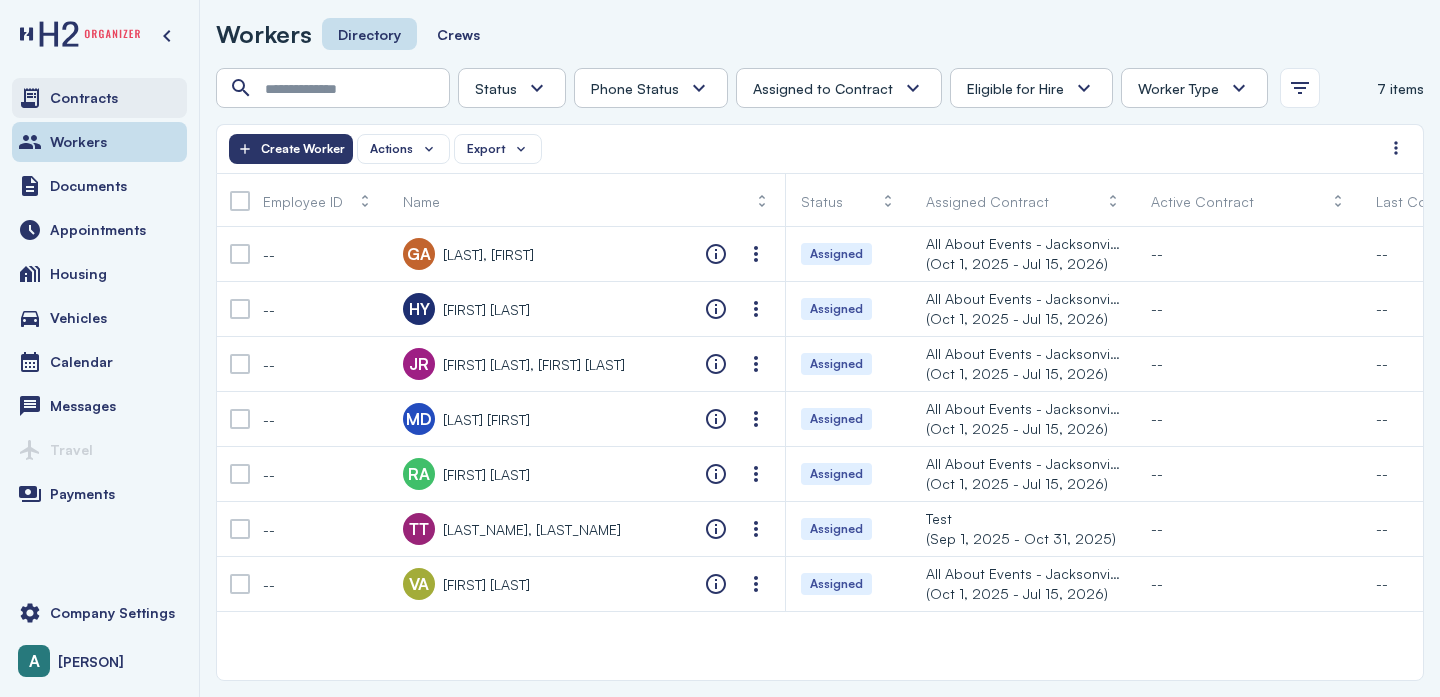 click on "Contracts" at bounding box center (99, 98) 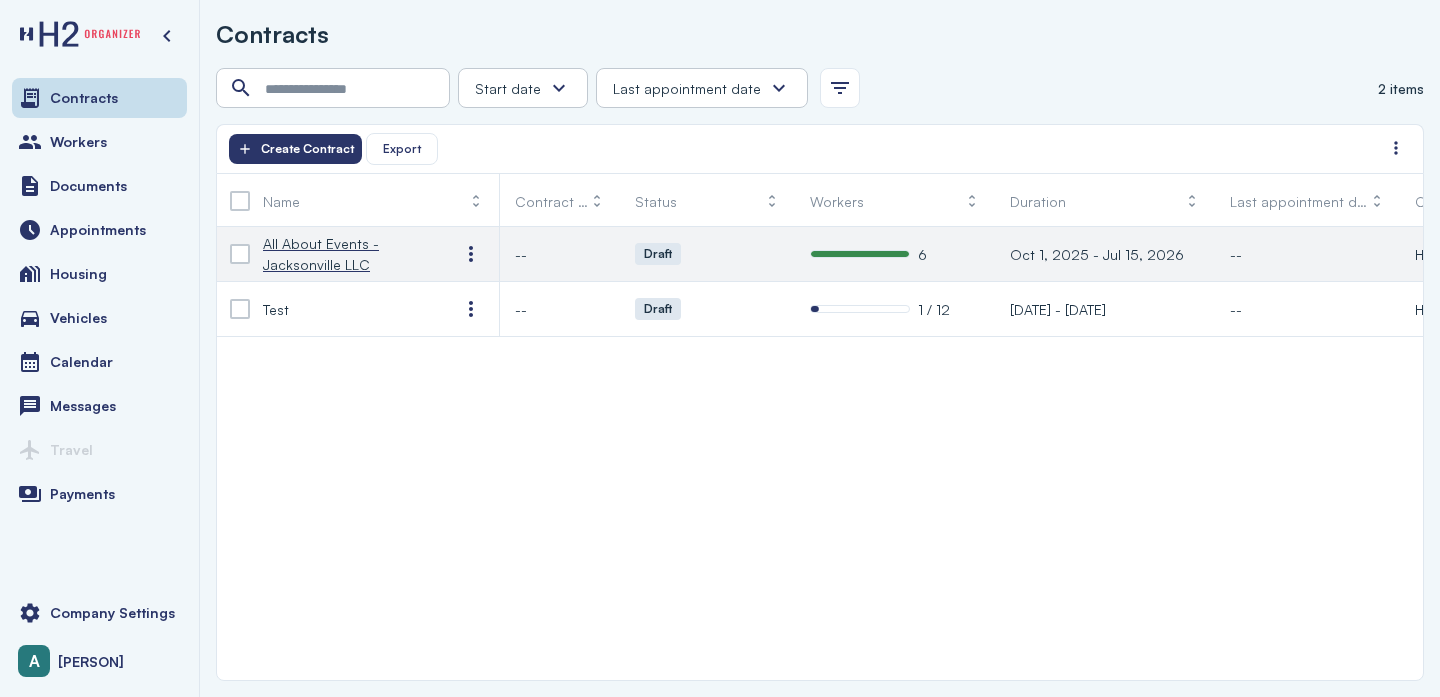 click on "All About Events - Jacksonville LLC" at bounding box center [345, 254] 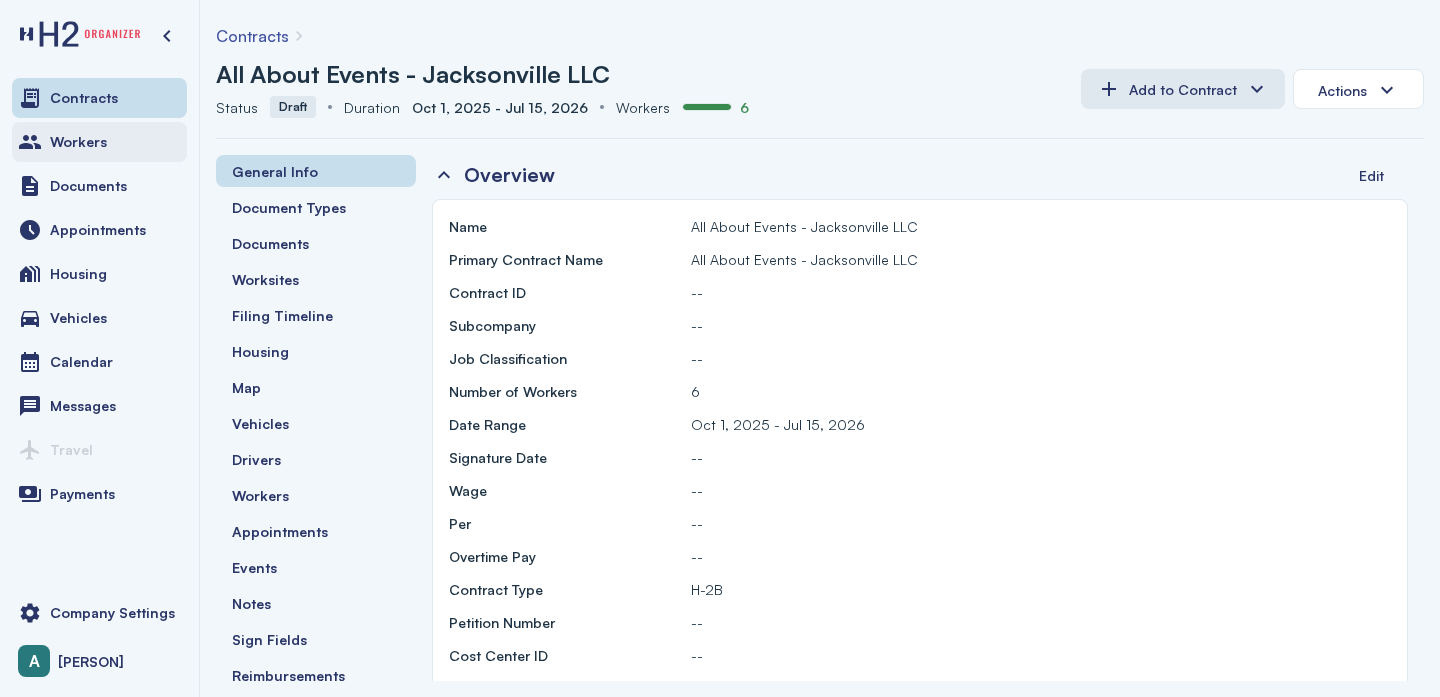 click on "Workers" at bounding box center (78, 142) 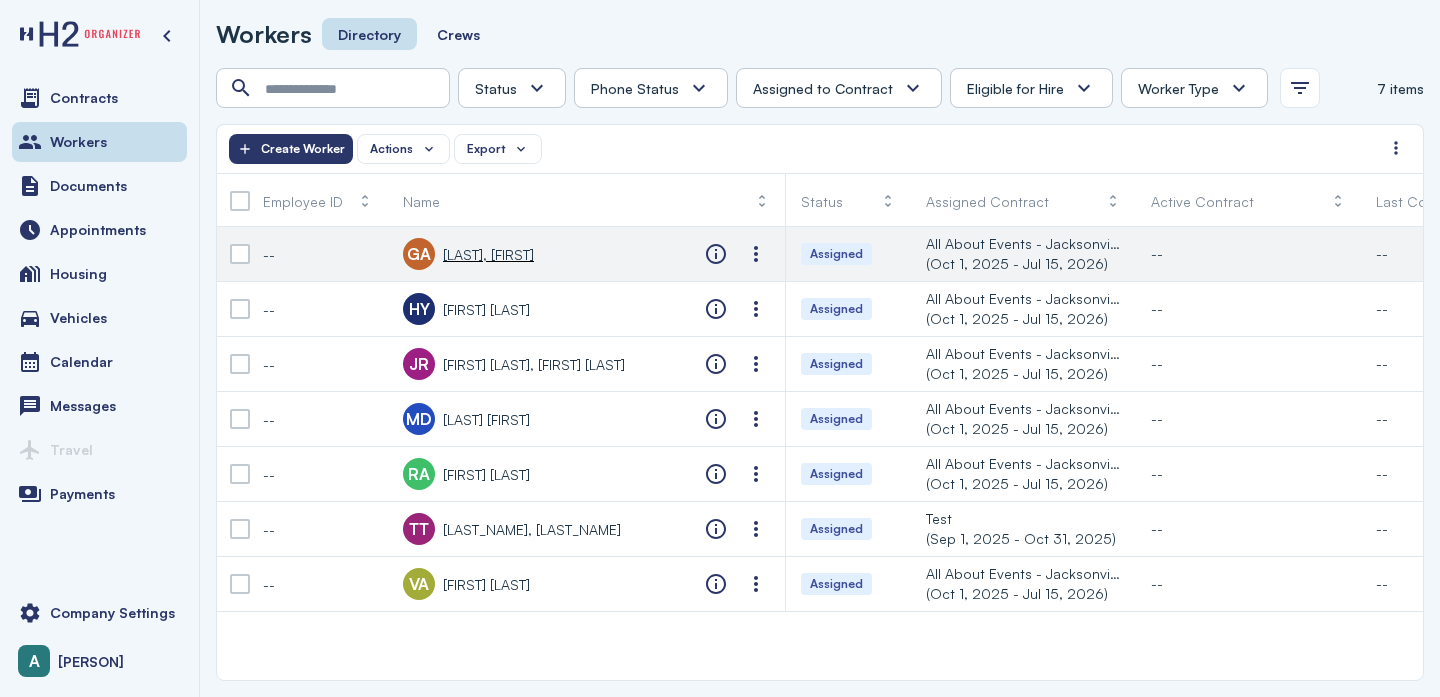 click on "Assigned" at bounding box center [836, 254] 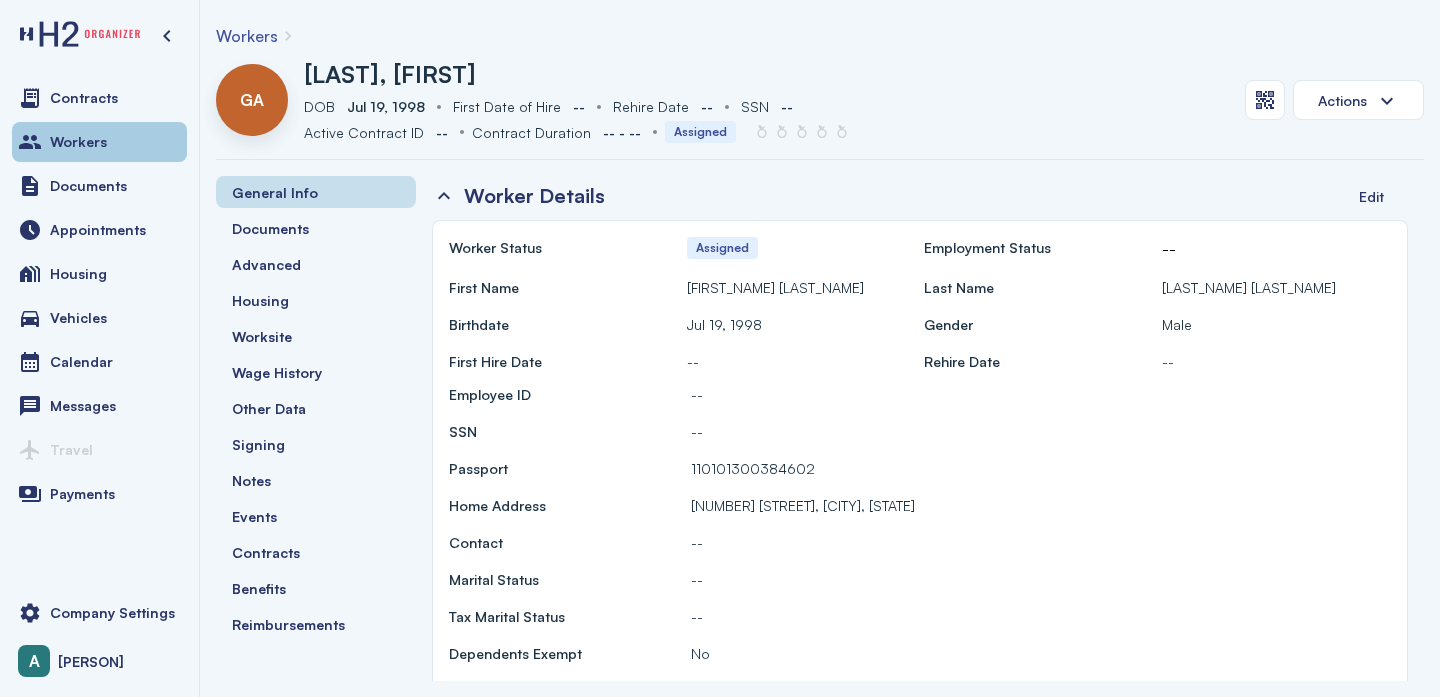click on "Workers" at bounding box center (78, 142) 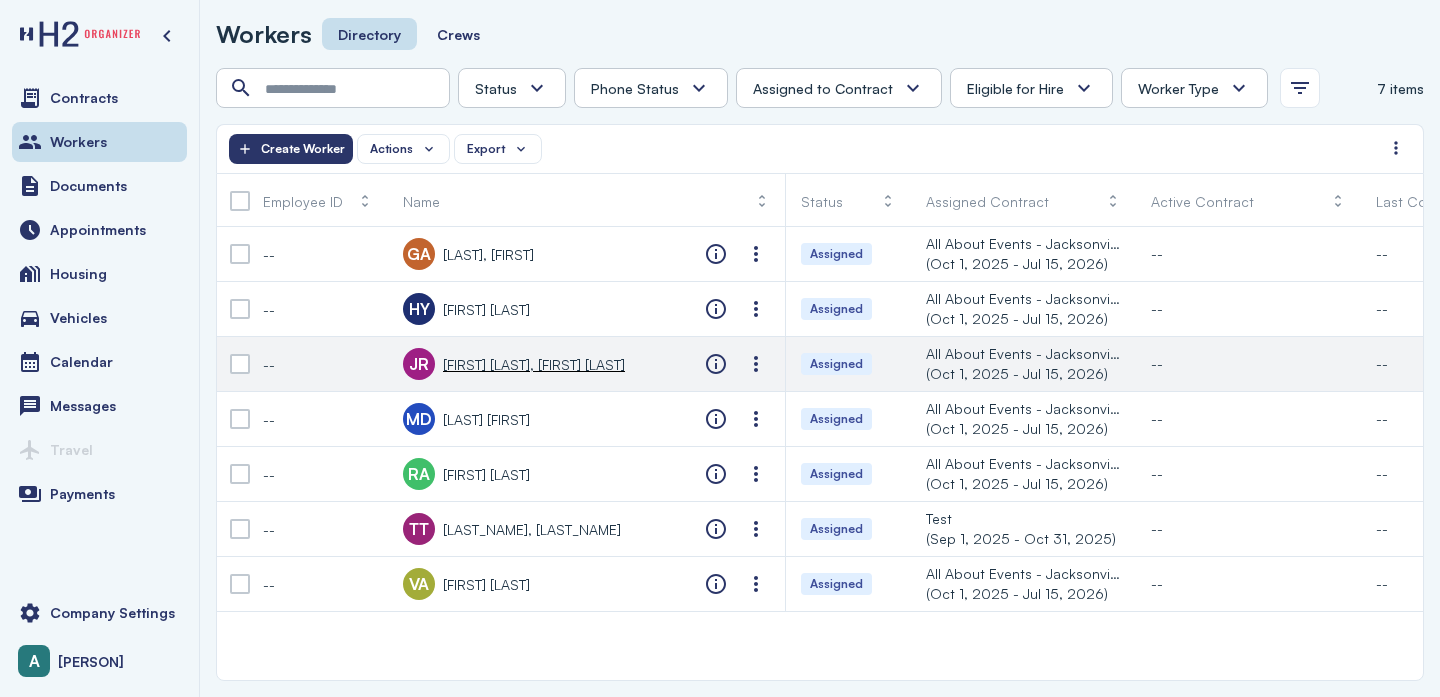 scroll, scrollTop: 0, scrollLeft: 110, axis: horizontal 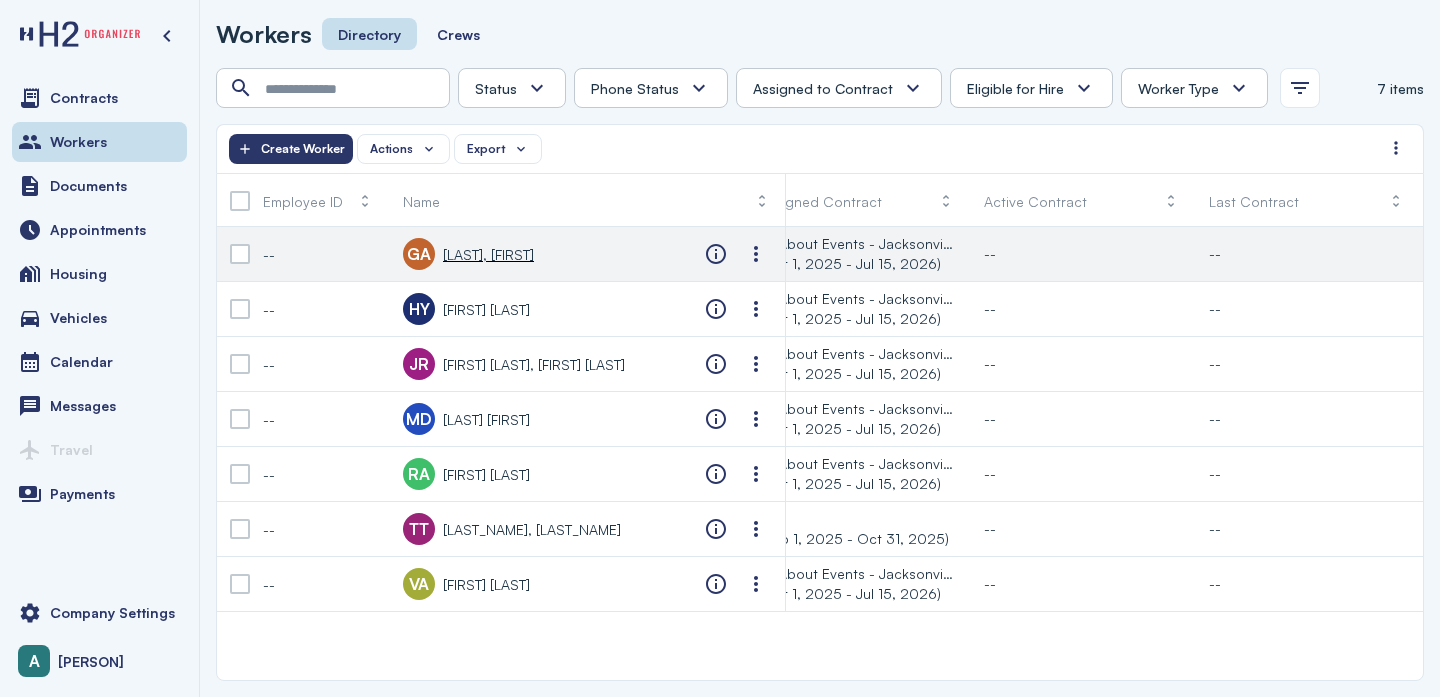 click on "--" at bounding box center (1081, 254) 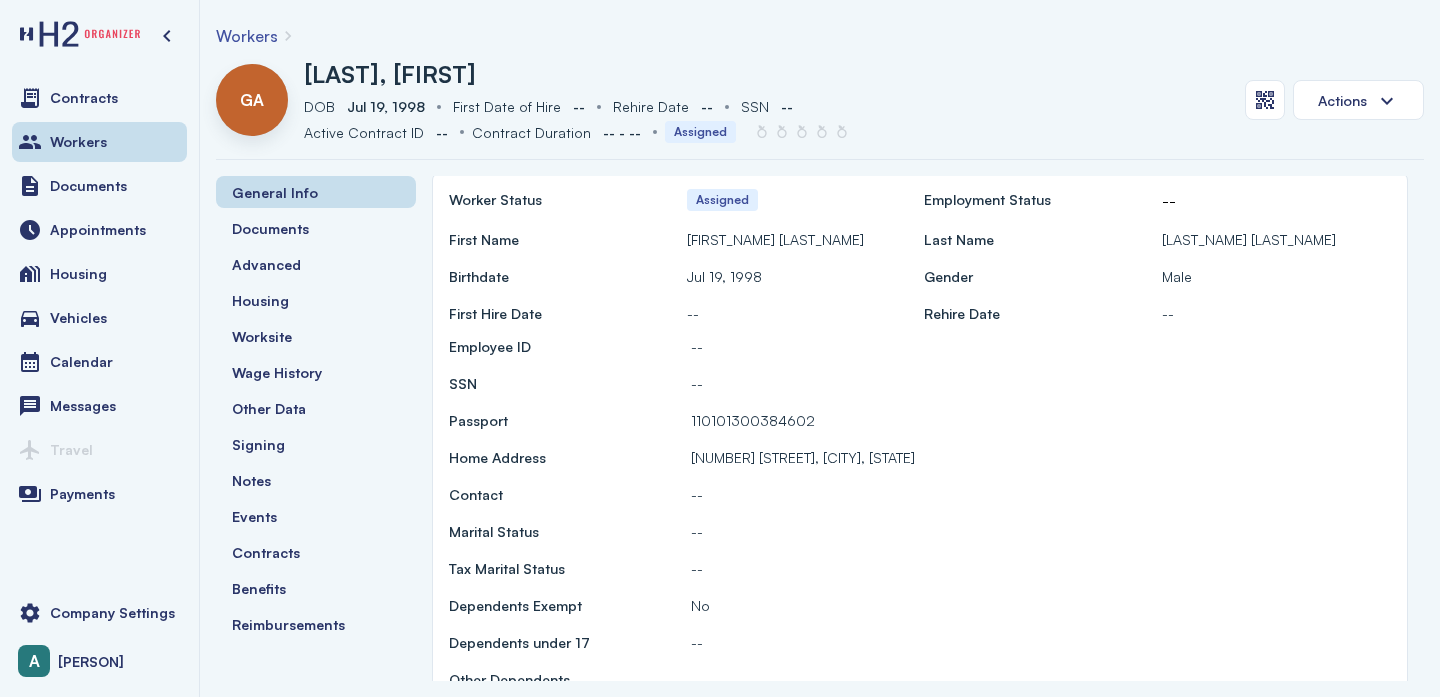 scroll, scrollTop: 0, scrollLeft: 0, axis: both 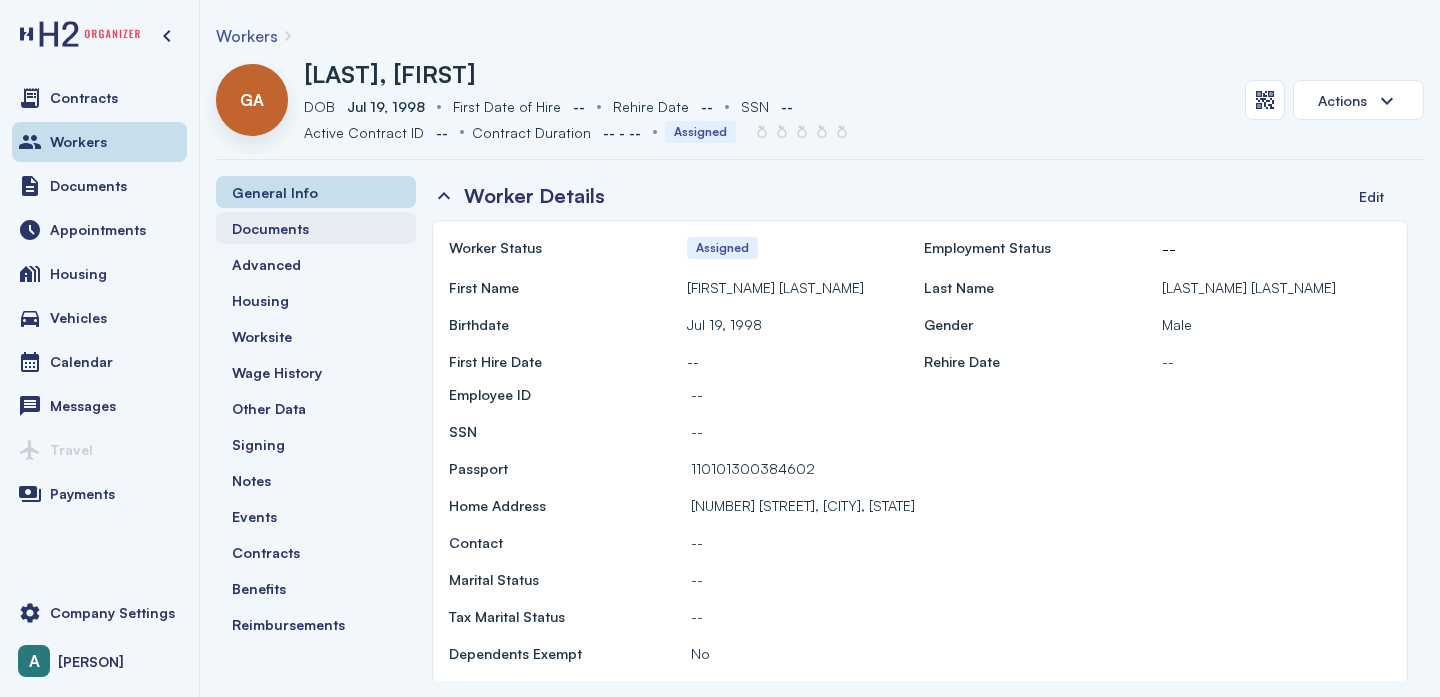click on "Documents" at bounding box center [270, 228] 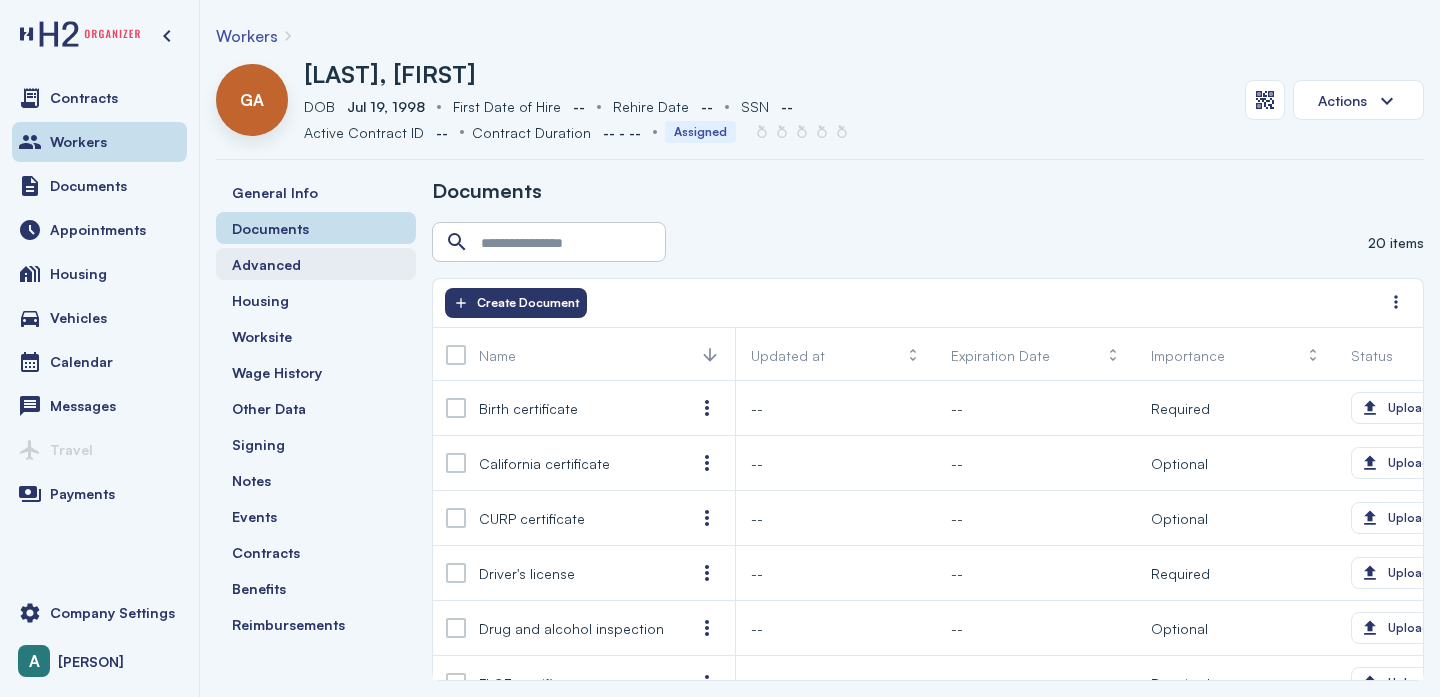 click on "Advanced" at bounding box center (316, 264) 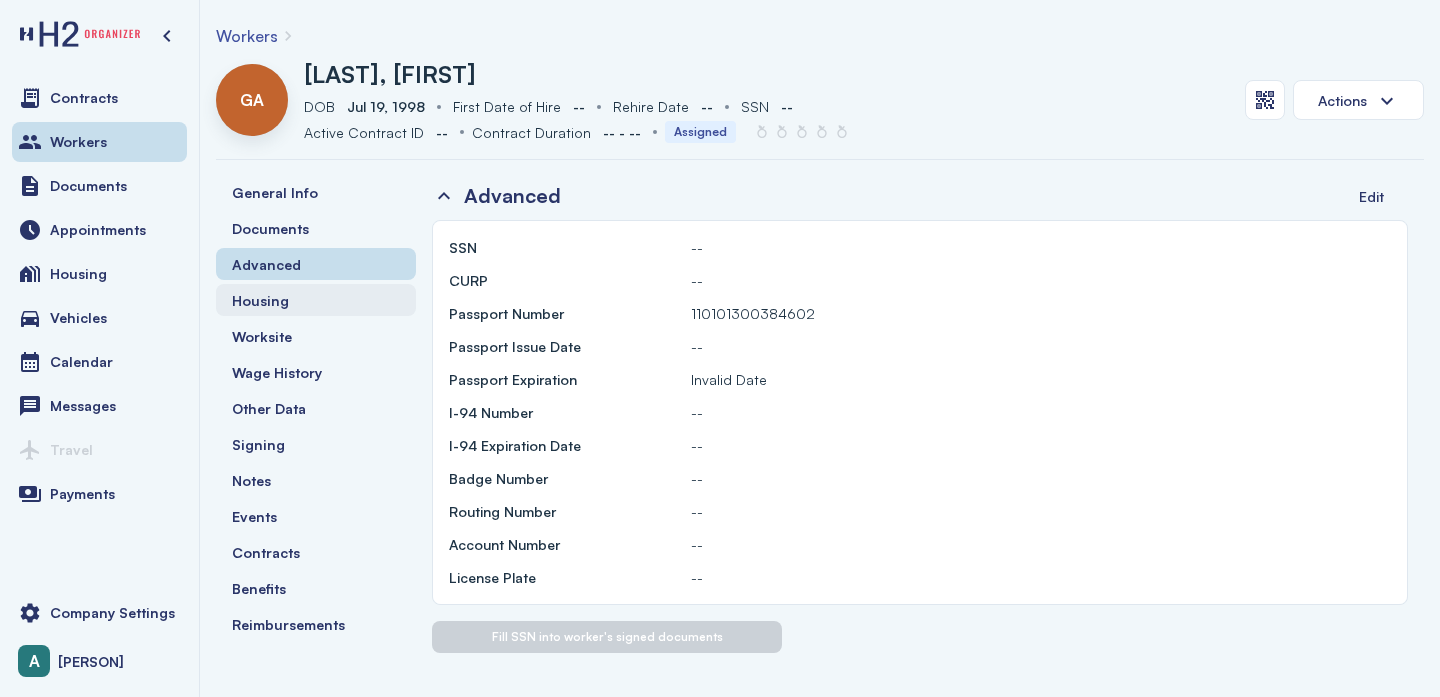 click on "Housing" at bounding box center [316, 300] 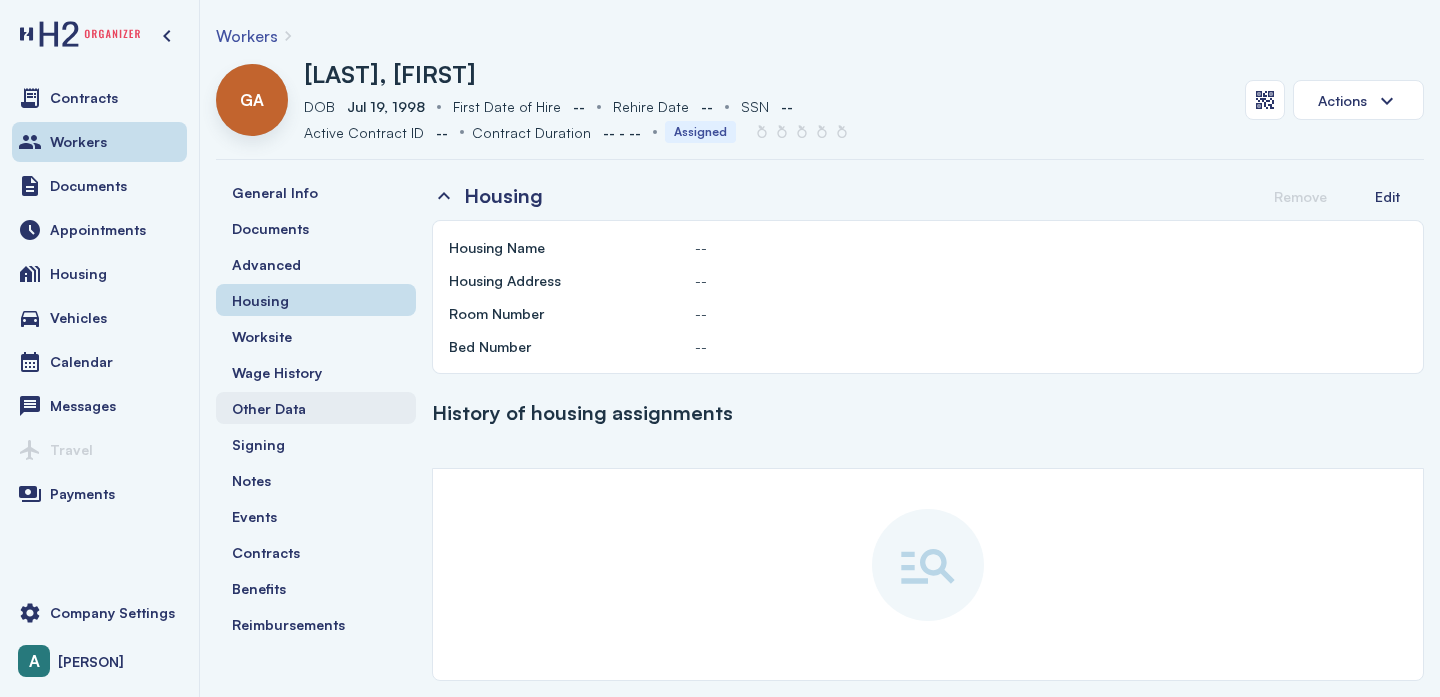 click on "Other Data" at bounding box center (316, 408) 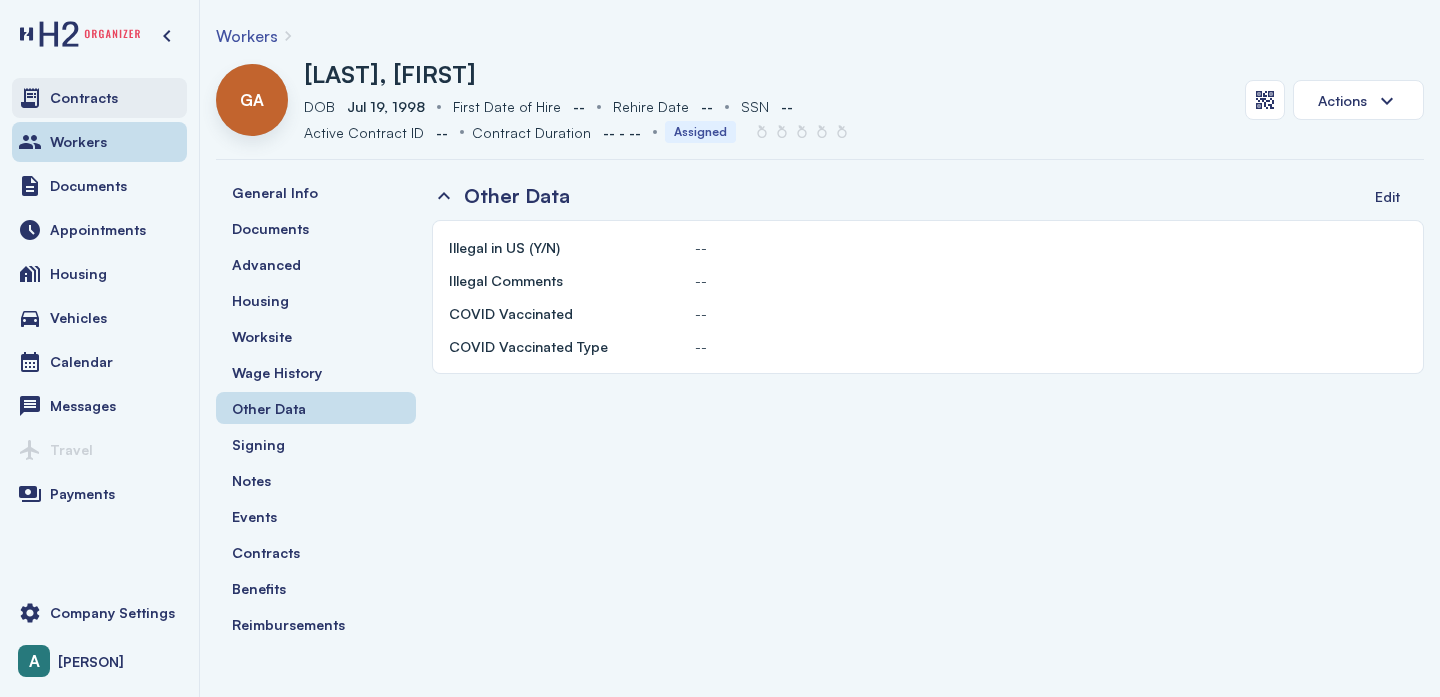 click on "Contracts" at bounding box center (99, 98) 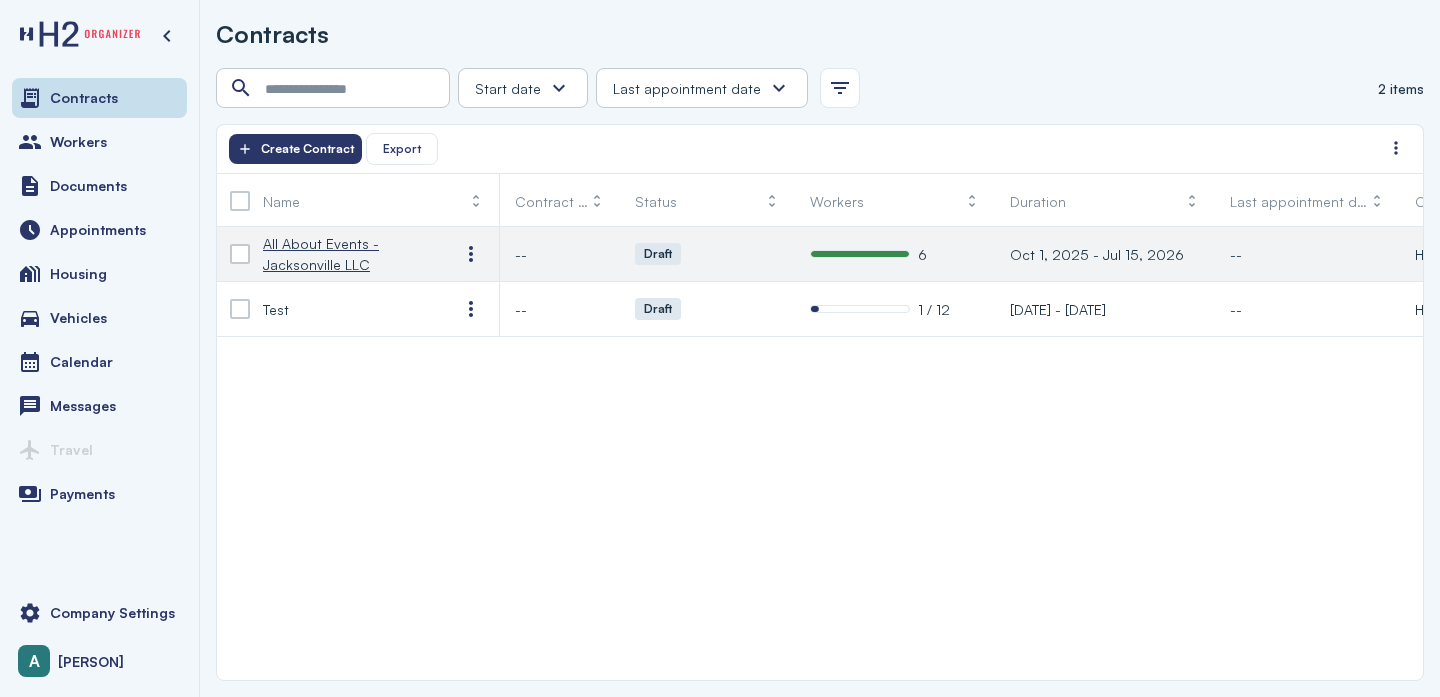 click on "All About Events - Jacksonville LLC" at bounding box center [345, 254] 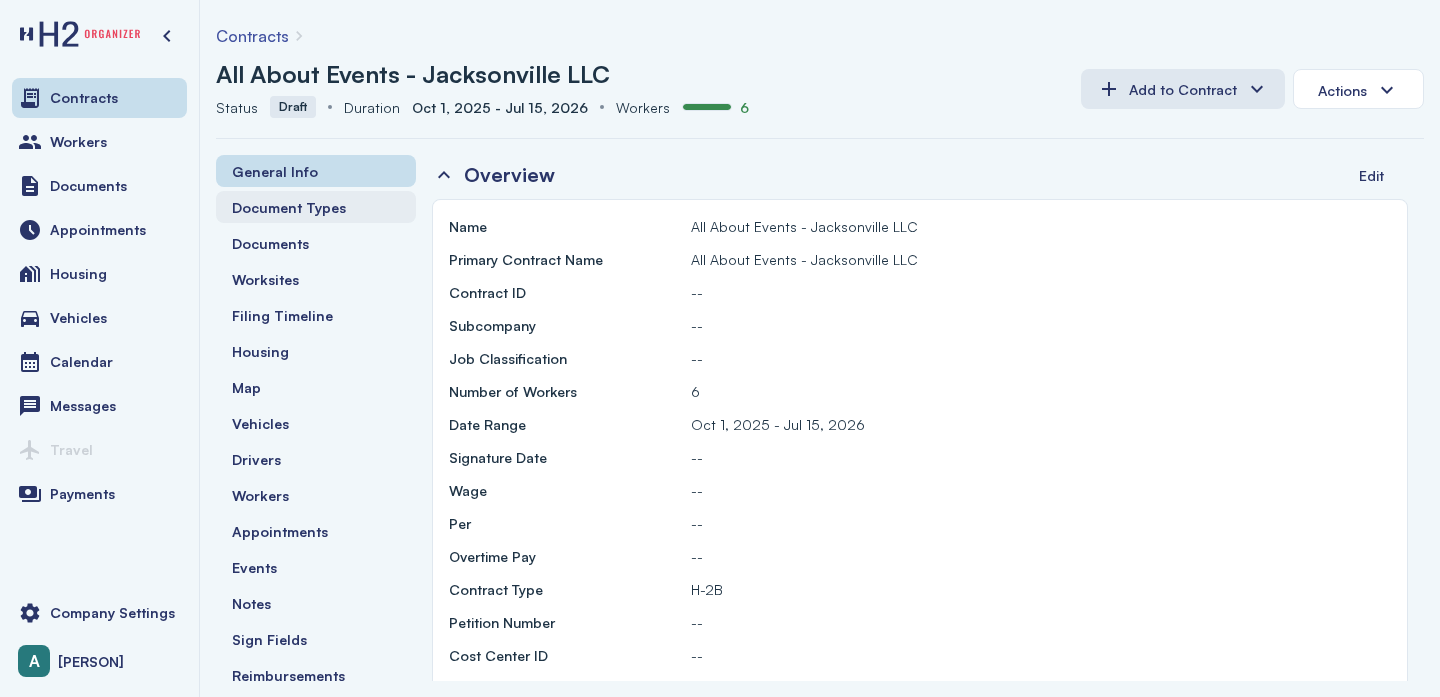click on "Document Types" at bounding box center (316, 207) 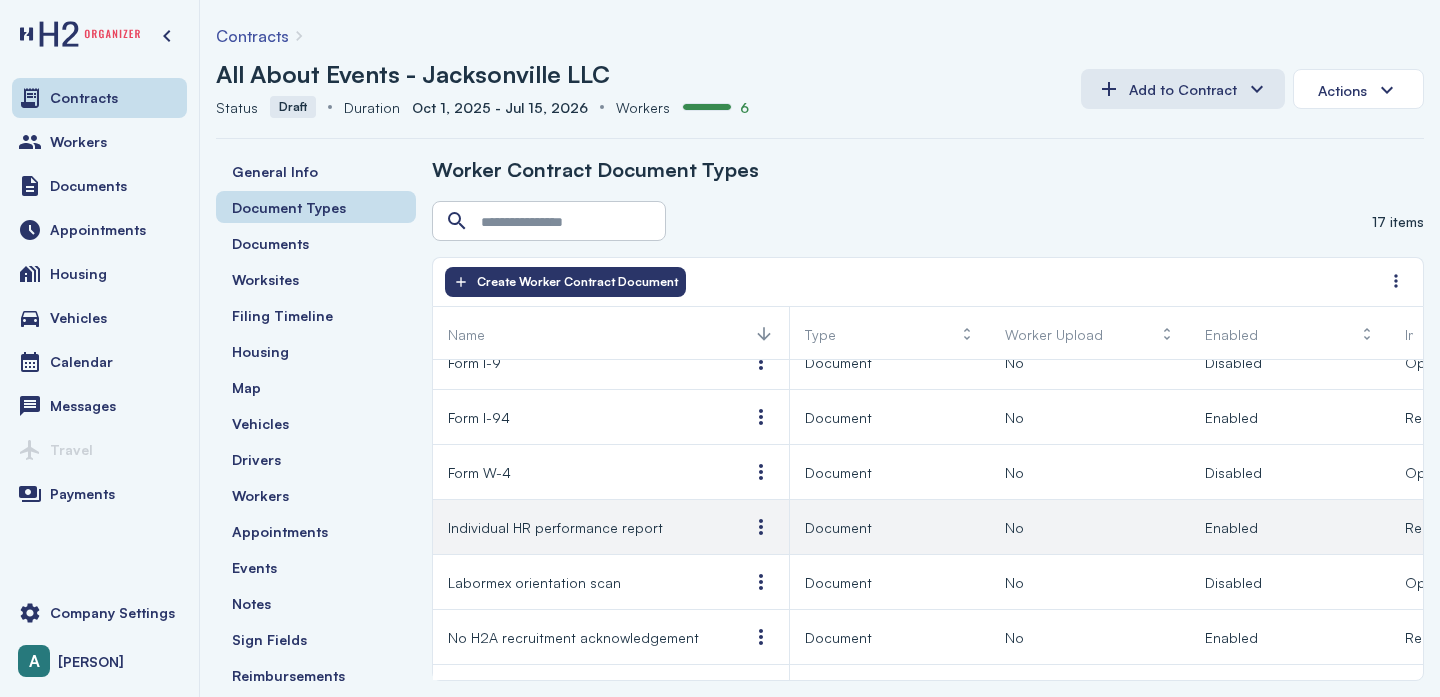 scroll, scrollTop: 204, scrollLeft: 0, axis: vertical 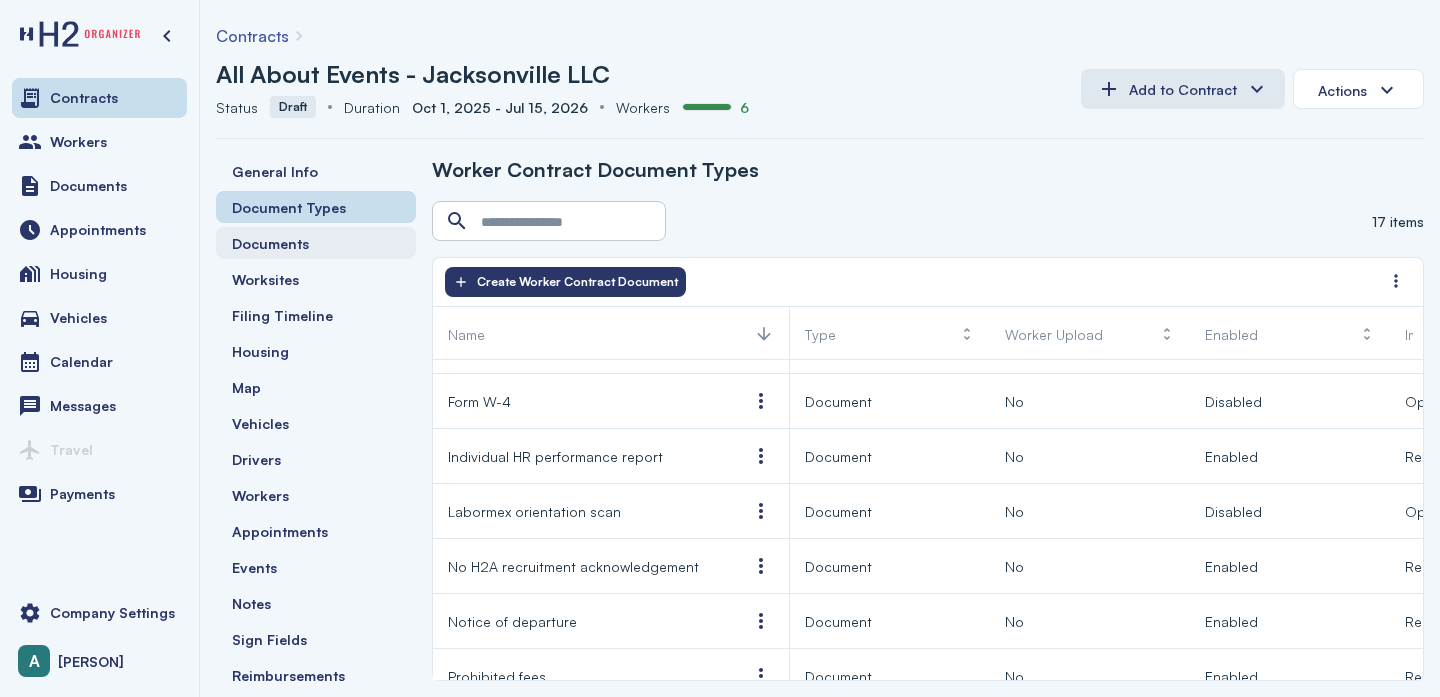 click on "Documents" at bounding box center [270, 243] 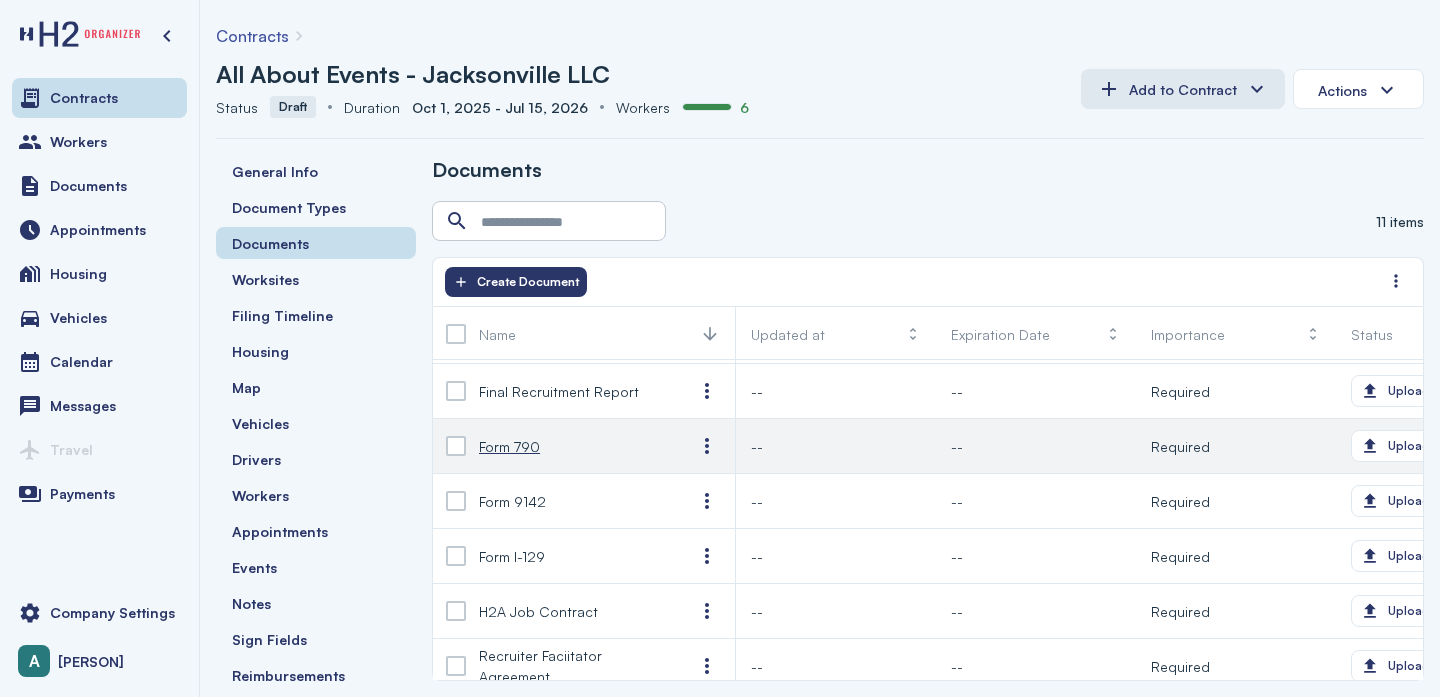 scroll, scrollTop: 281, scrollLeft: 0, axis: vertical 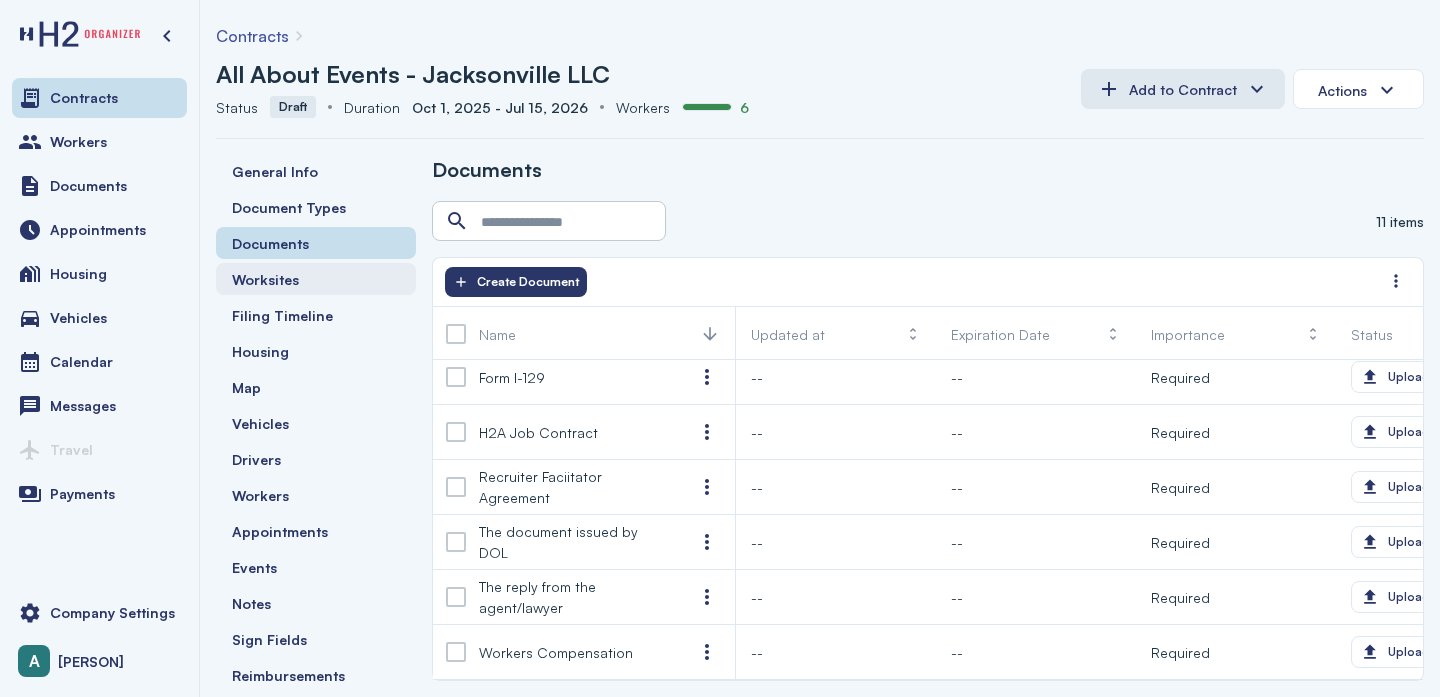 click on "Worksites" at bounding box center [265, 279] 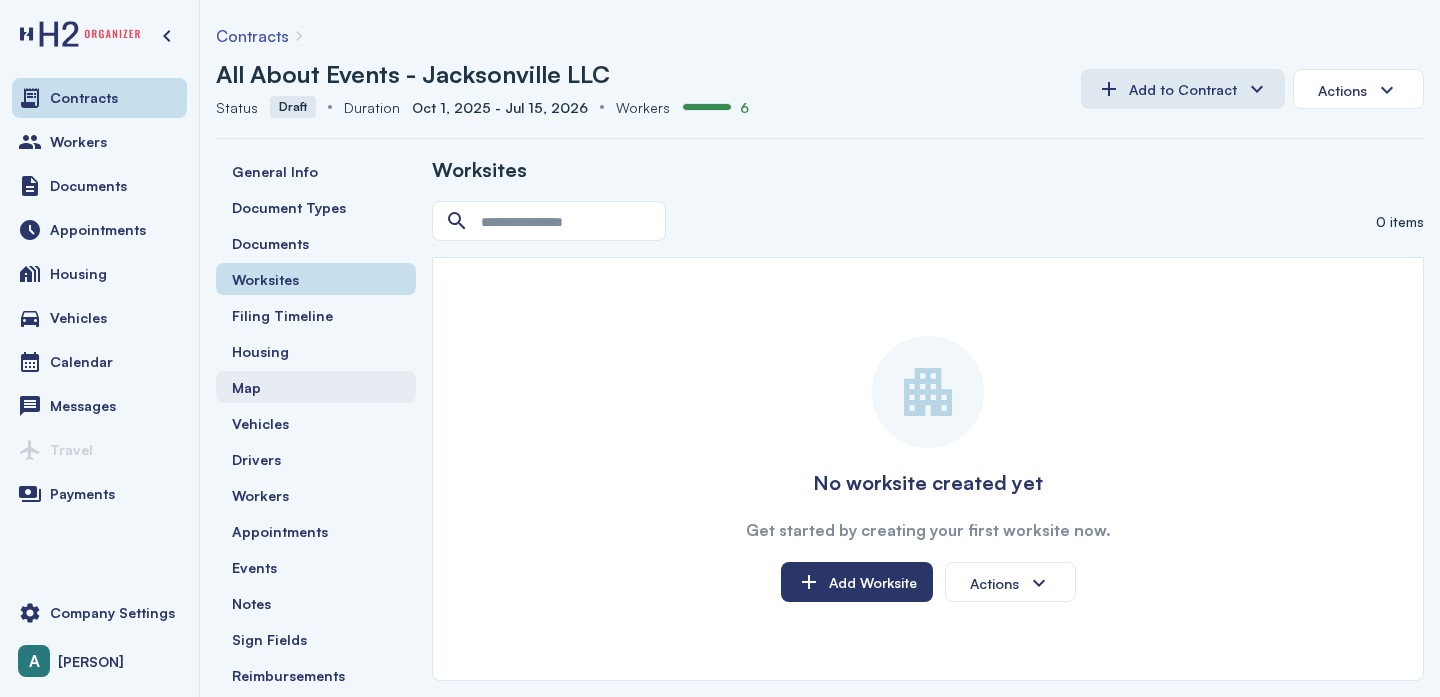 click on "Map" at bounding box center [316, 387] 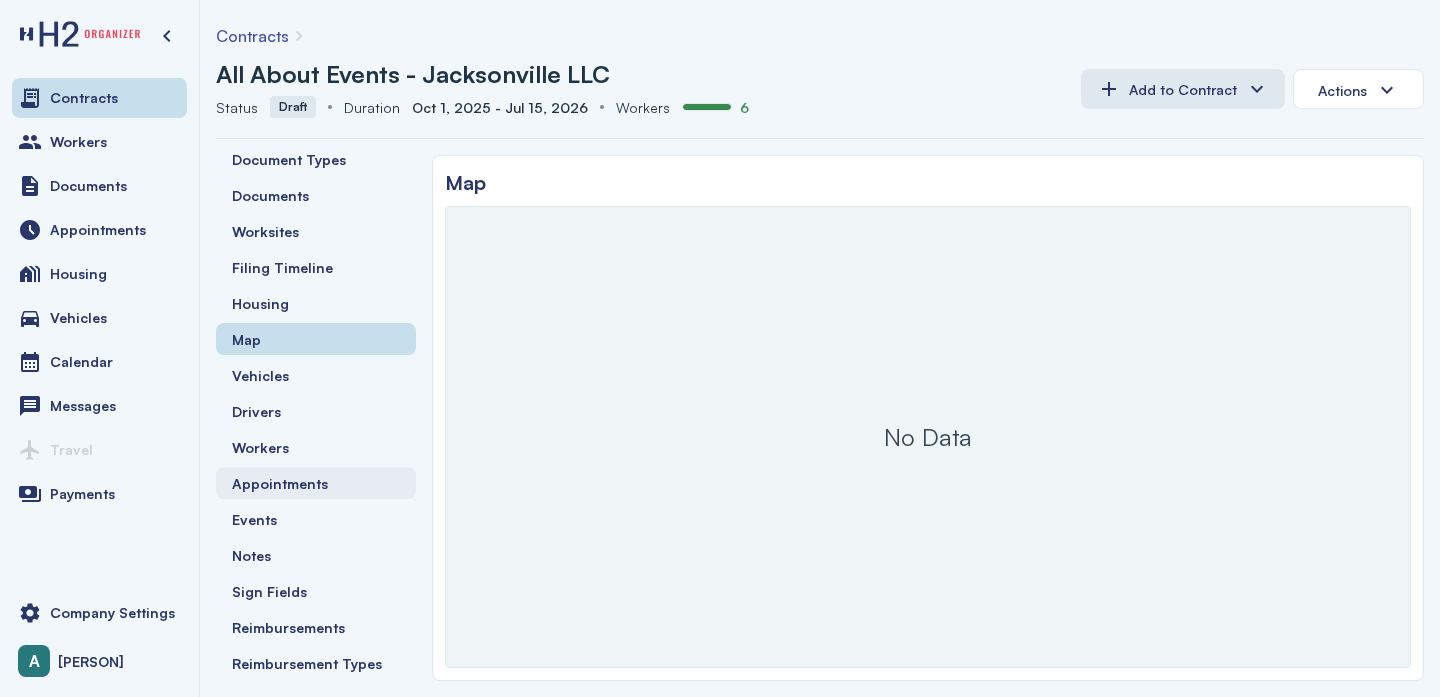 scroll, scrollTop: 82, scrollLeft: 0, axis: vertical 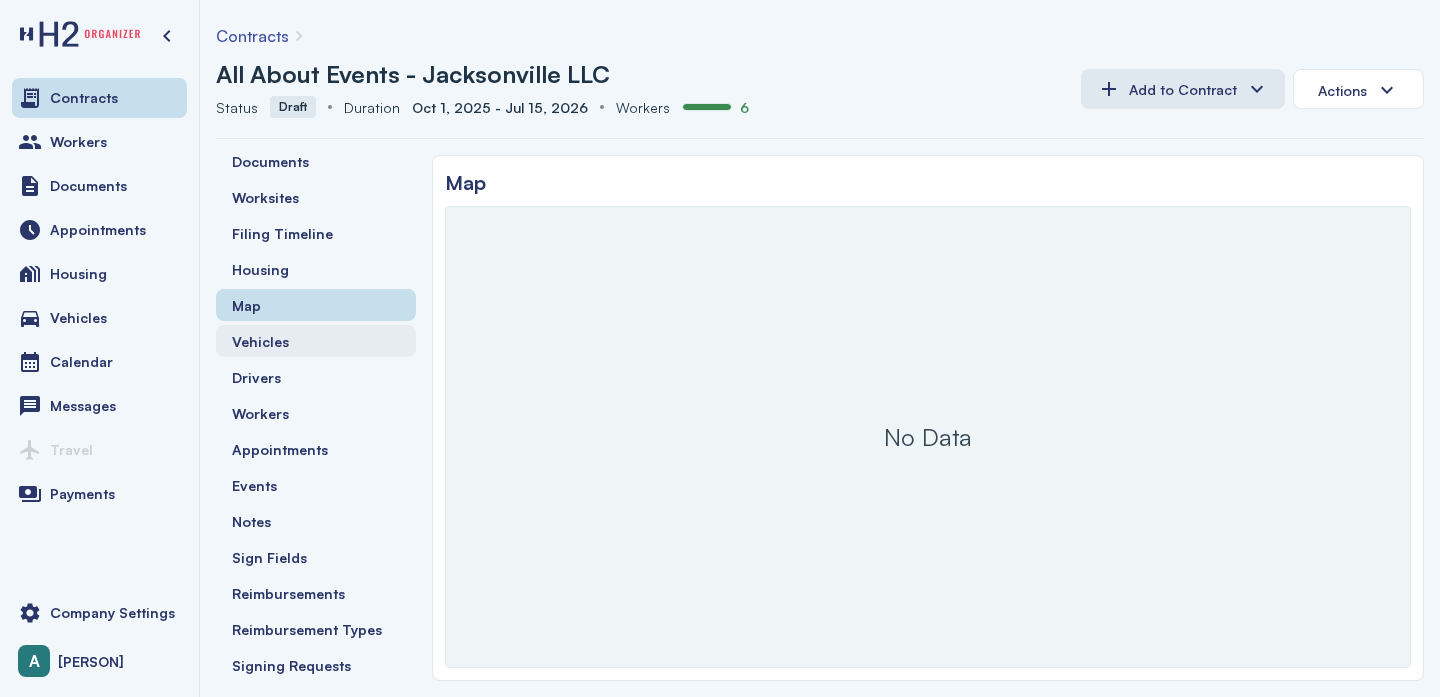 click on "Vehicles" at bounding box center (260, 341) 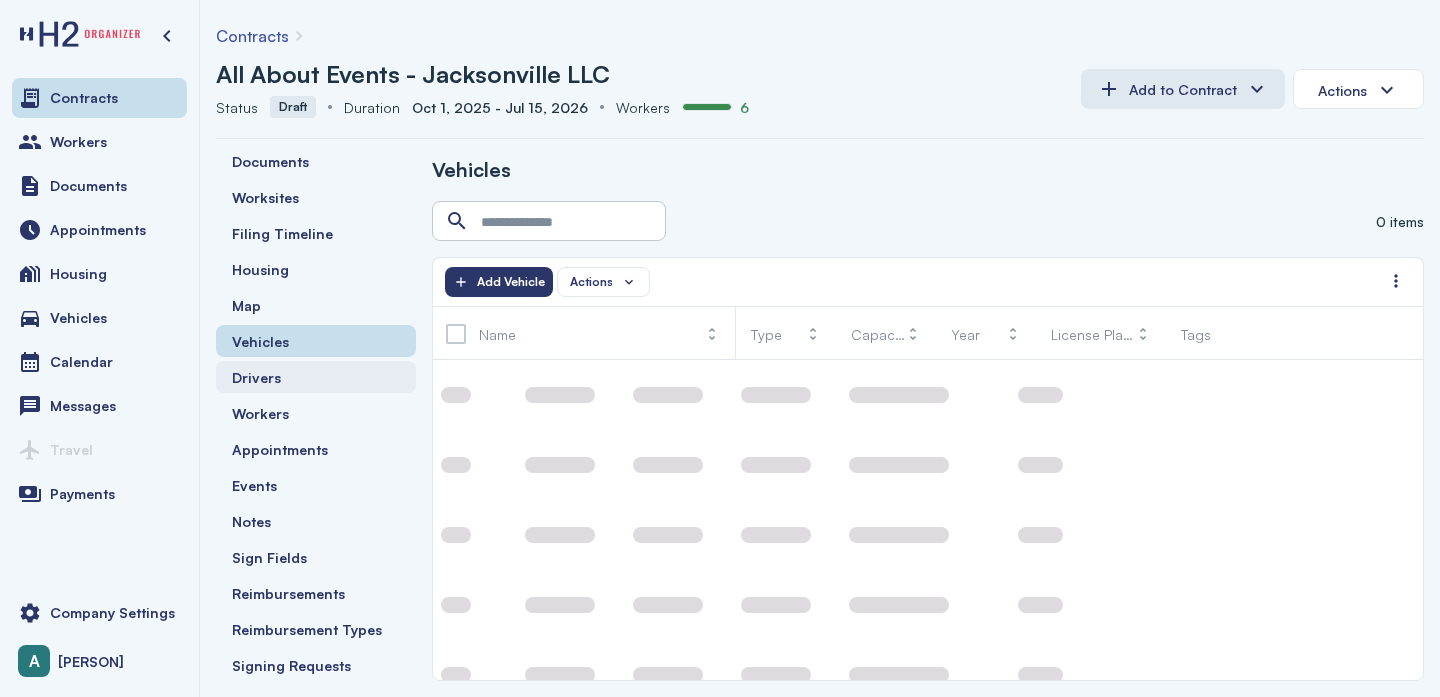 click on "Drivers" at bounding box center (256, 377) 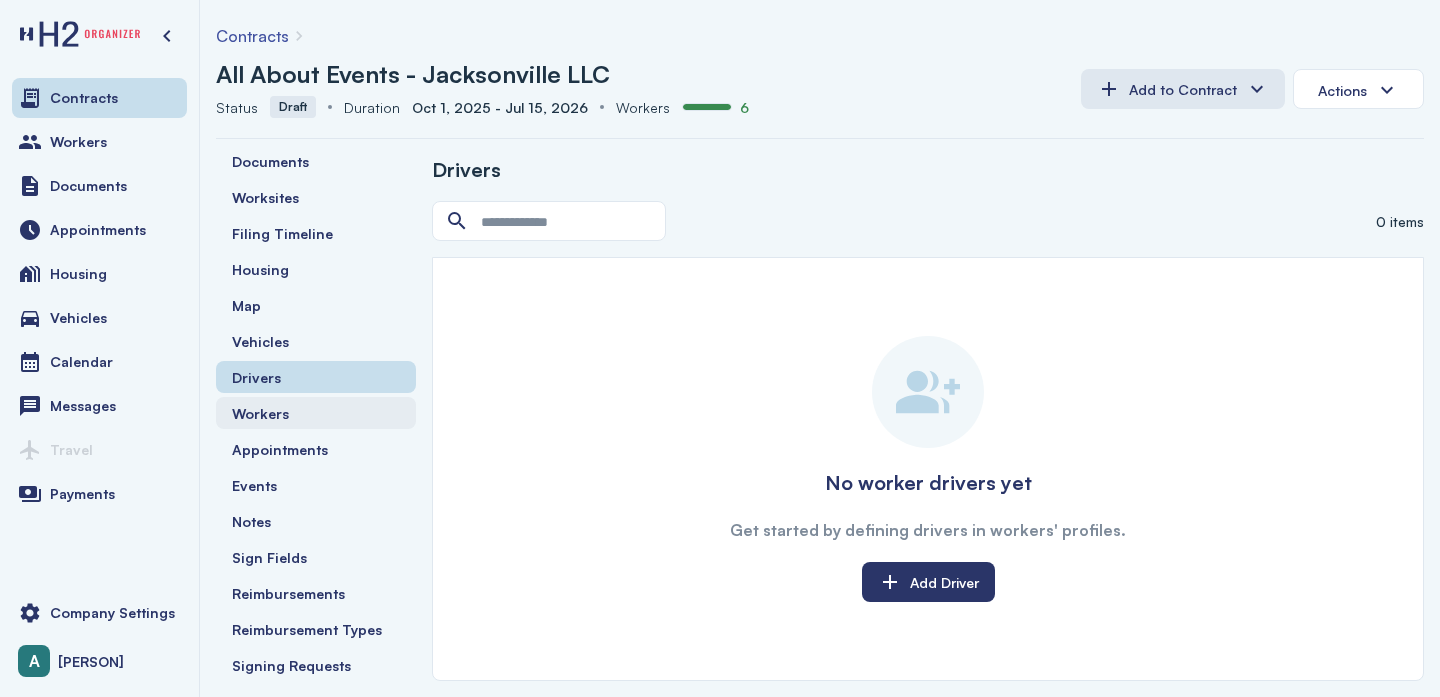 click on "Workers" at bounding box center (260, 413) 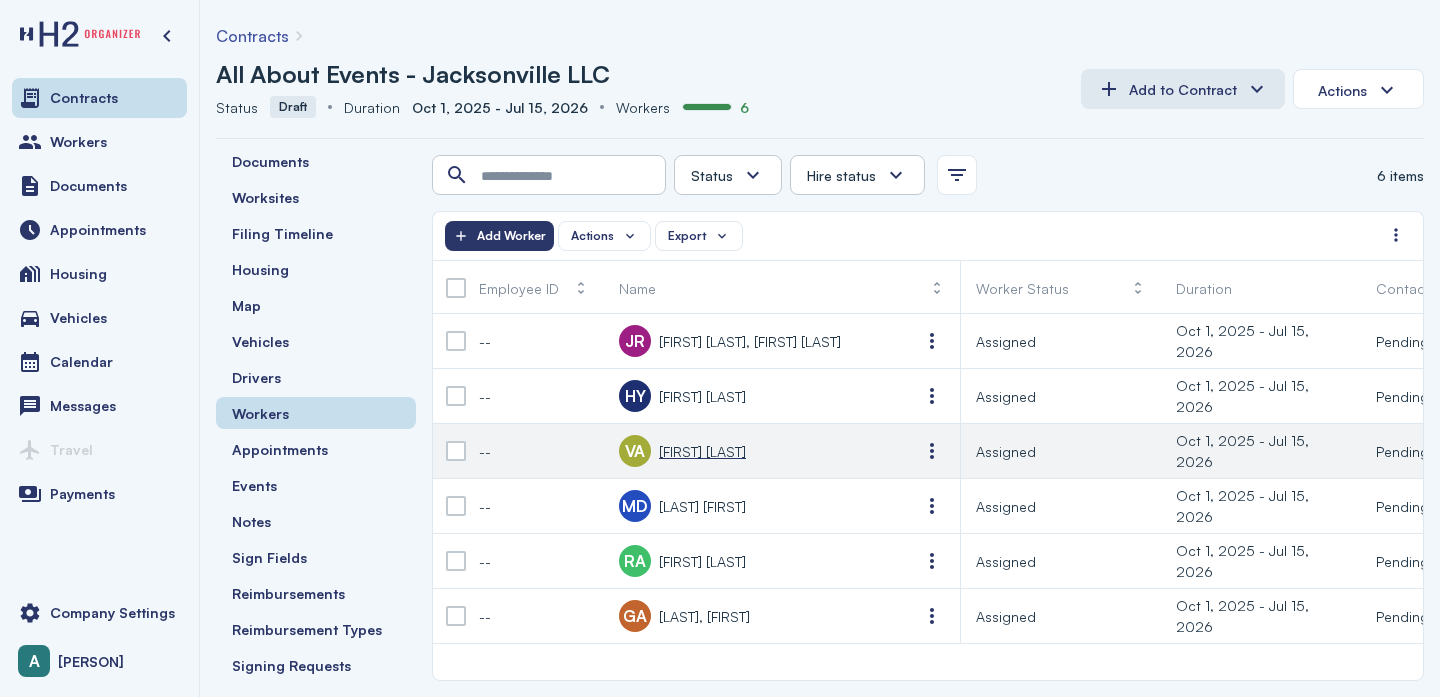 scroll, scrollTop: 0, scrollLeft: 74, axis: horizontal 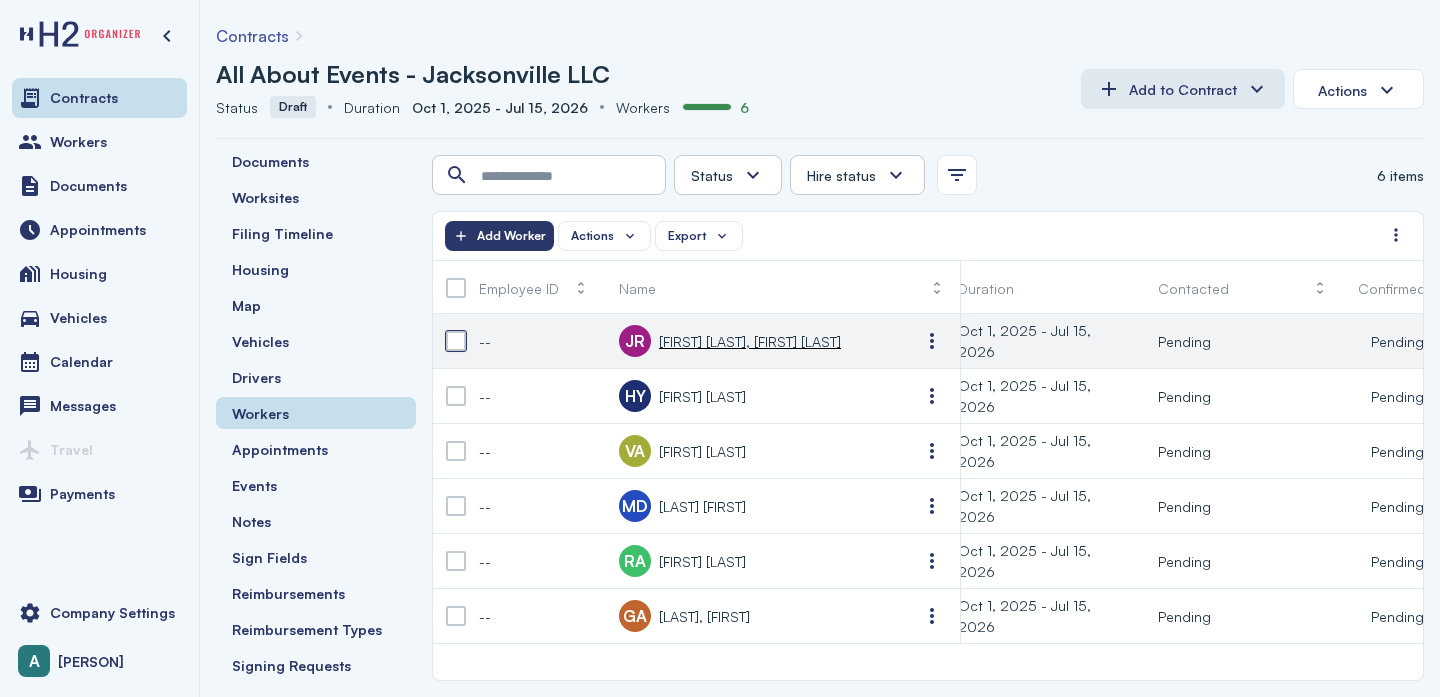click at bounding box center (456, 341) 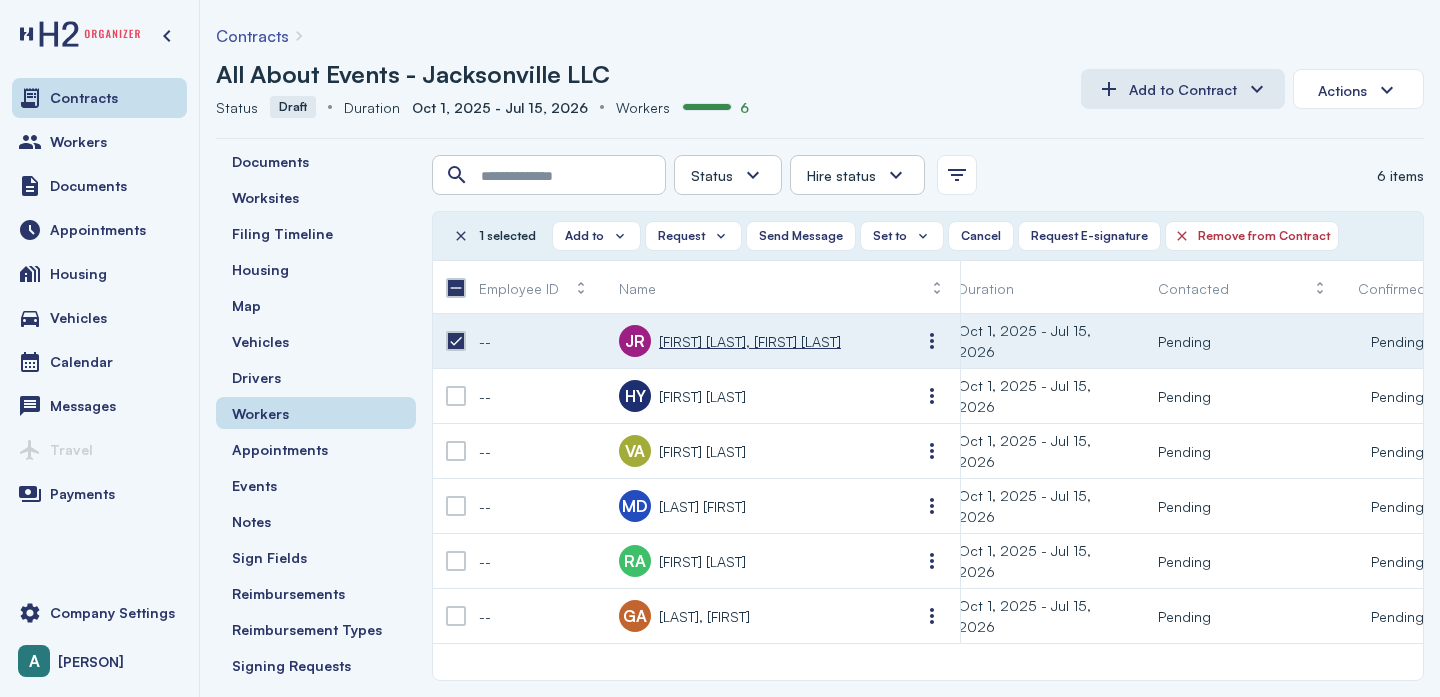 click on "Jom Calel, Alex Rub�n" at bounding box center (750, 341) 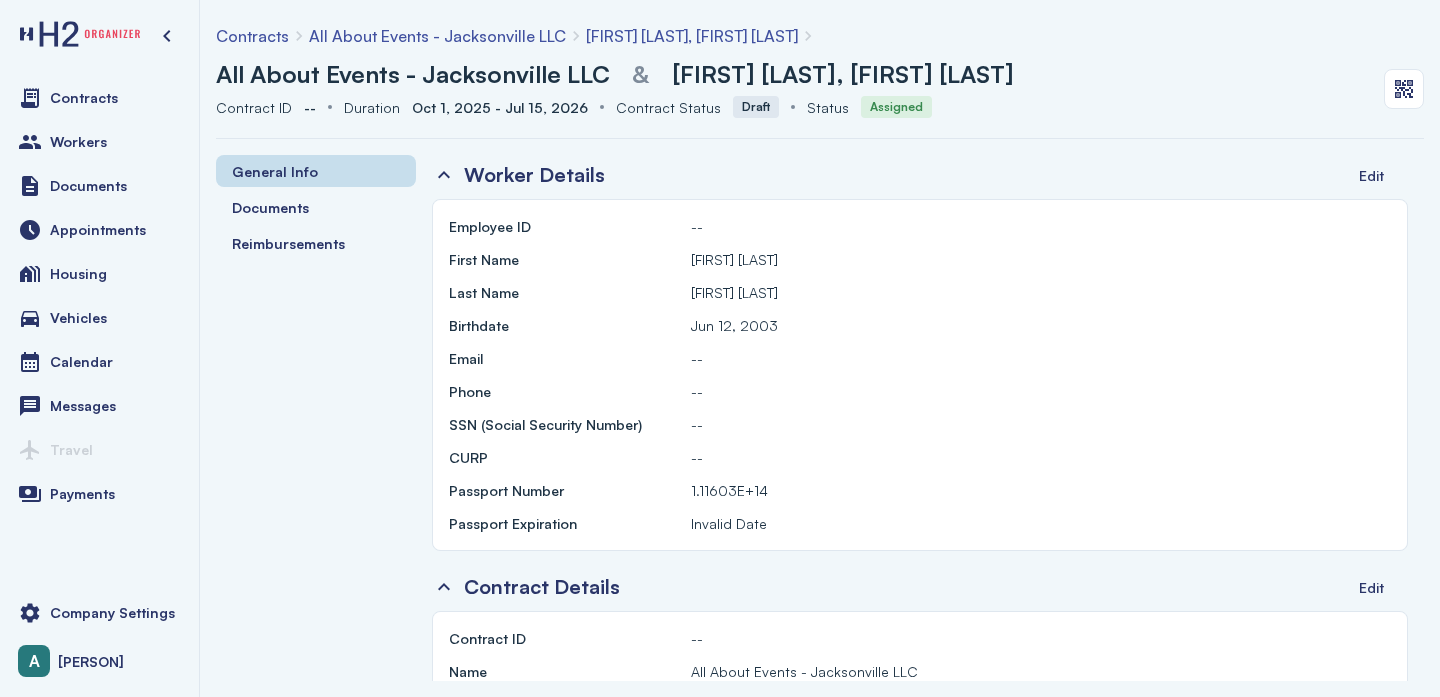 scroll, scrollTop: 50, scrollLeft: 0, axis: vertical 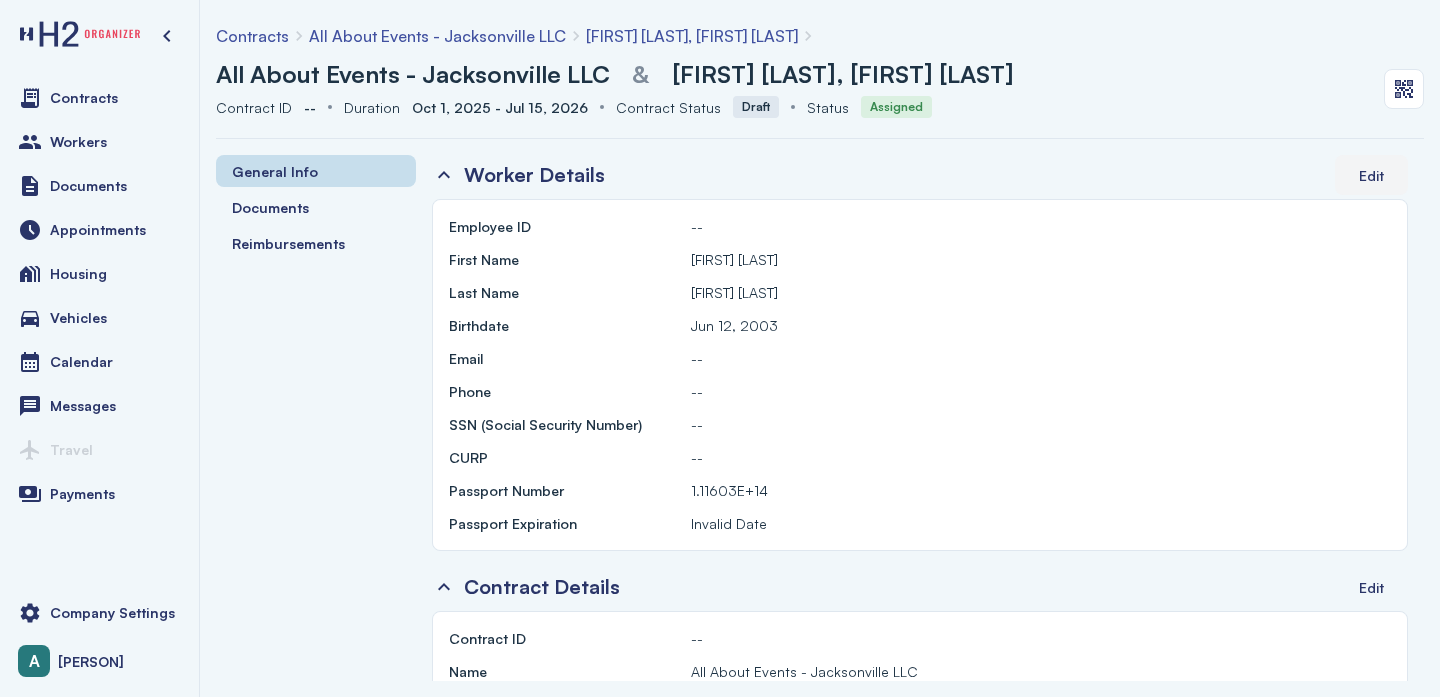 click on "Edit" at bounding box center (1371, 175) 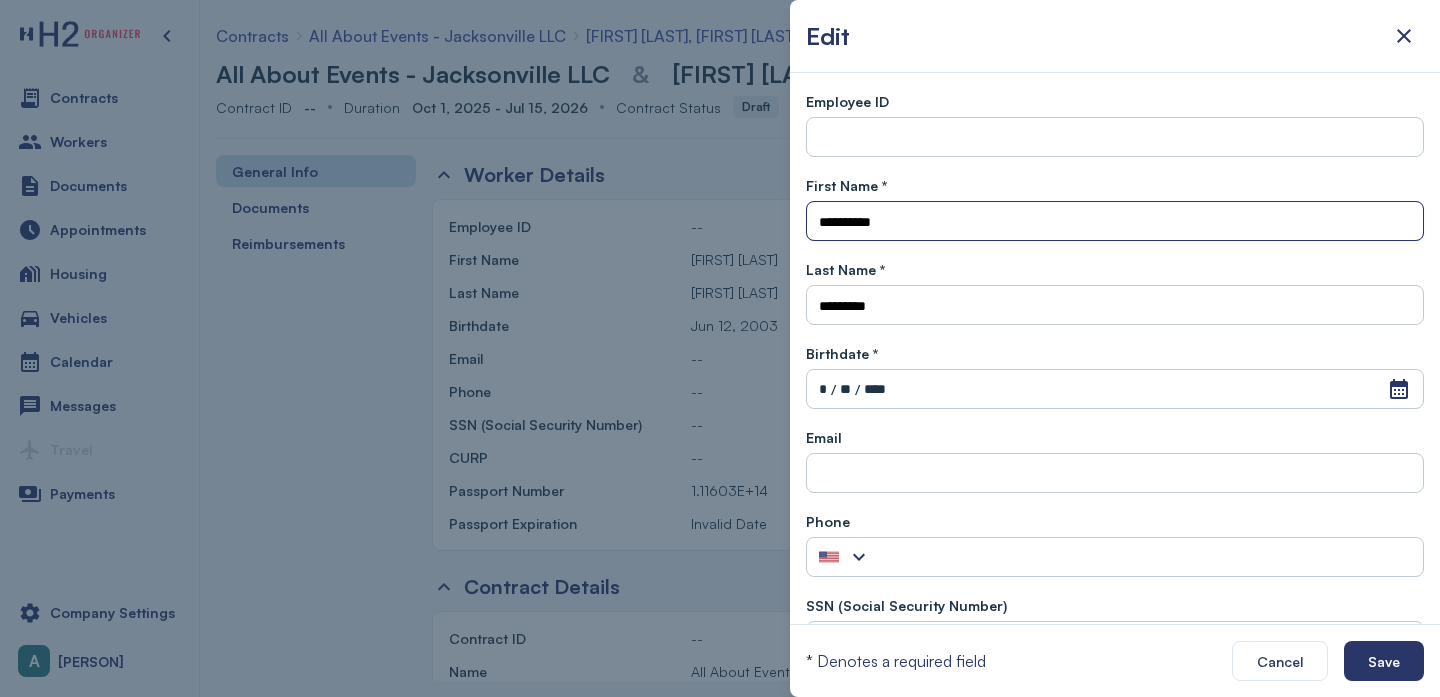 click on "**********" at bounding box center (1115, 222) 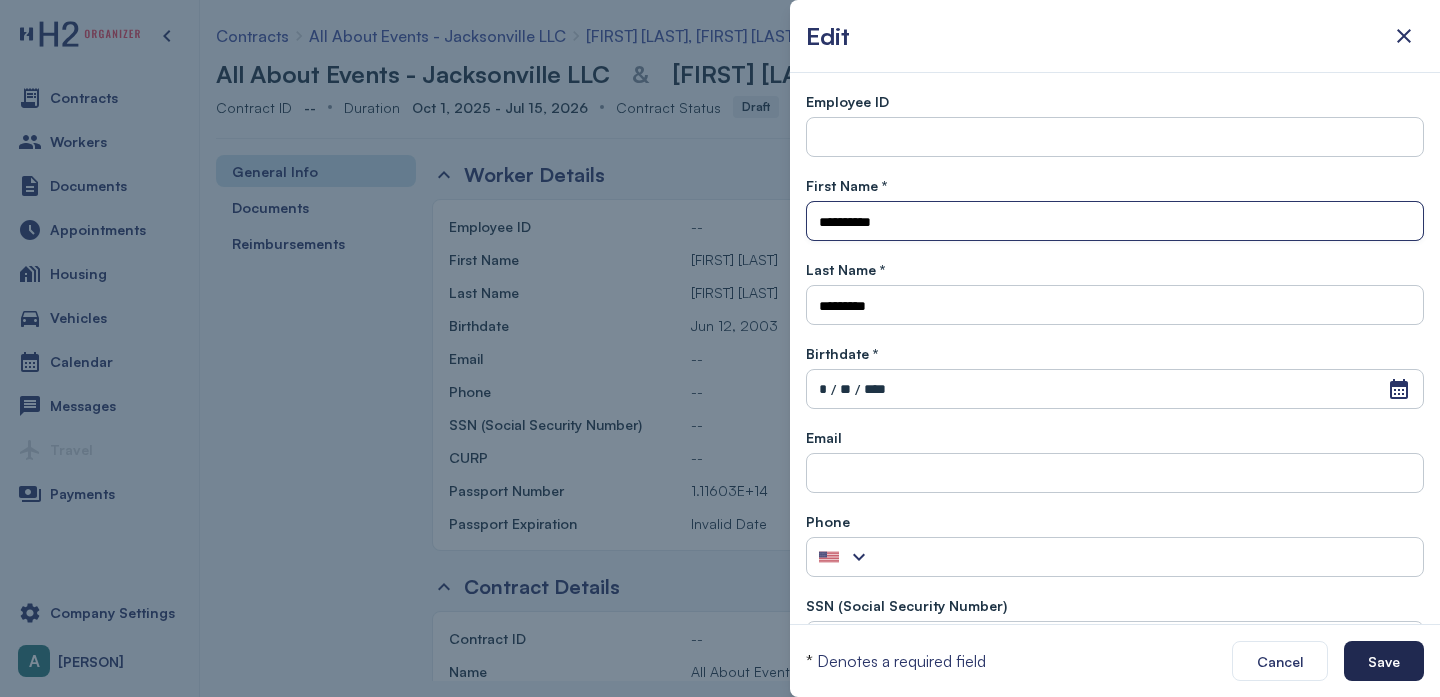 type on "**********" 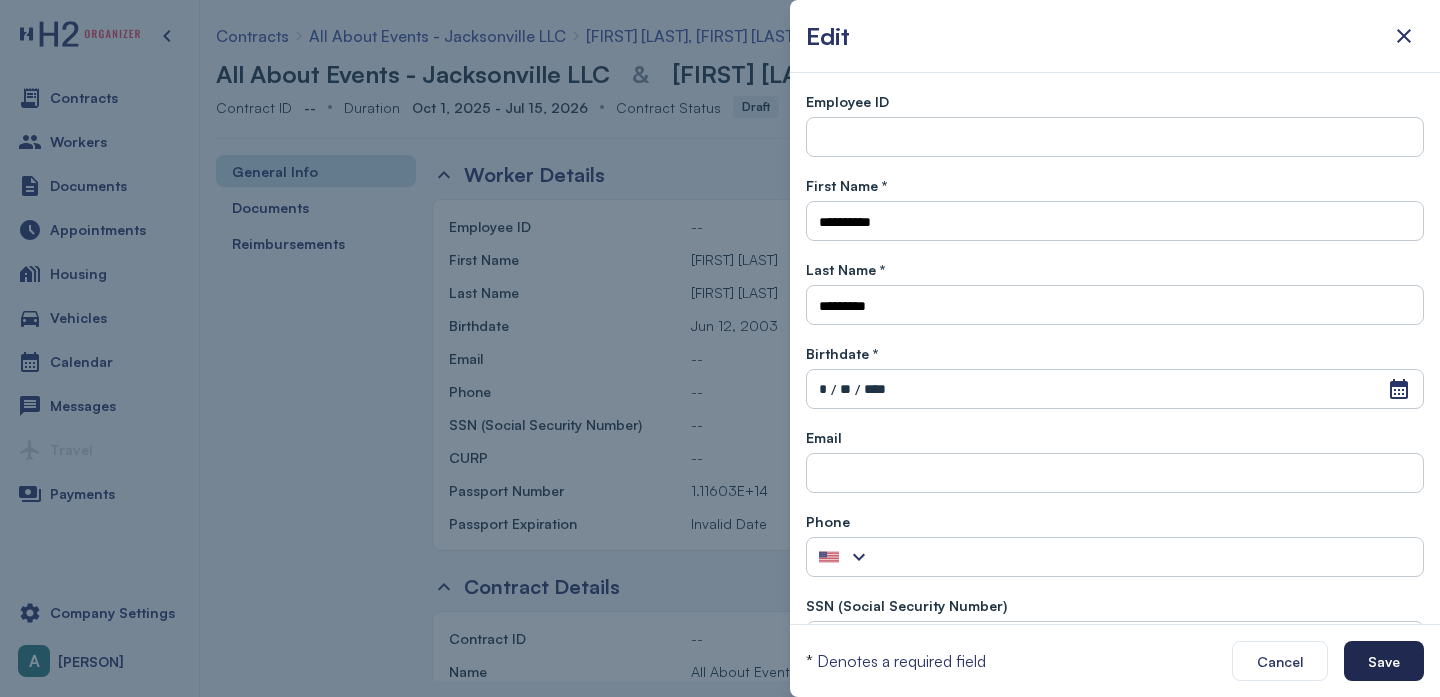 click on "Save" at bounding box center [1384, 661] 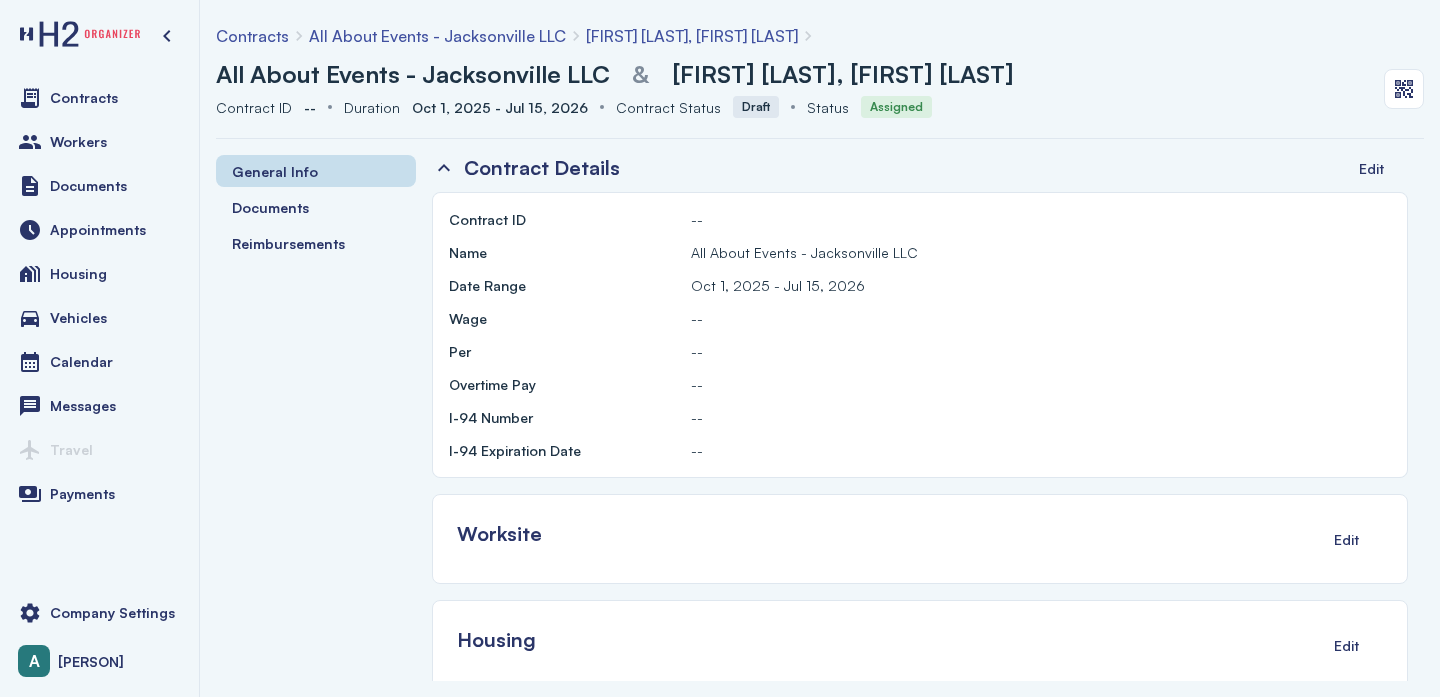 scroll, scrollTop: 428, scrollLeft: 0, axis: vertical 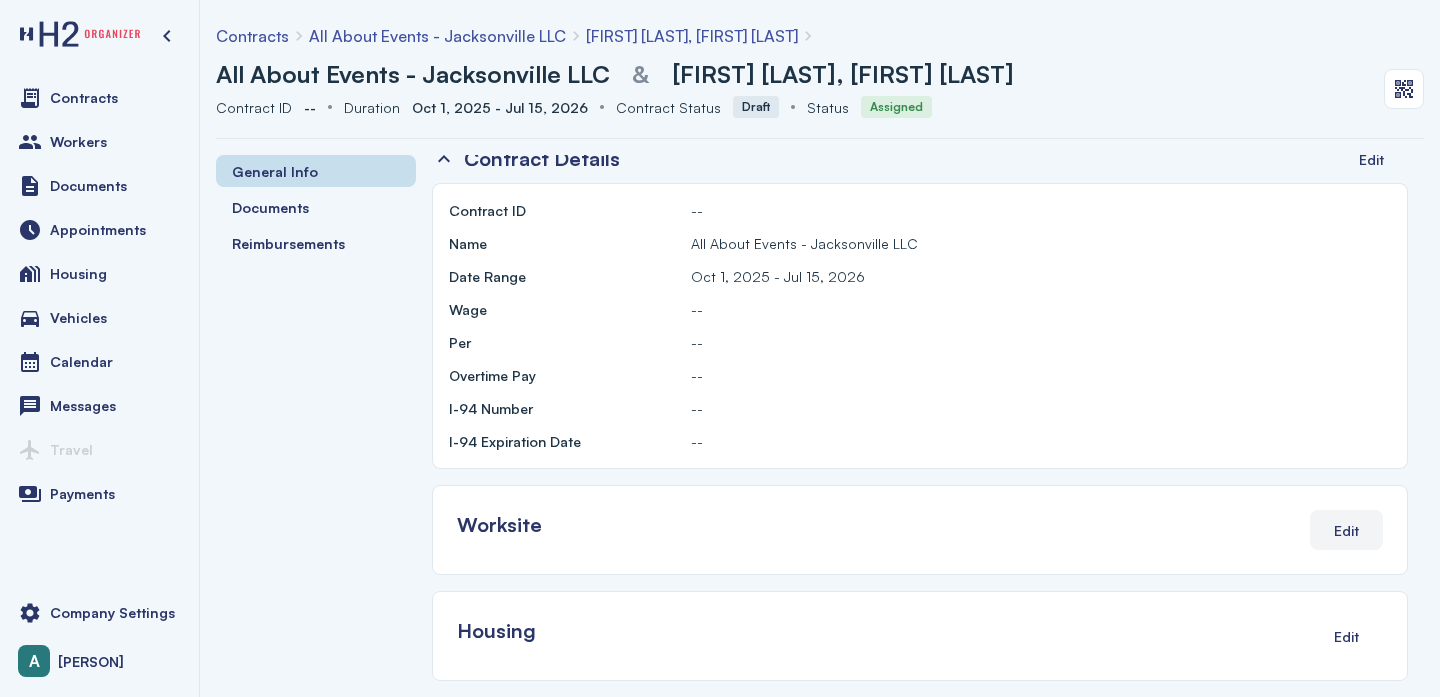 click on "Edit" at bounding box center [1346, 530] 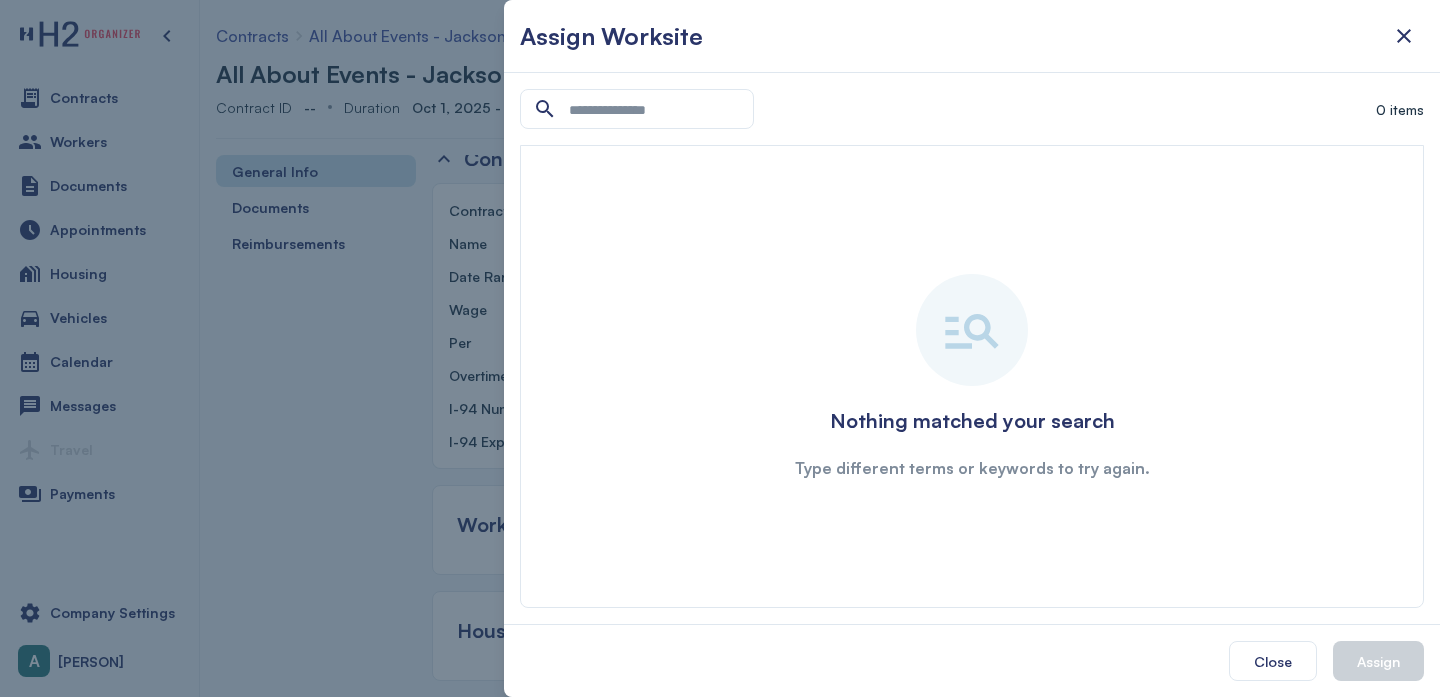 click on "Nothing matched your search   Type different terms or keywords to try again." at bounding box center (972, 376) 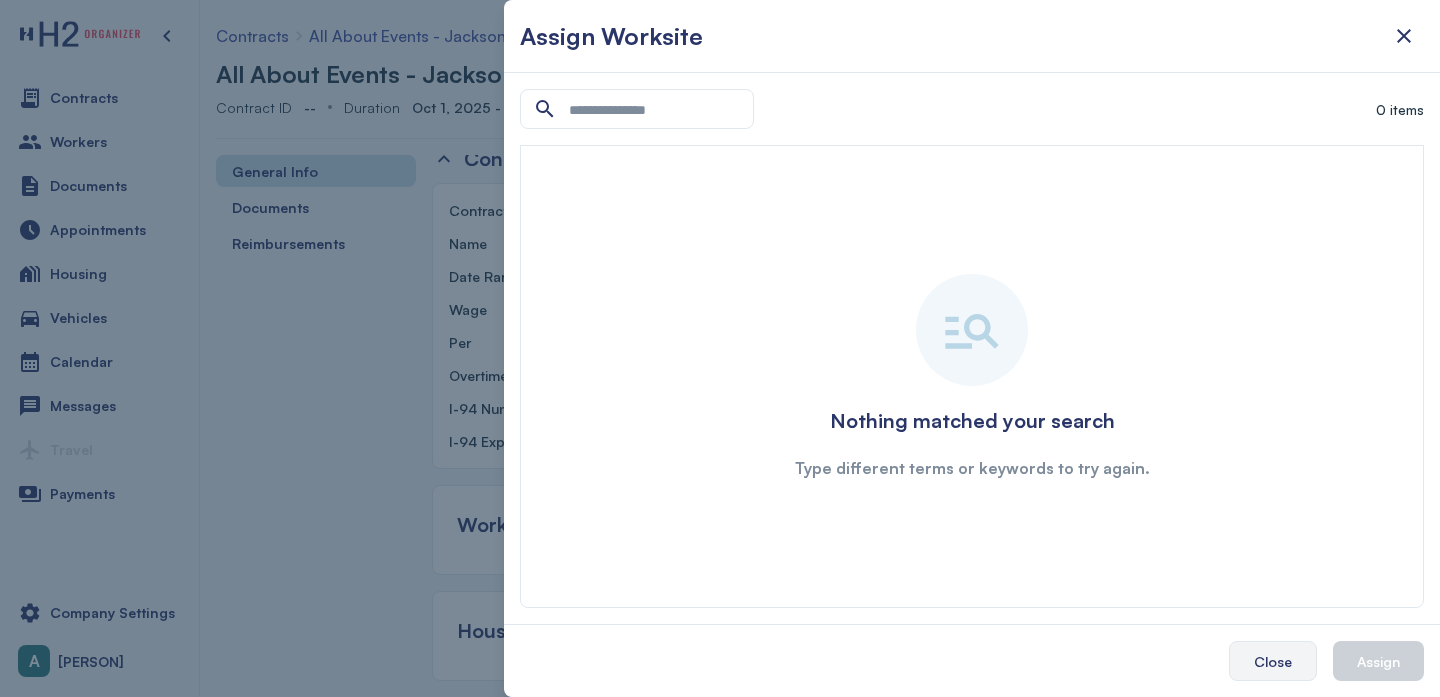 click on "Close" at bounding box center [1273, 661] 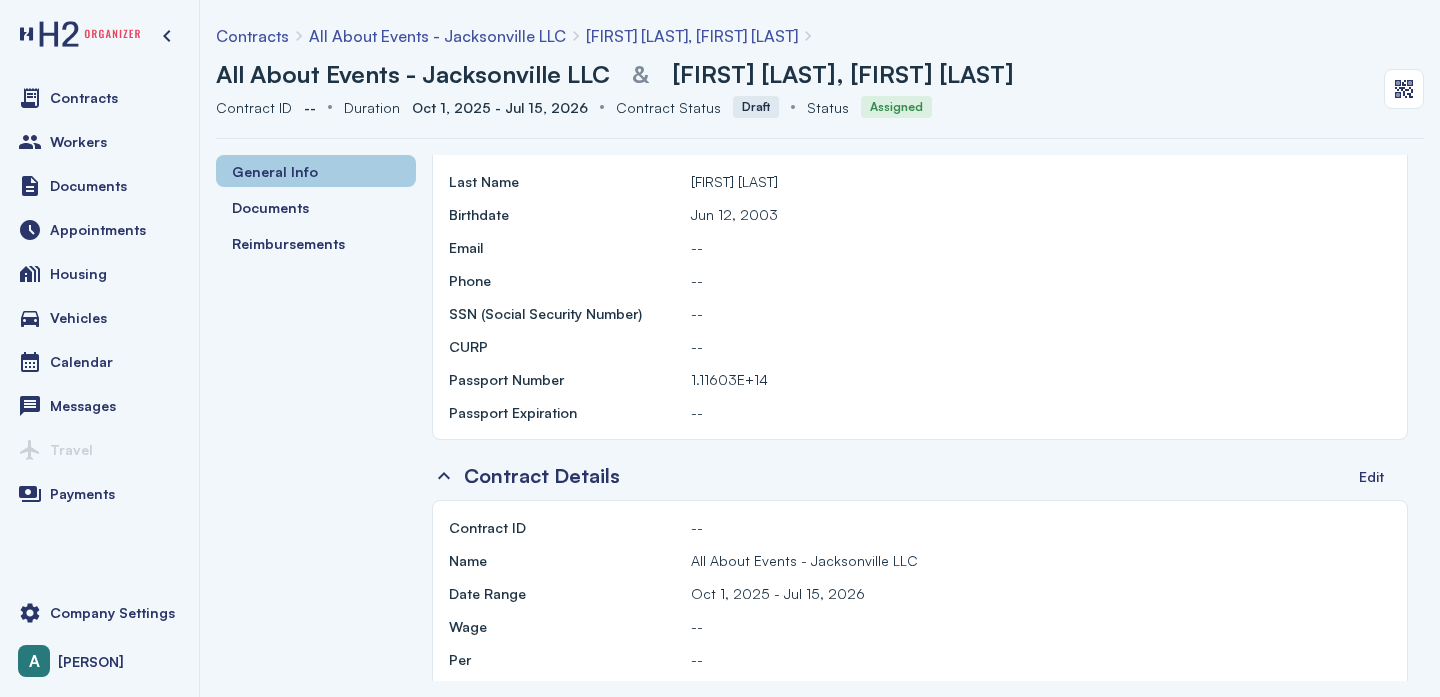 scroll, scrollTop: 102, scrollLeft: 0, axis: vertical 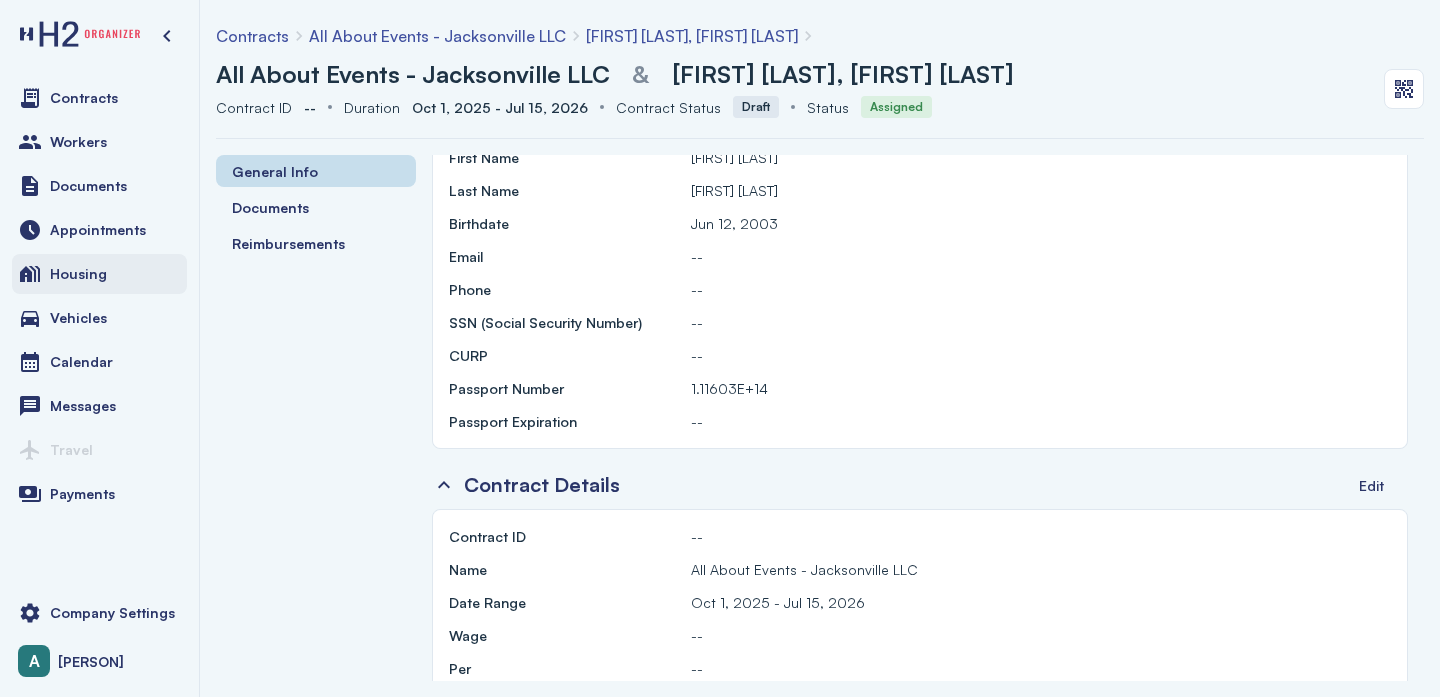 click on "Housing" at bounding box center (99, 274) 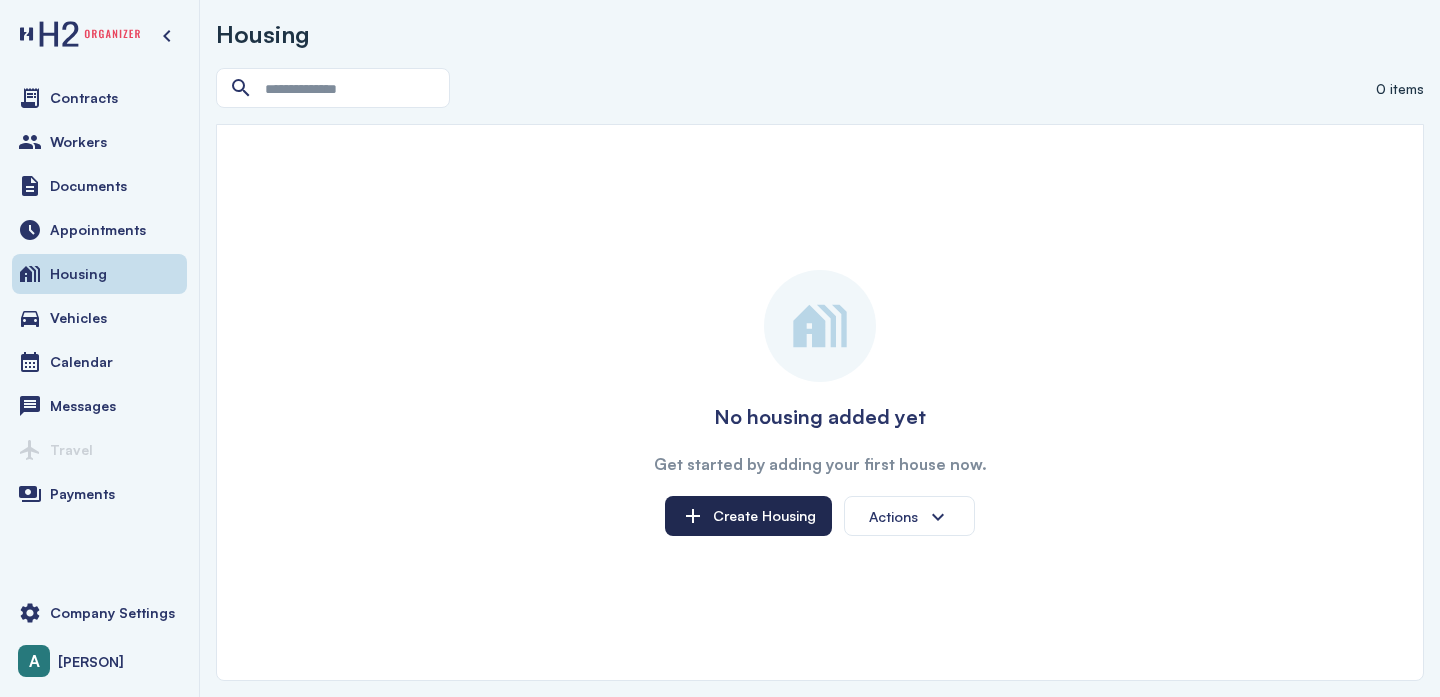 click on "Create Housing" 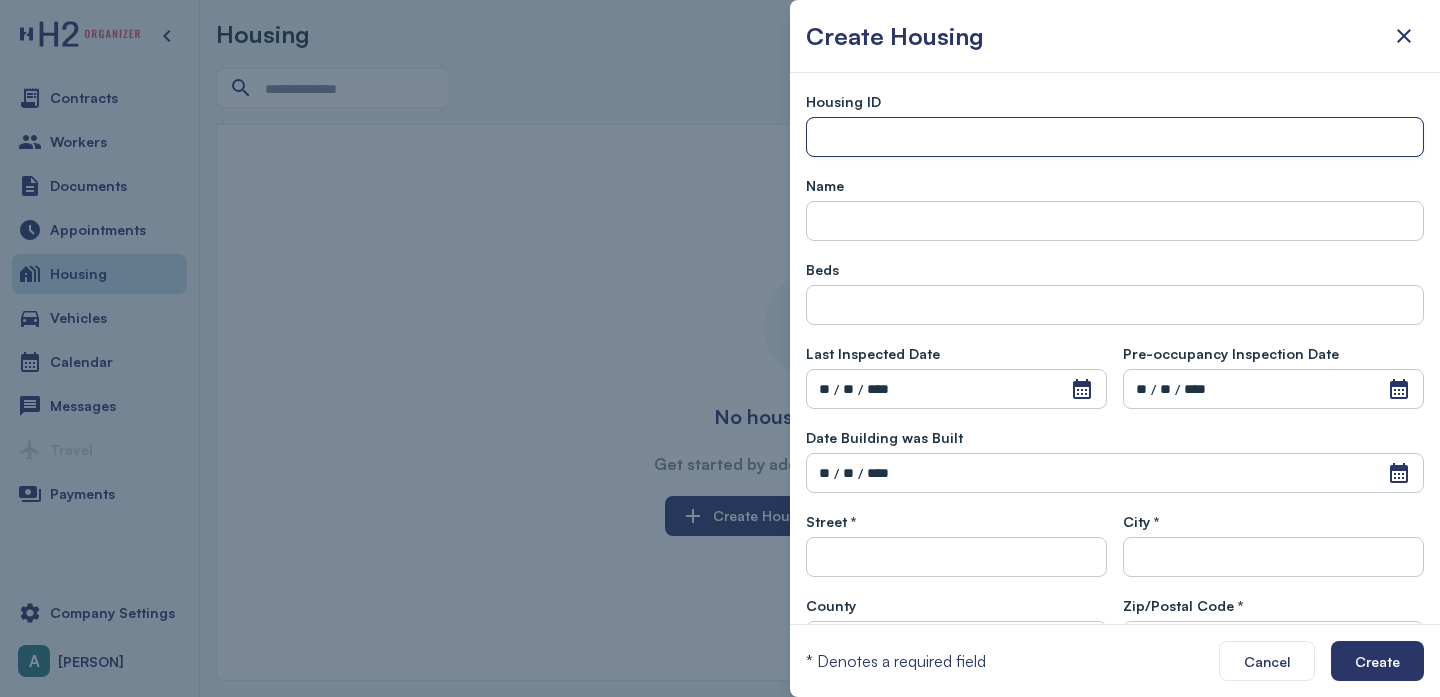 click at bounding box center [1115, 138] 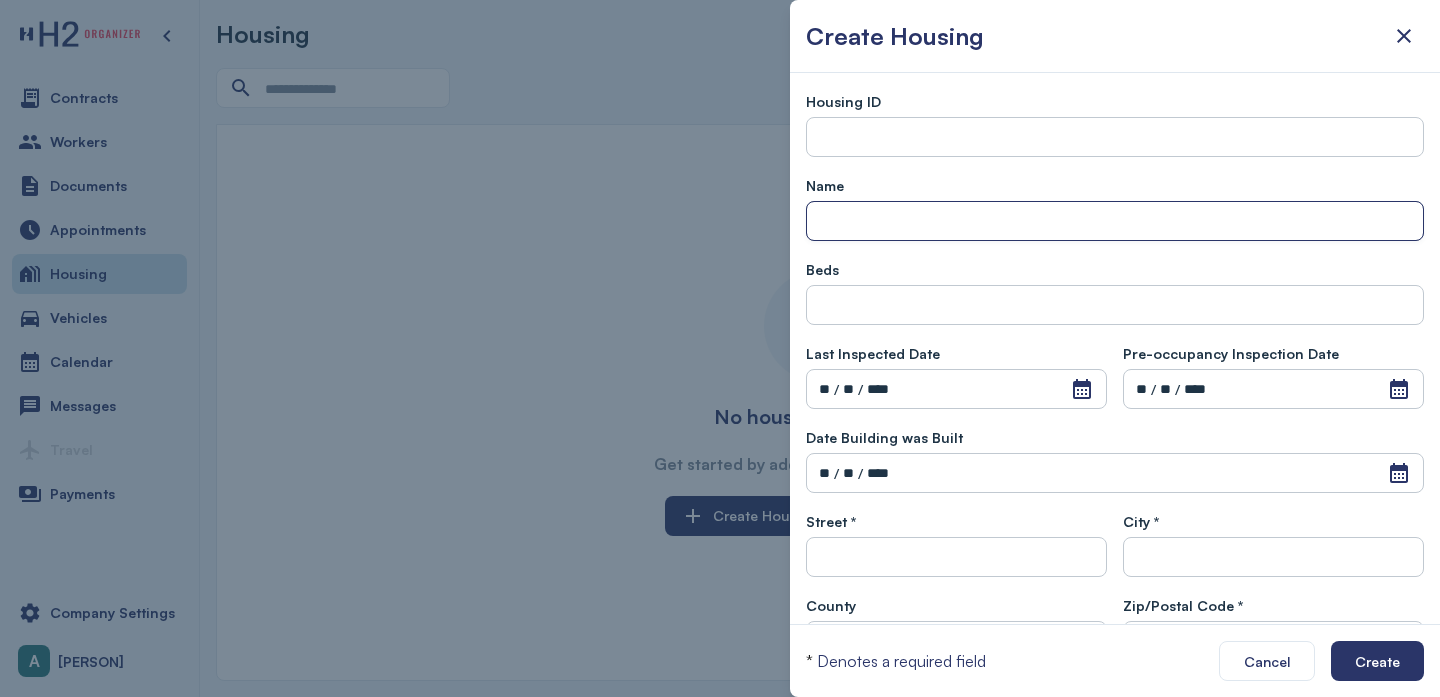 click at bounding box center (1115, 222) 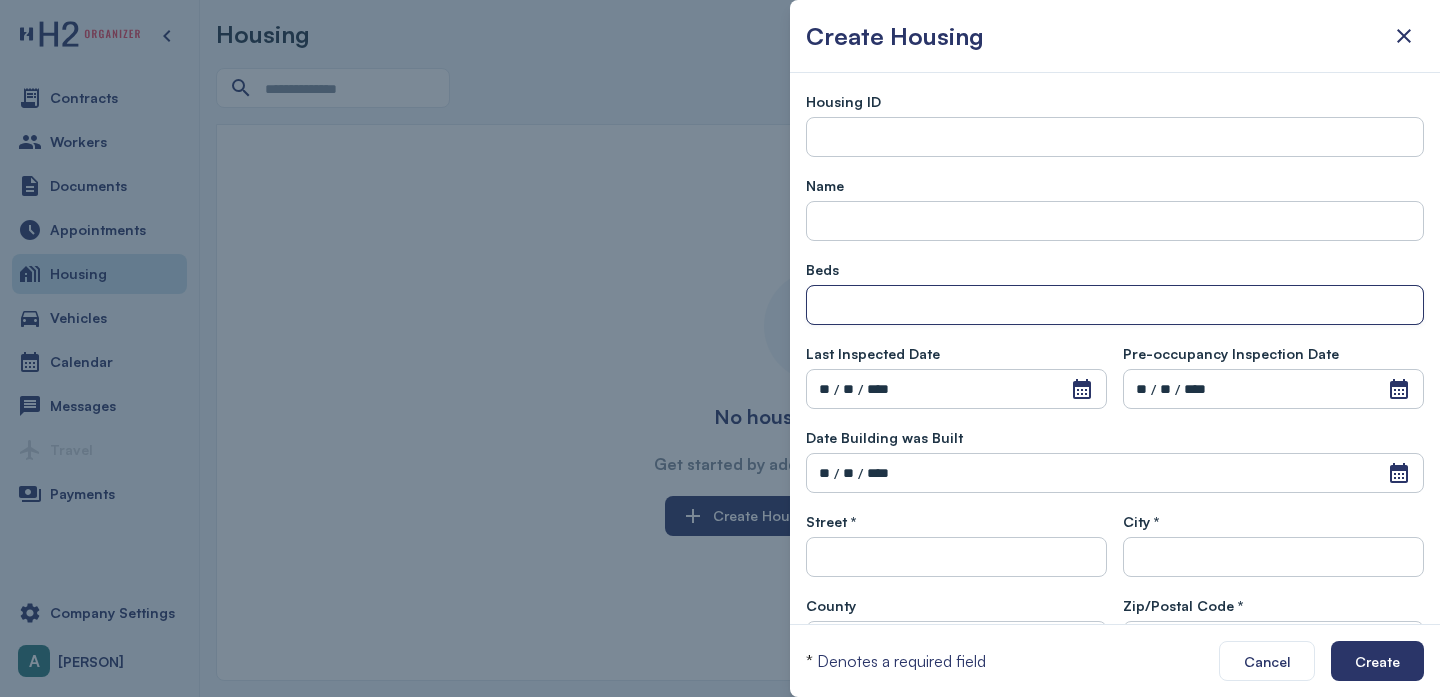 click at bounding box center (1115, 306) 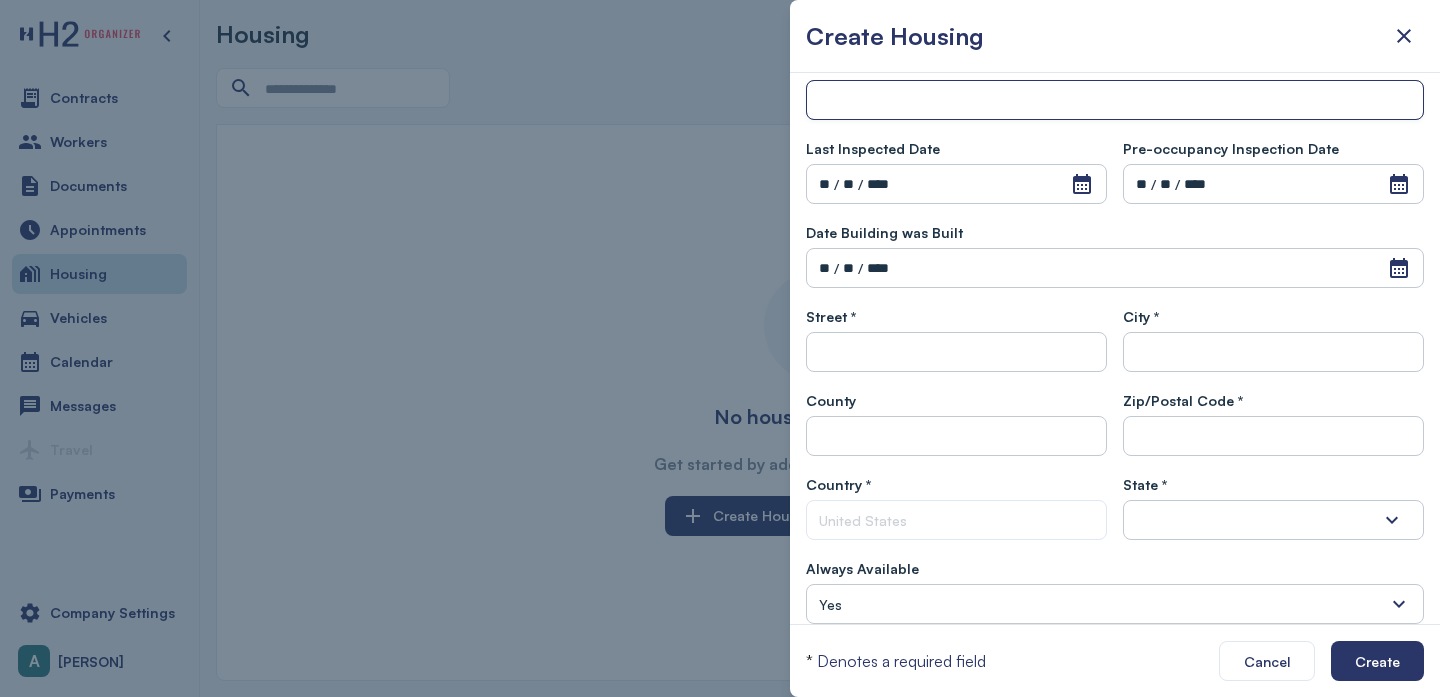 scroll, scrollTop: 0, scrollLeft: 0, axis: both 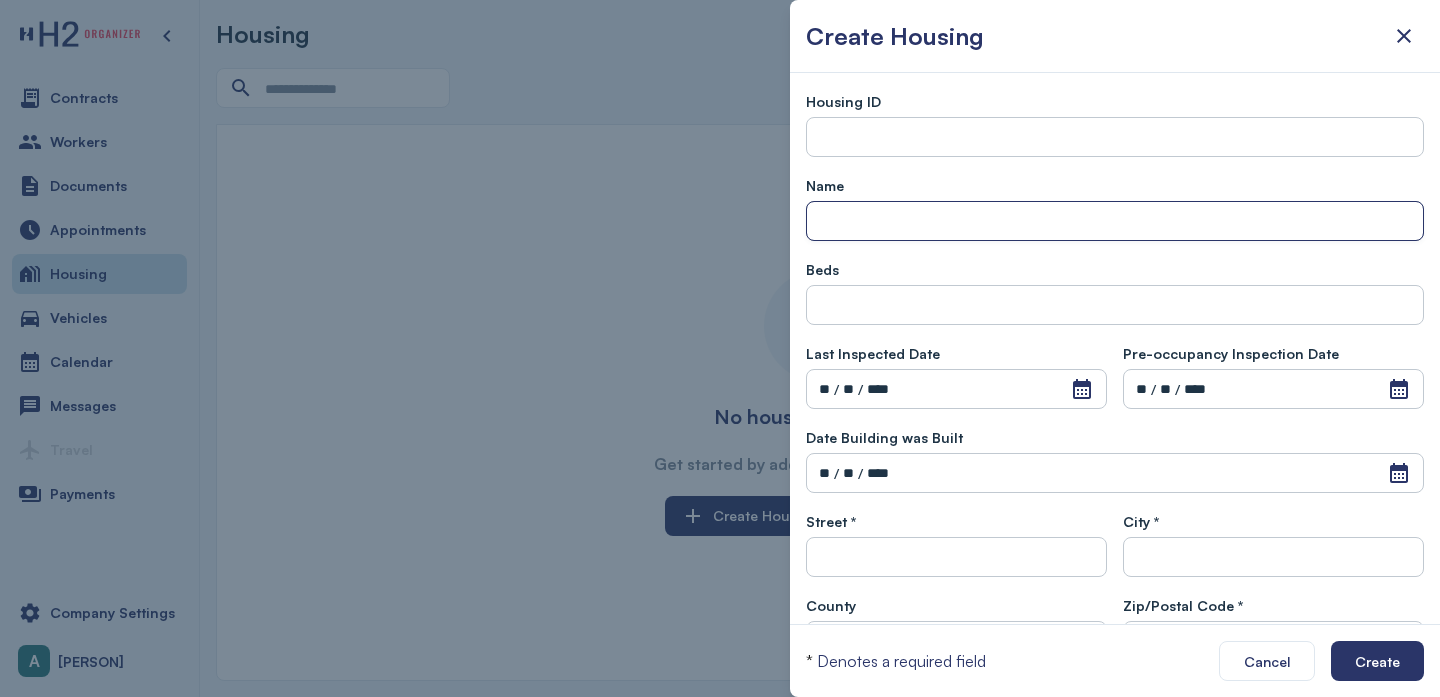 click at bounding box center [1115, 222] 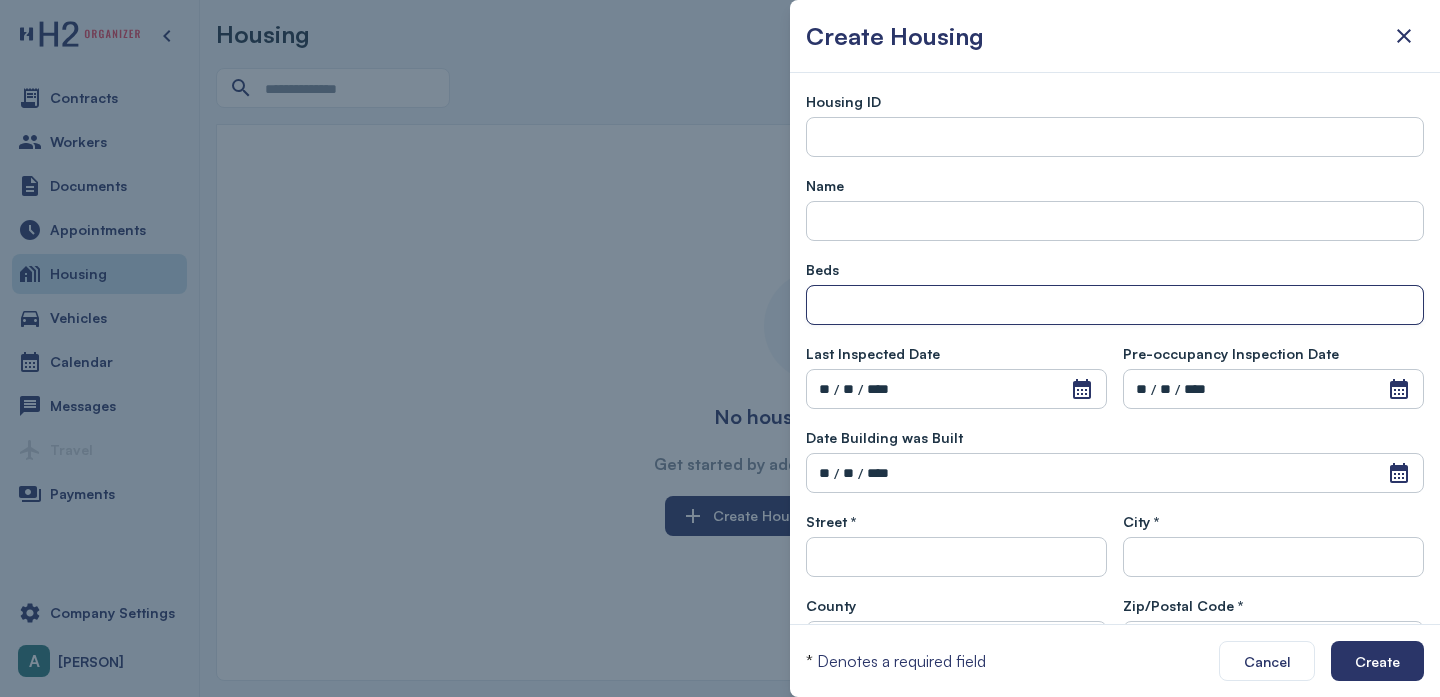 click at bounding box center [1115, 306] 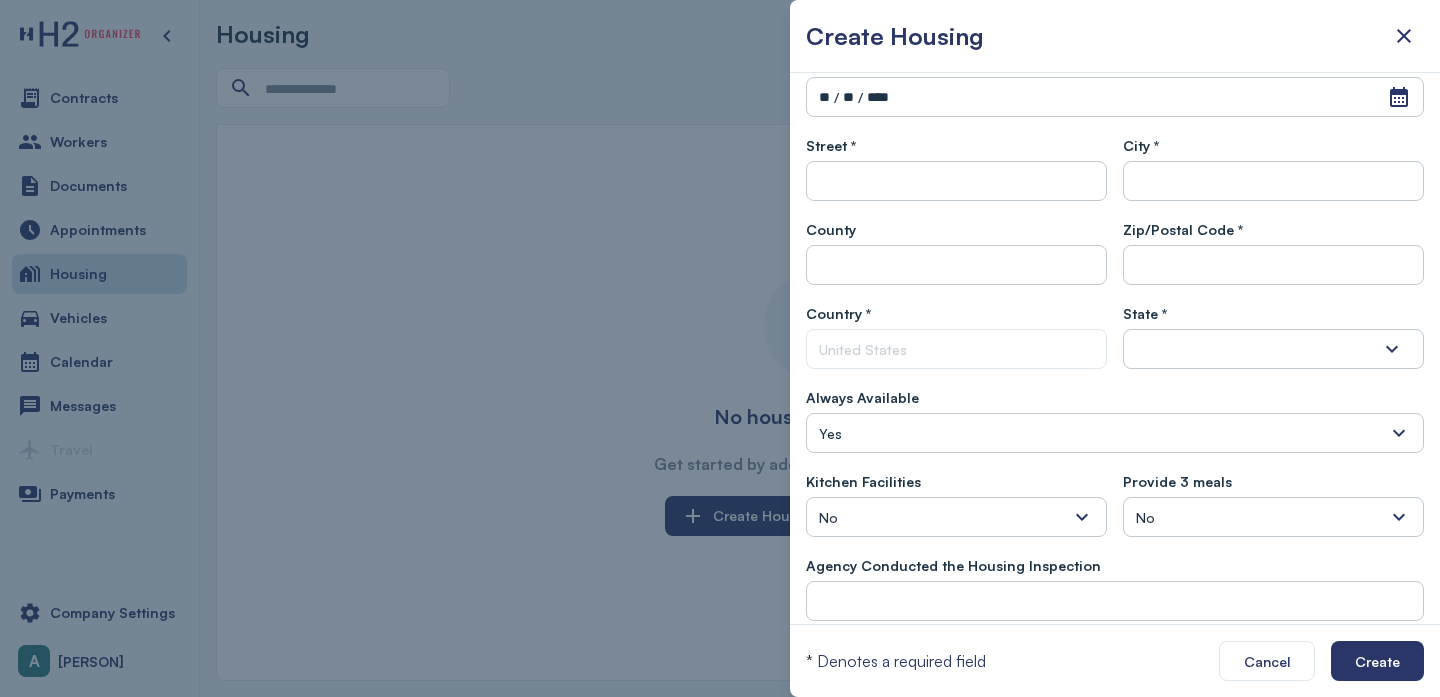scroll, scrollTop: 379, scrollLeft: 0, axis: vertical 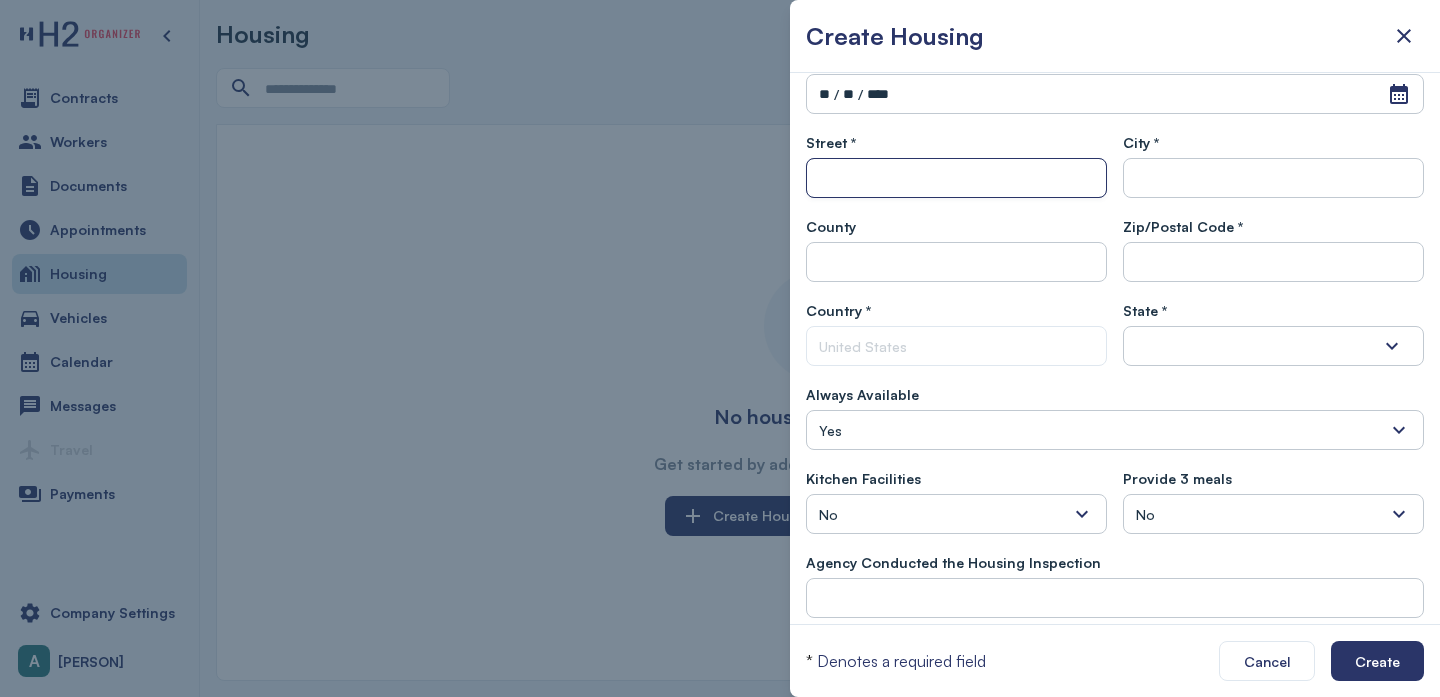 click at bounding box center [956, 179] 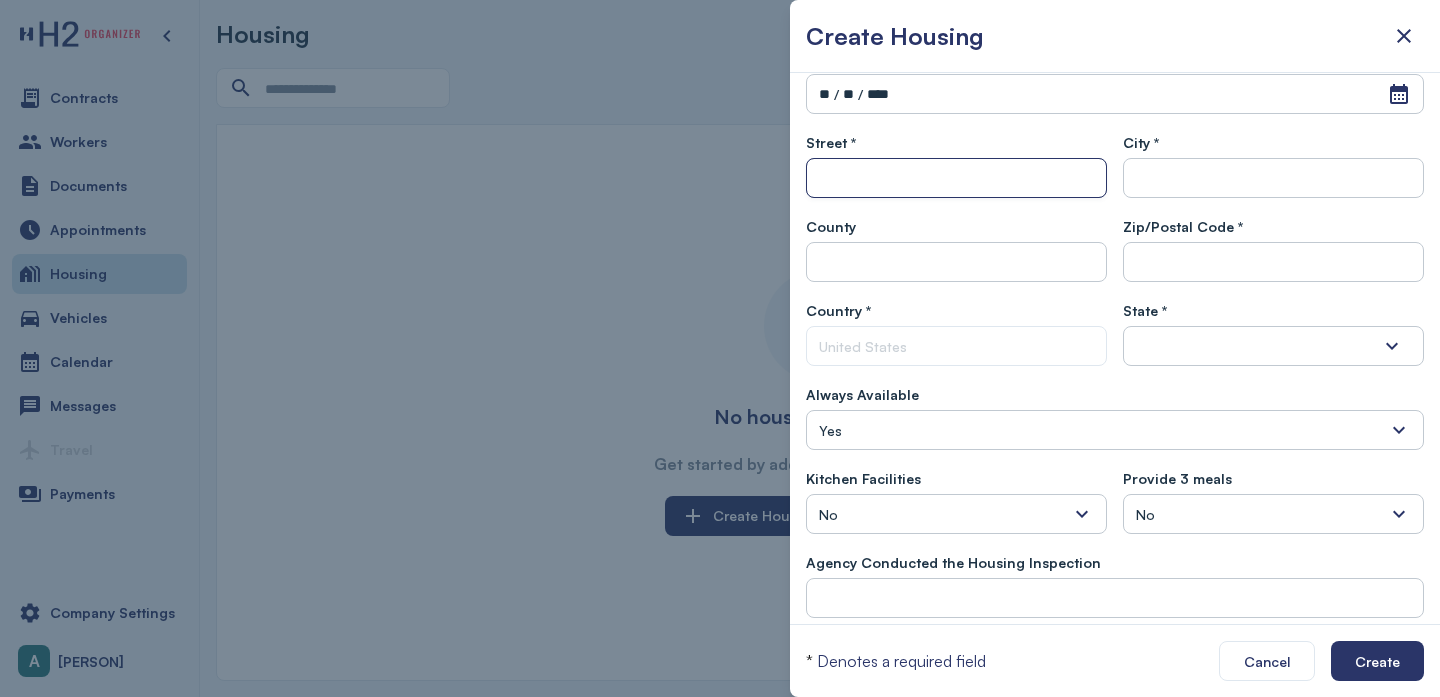 paste on "**********" 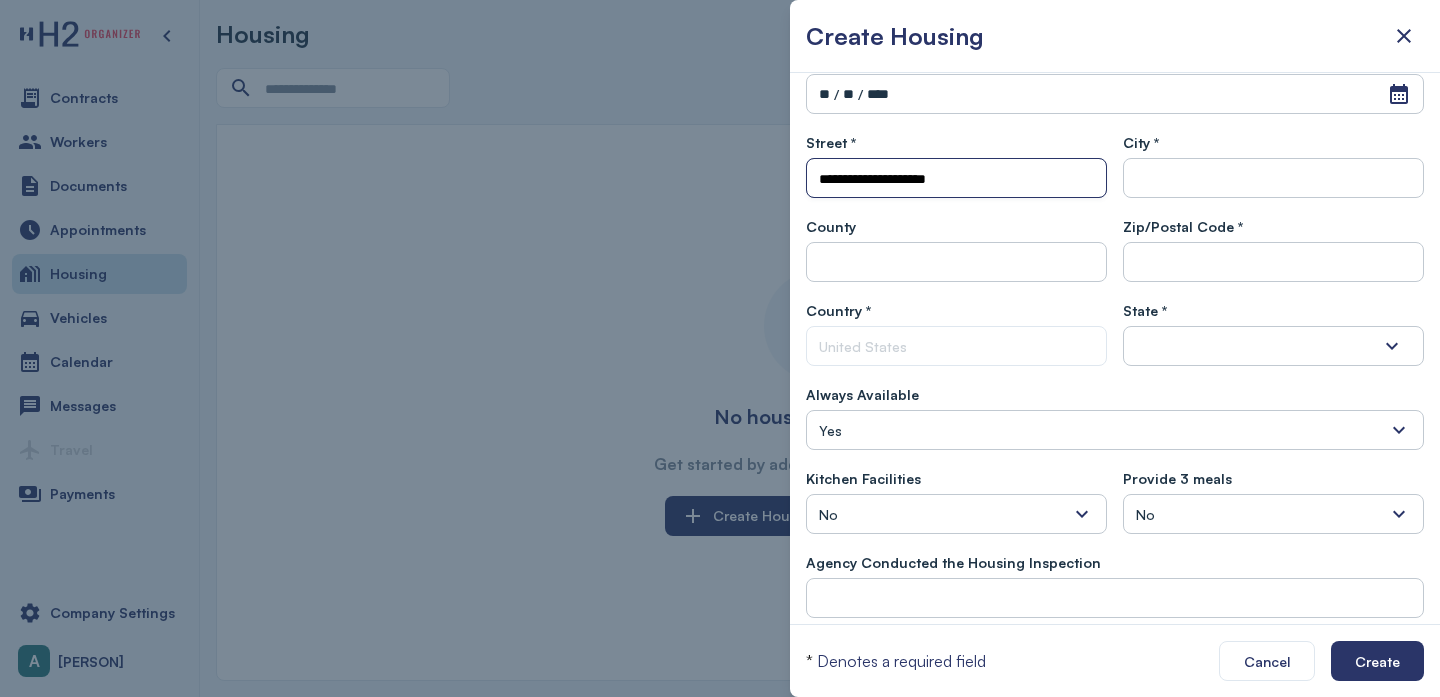 type on "**********" 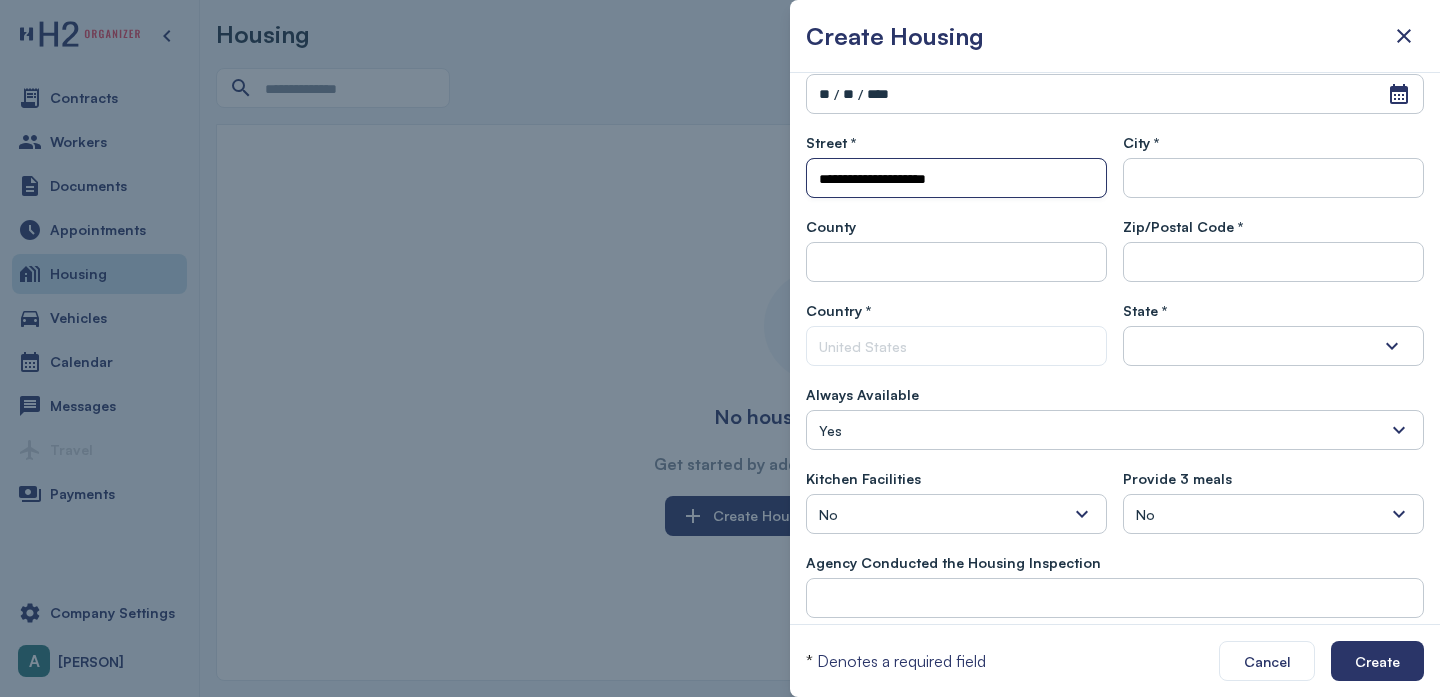 click on "**********" at bounding box center (956, 179) 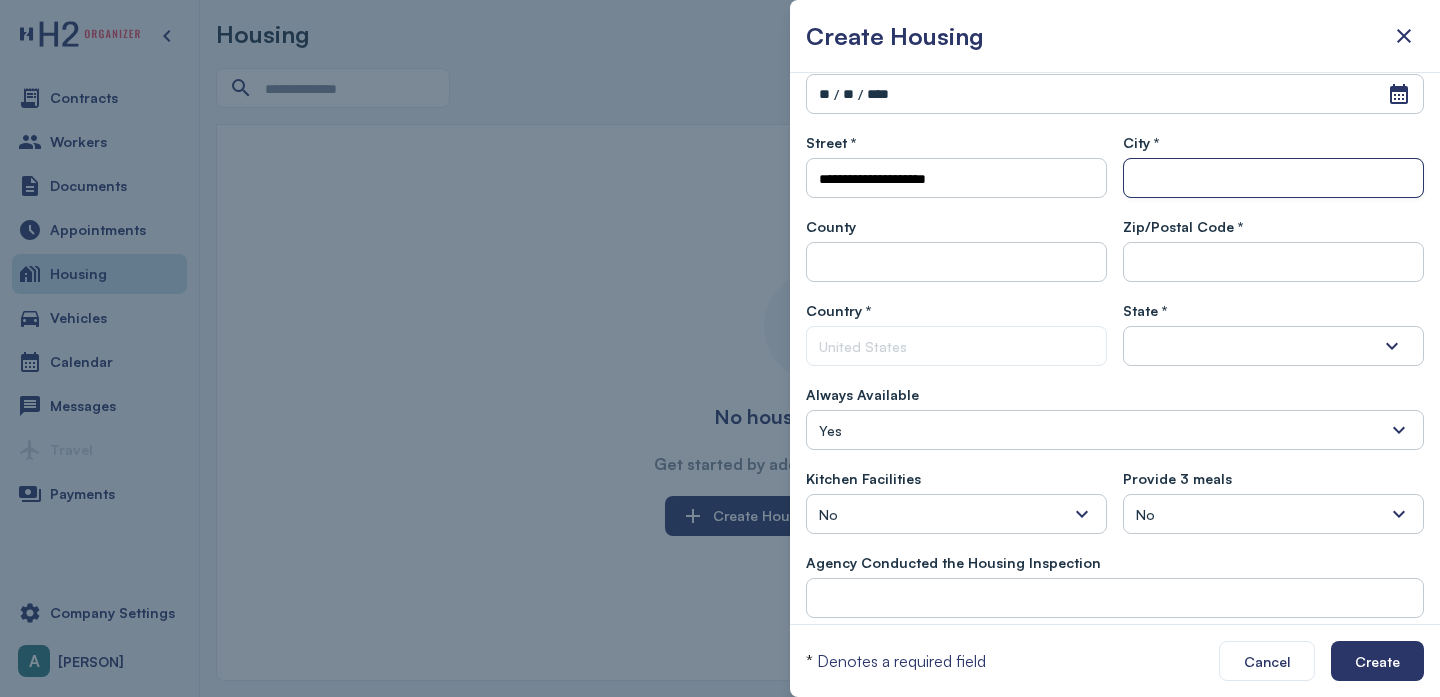 click at bounding box center (1273, 179) 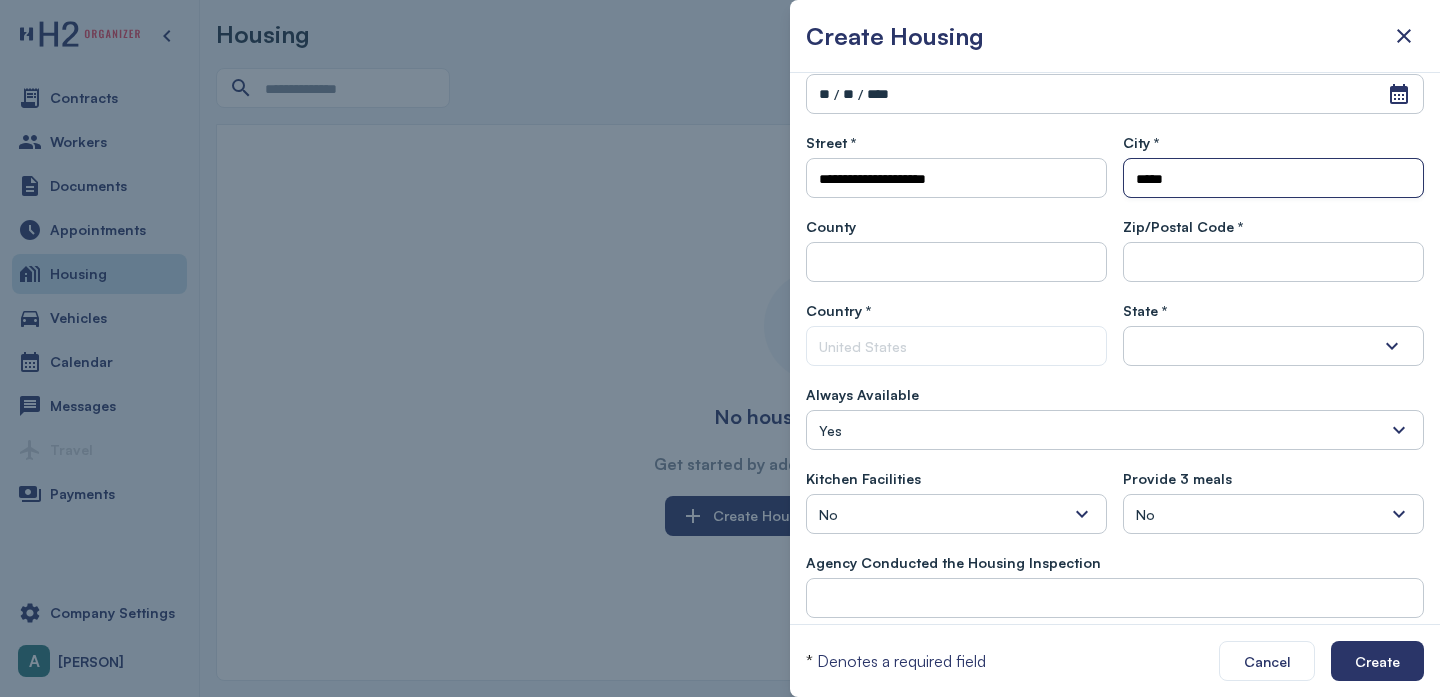 drag, startPoint x: 1188, startPoint y: 178, endPoint x: 1060, endPoint y: 177, distance: 128.0039 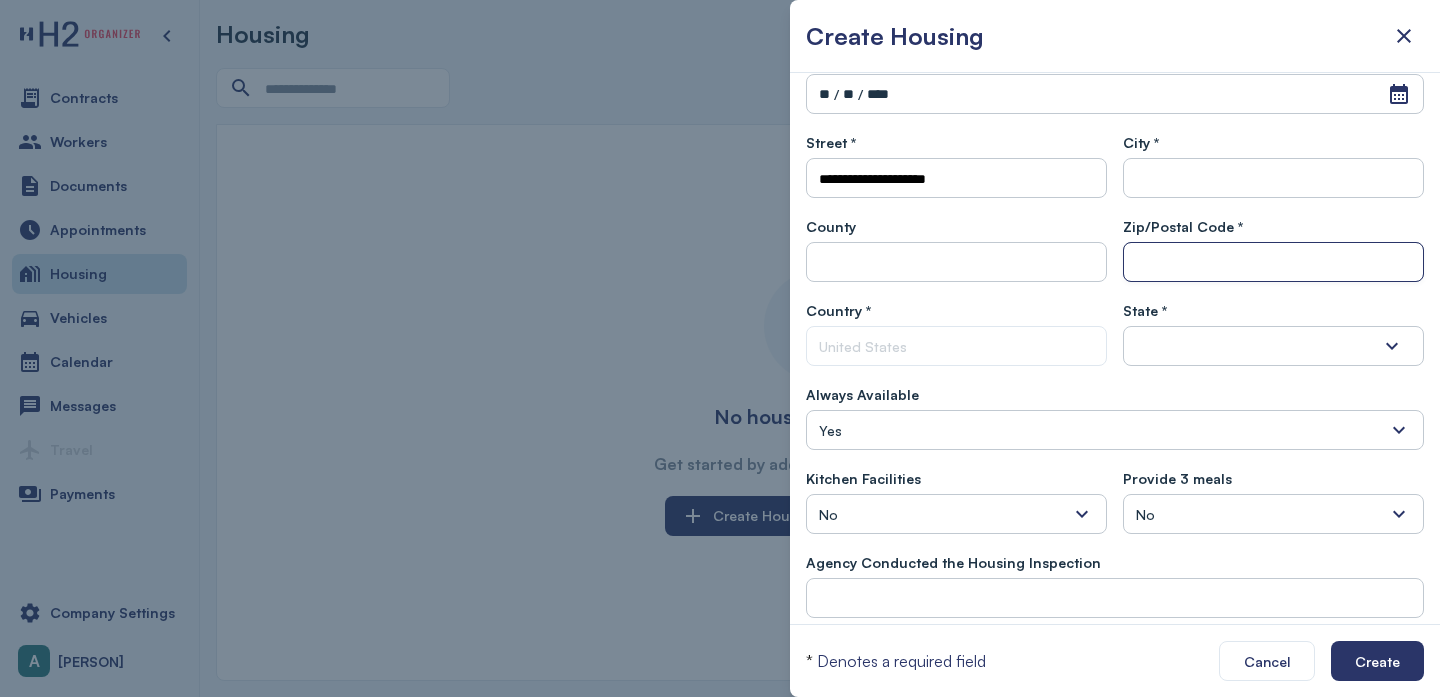 click on "Zip/Postal Code *" at bounding box center [1273, 248] 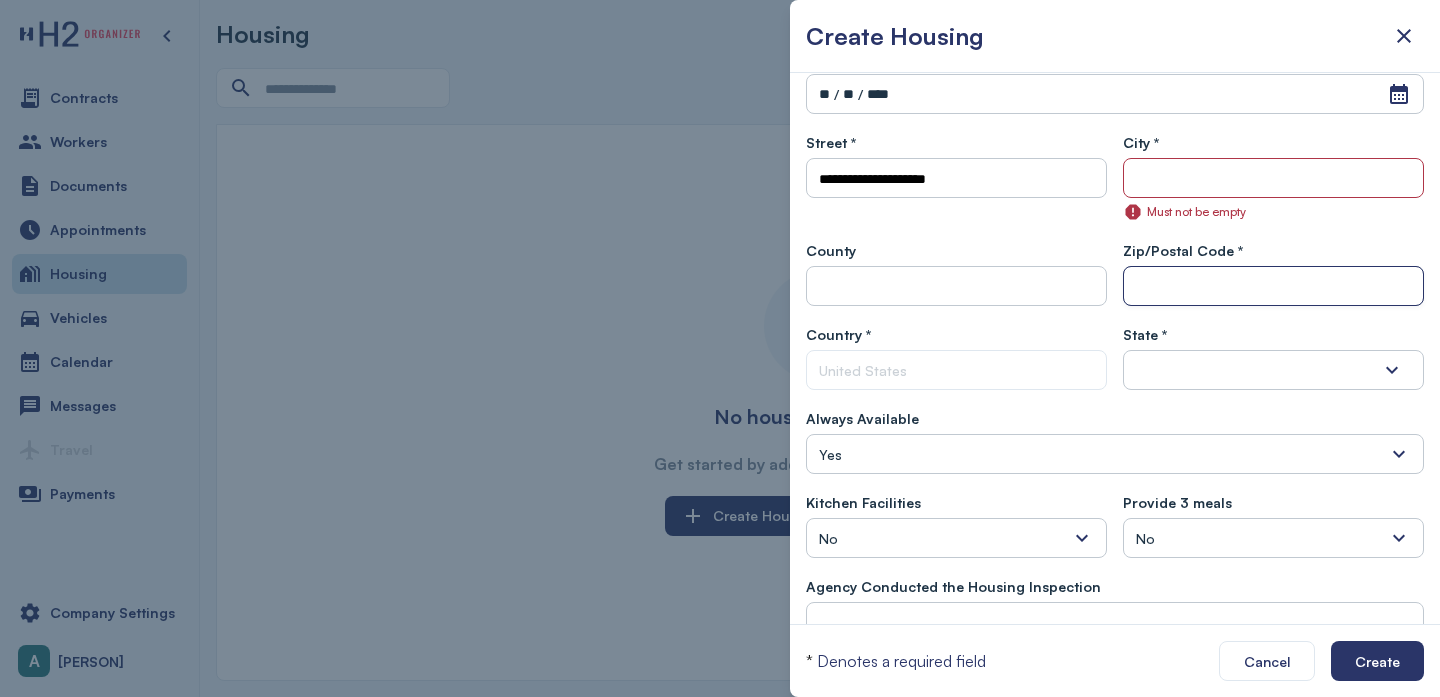 paste on "*****" 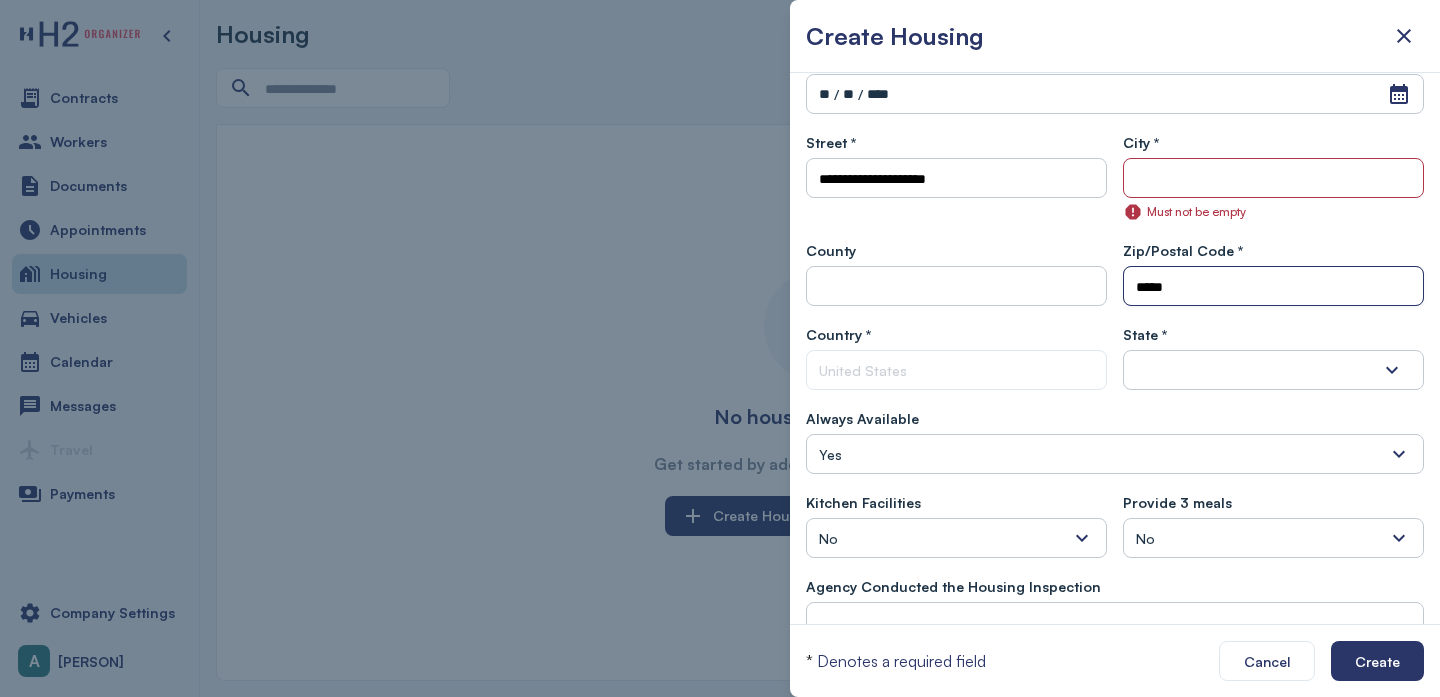 type on "*****" 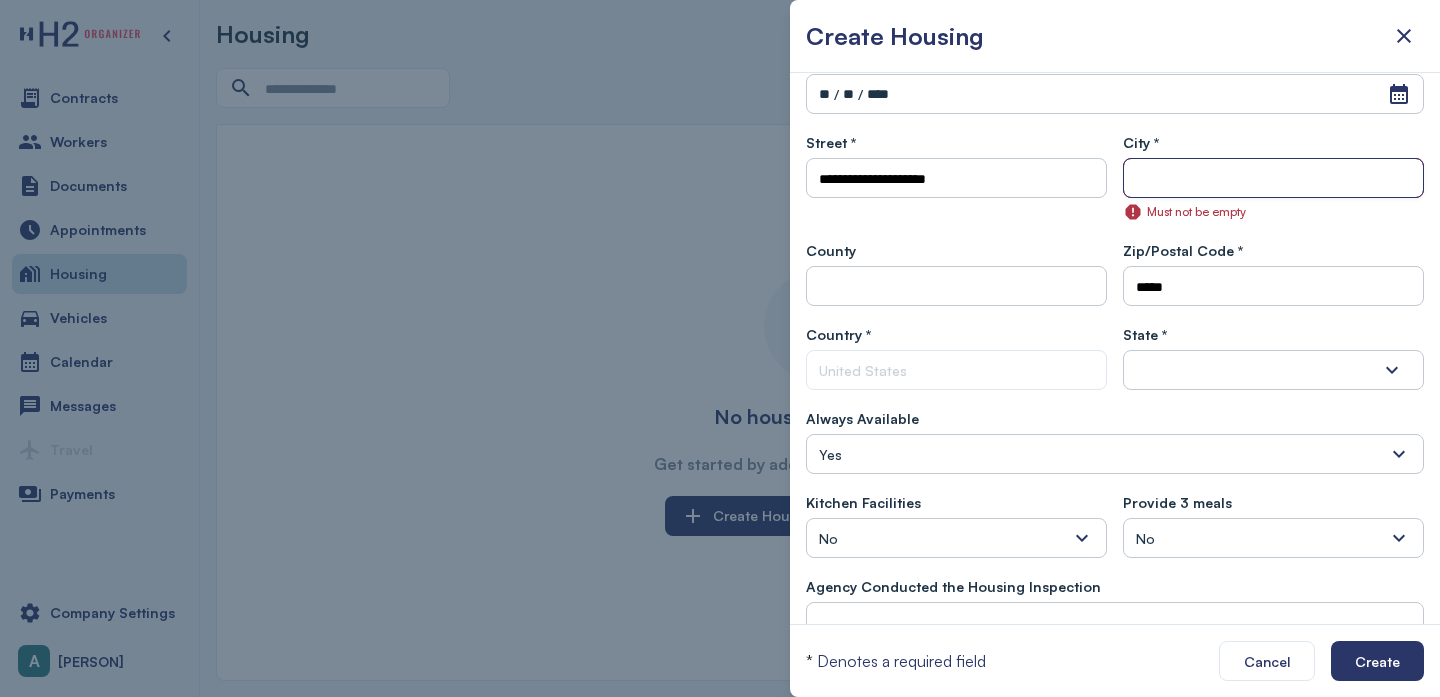 click at bounding box center (1273, 179) 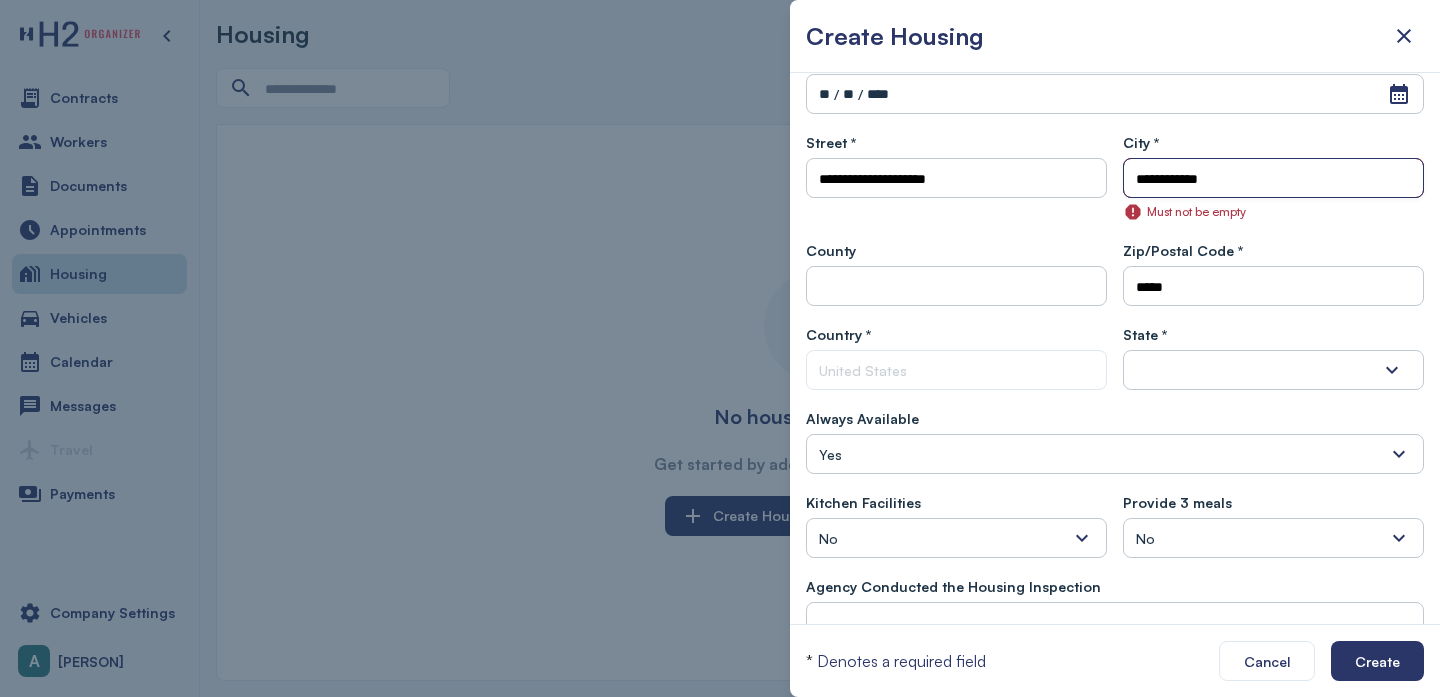 type on "**********" 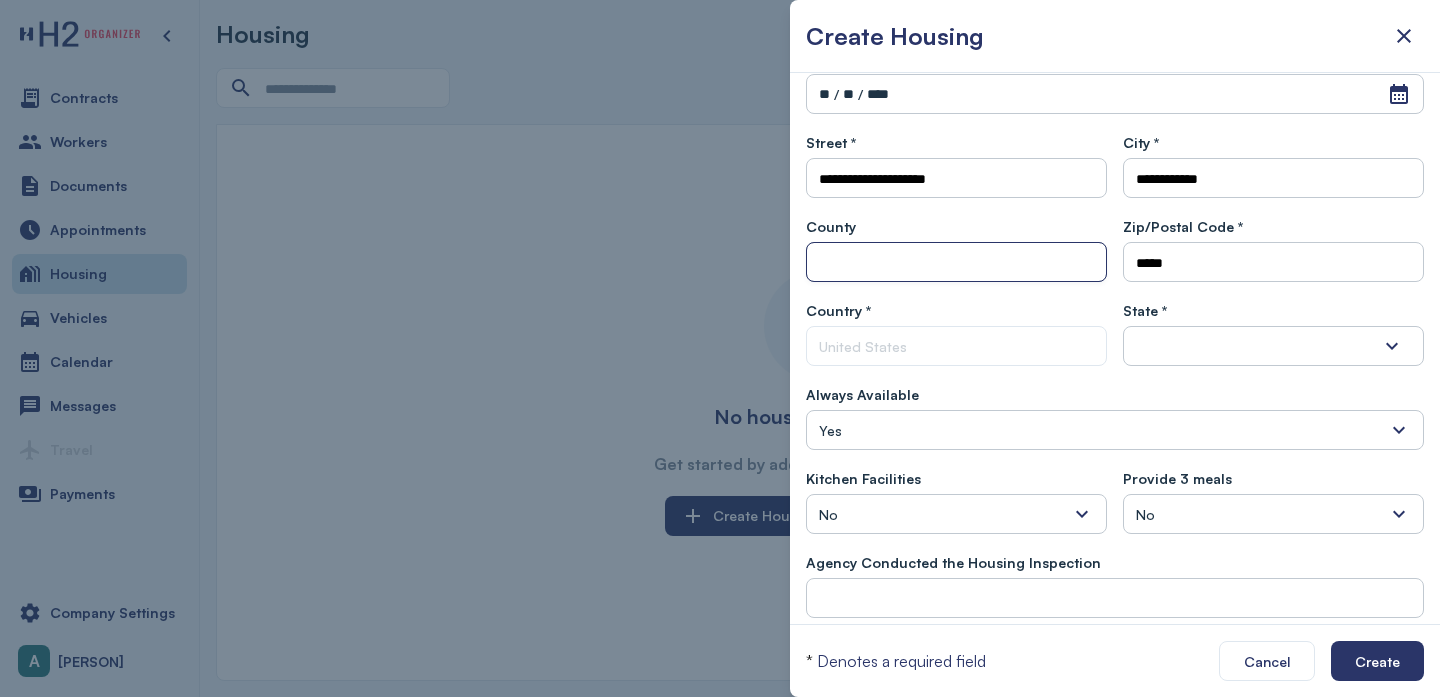 click on "**********" at bounding box center [1115, 433] 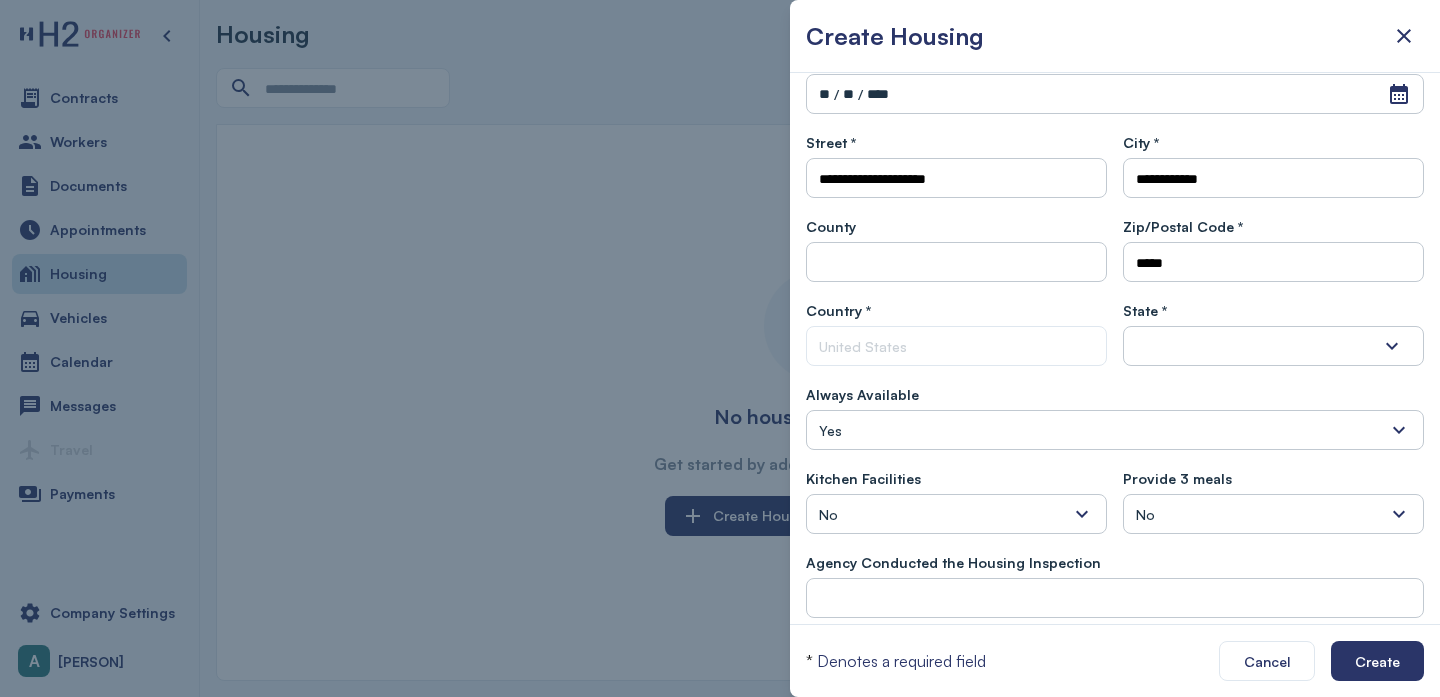 scroll, scrollTop: 417, scrollLeft: 0, axis: vertical 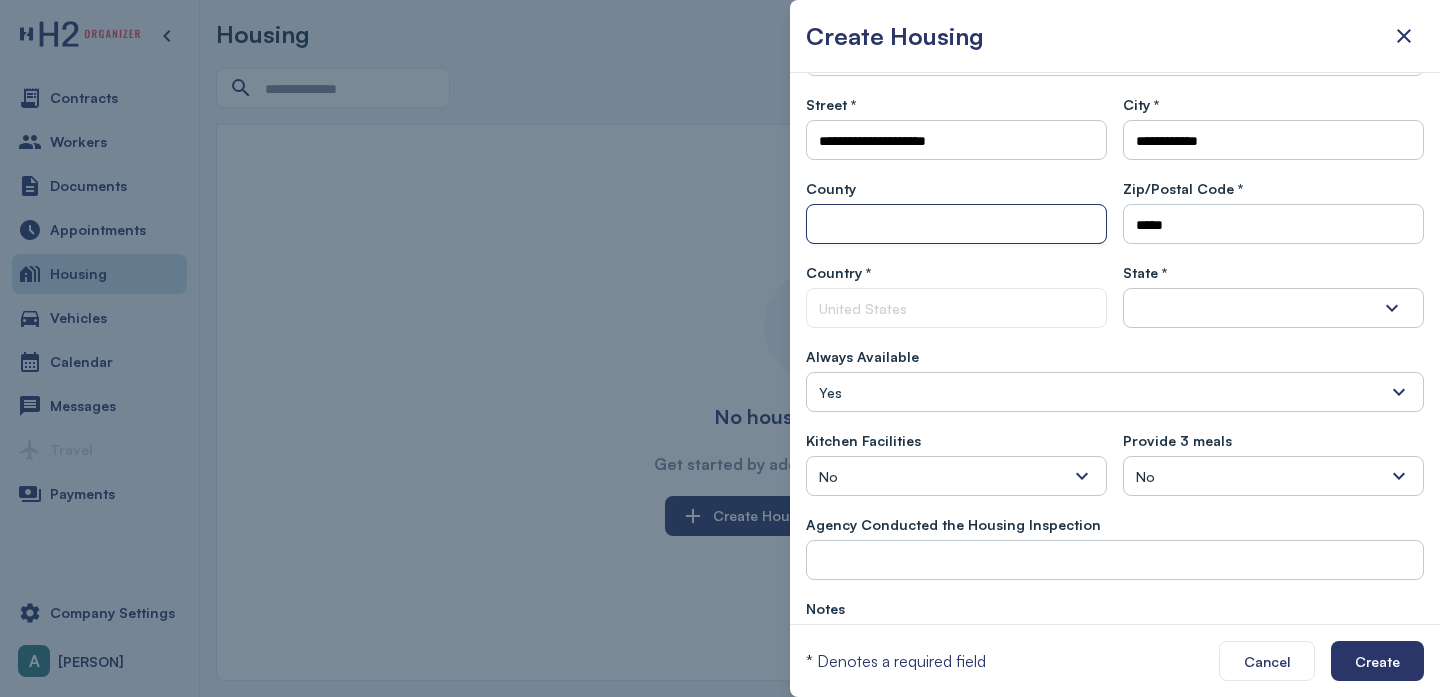 click at bounding box center (956, 225) 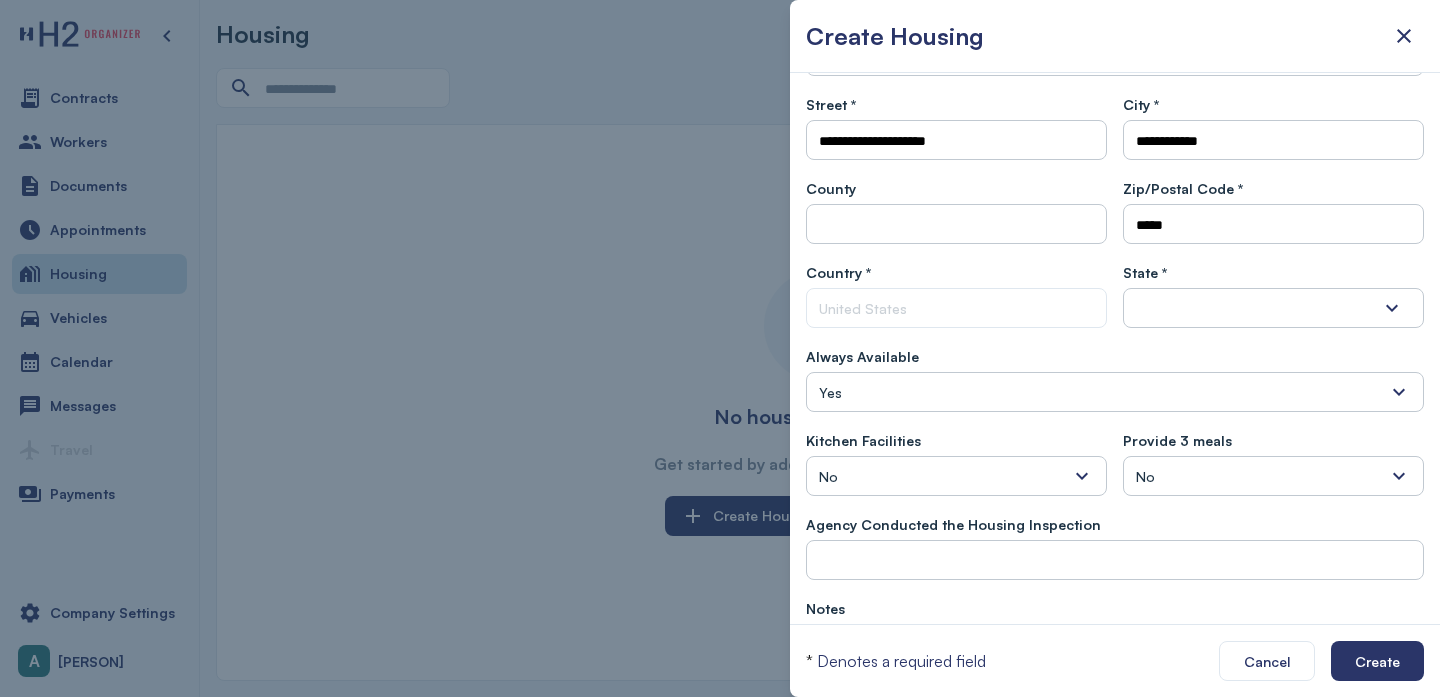 click on "**********" at bounding box center (1115, 395) 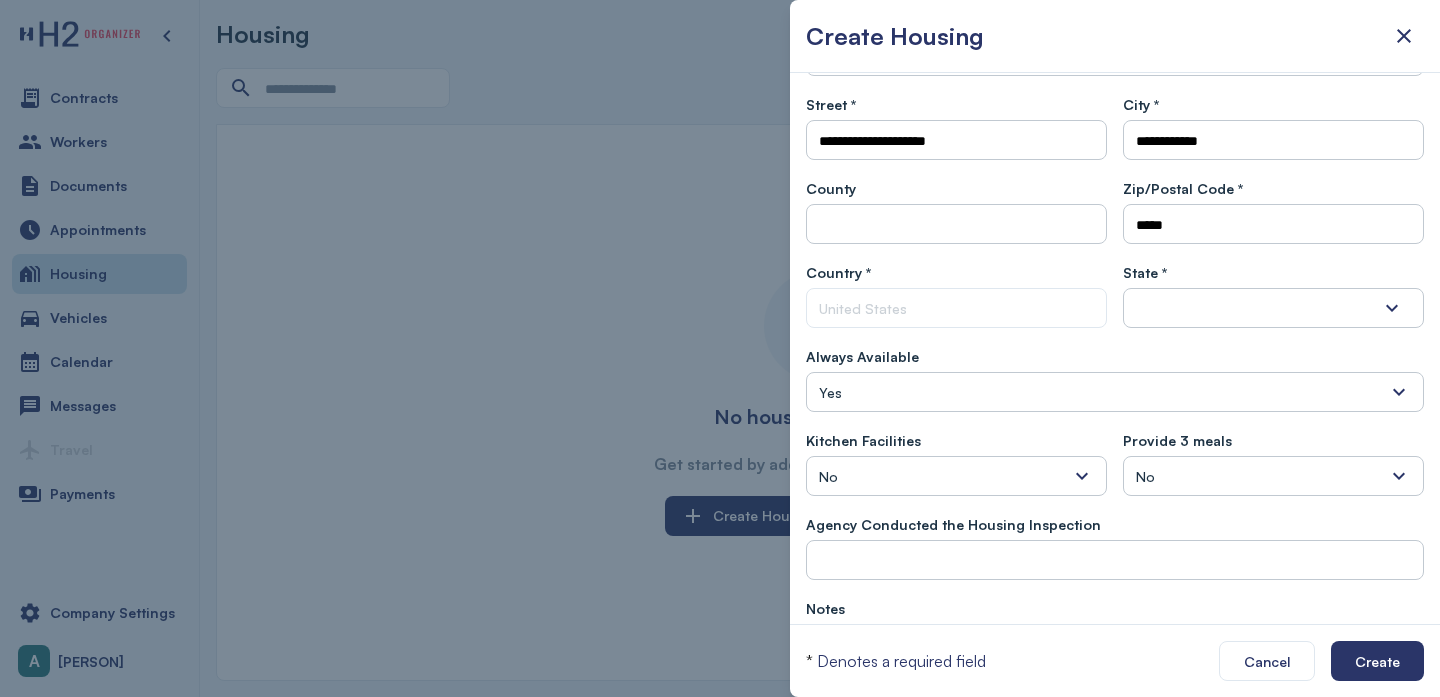 scroll, scrollTop: 444, scrollLeft: 0, axis: vertical 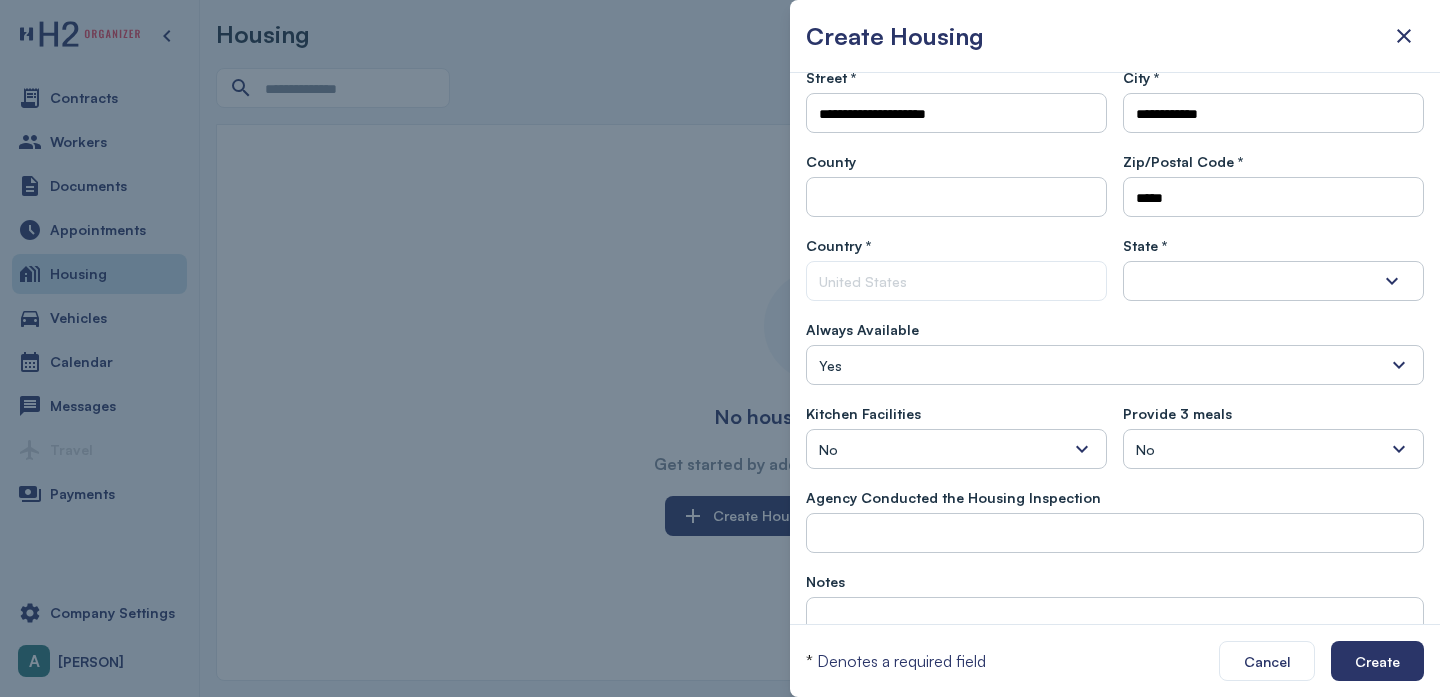 click at bounding box center [1273, 281] 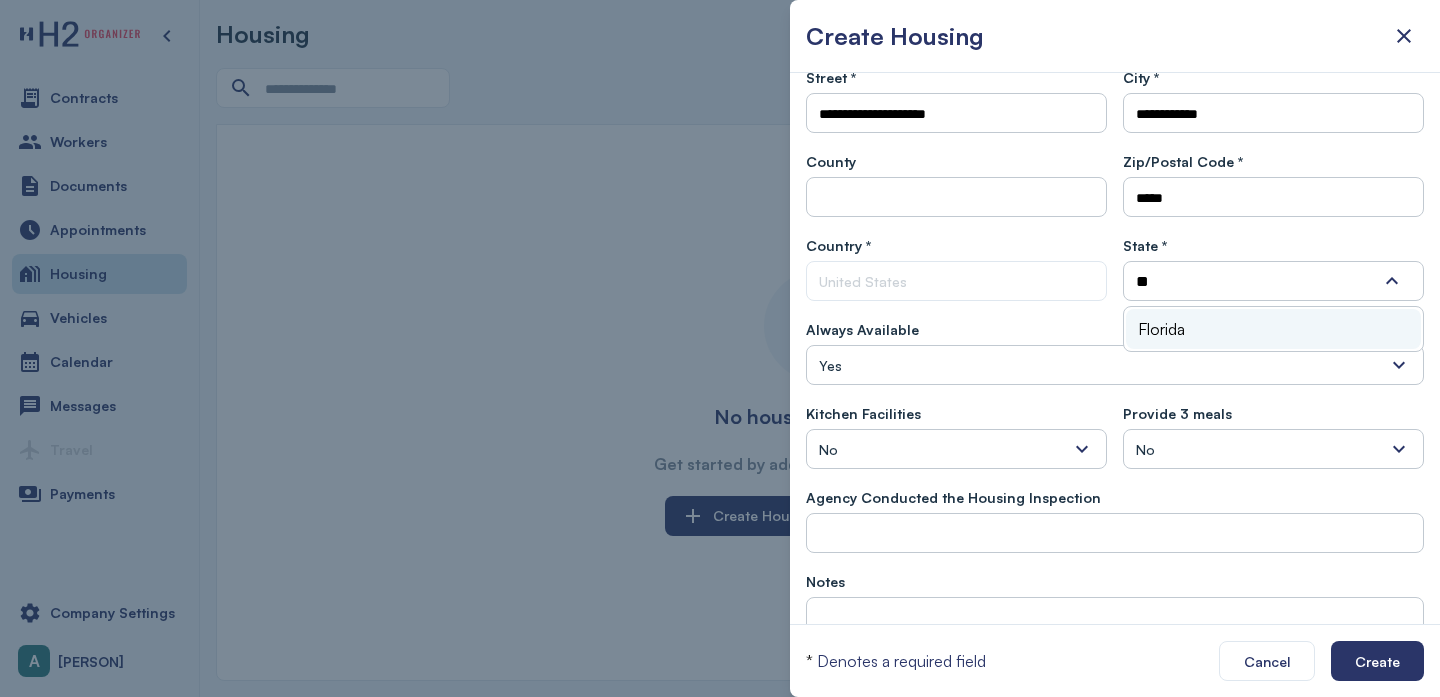 click on "Florida" at bounding box center [1273, 329] 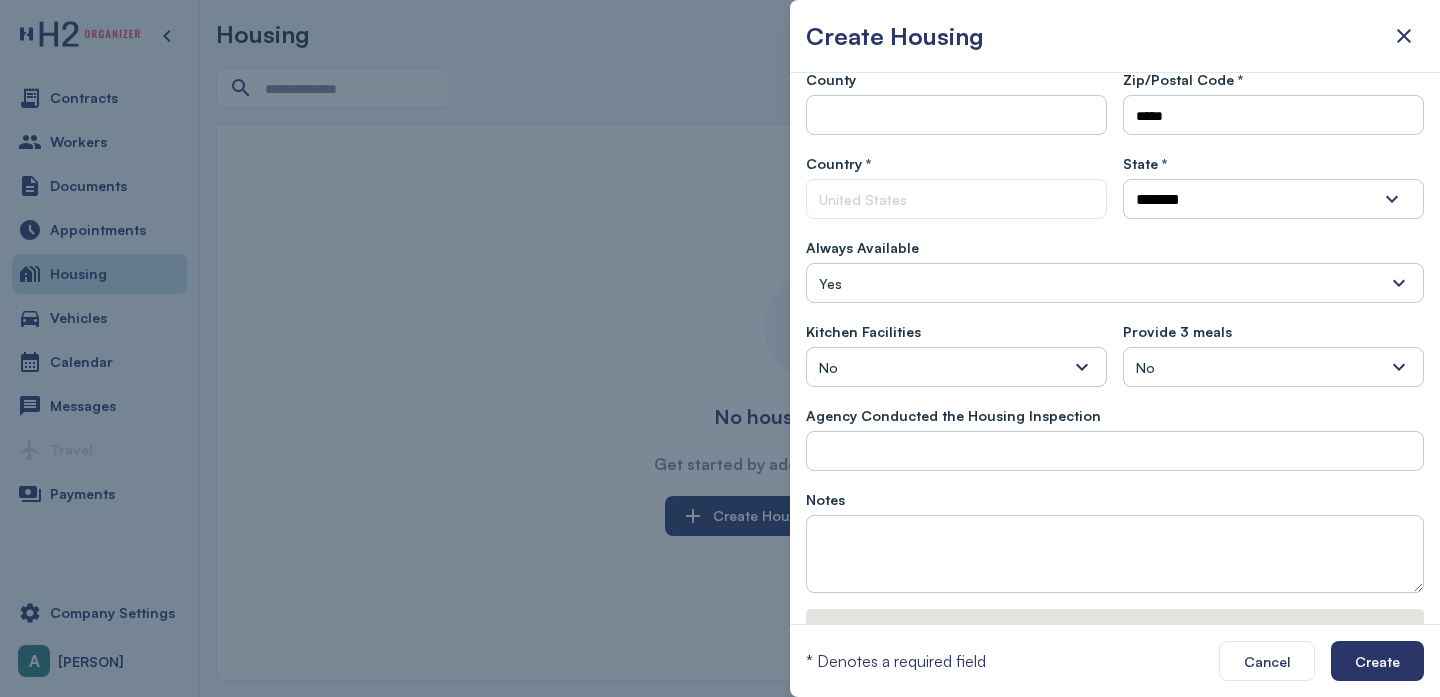 scroll, scrollTop: 536, scrollLeft: 0, axis: vertical 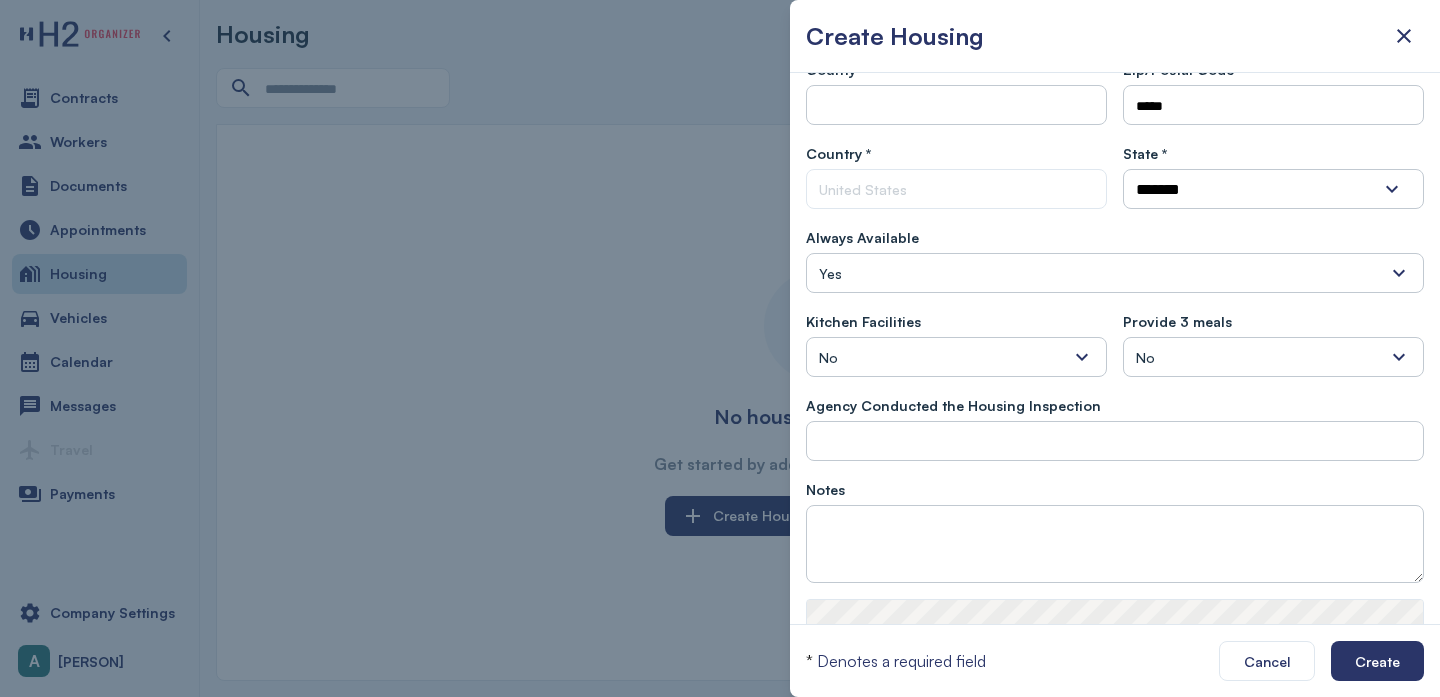 click on "Yes" at bounding box center (1115, 273) 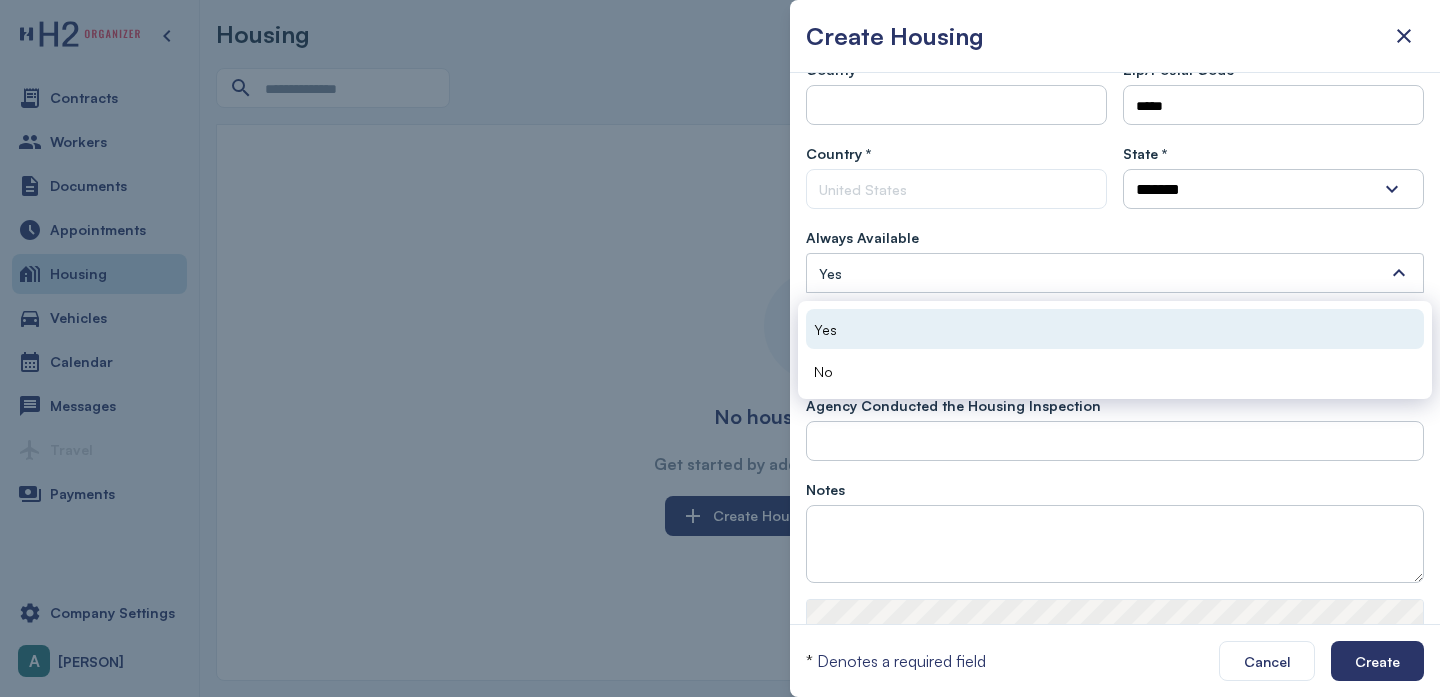 click on "Yes" at bounding box center (1115, 329) 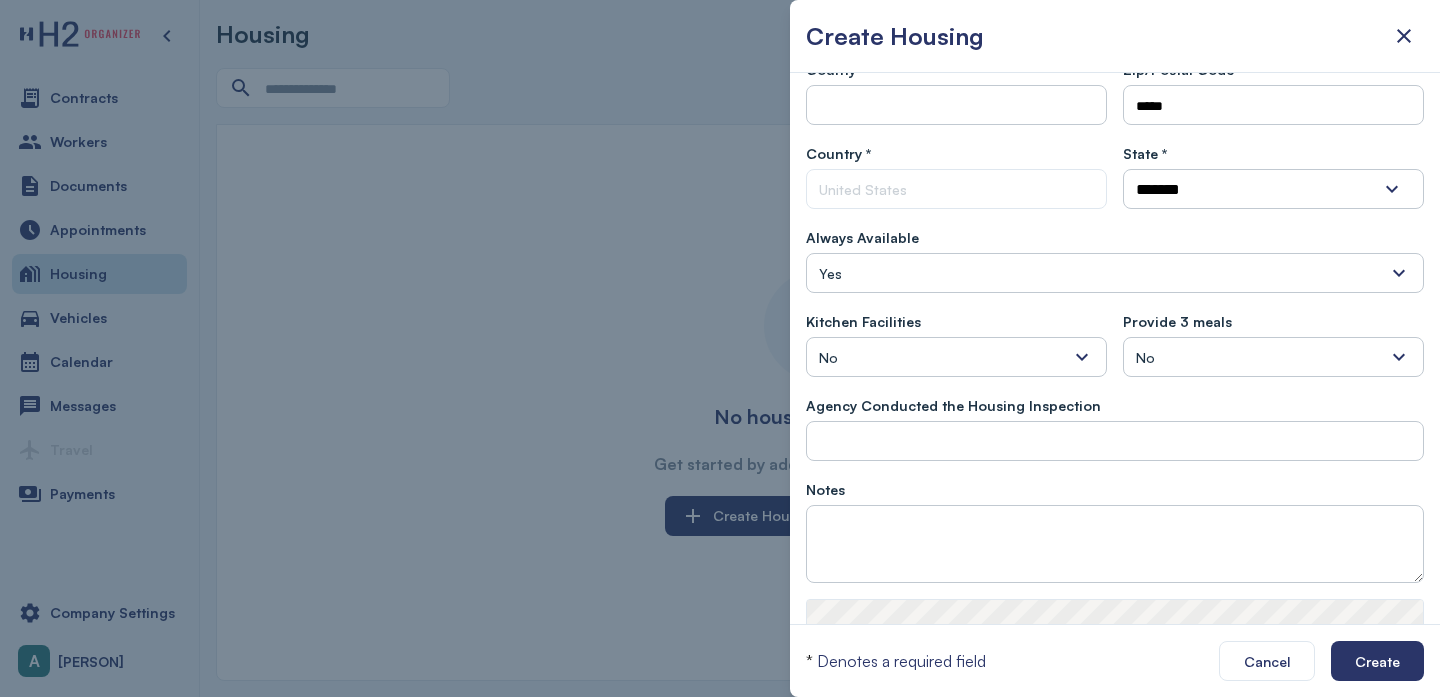 click on "Yes" at bounding box center [1115, 273] 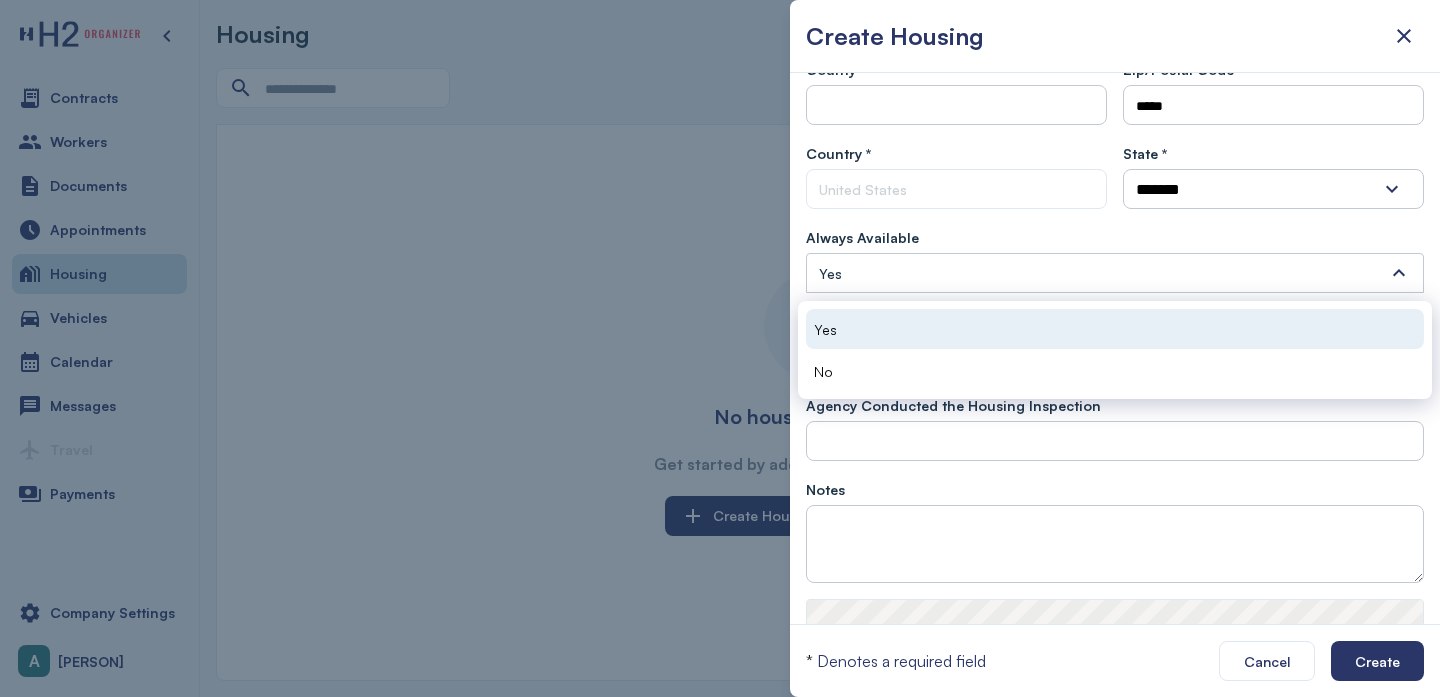 click on "Yes" at bounding box center (1115, 329) 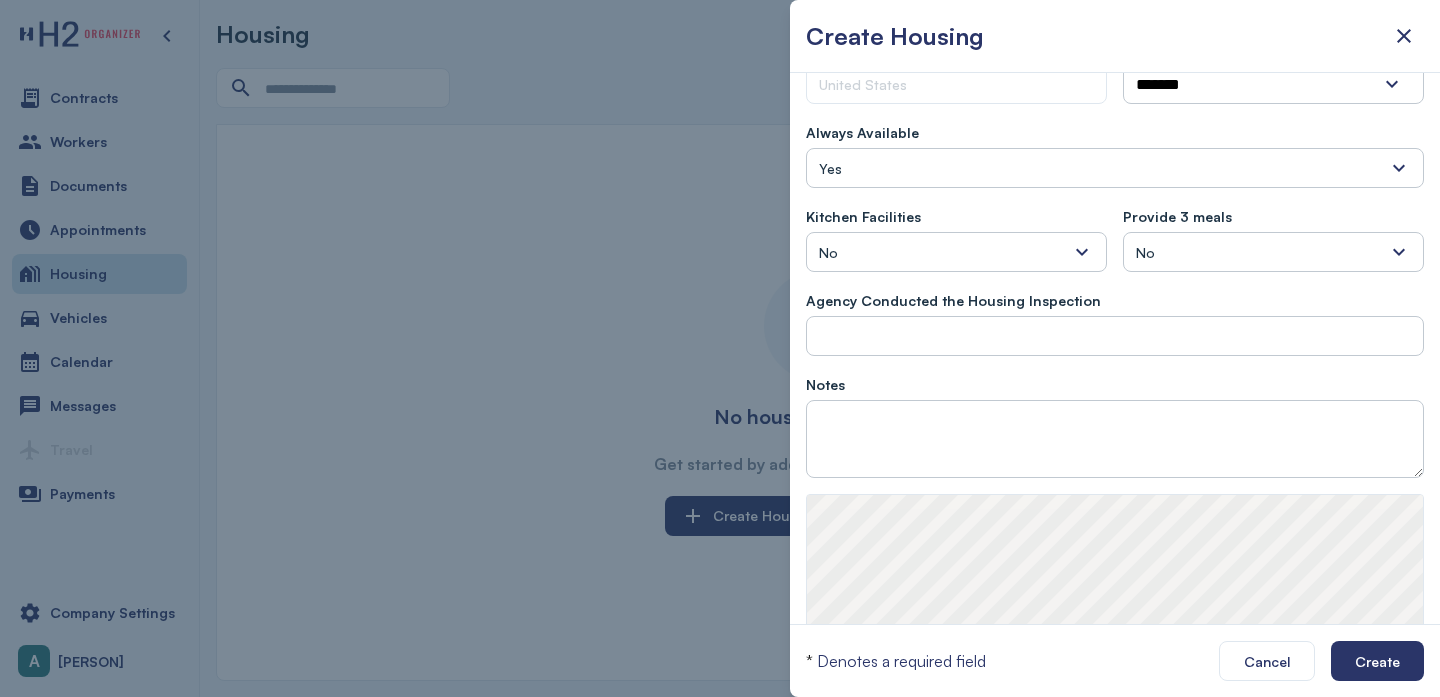 scroll, scrollTop: 649, scrollLeft: 0, axis: vertical 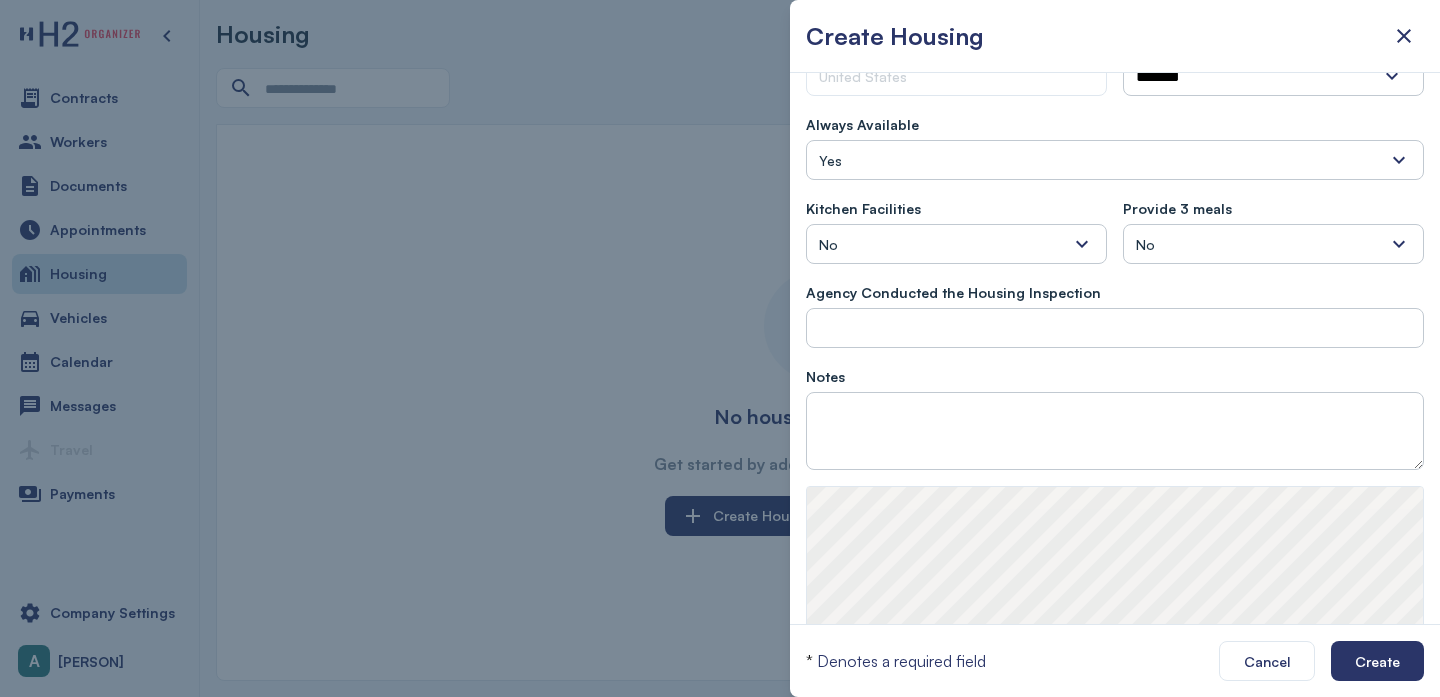 click on "No" at bounding box center (956, 244) 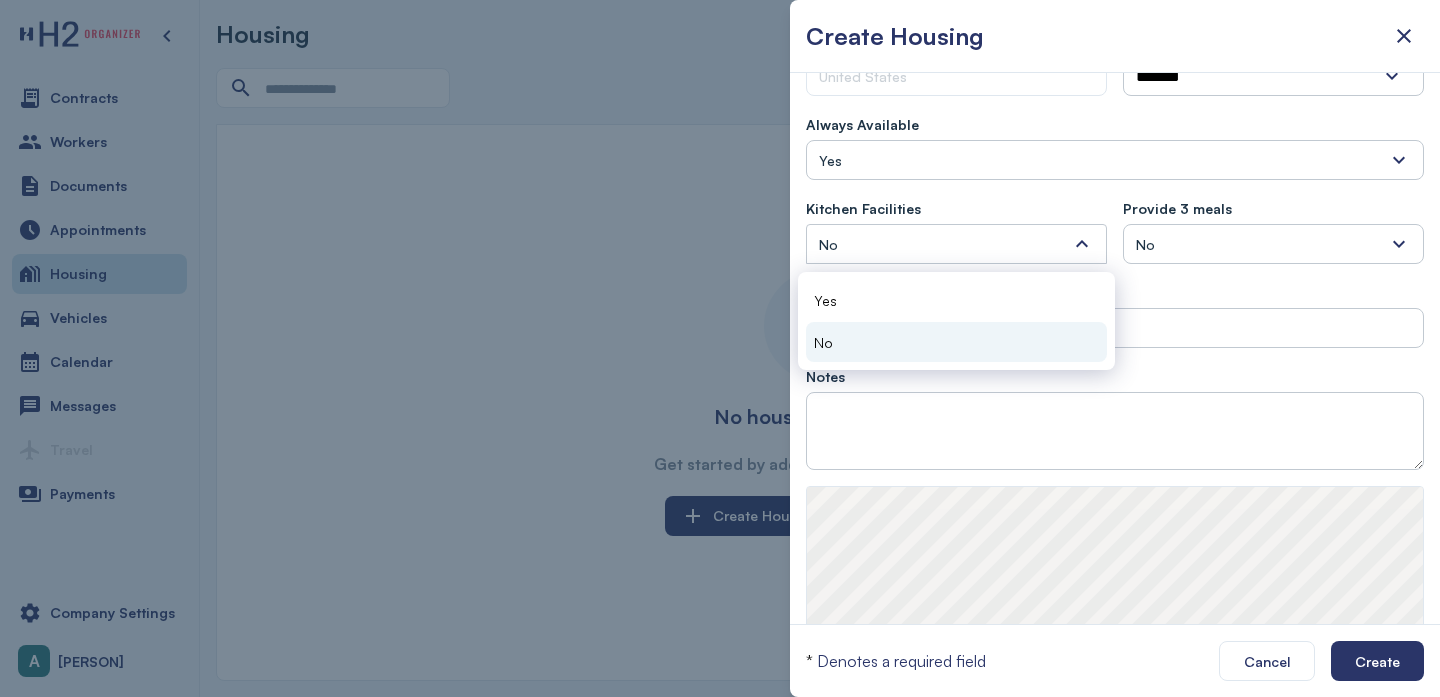 click on "**********" at bounding box center (1115, 163) 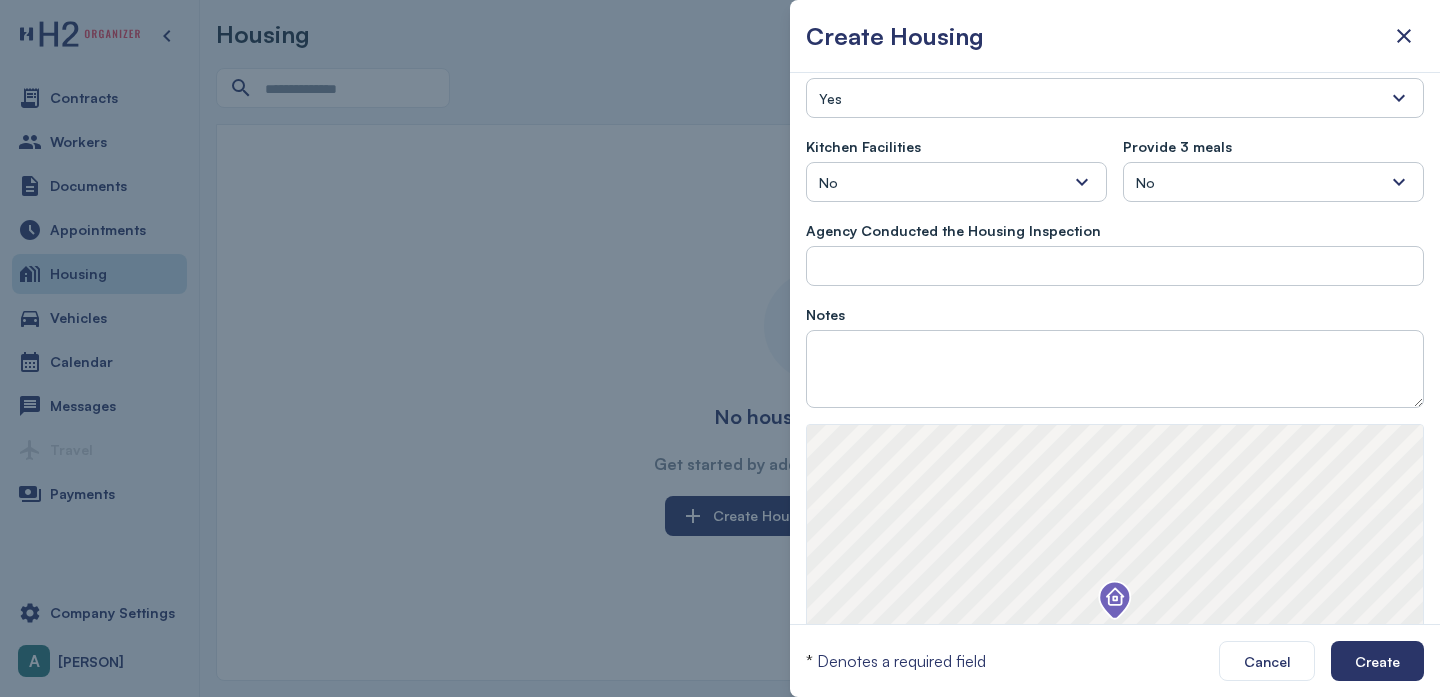 scroll, scrollTop: 719, scrollLeft: 0, axis: vertical 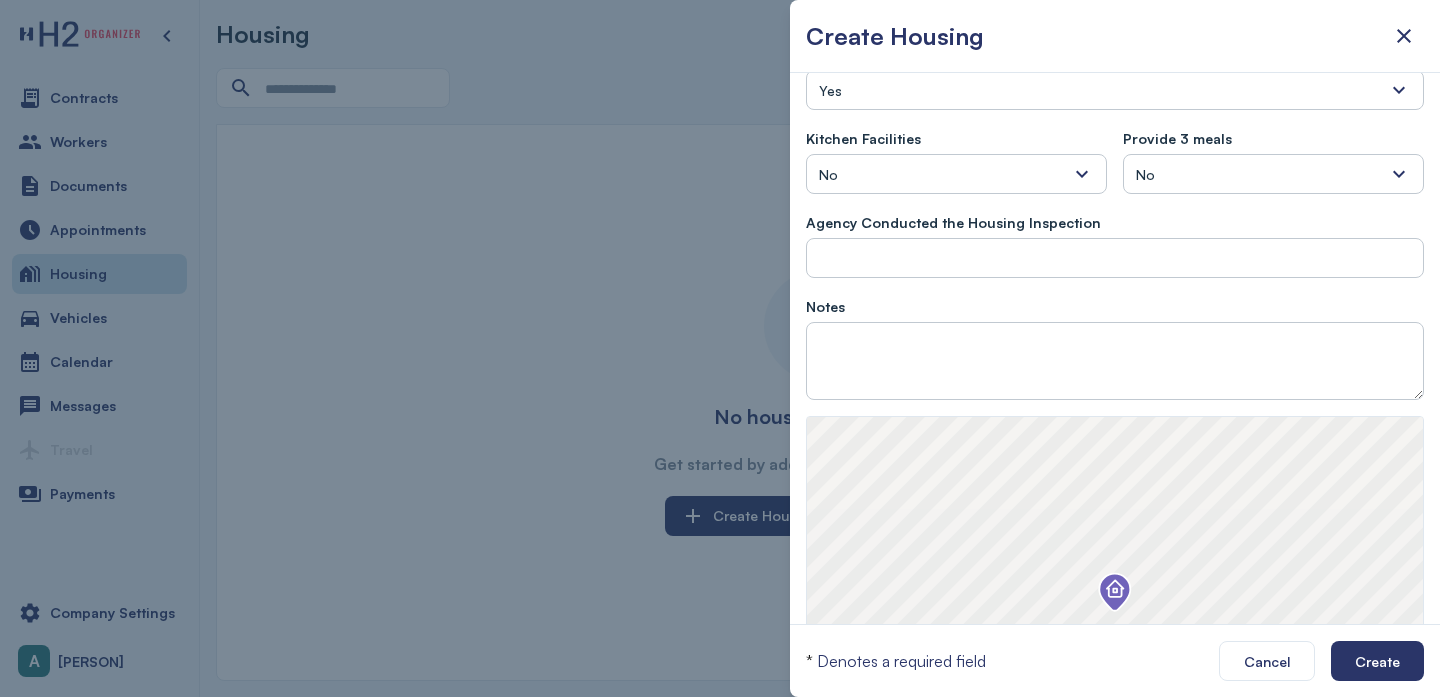 click on "No" at bounding box center (956, 174) 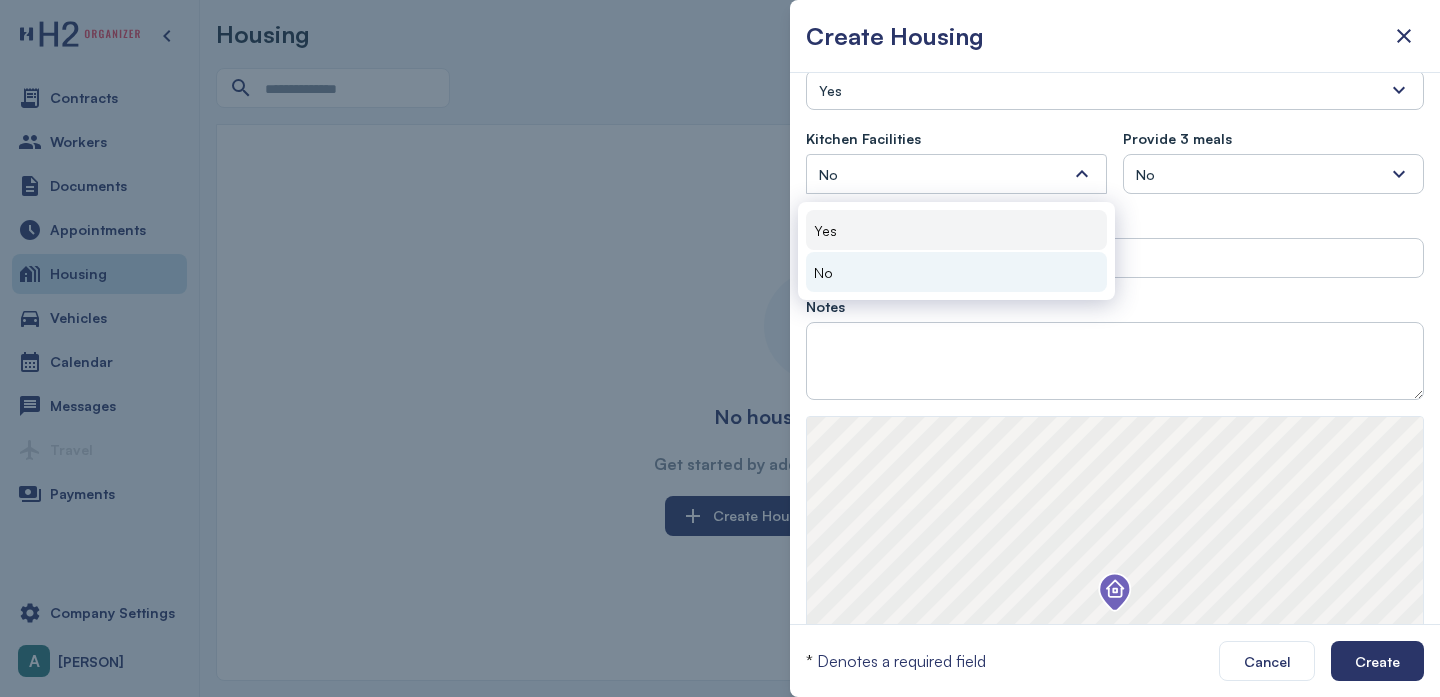 click on "Yes" at bounding box center [956, 230] 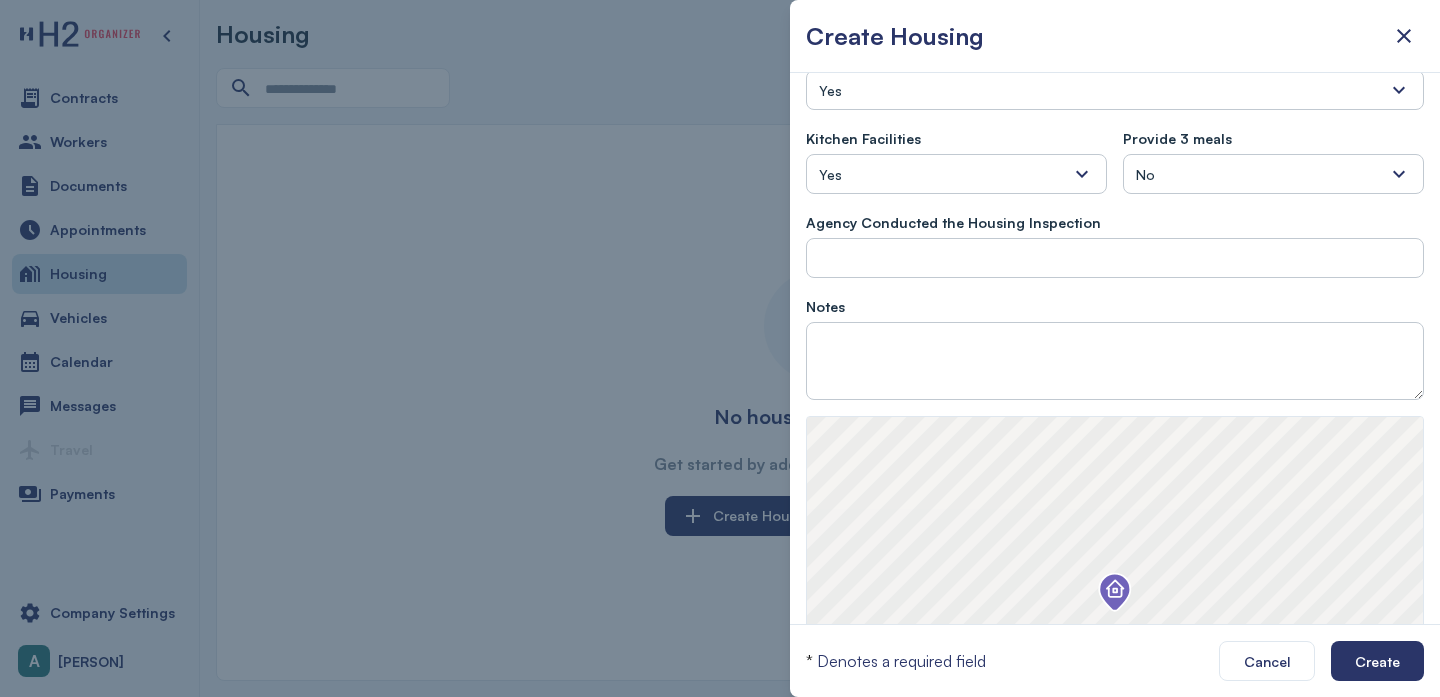 click on "Yes" at bounding box center [956, 174] 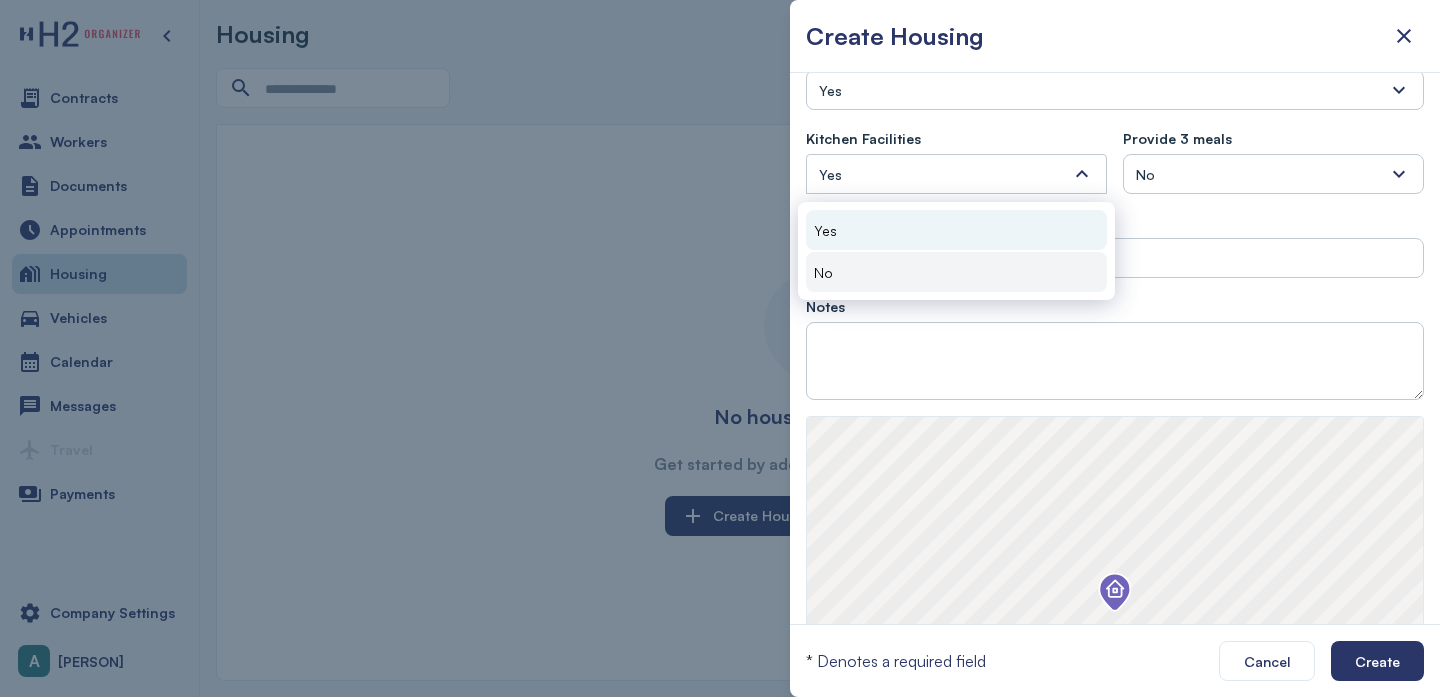 click on "No" at bounding box center (956, 272) 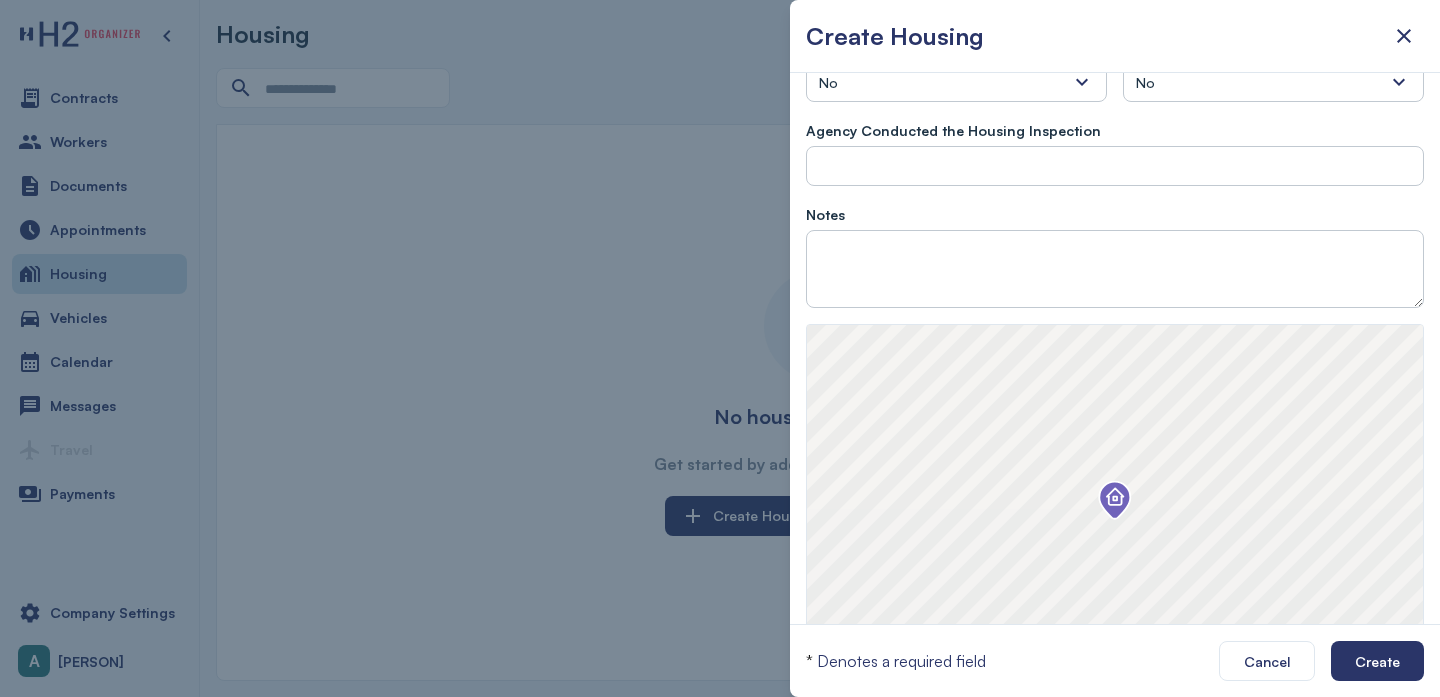 scroll, scrollTop: 892, scrollLeft: 0, axis: vertical 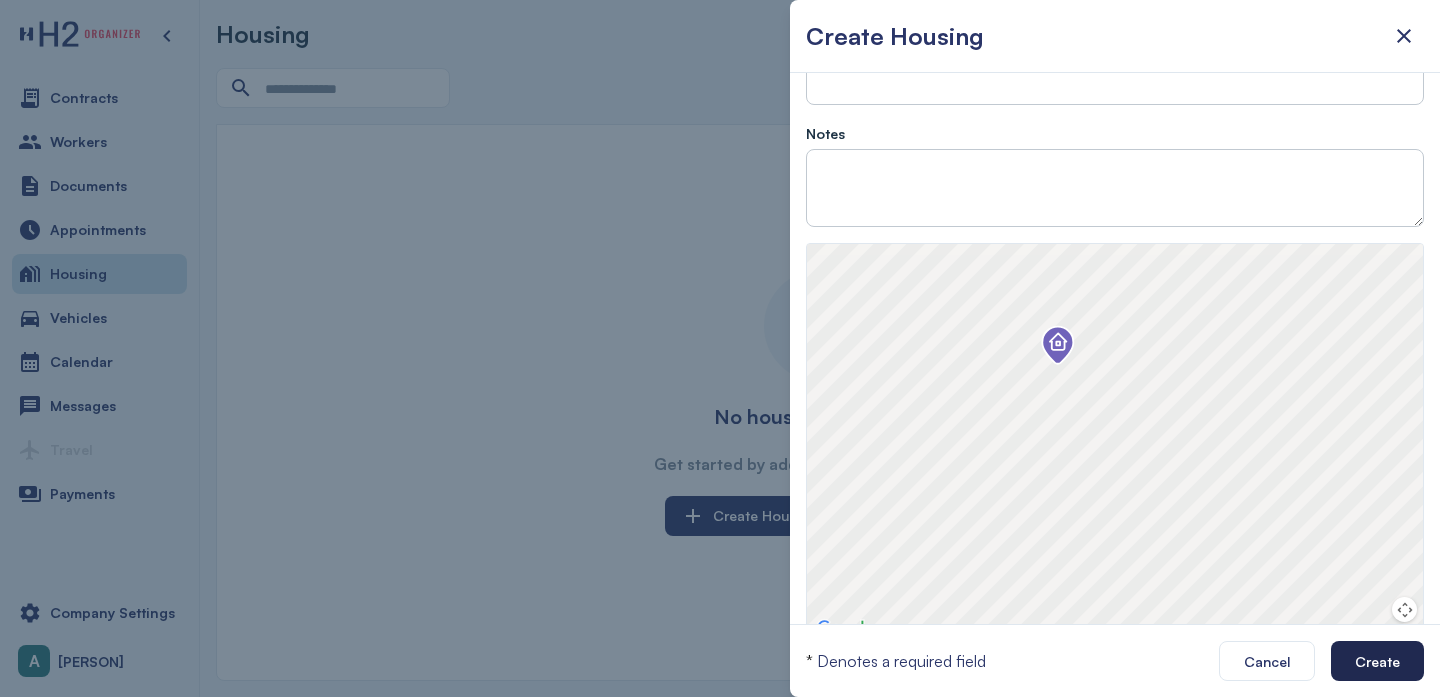 click on "Create" at bounding box center (1377, 661) 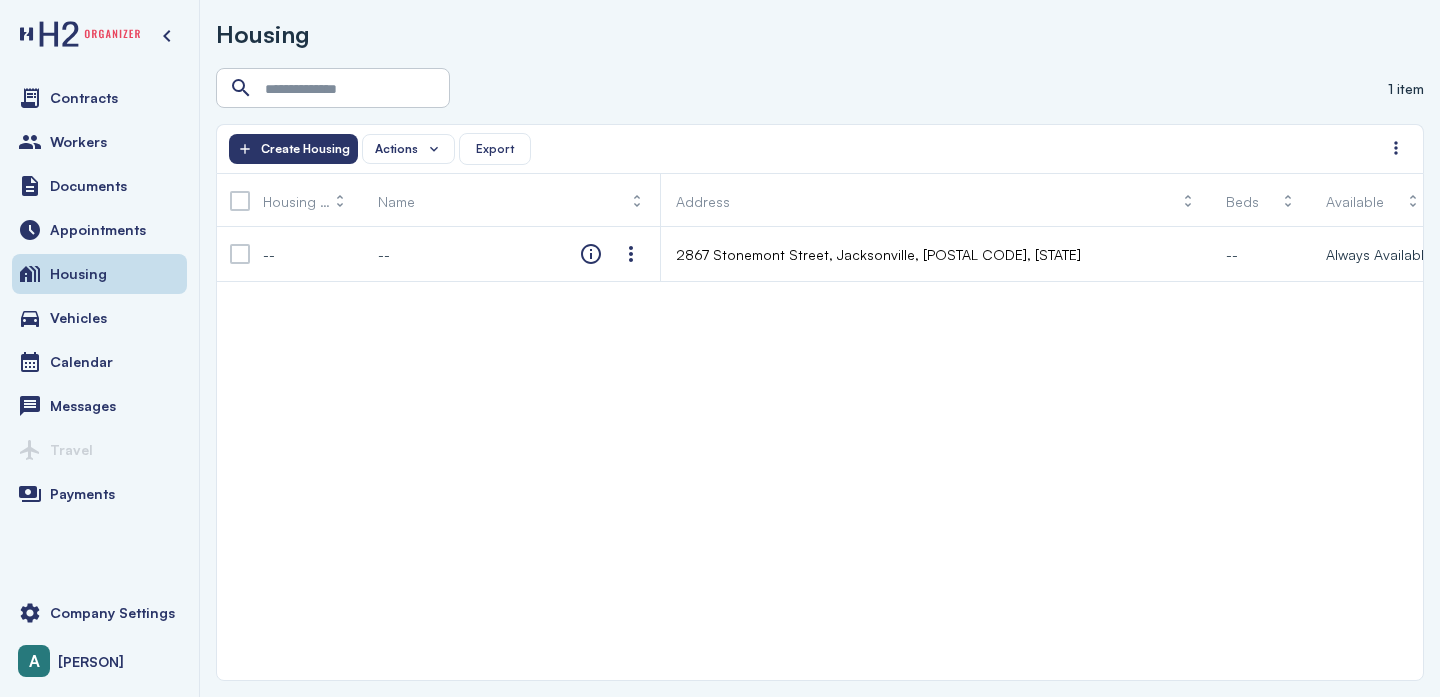 scroll, scrollTop: 0, scrollLeft: 79, axis: horizontal 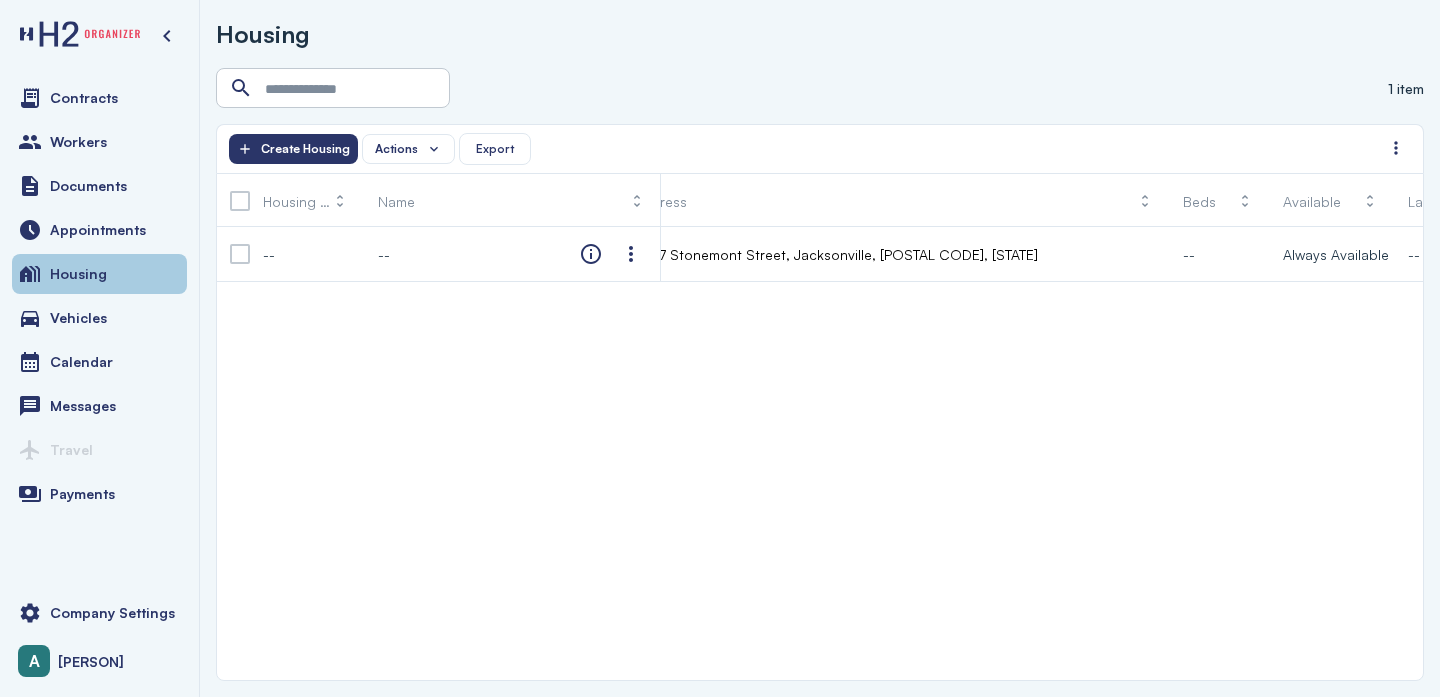 click on "Housing" at bounding box center (99, 274) 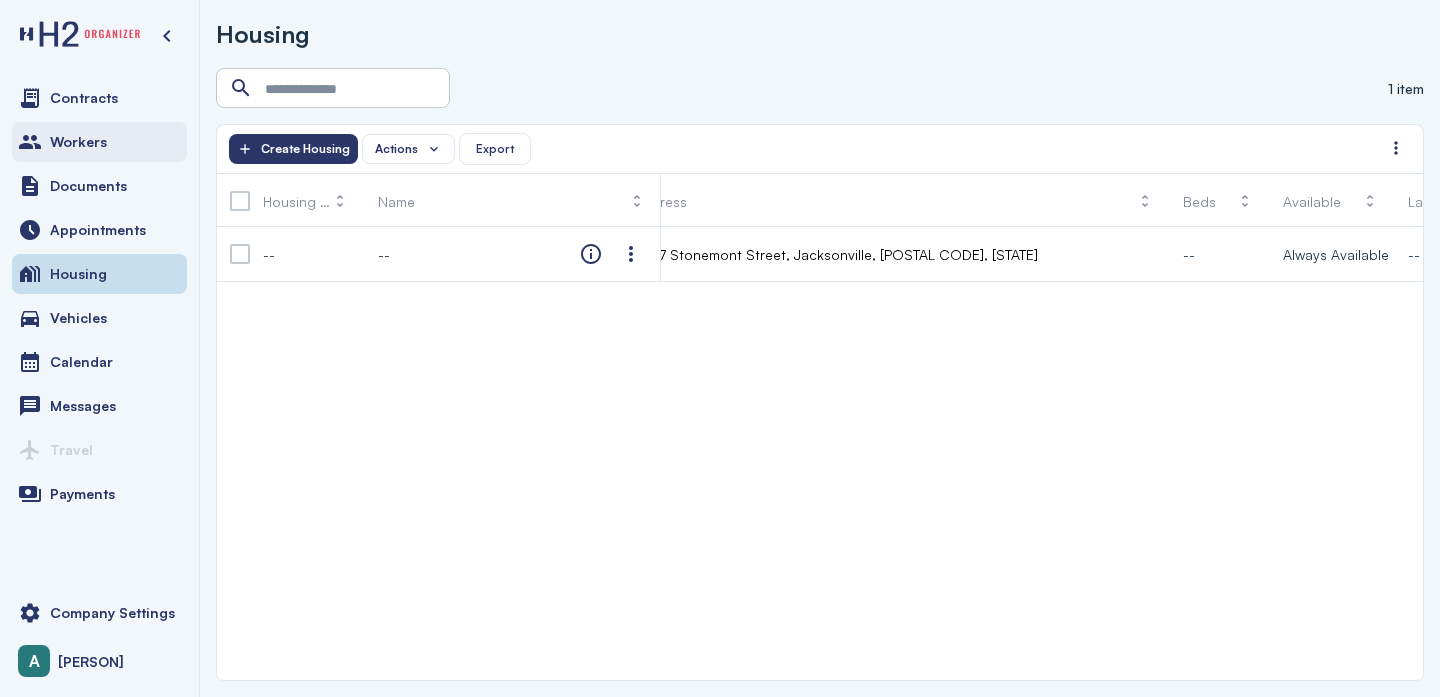 click on "Workers" at bounding box center (99, 142) 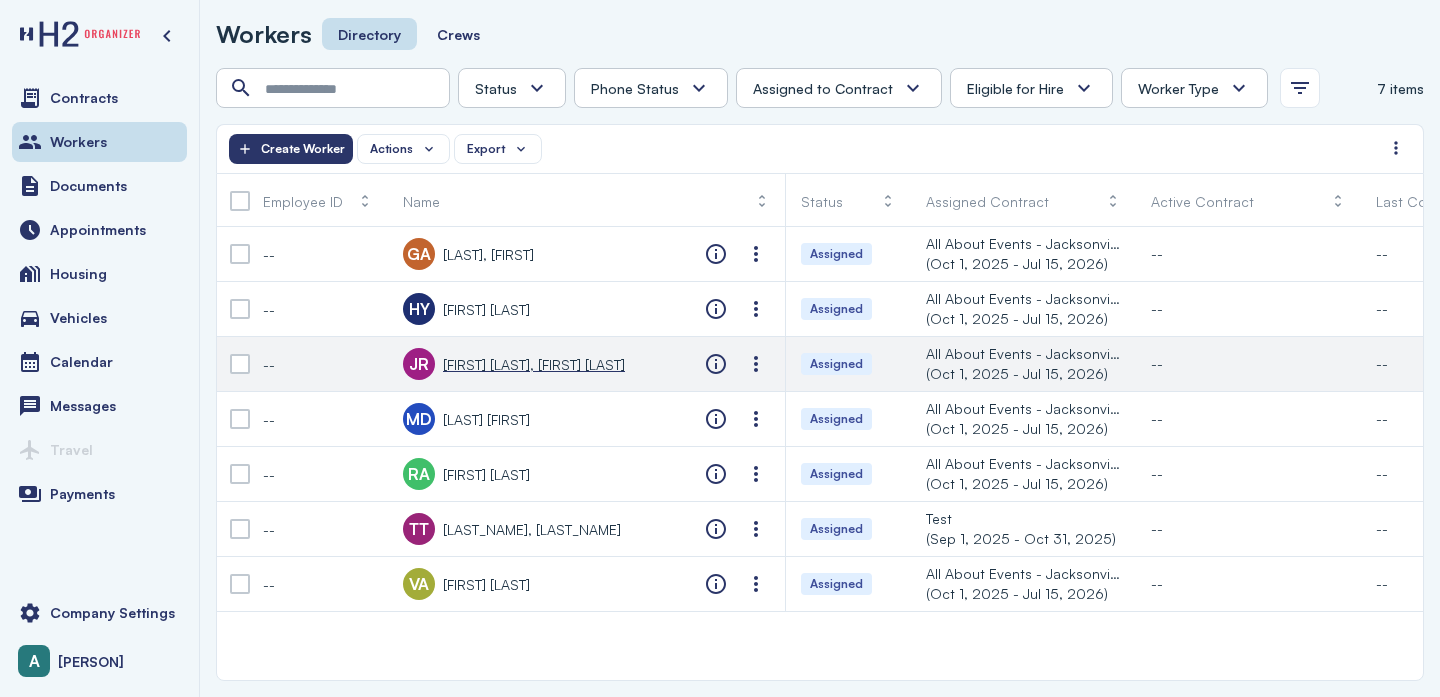 click on "Jom Calel, Alex Rubén" at bounding box center (534, 364) 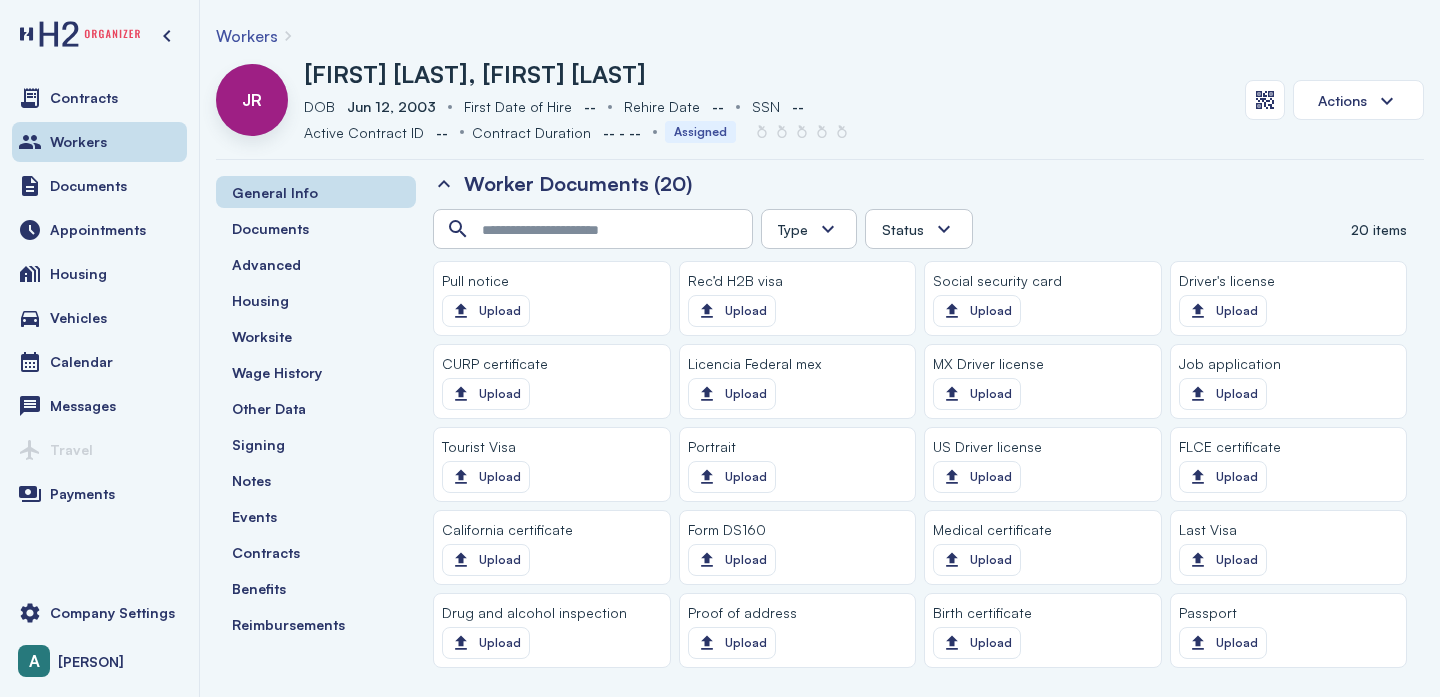 scroll, scrollTop: 1350, scrollLeft: 0, axis: vertical 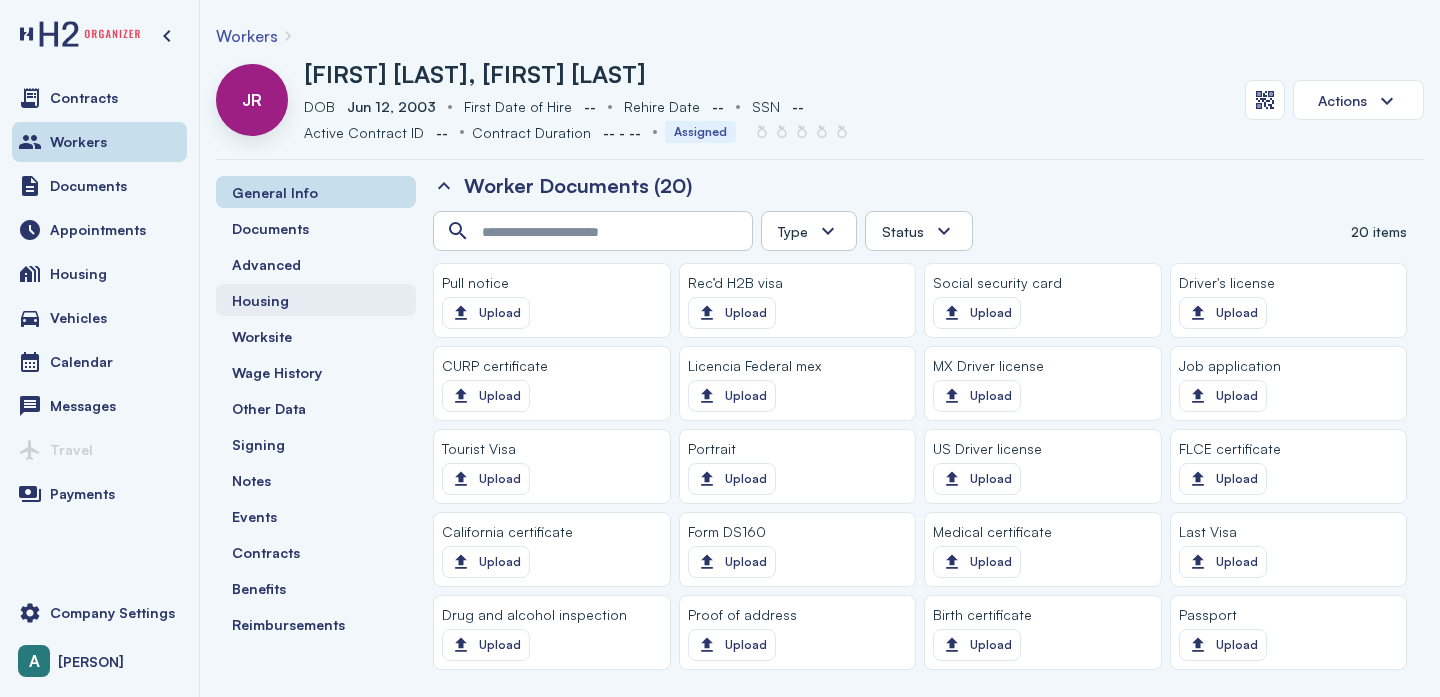 click on "Housing" at bounding box center (260, 300) 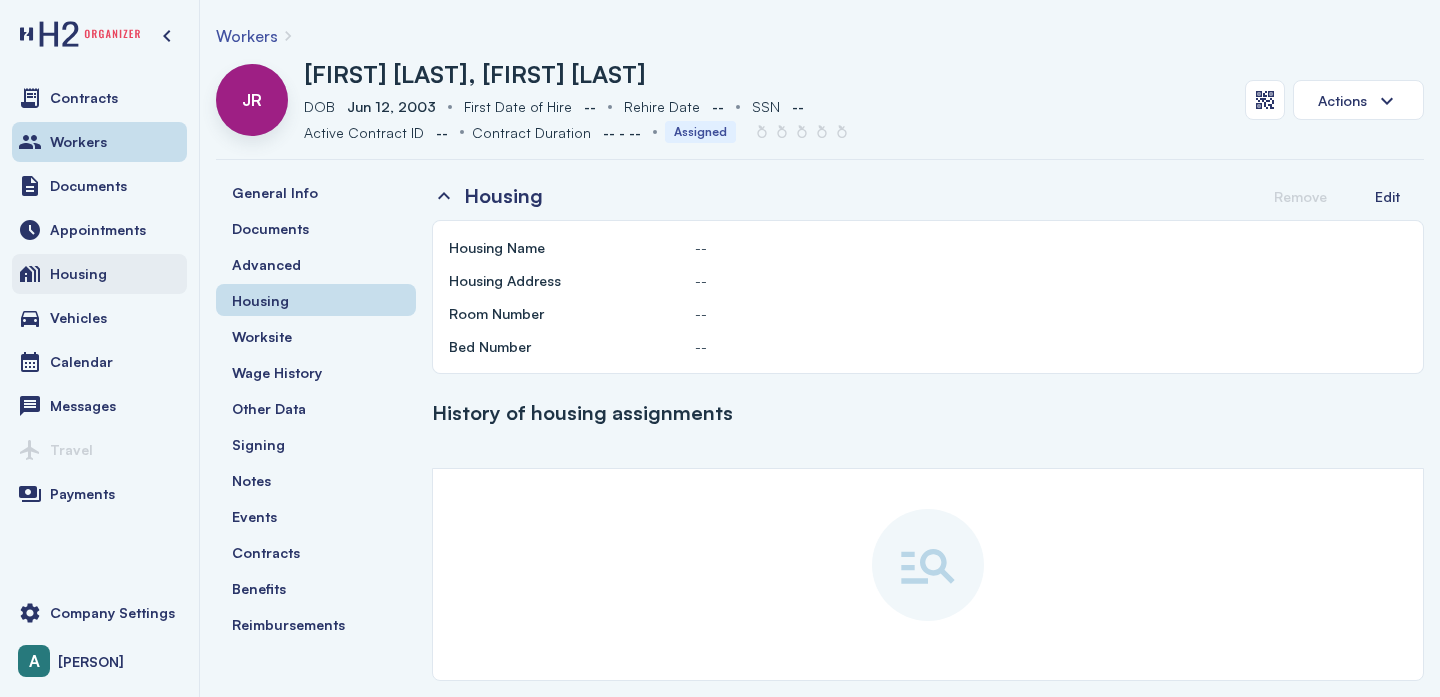 click on "Housing" at bounding box center (99, 274) 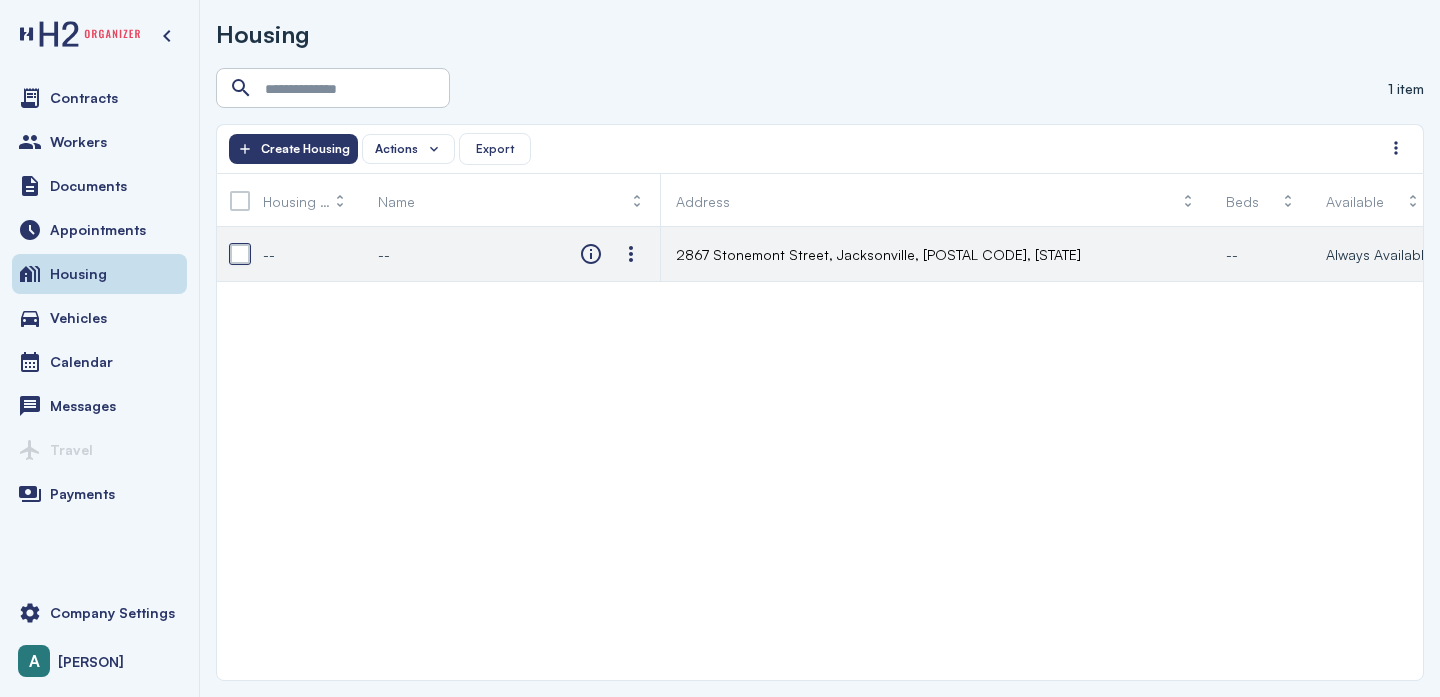 click at bounding box center [240, 254] 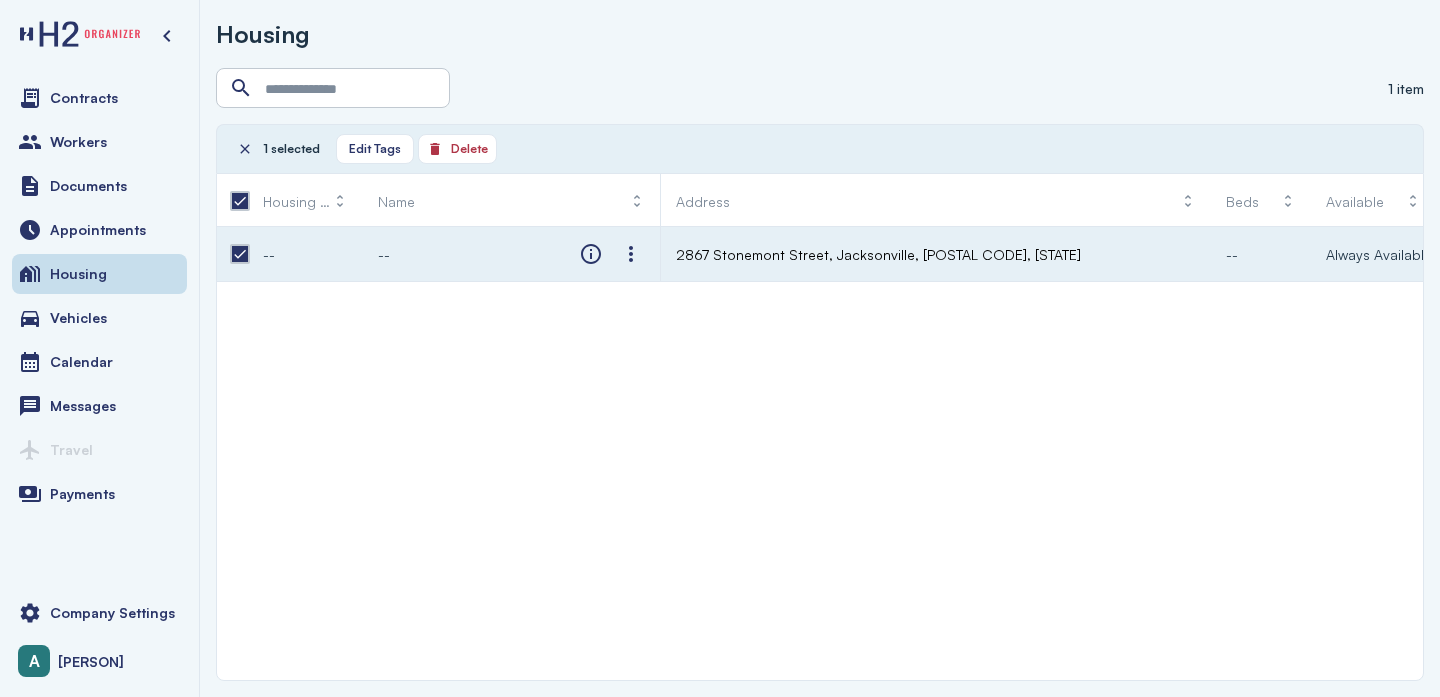 scroll, scrollTop: 0, scrollLeft: 215, axis: horizontal 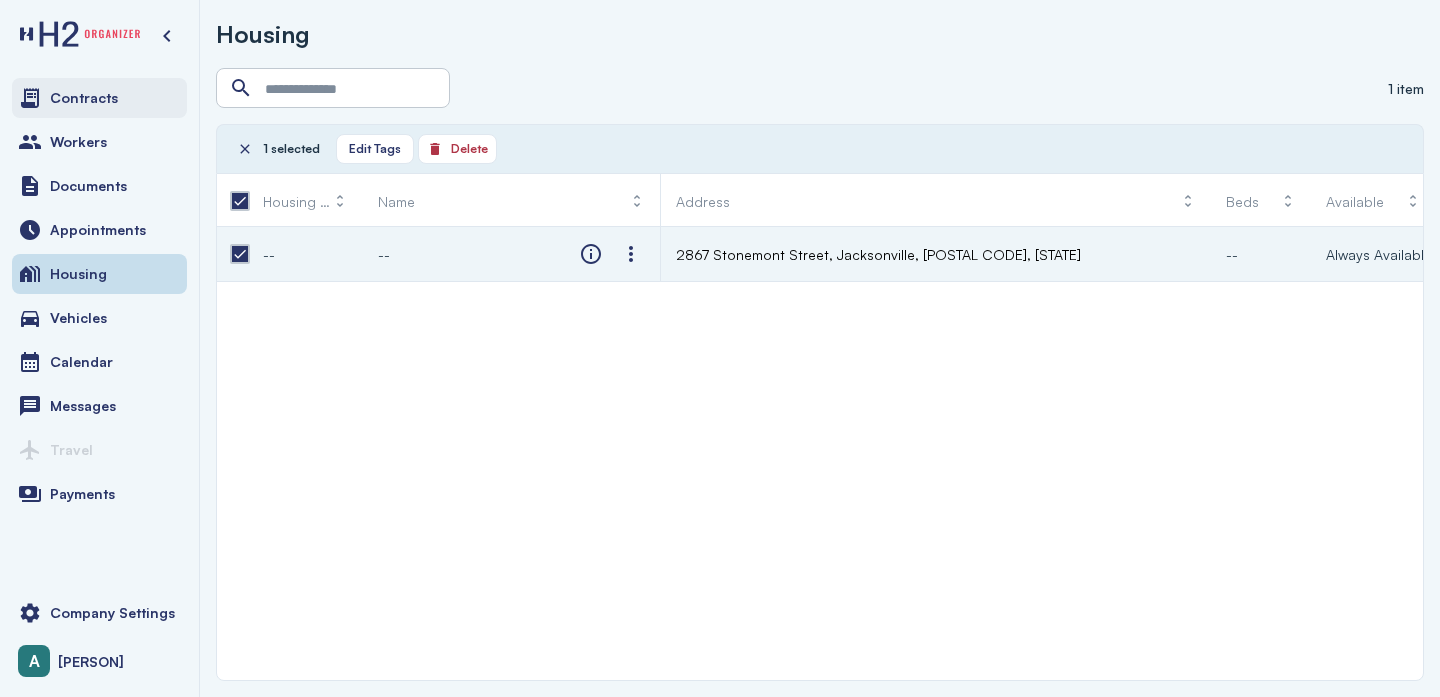 click on "Contracts" at bounding box center [99, 98] 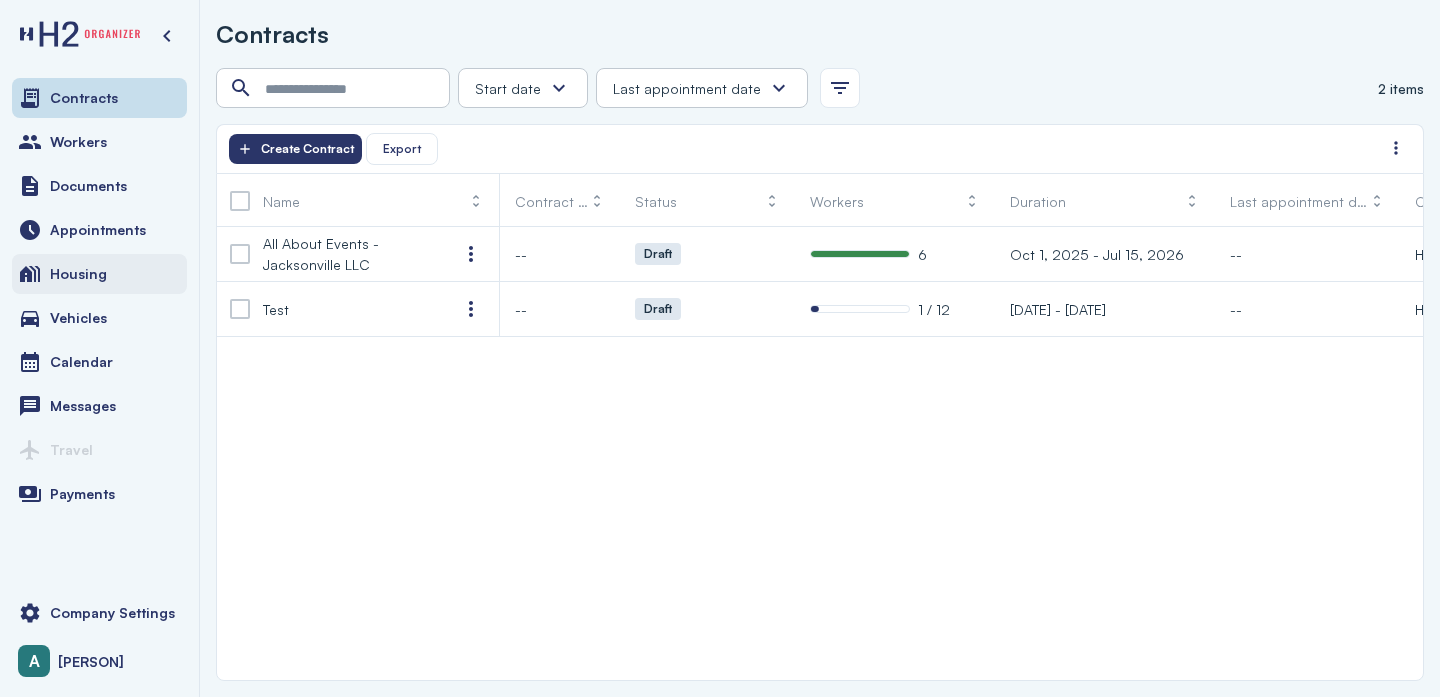 click on "Housing" at bounding box center [99, 274] 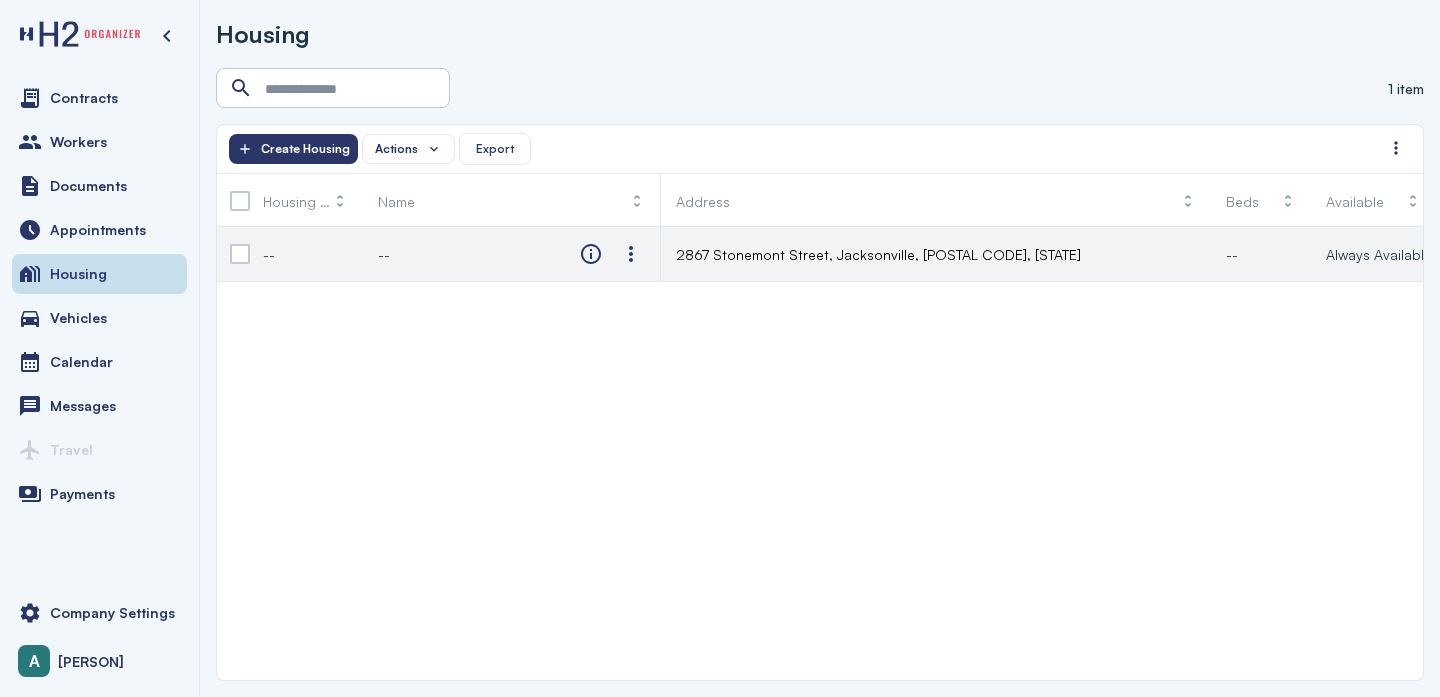 click on "2867 Stonemont Street, Jacksonville, 32207, Florida" at bounding box center (878, 254) 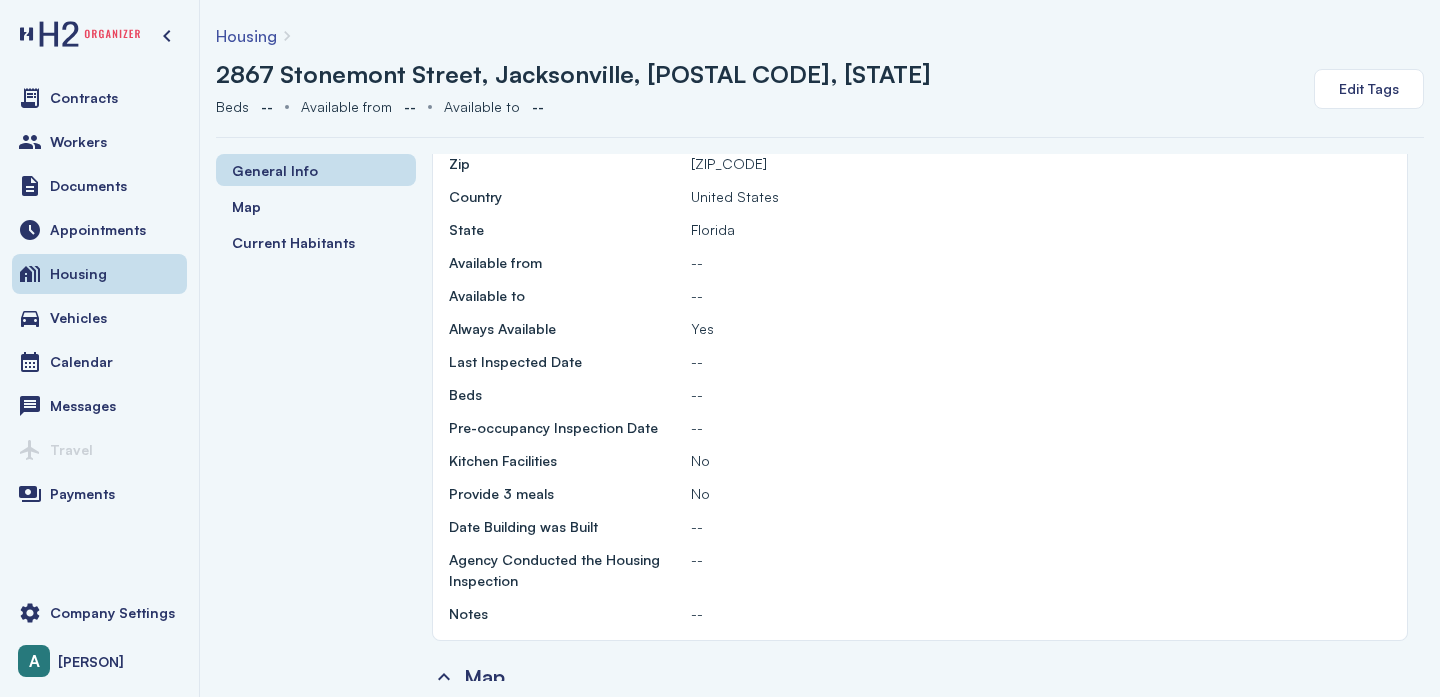 scroll, scrollTop: 0, scrollLeft: 0, axis: both 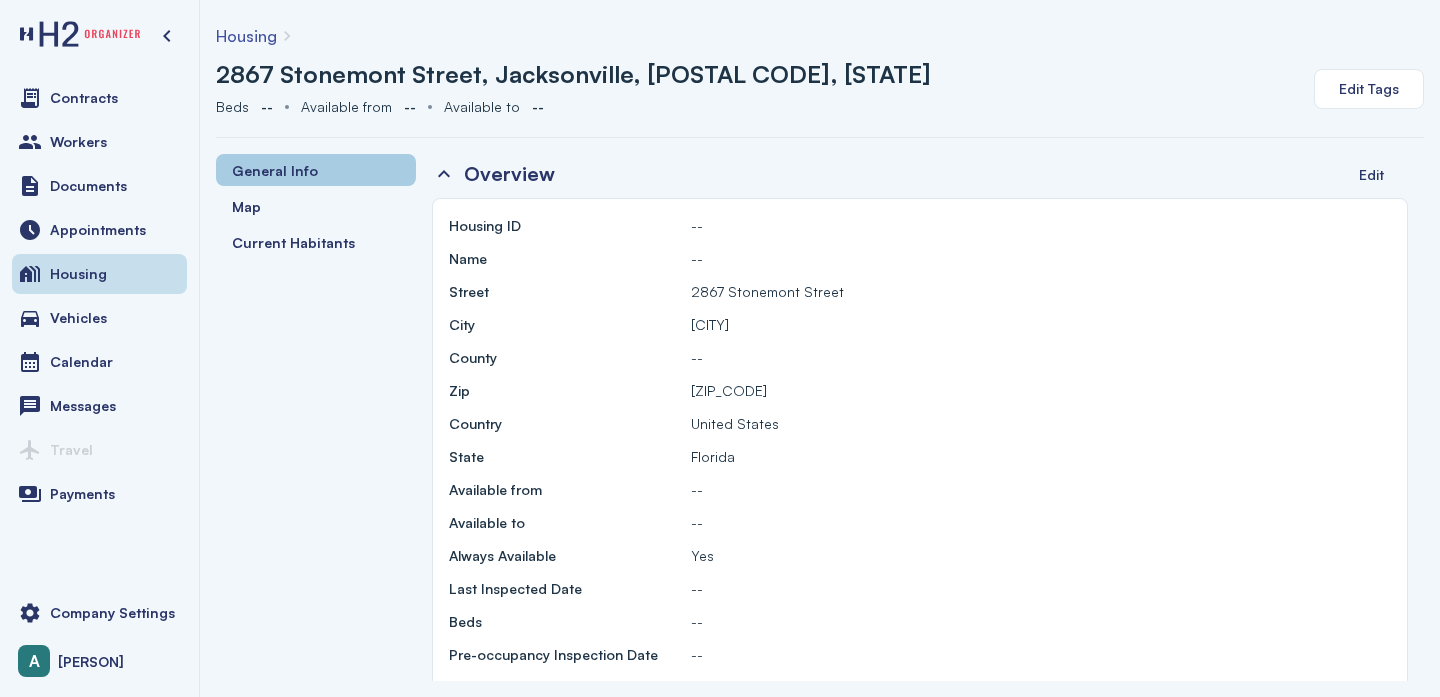 click on "General Info" at bounding box center [275, 170] 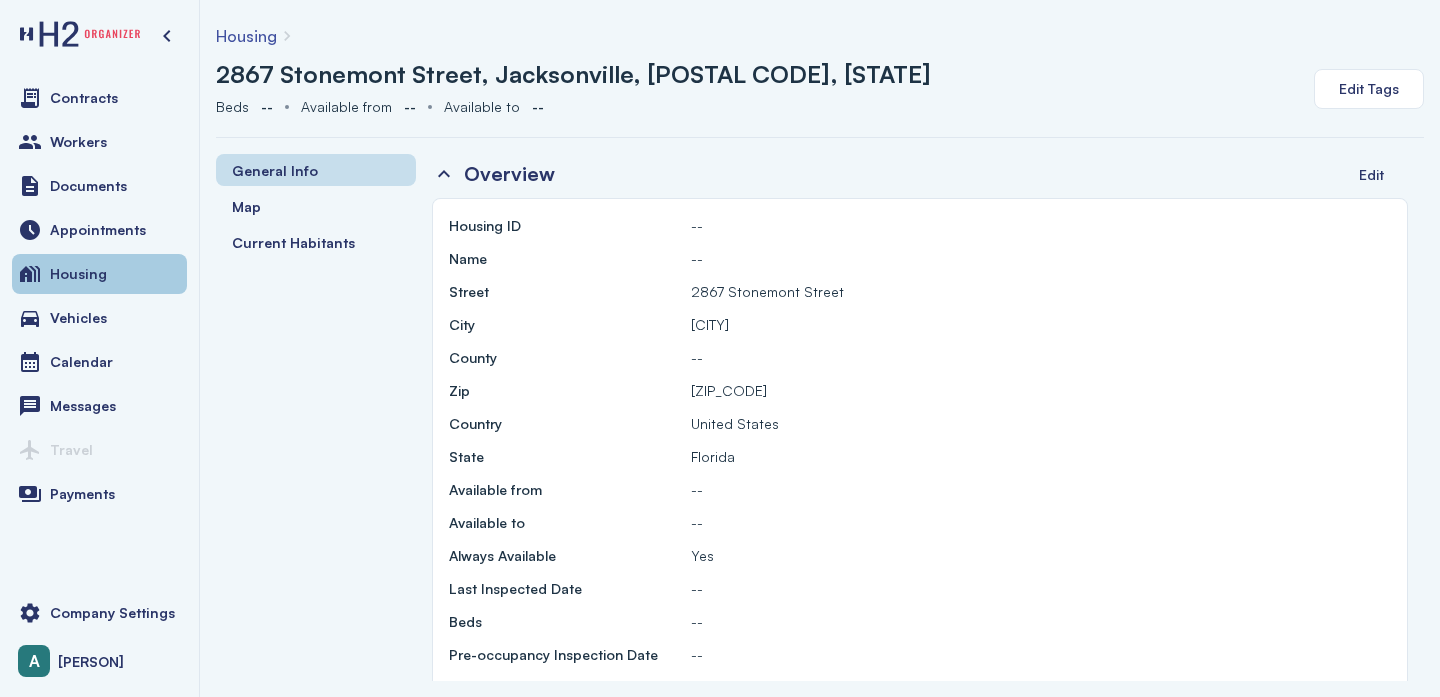 click on "Housing" at bounding box center [78, 274] 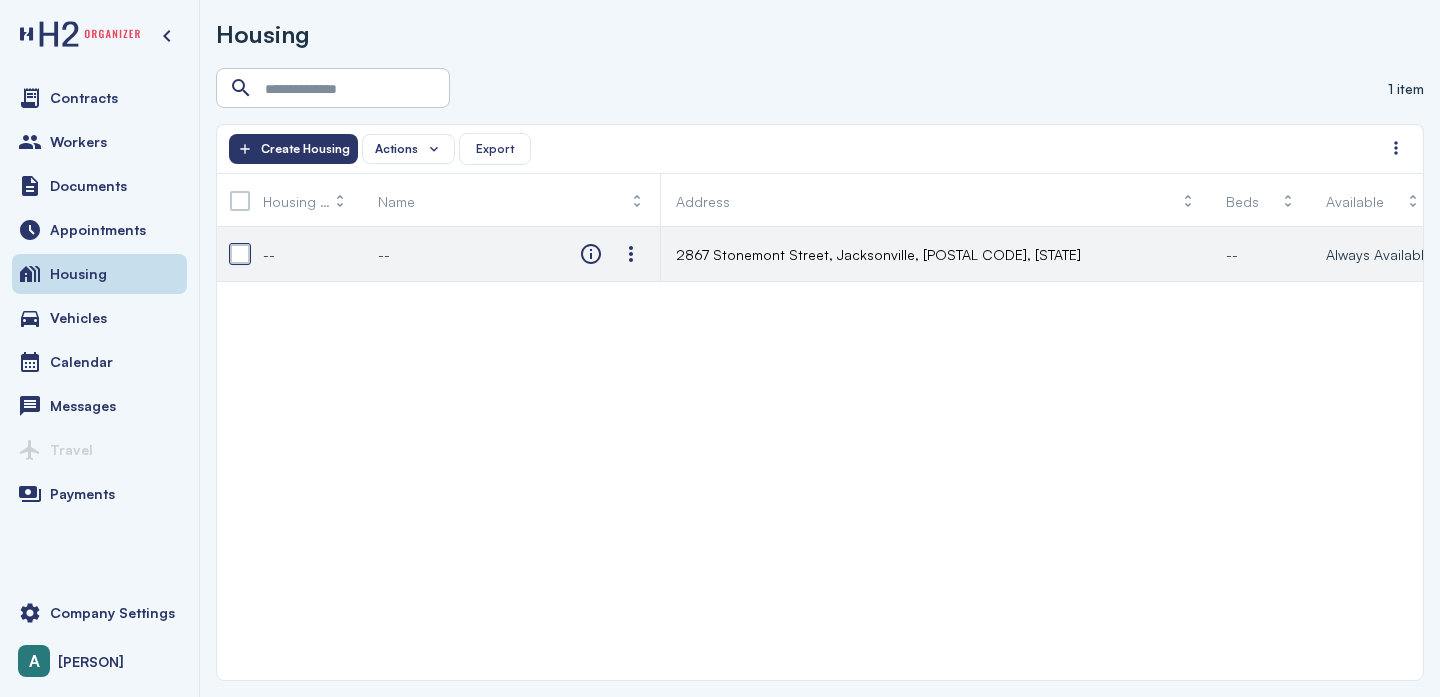 click at bounding box center [240, 254] 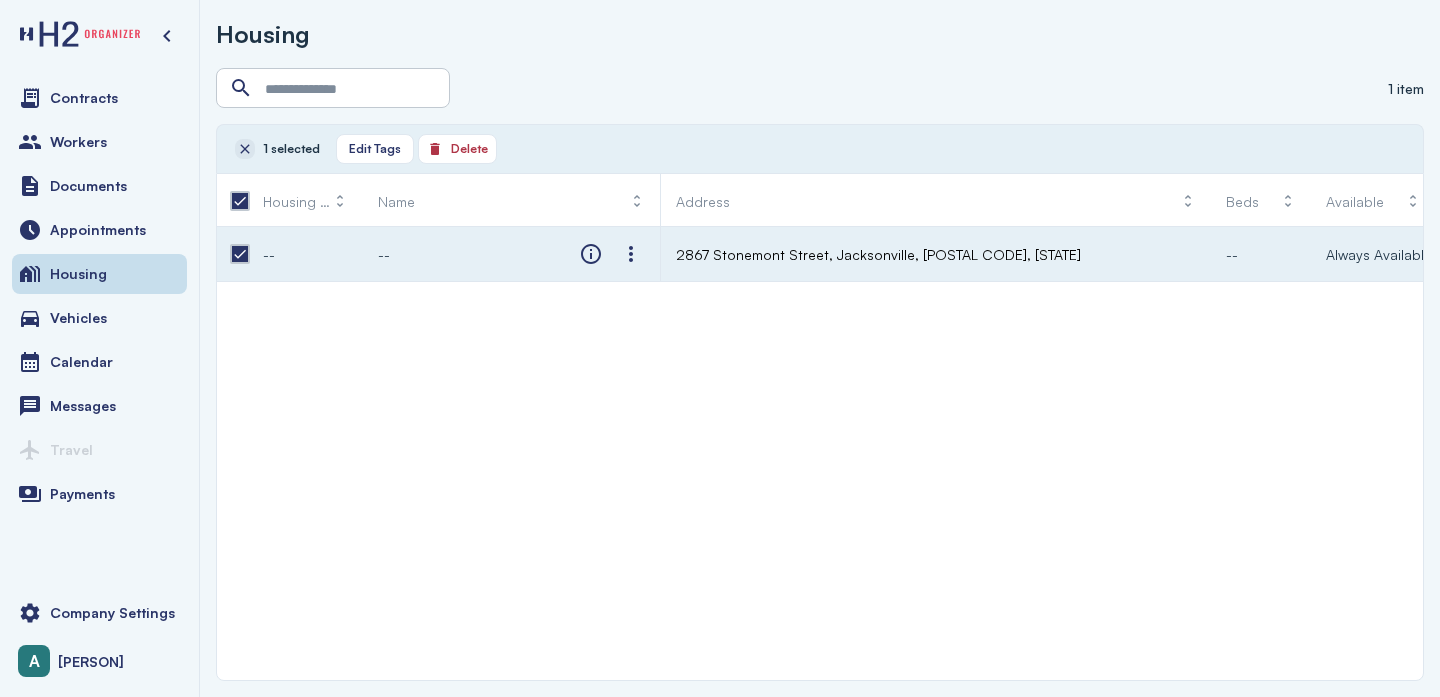 click at bounding box center (245, 149) 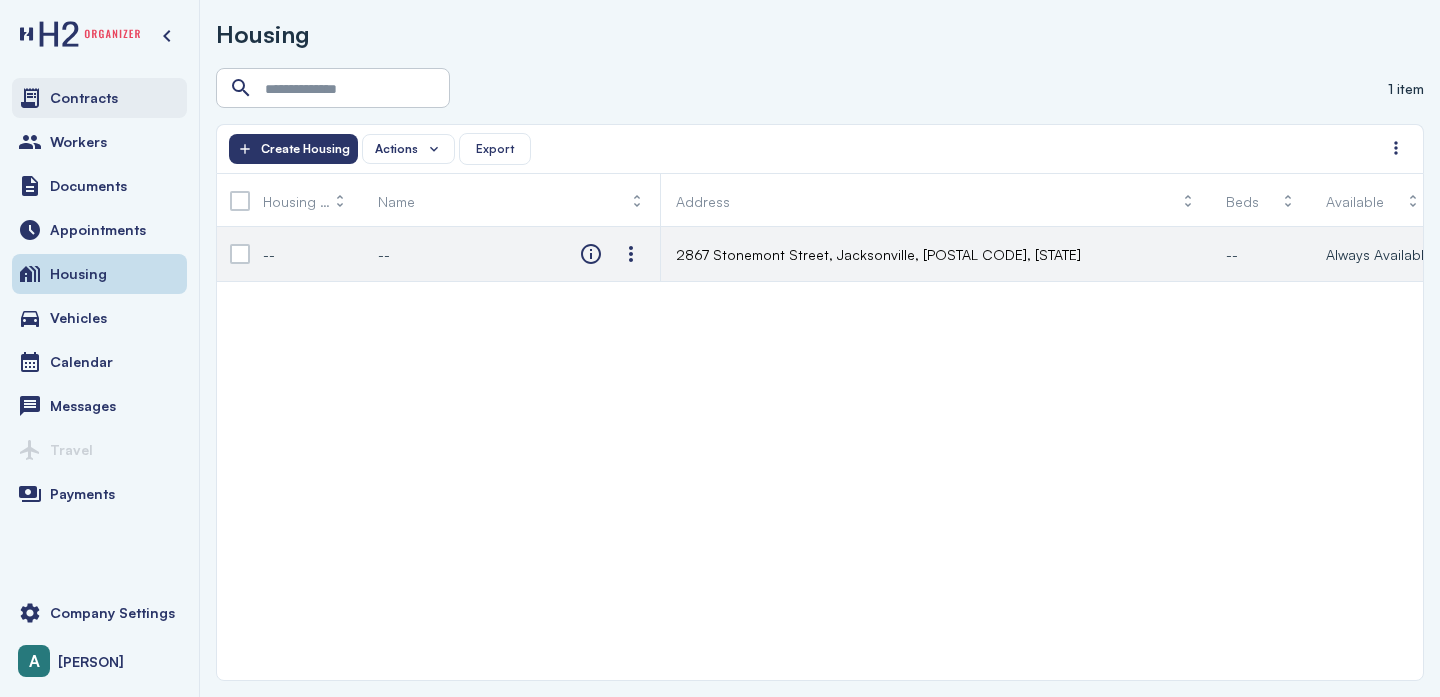 click on "Contracts" at bounding box center (99, 98) 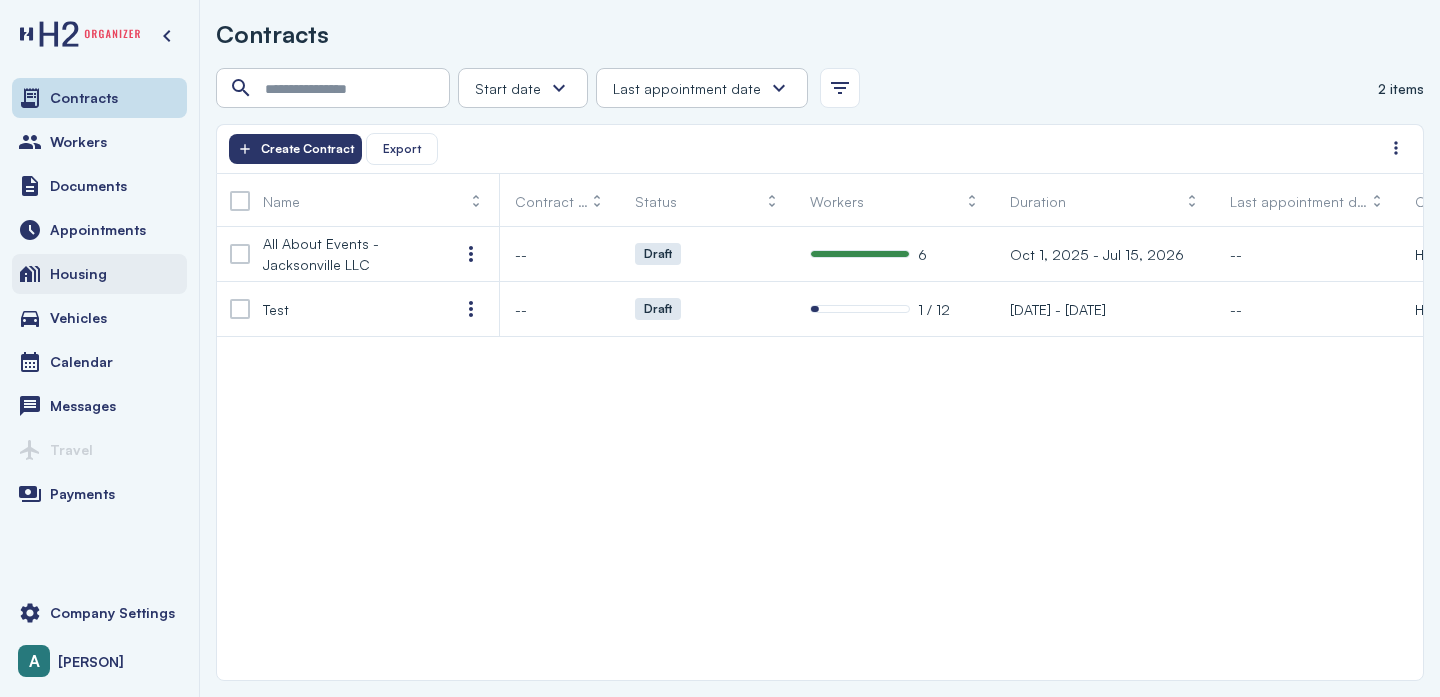 click on "Housing" at bounding box center [99, 274] 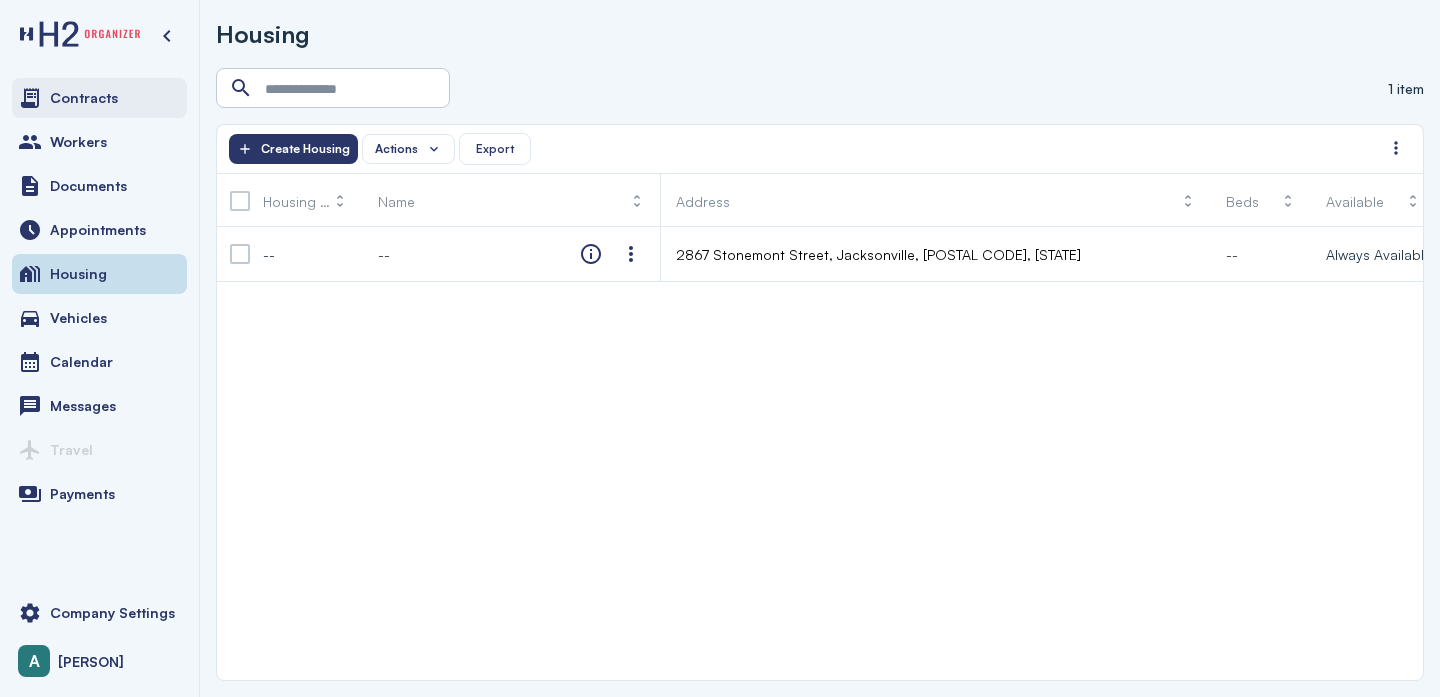 click on "Contracts" at bounding box center (84, 98) 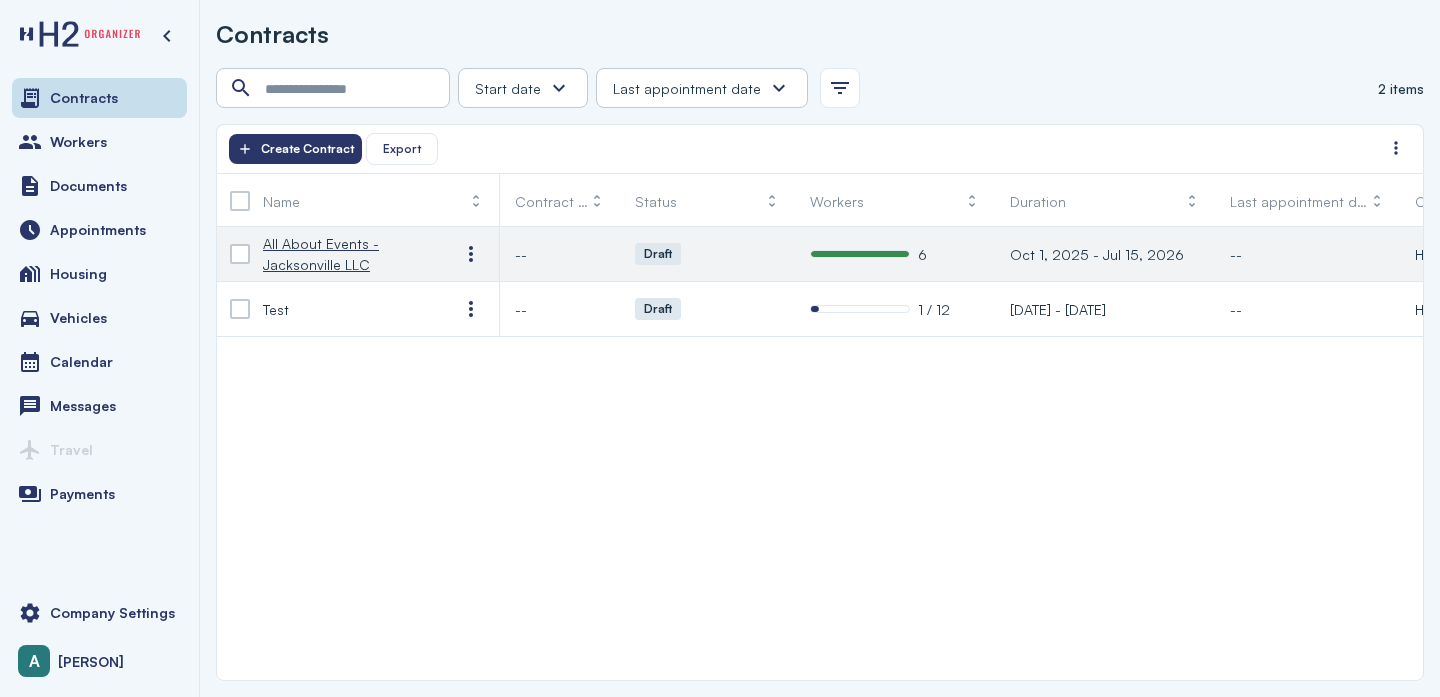 click on "All About Events - Jacksonville LLC" at bounding box center (345, 254) 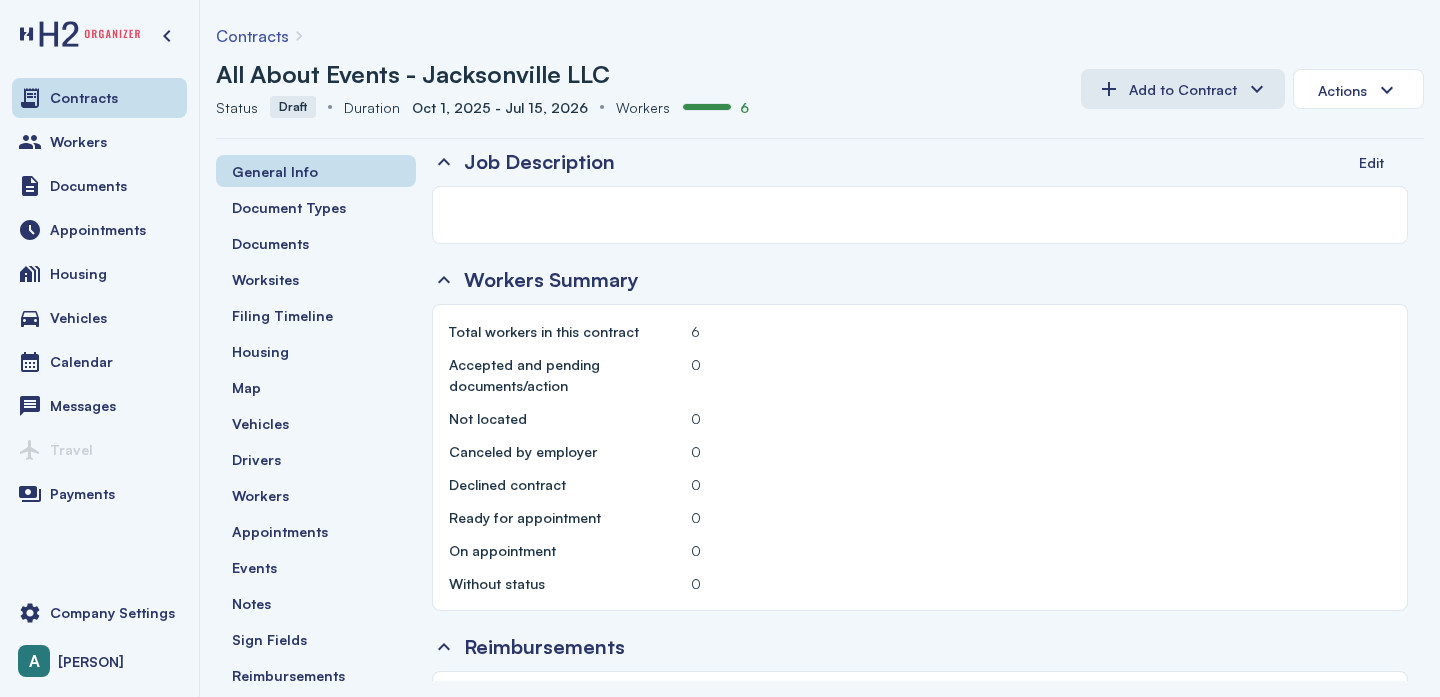 scroll, scrollTop: 1105, scrollLeft: 0, axis: vertical 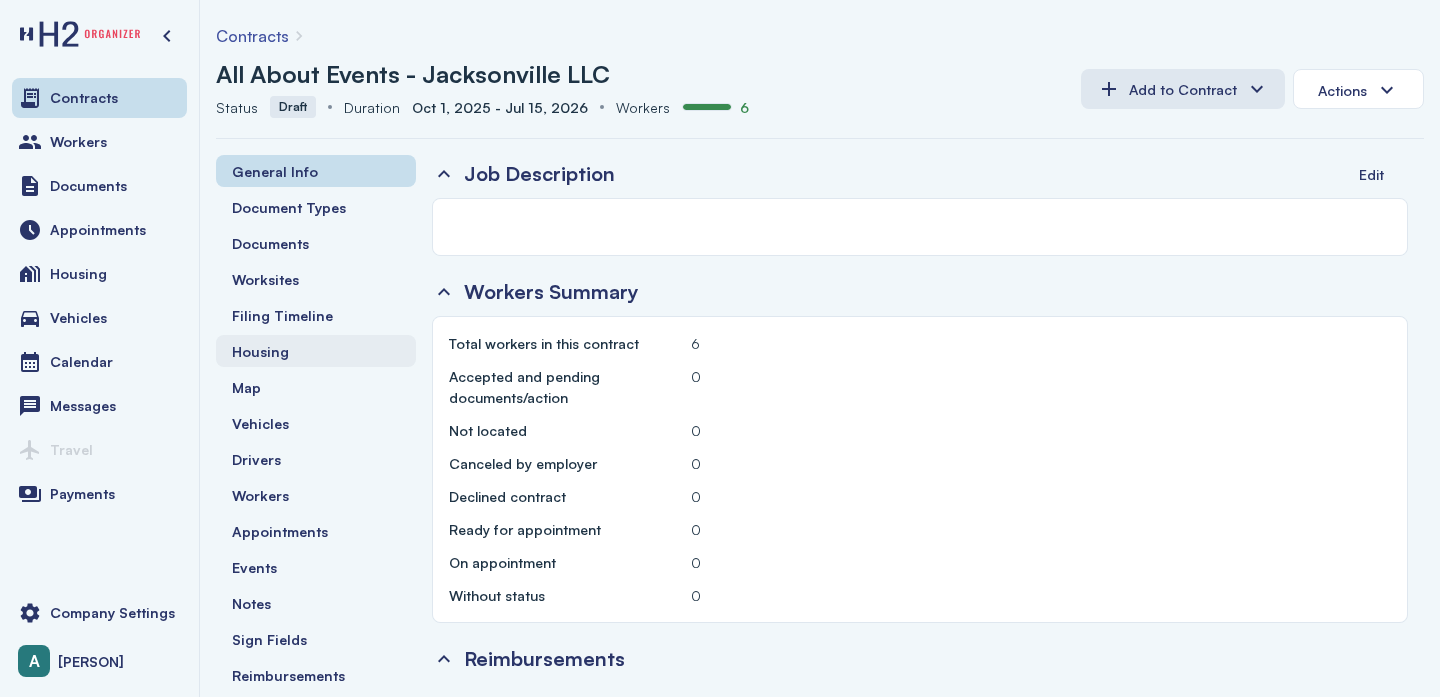 click on "Housing" at bounding box center (316, 351) 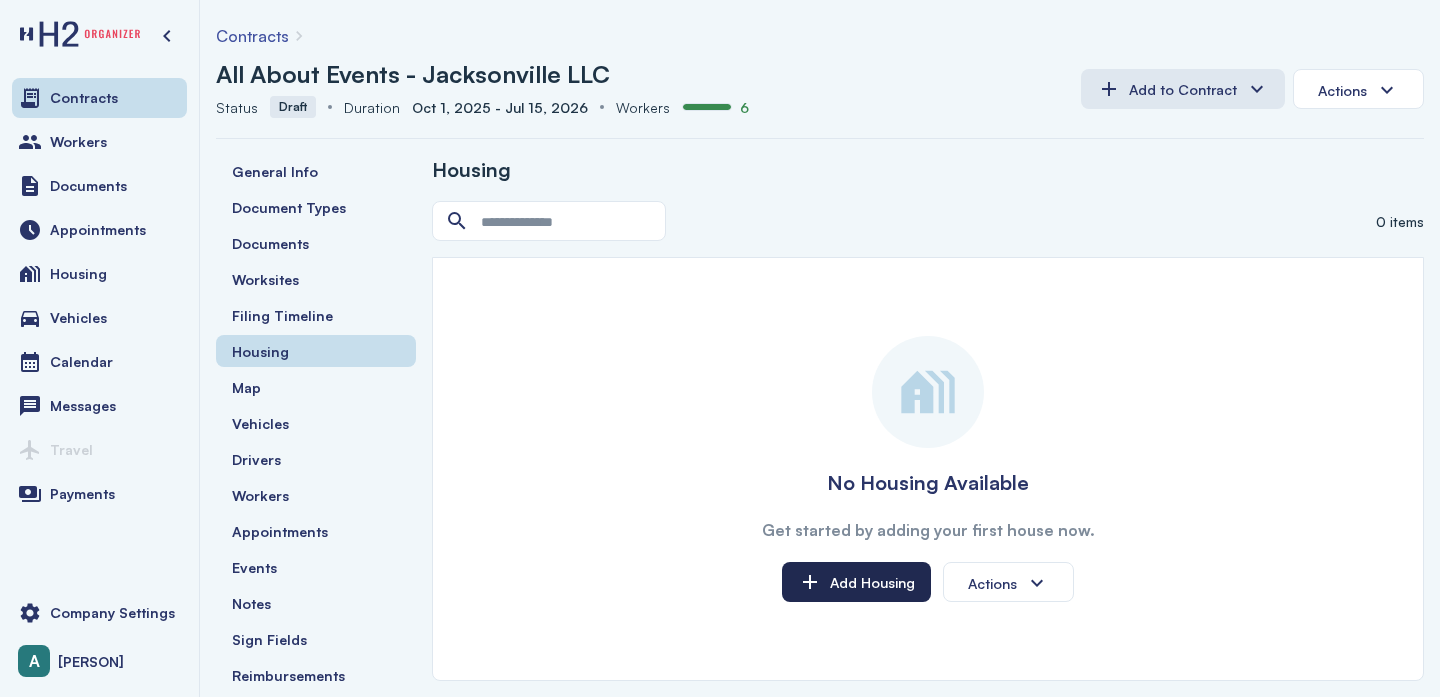 click on "Add Housing" 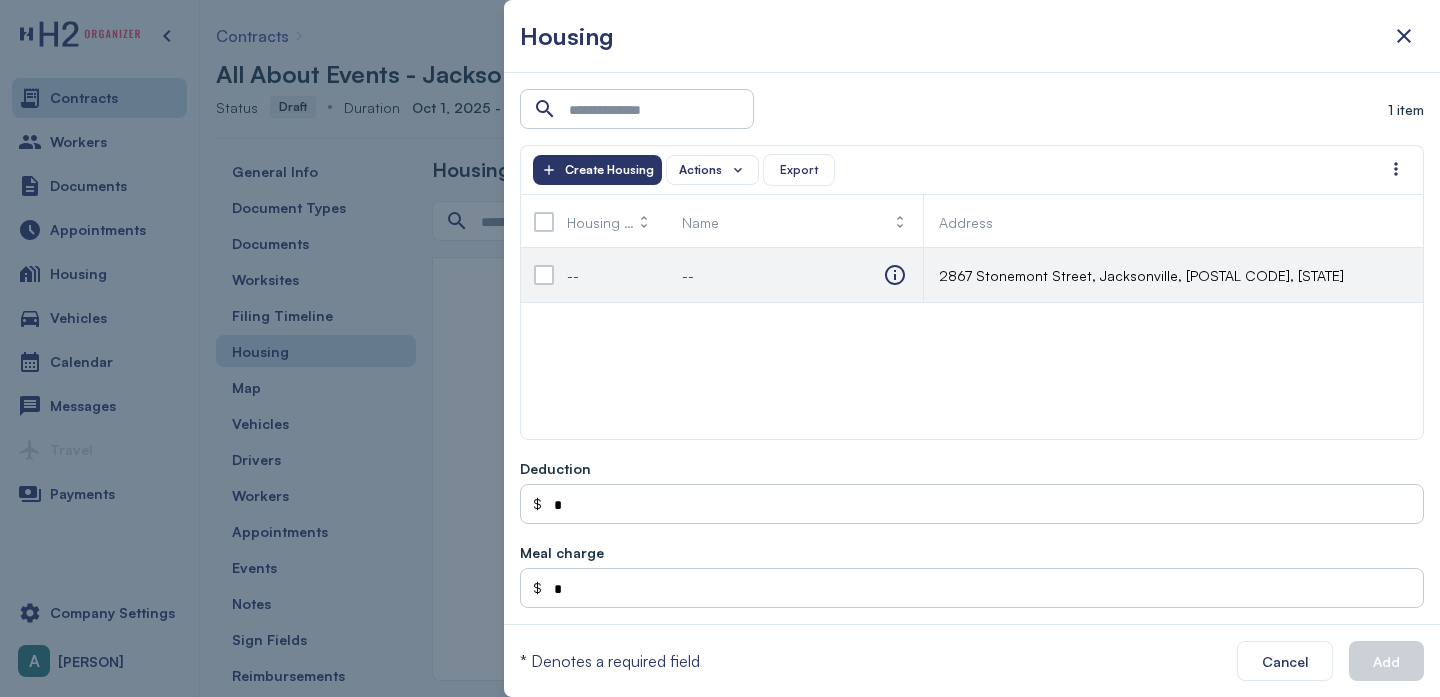click at bounding box center [544, 275] 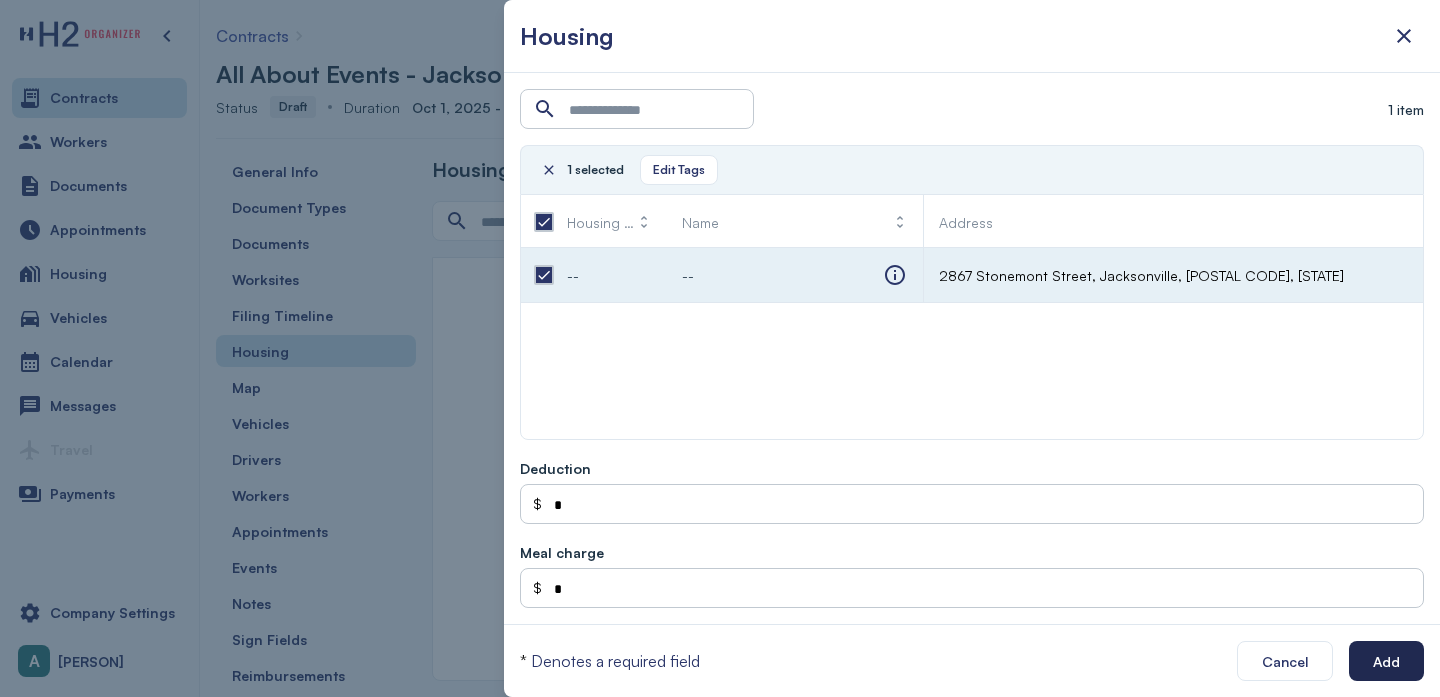 click on "Add" at bounding box center [1386, 661] 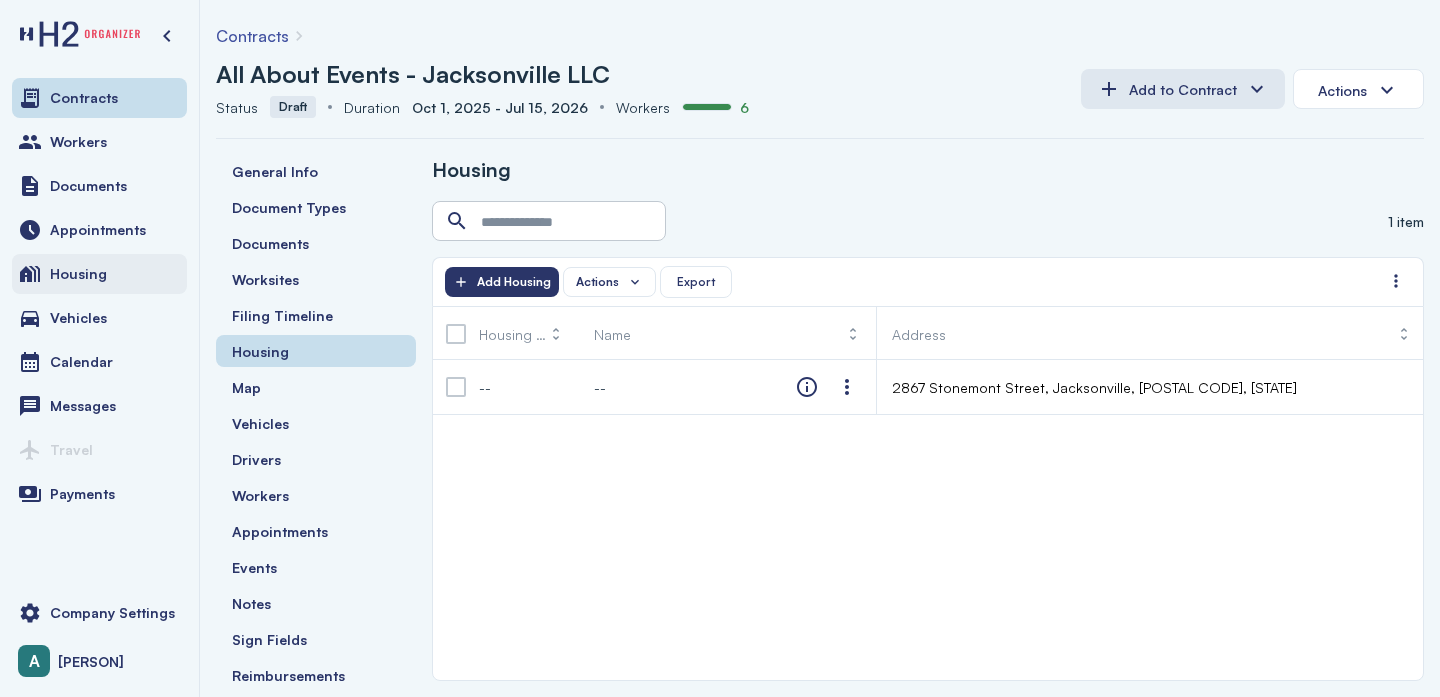 click on "Housing" at bounding box center [99, 274] 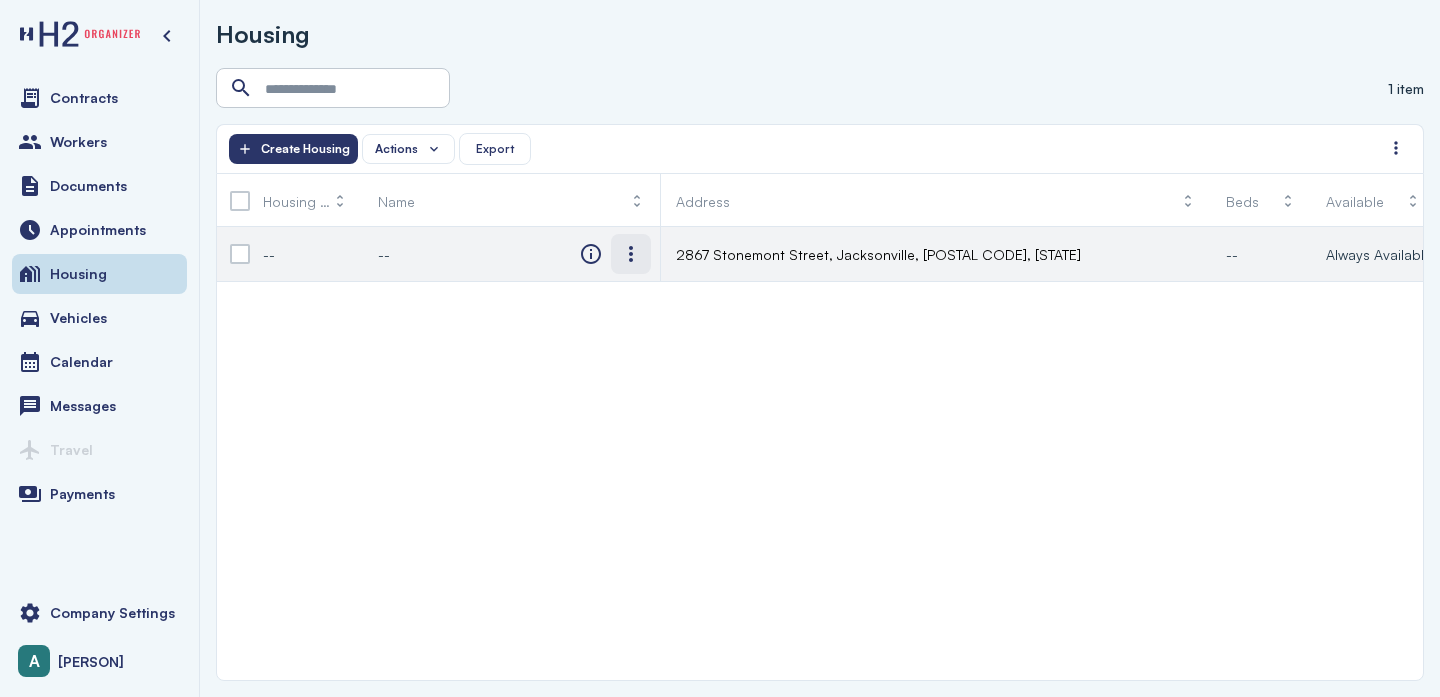click at bounding box center [631, 254] 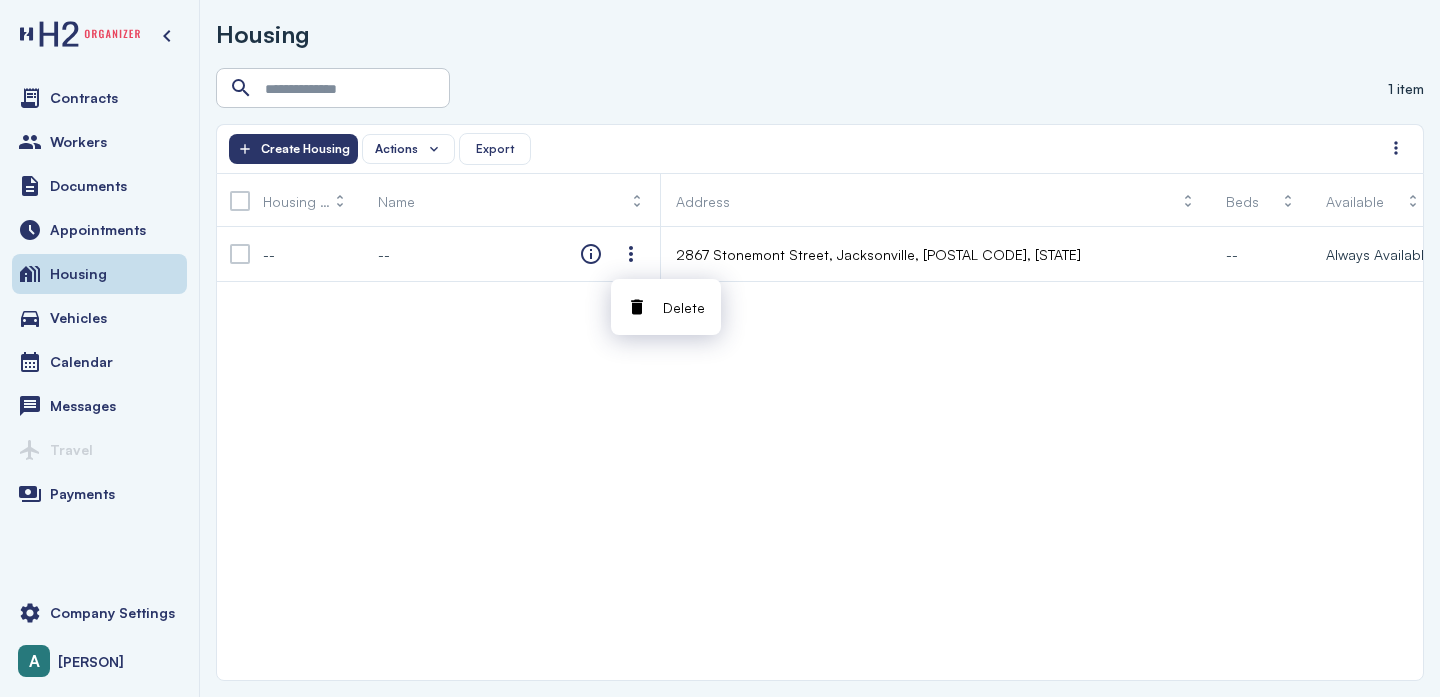 click on "-- --               2867 Stonemont Street, Jacksonville, 32207, Florida   -- Always Available --" at bounding box center [820, 453] 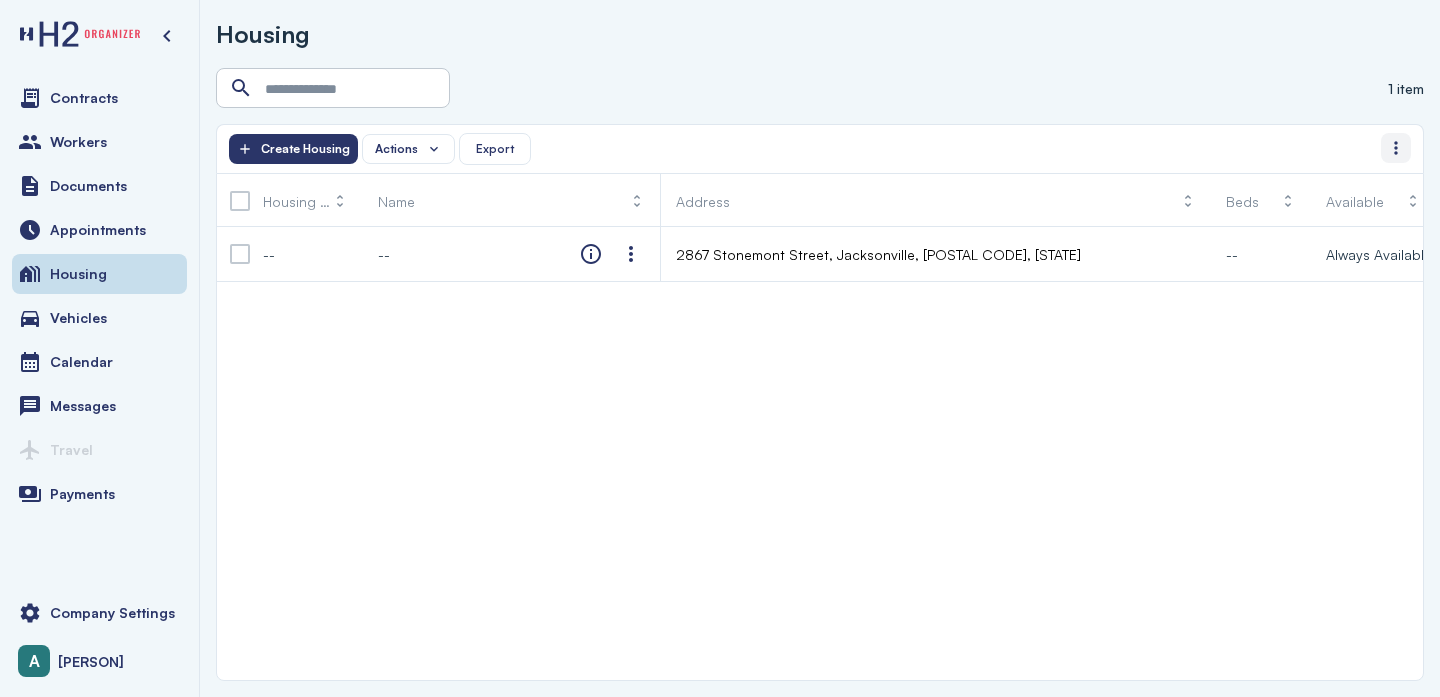 click at bounding box center [1396, 148] 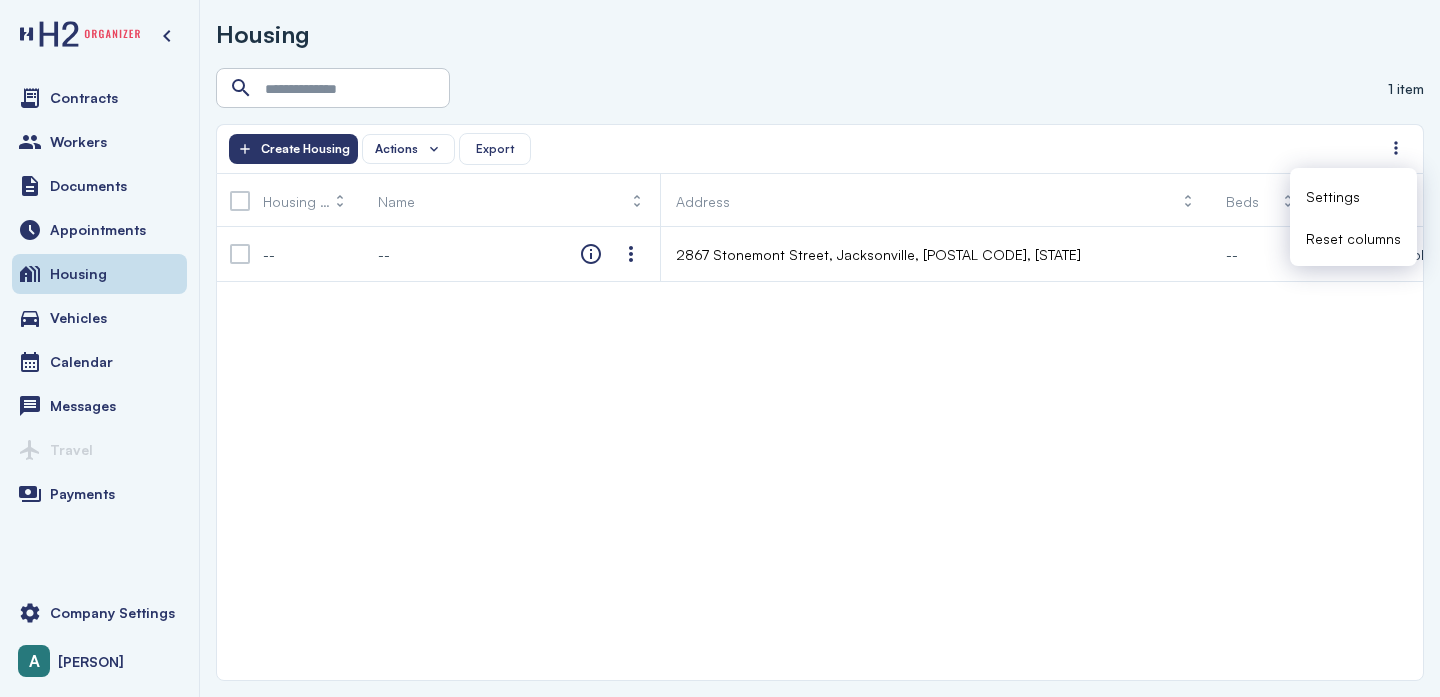 click on "-- --               2867 Stonemont Street, Jacksonville, 32207, Florida   -- Always Available --" at bounding box center (820, 453) 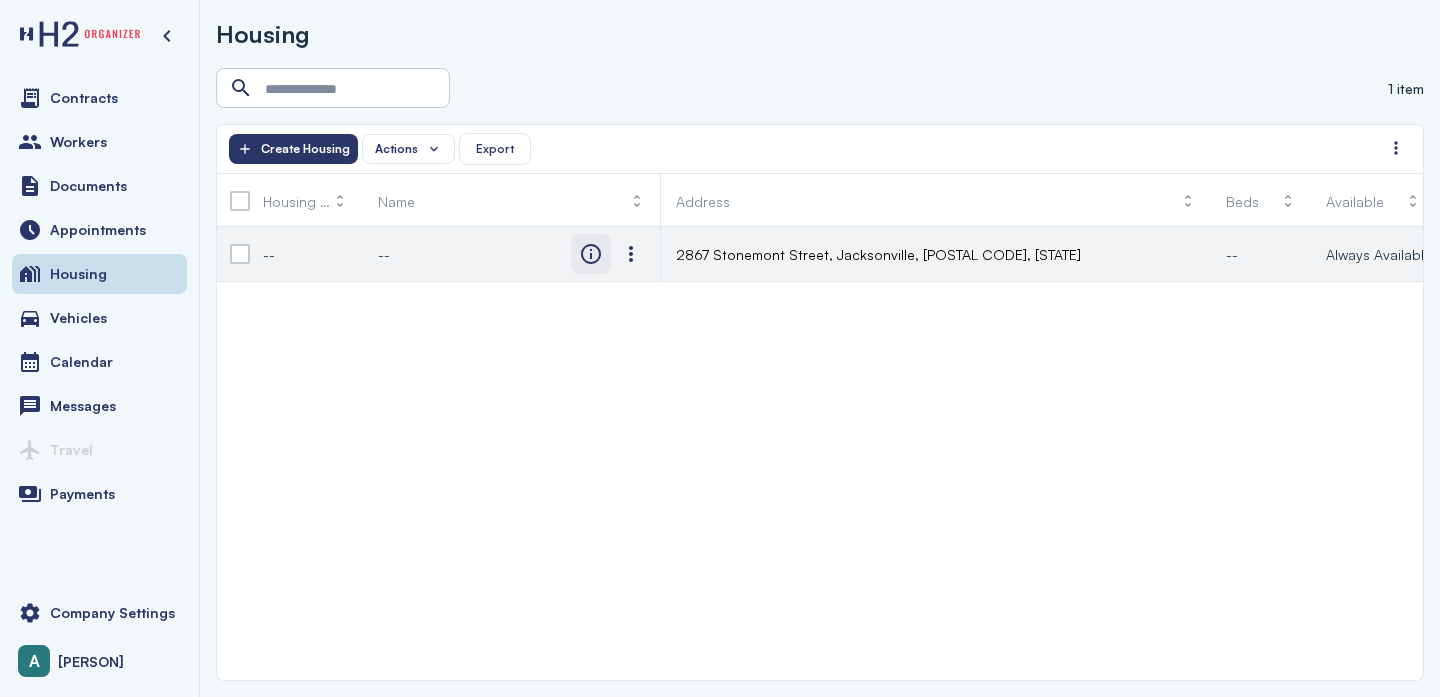 click at bounding box center (591, 254) 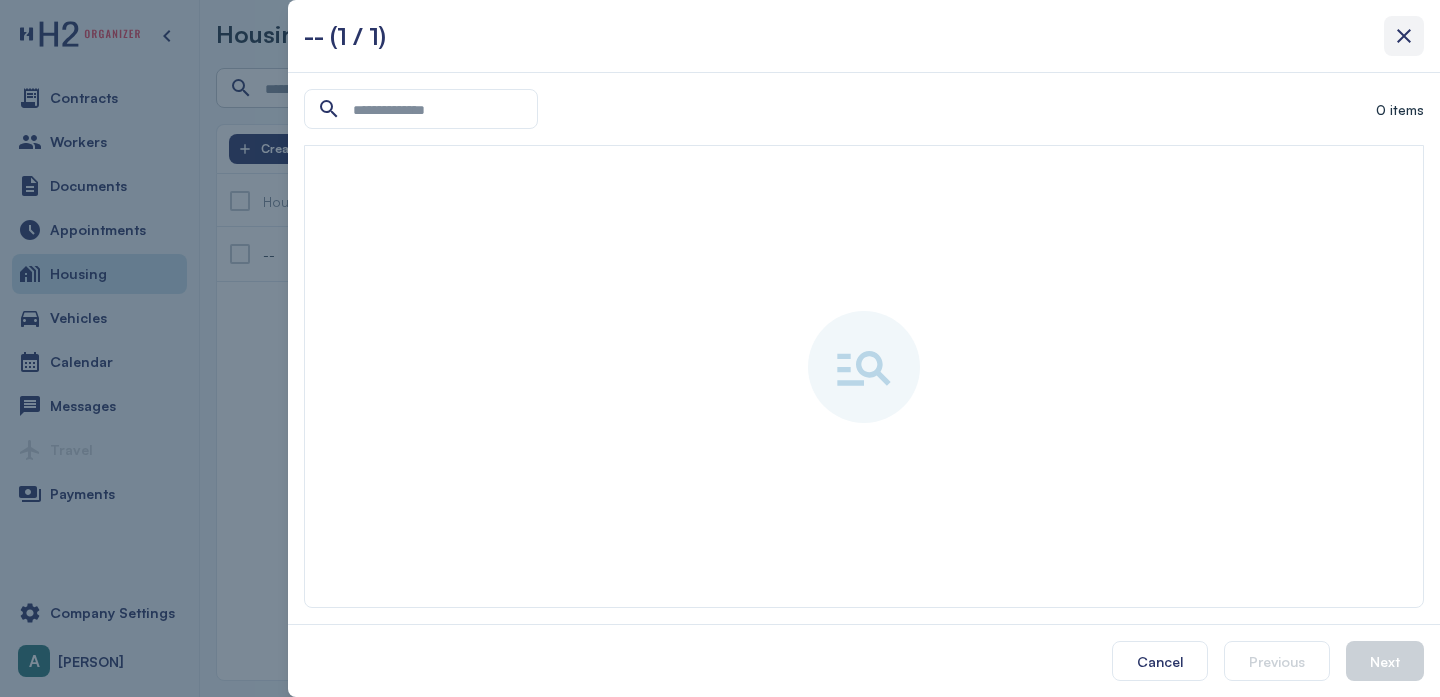 click at bounding box center (1404, 36) 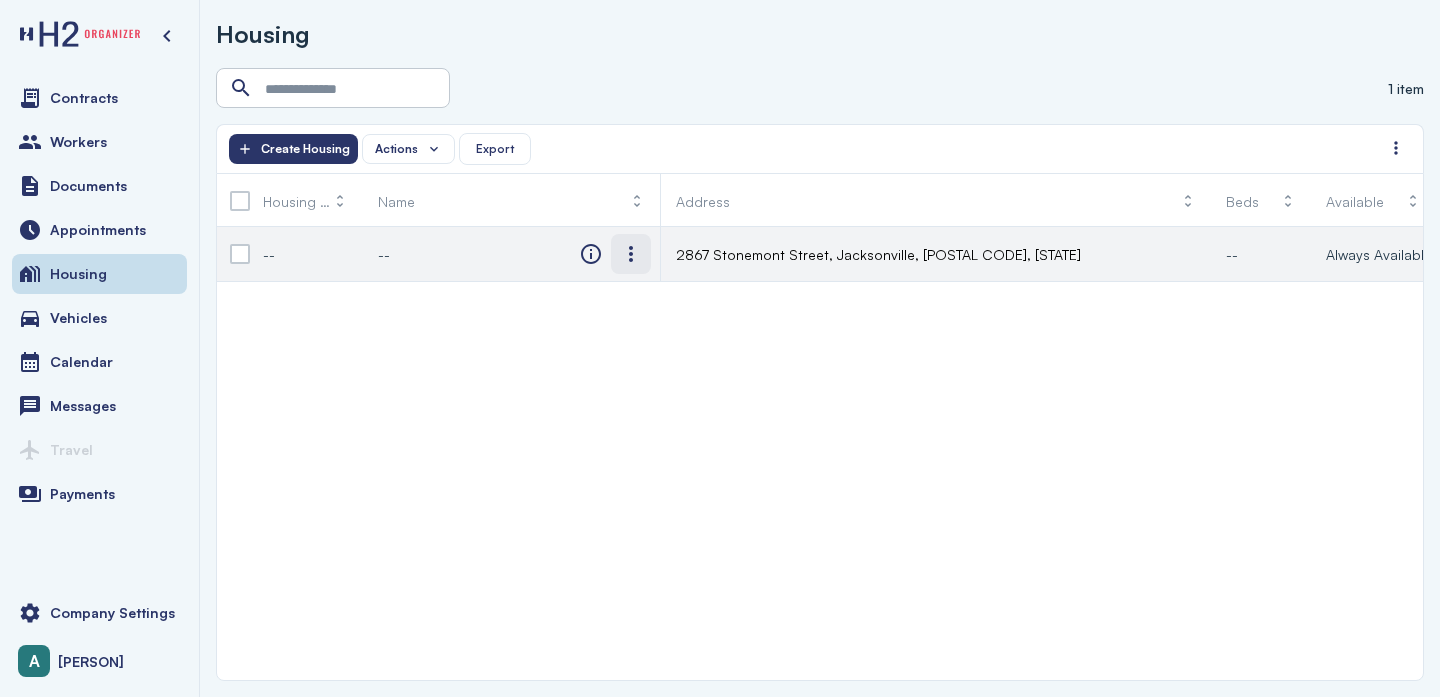 click at bounding box center (631, 254) 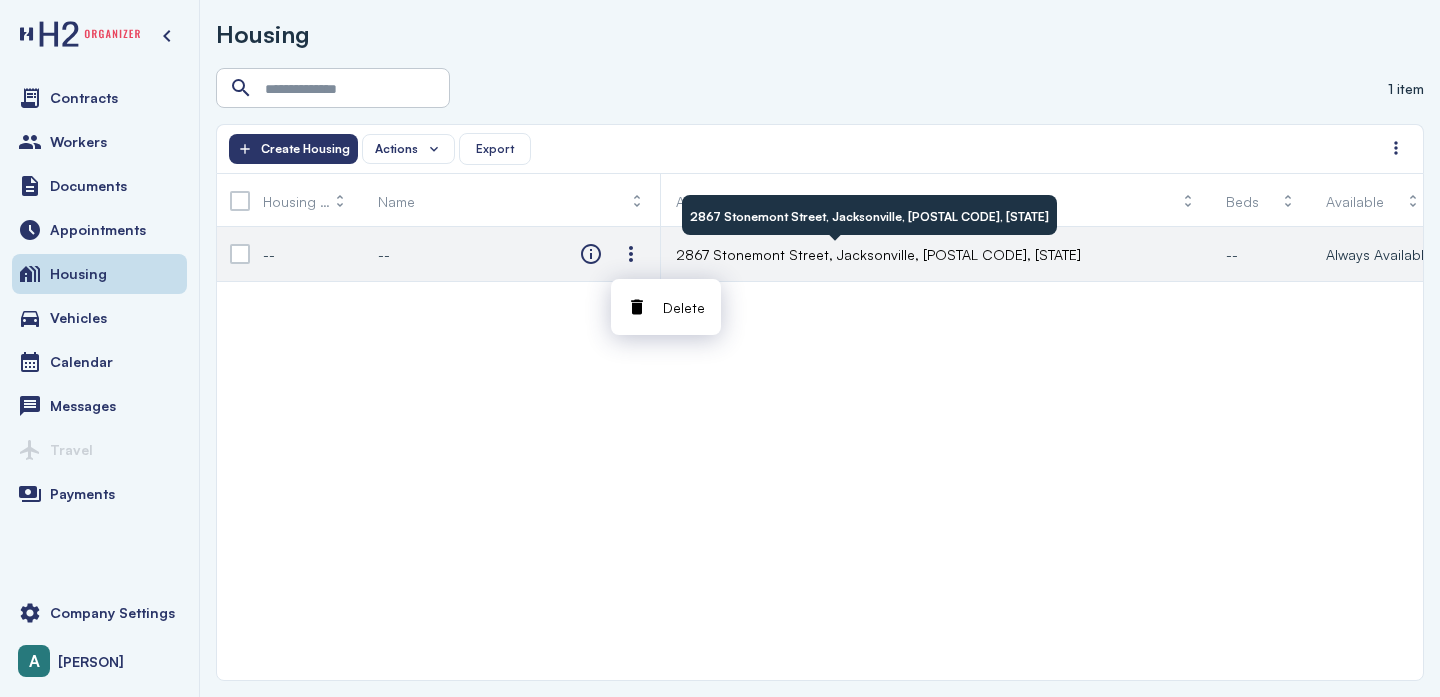 click on "2867 Stonemont Street, Jacksonville, 32207, Florida" at bounding box center [878, 254] 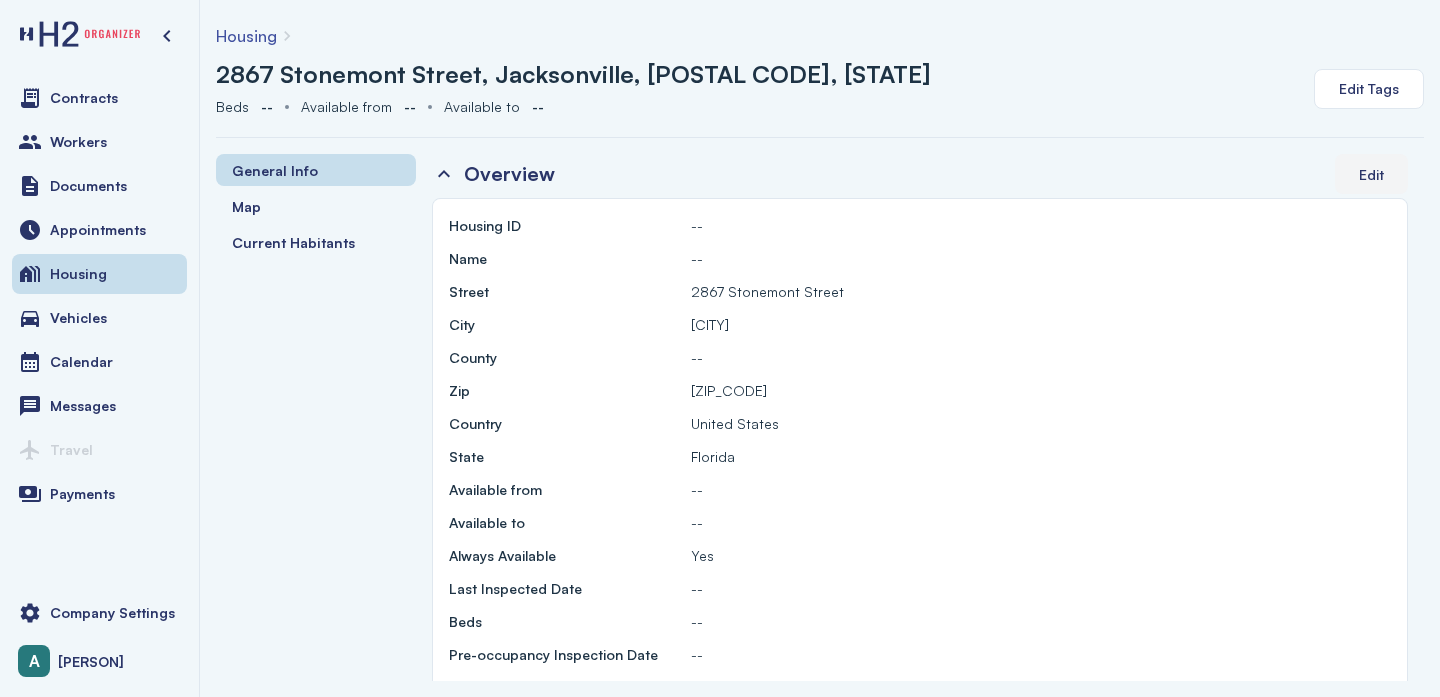 click on "Edit" at bounding box center [1371, 174] 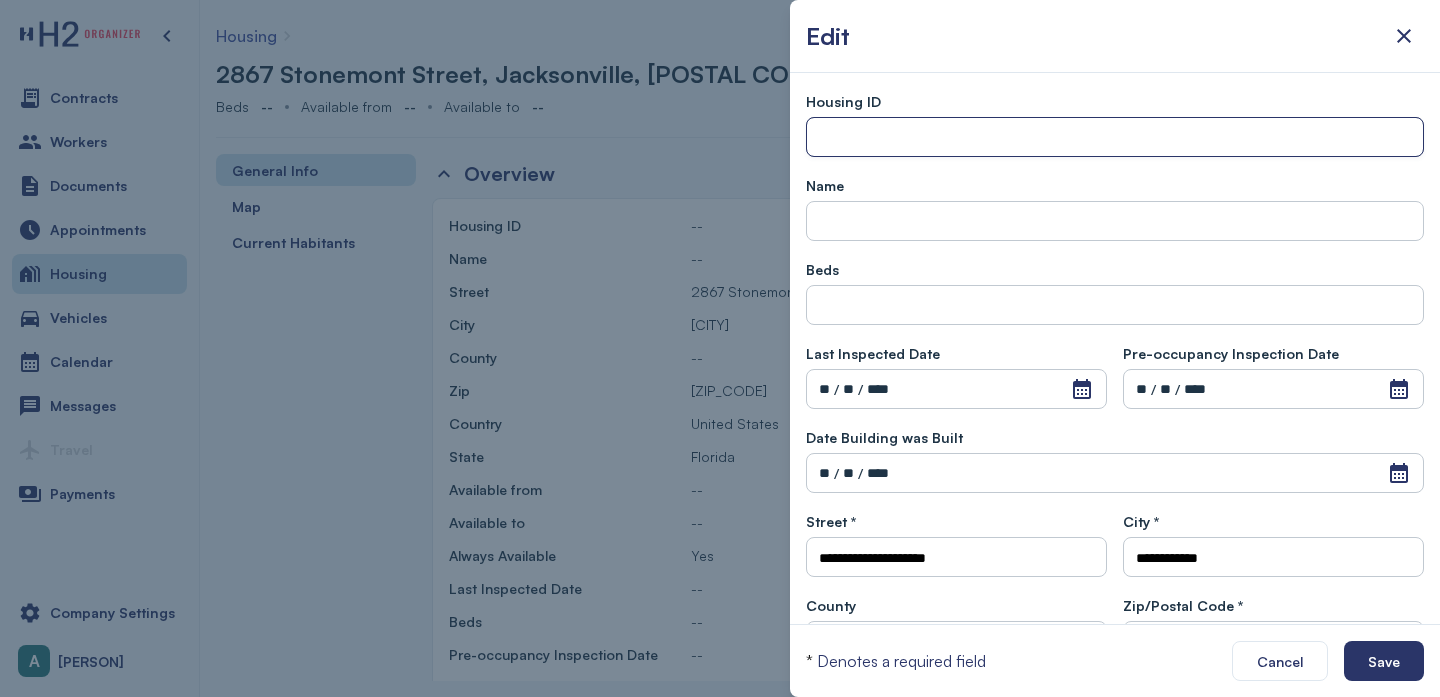 click at bounding box center [1115, 138] 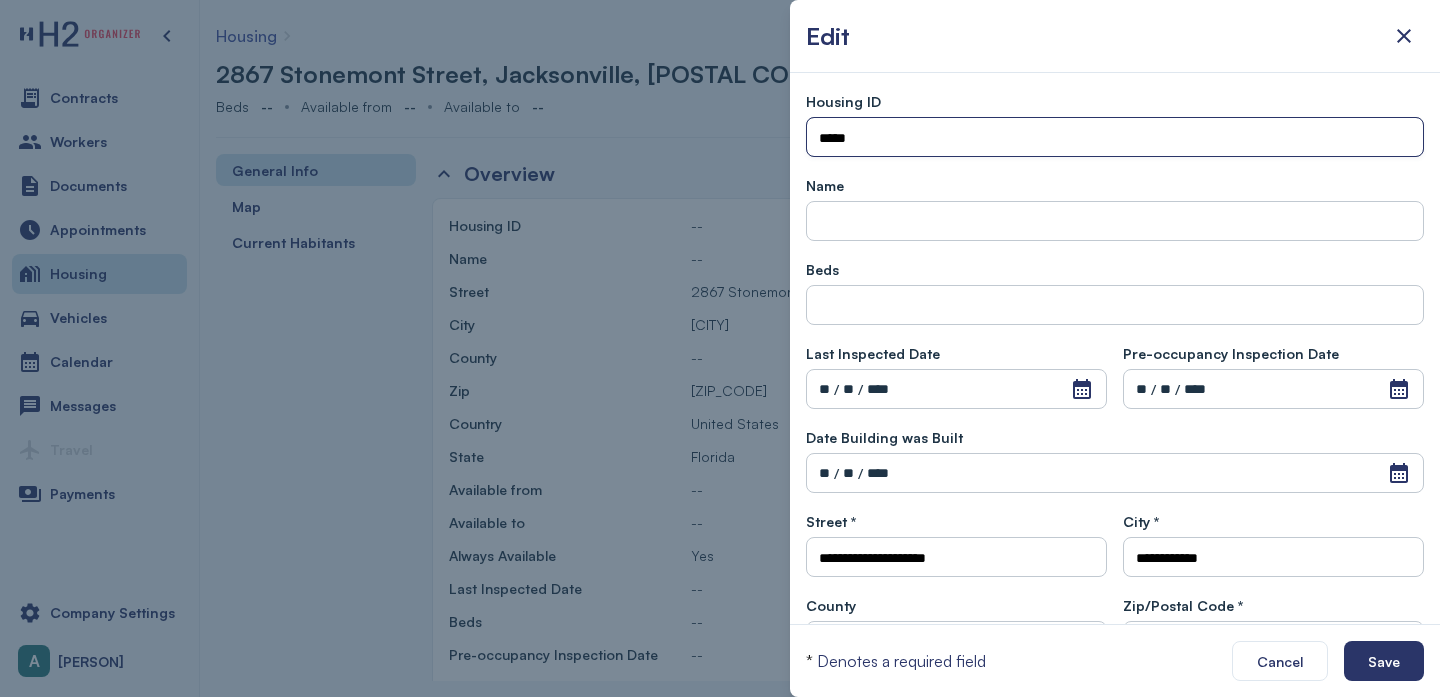 type on "*****" 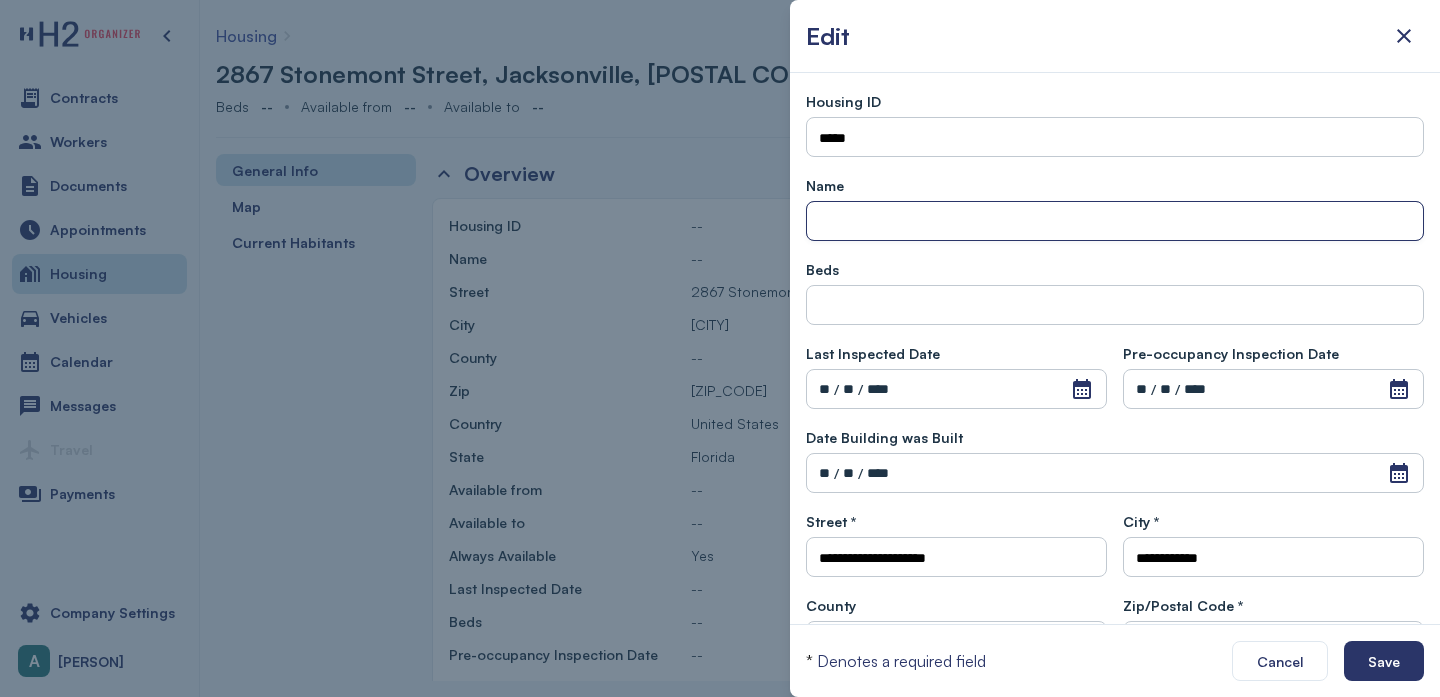 click at bounding box center (1115, 222) 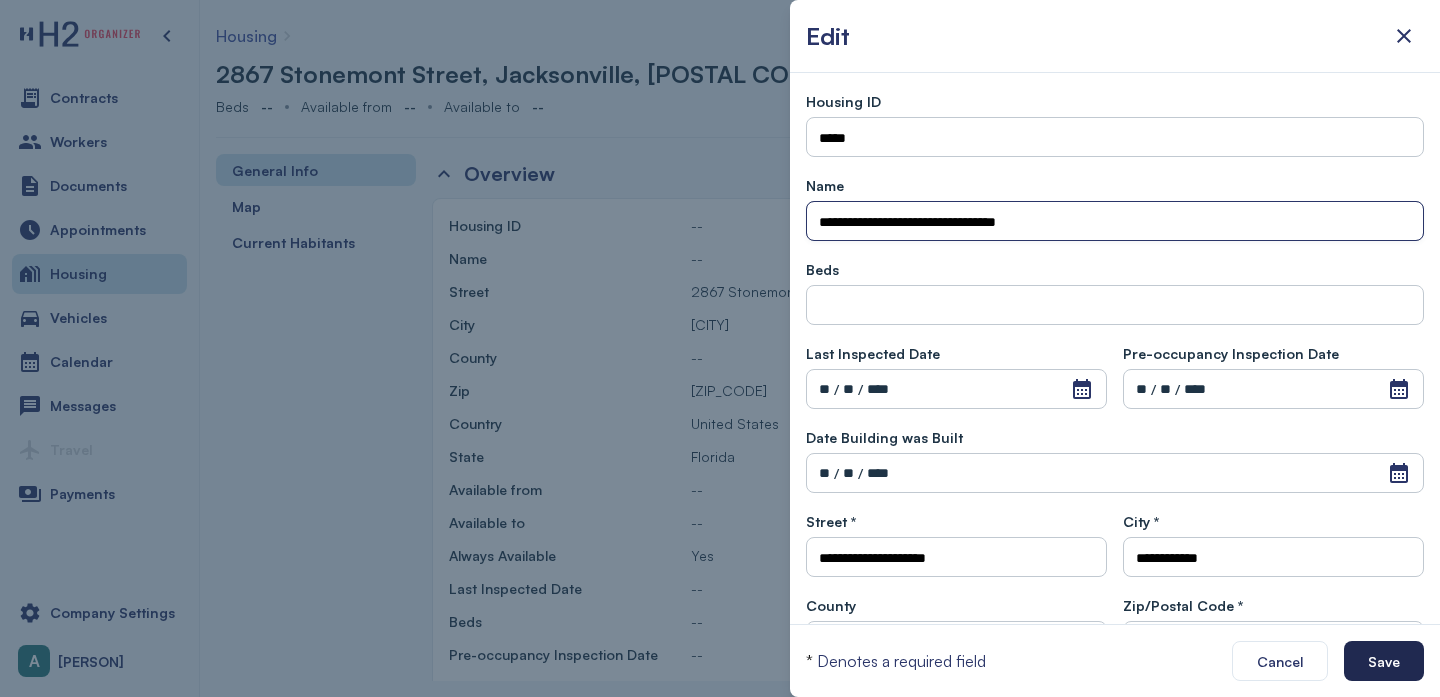 type on "**********" 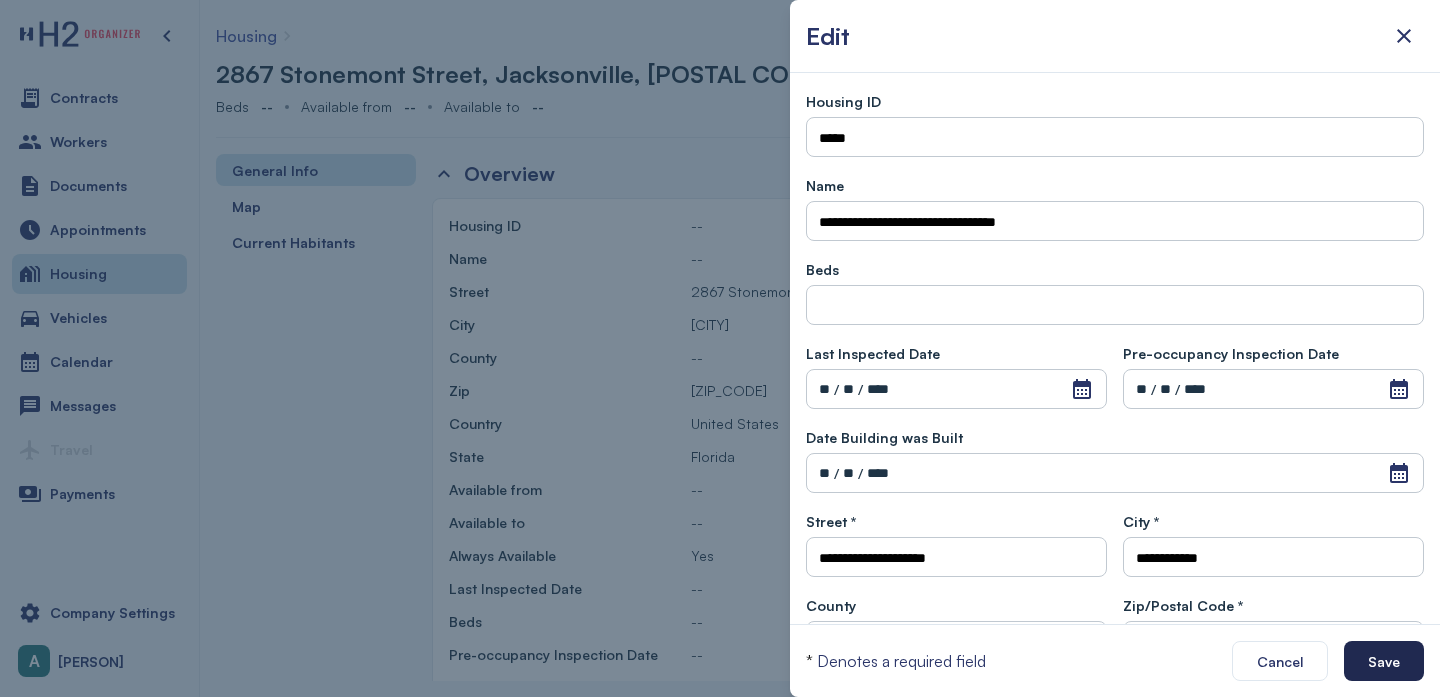 click on "Save" at bounding box center [1384, 661] 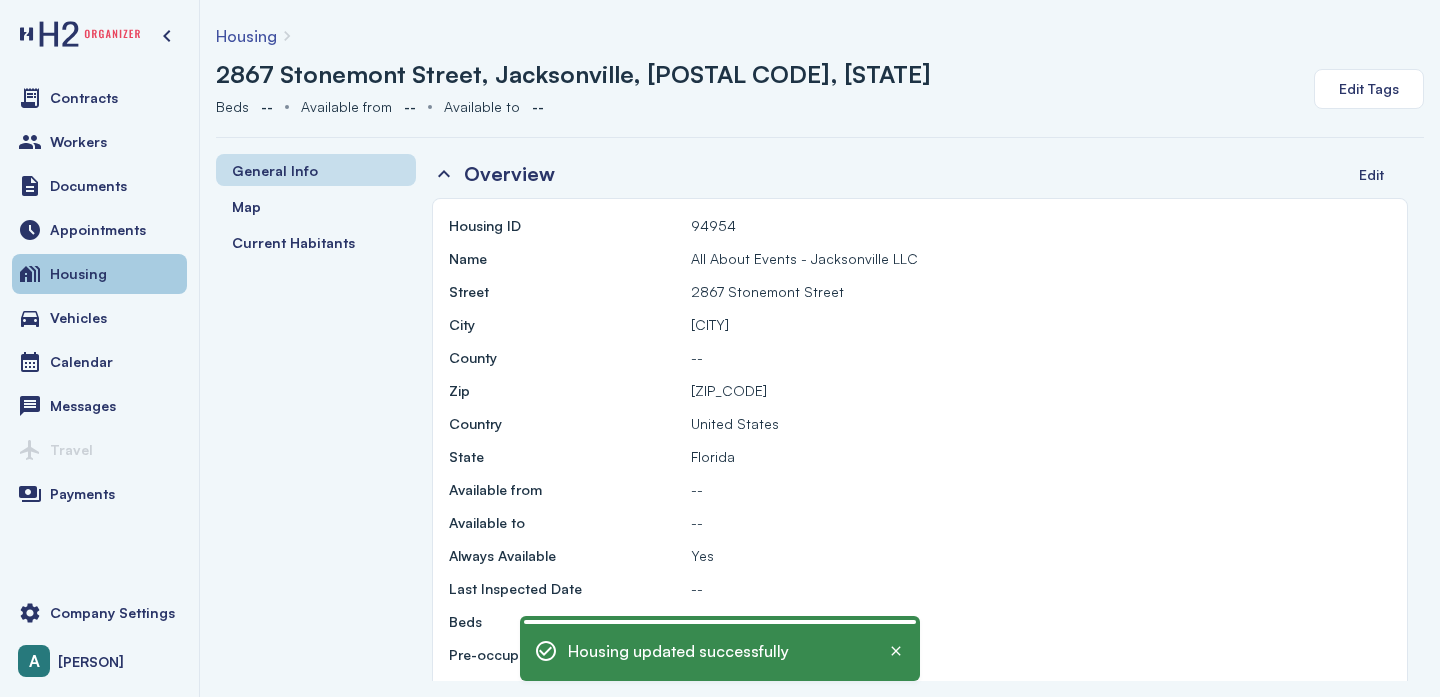 click on "Housing" at bounding box center (99, 274) 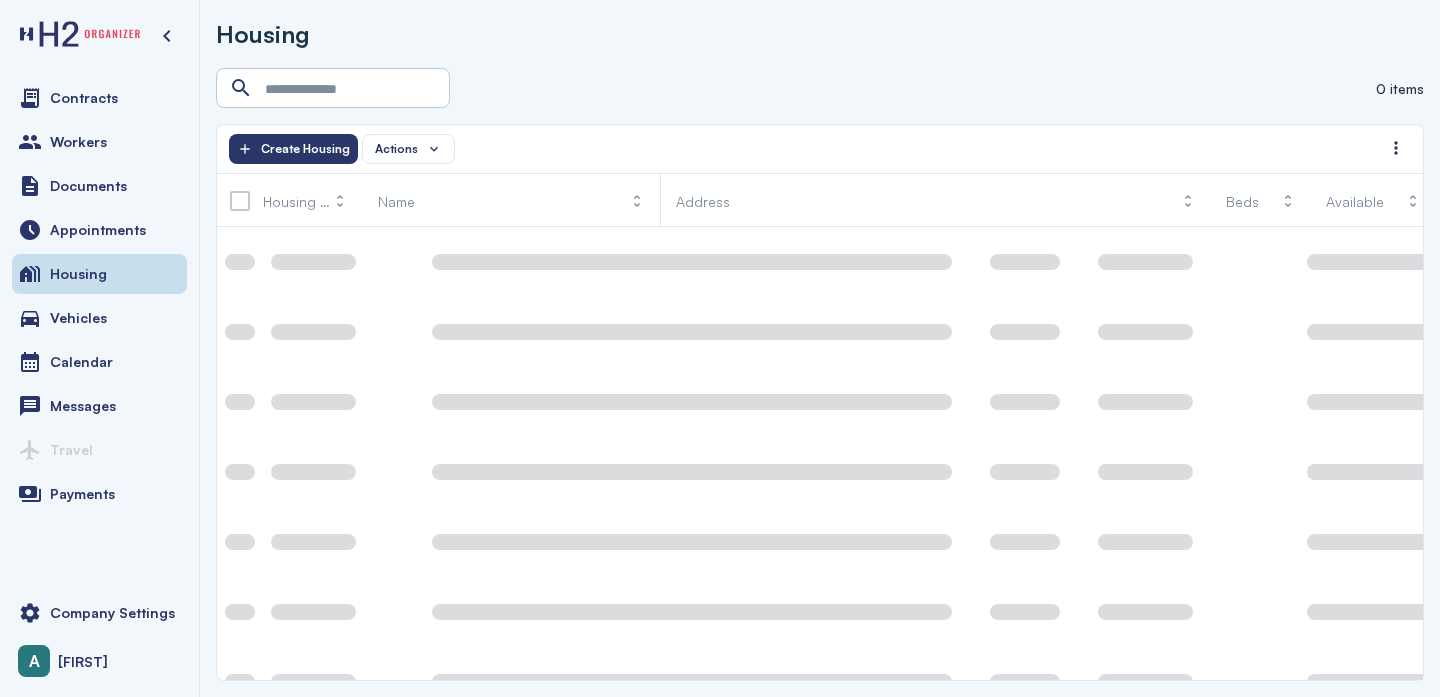 scroll, scrollTop: 0, scrollLeft: 0, axis: both 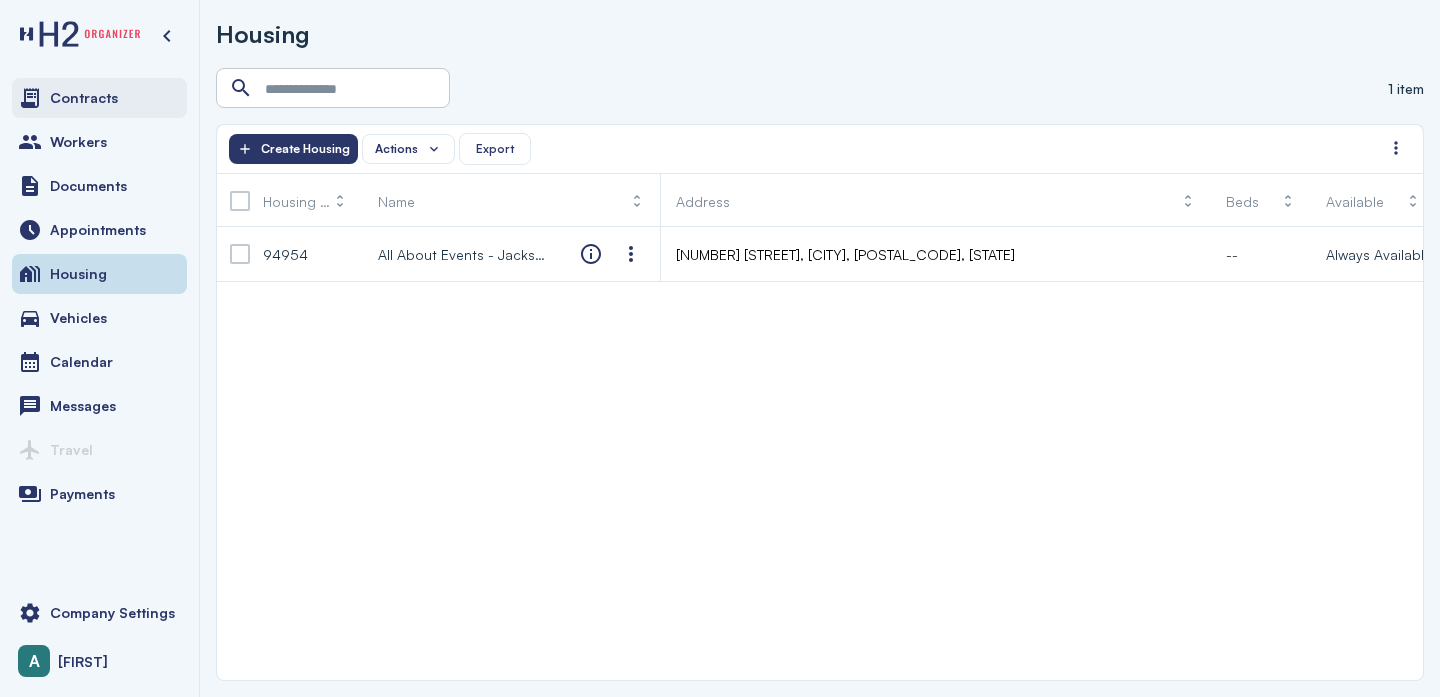 click on "Contracts" at bounding box center (84, 98) 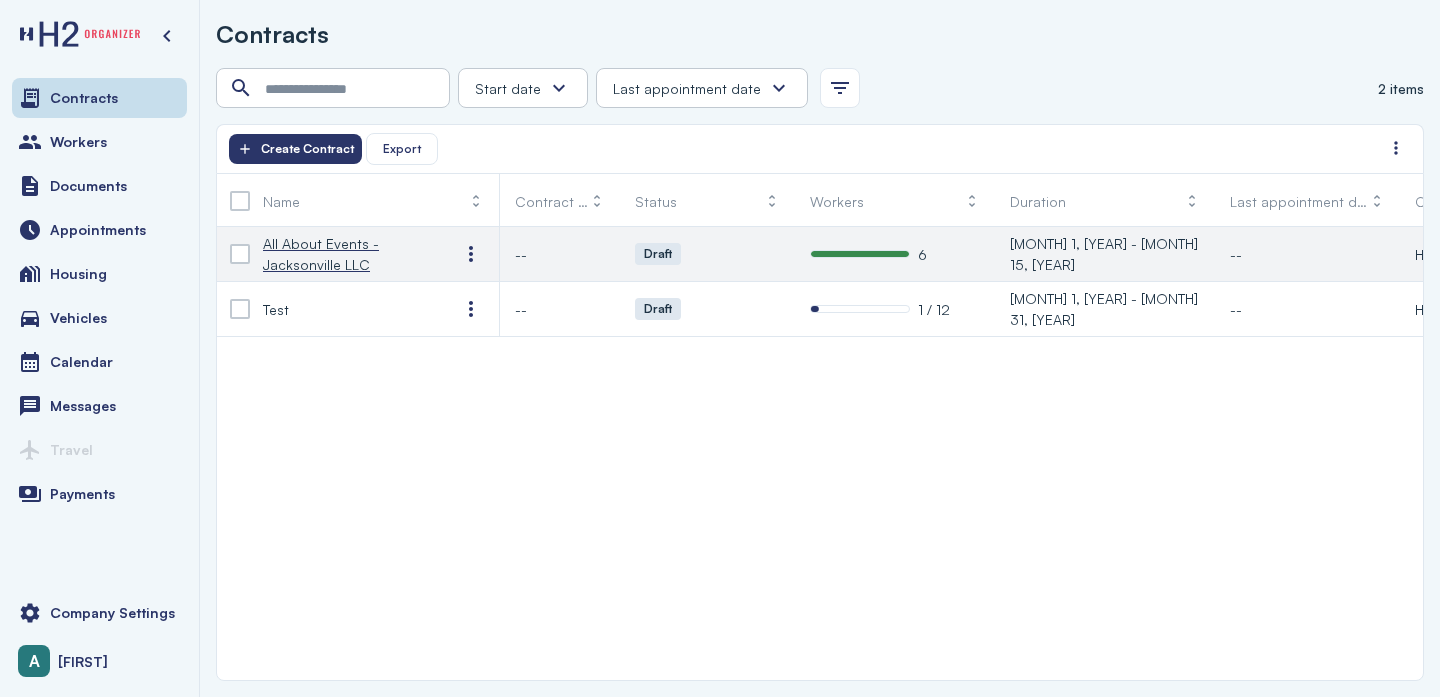 click on "All About Events - Jacksonville LLC" at bounding box center [345, 254] 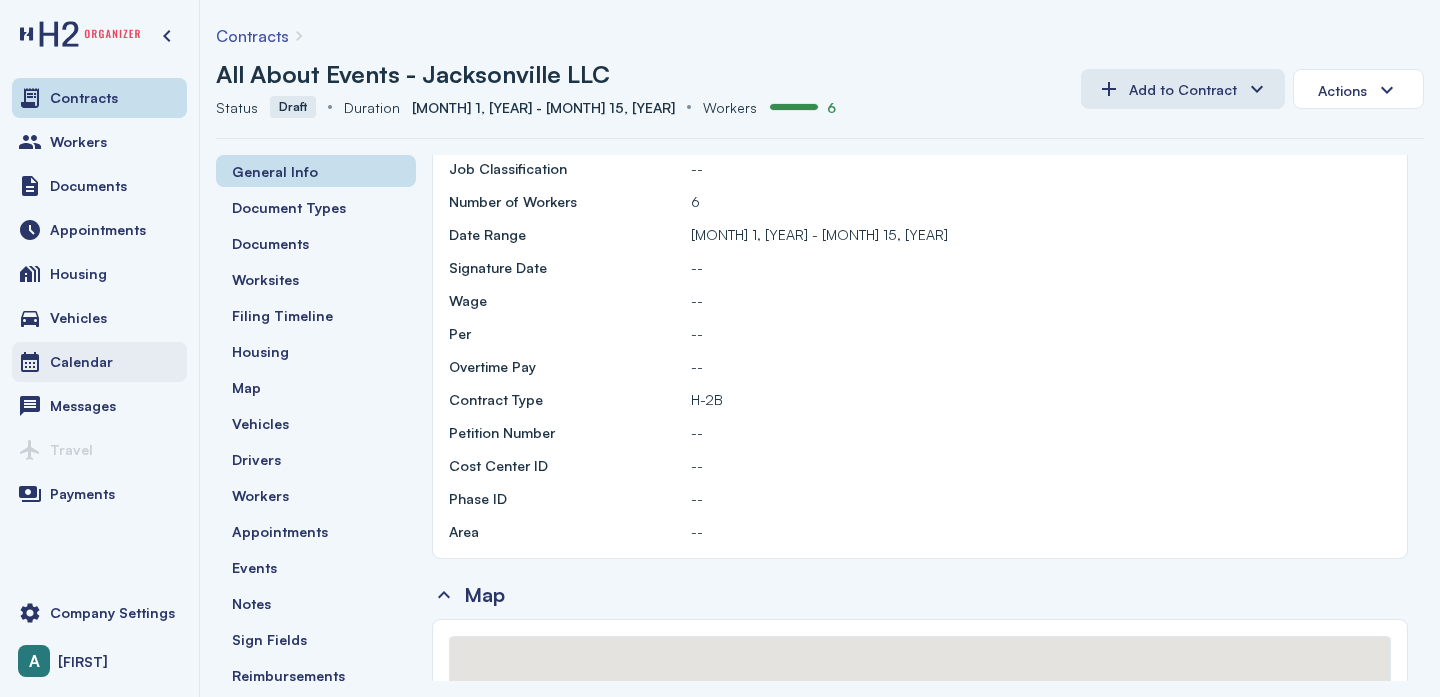 scroll, scrollTop: 209, scrollLeft: 0, axis: vertical 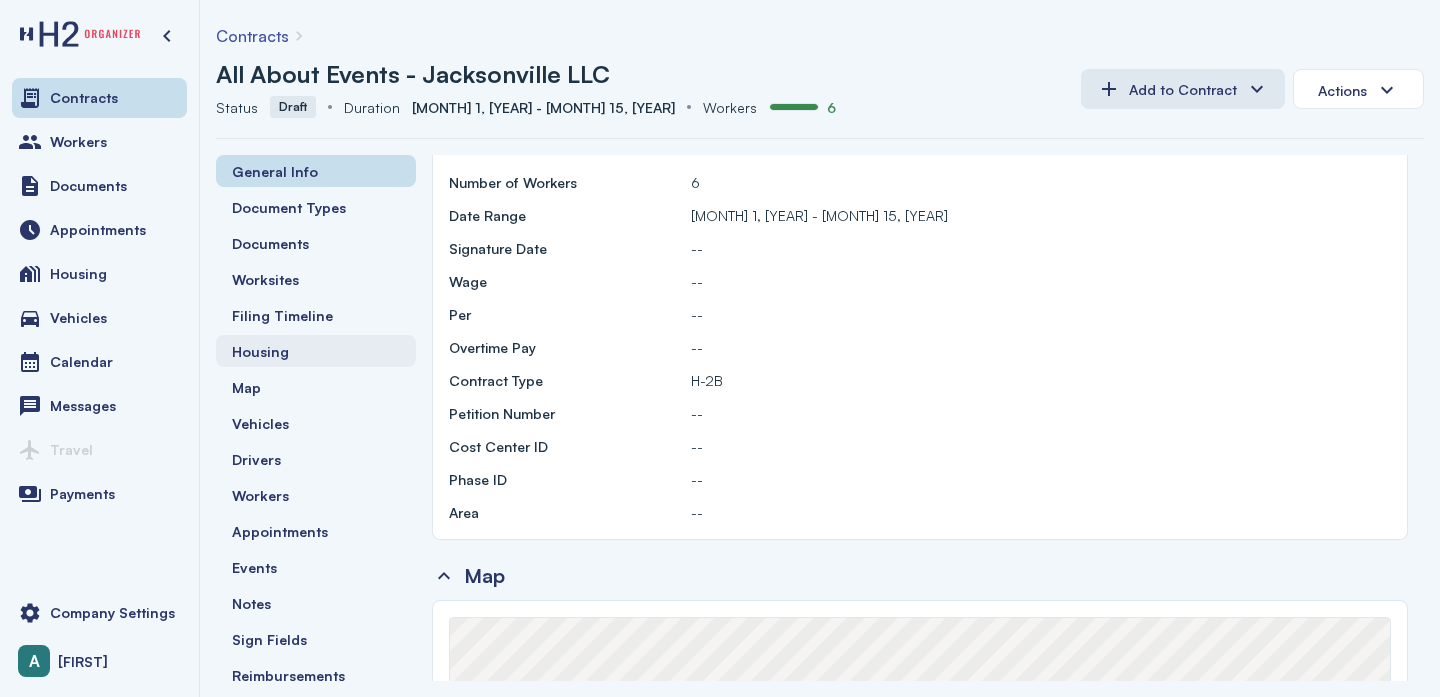 click on "Housing" at bounding box center [260, 351] 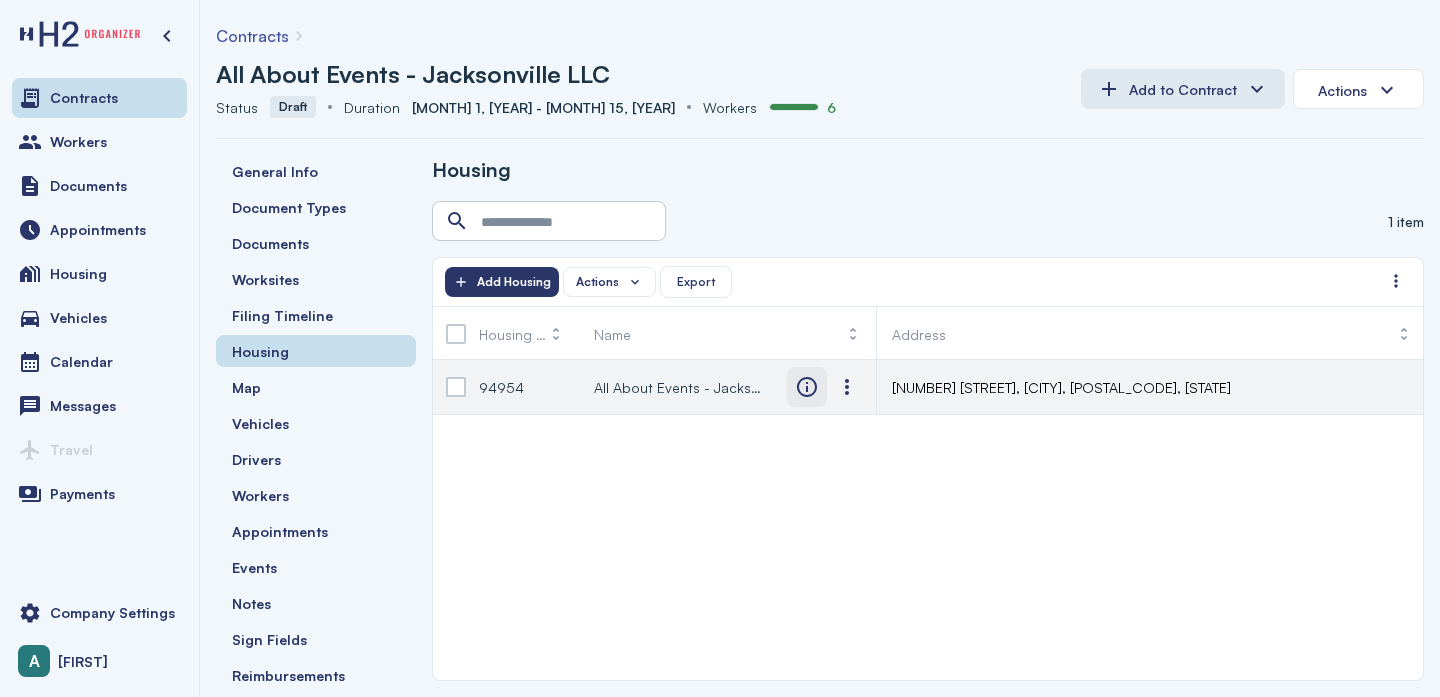 click at bounding box center (807, 387) 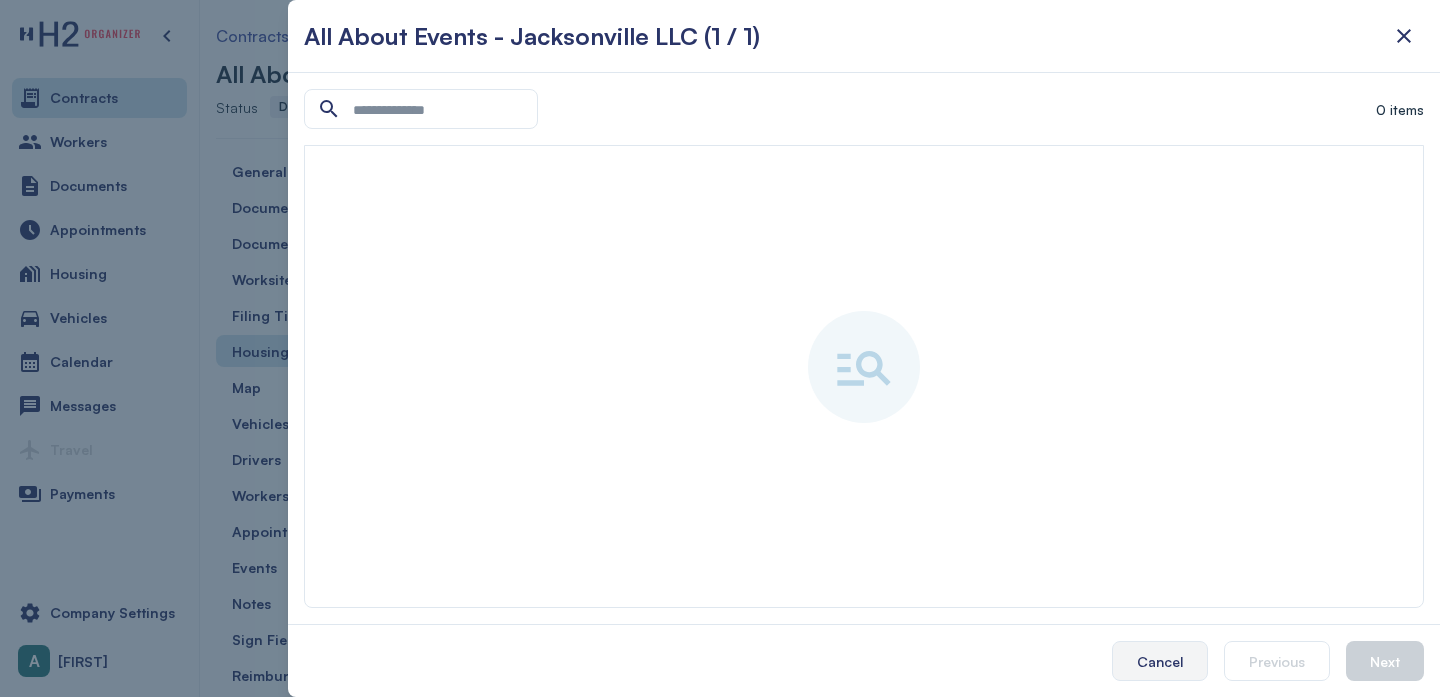 click on "Cancel" at bounding box center [1160, 661] 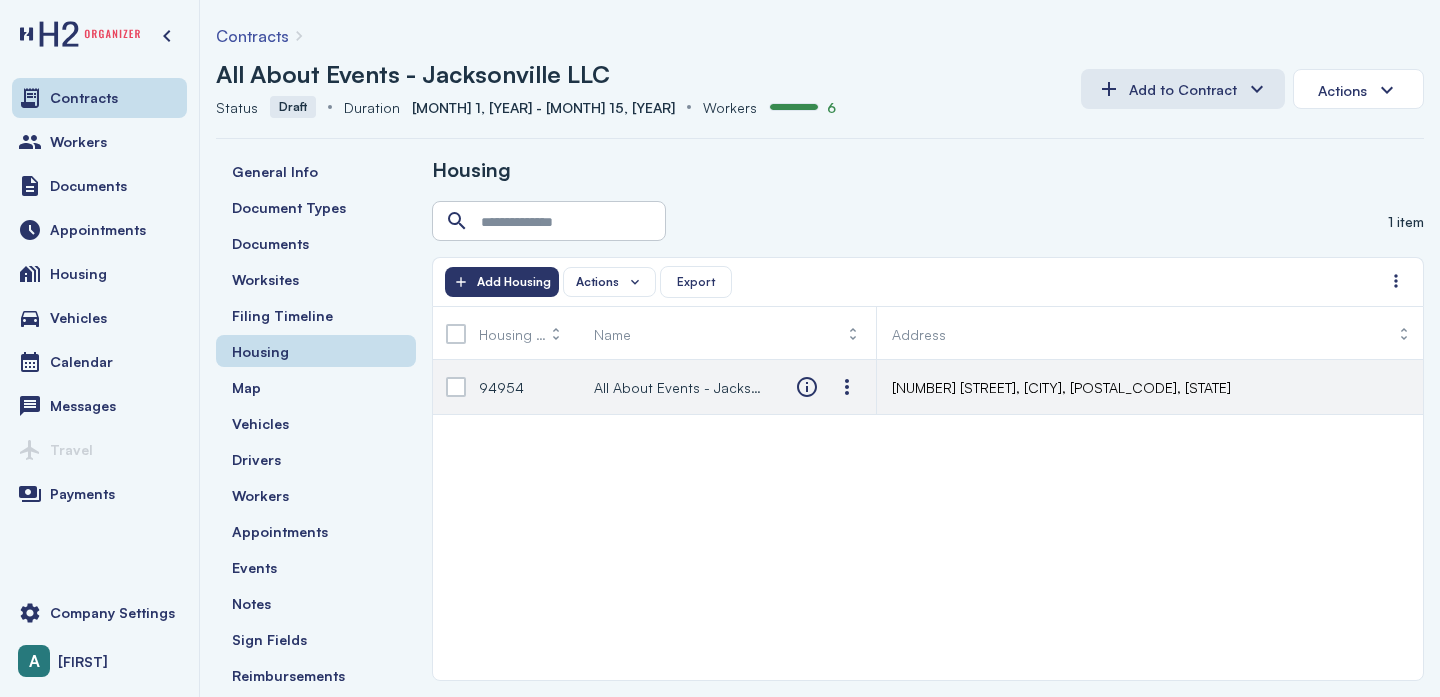 click on "2867 Stonemont Street, Jacksonville, 32207, Florida" at bounding box center [1061, 387] 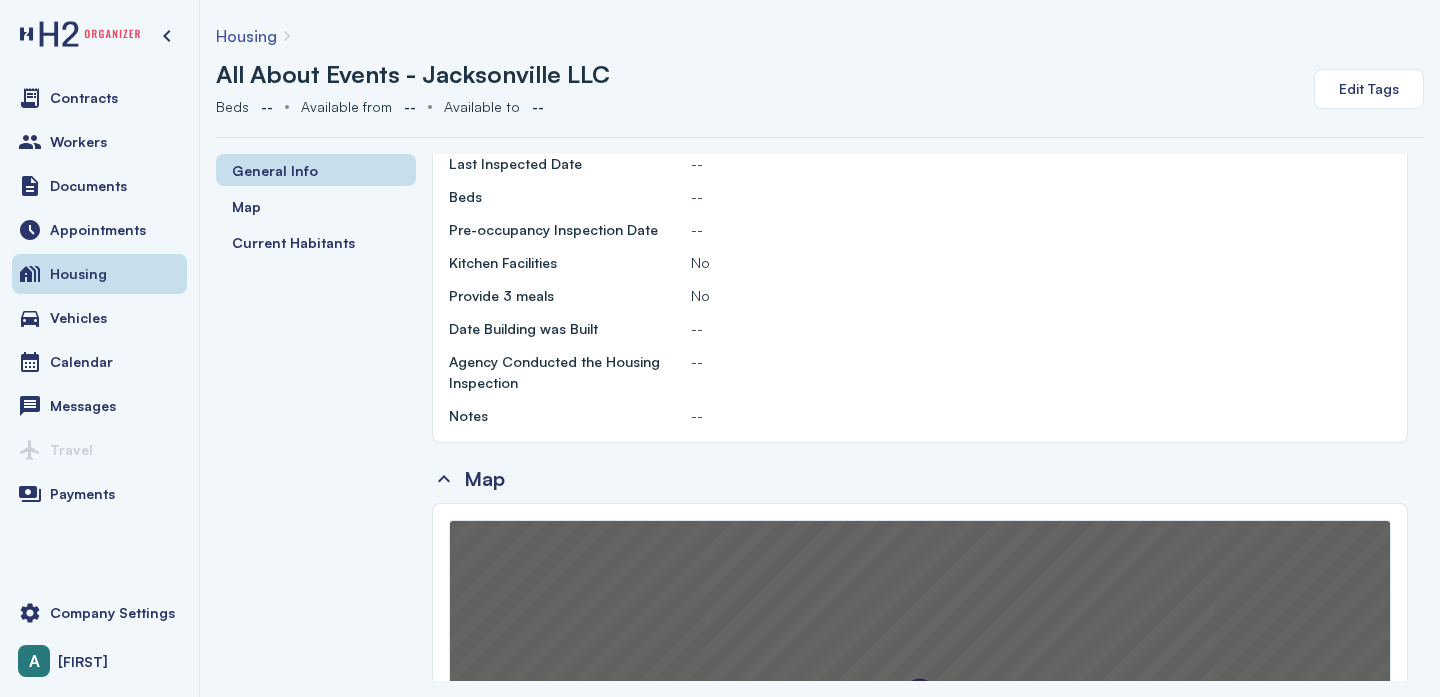 scroll, scrollTop: 0, scrollLeft: 0, axis: both 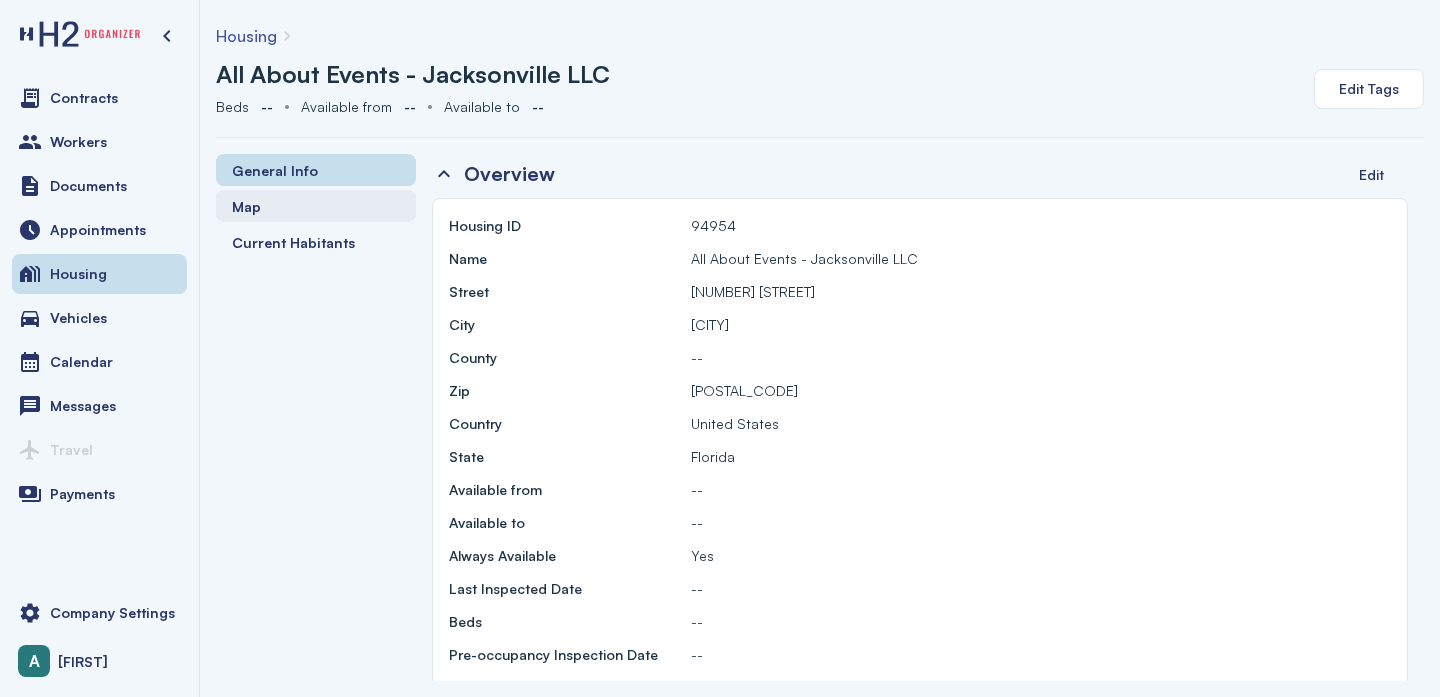 click on "Map" at bounding box center [316, 206] 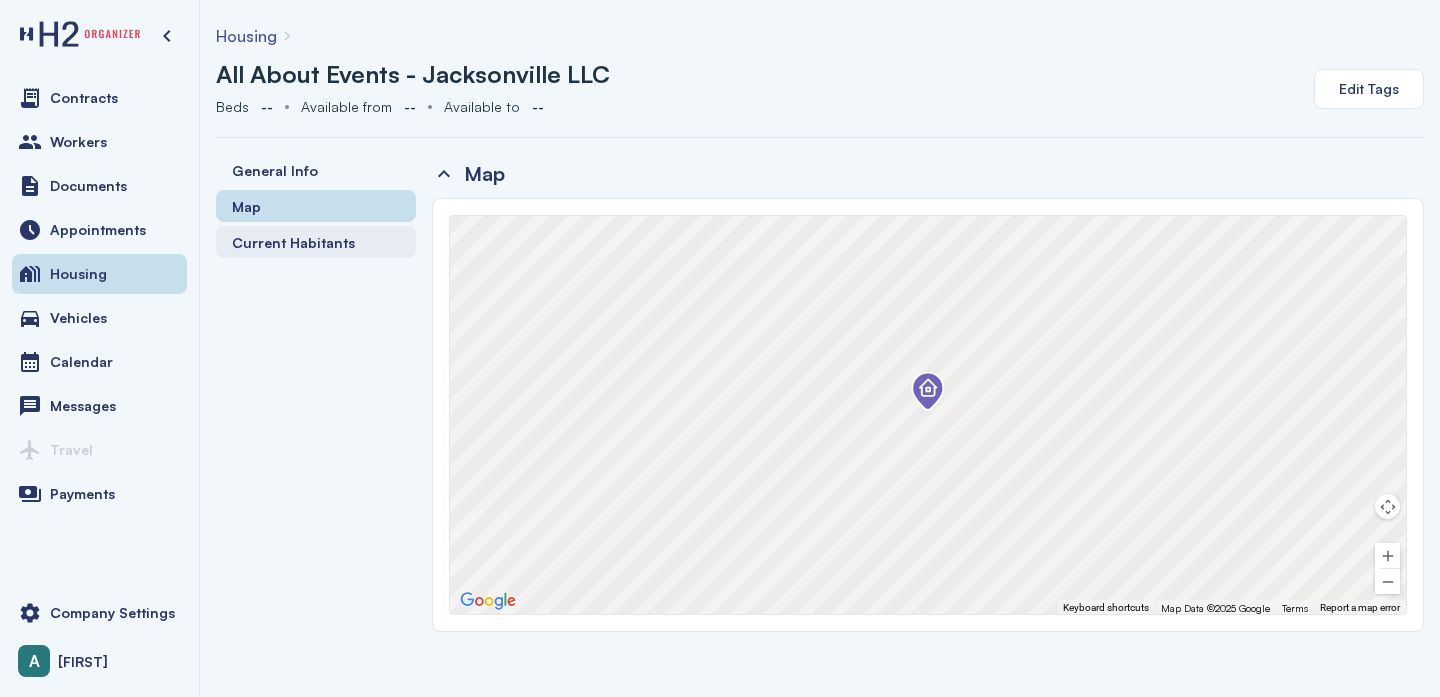click on "Current Habitants" at bounding box center [293, 242] 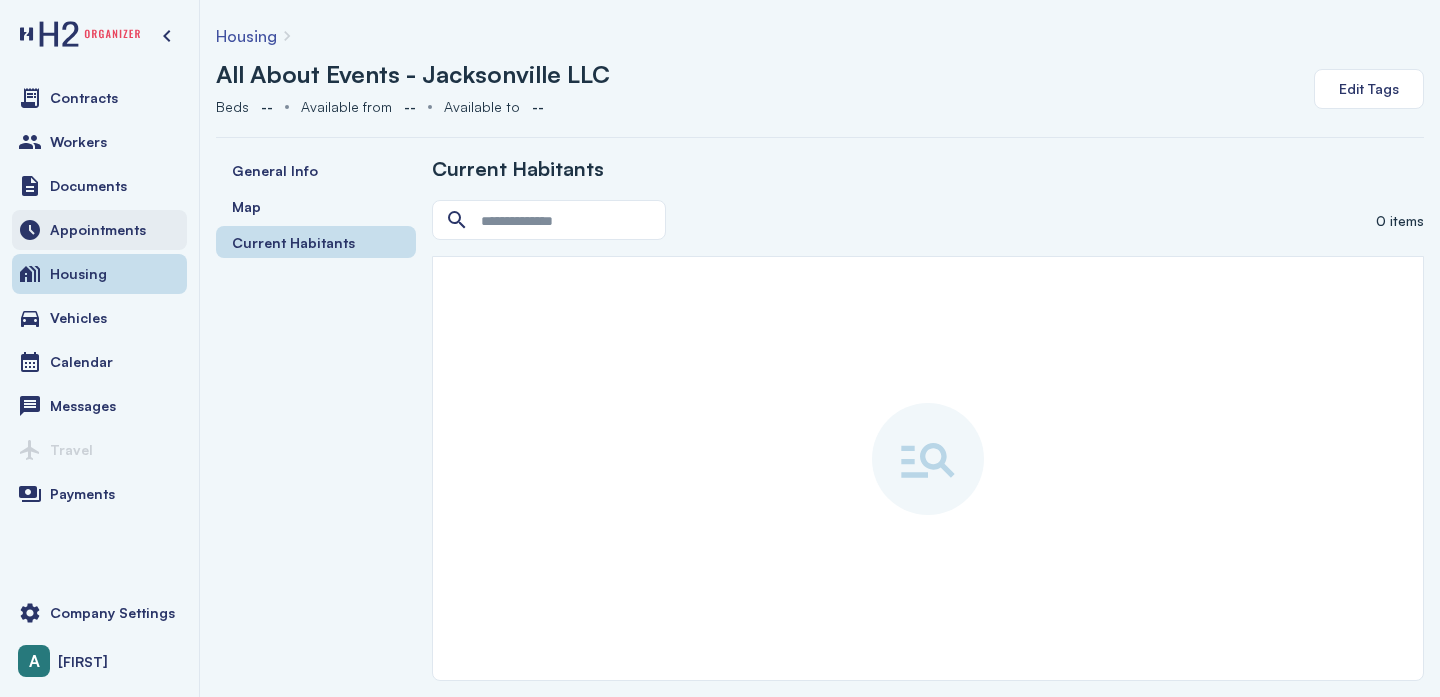 click on "Appointments" at bounding box center [98, 230] 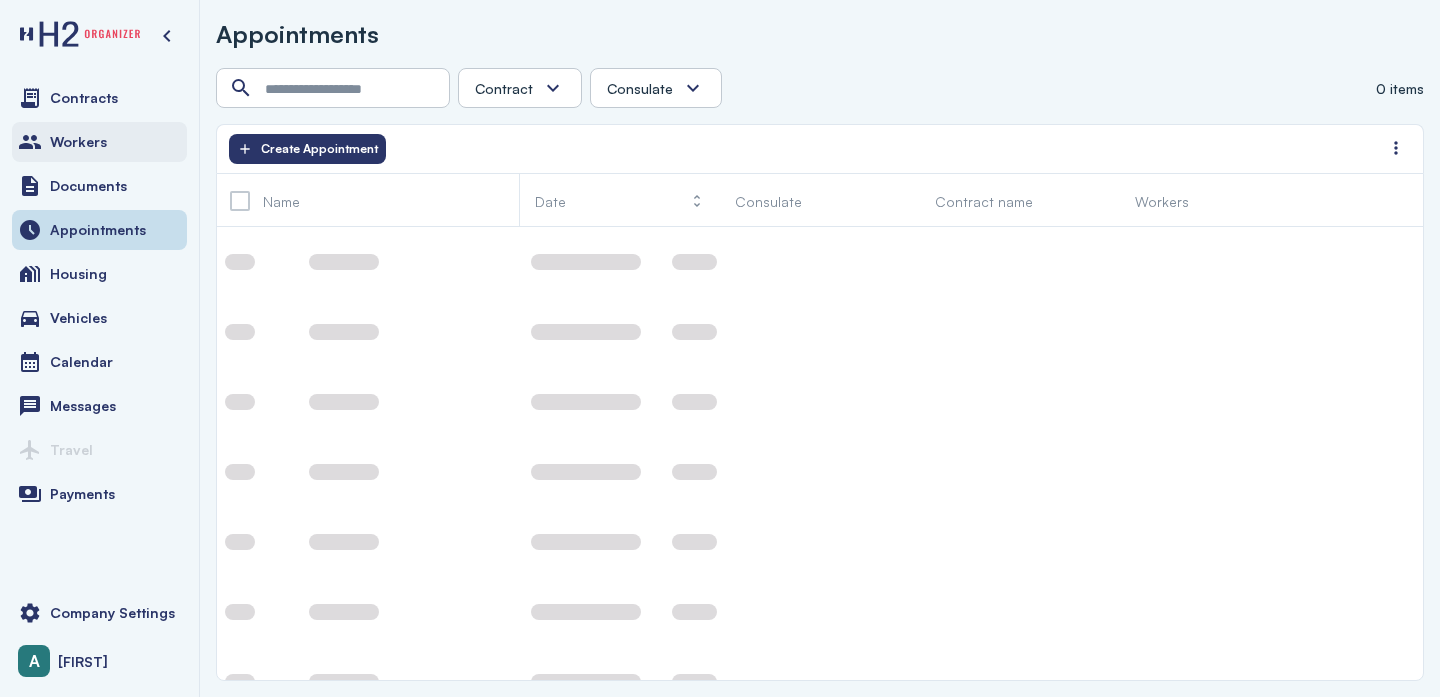 click on "Workers" at bounding box center [99, 142] 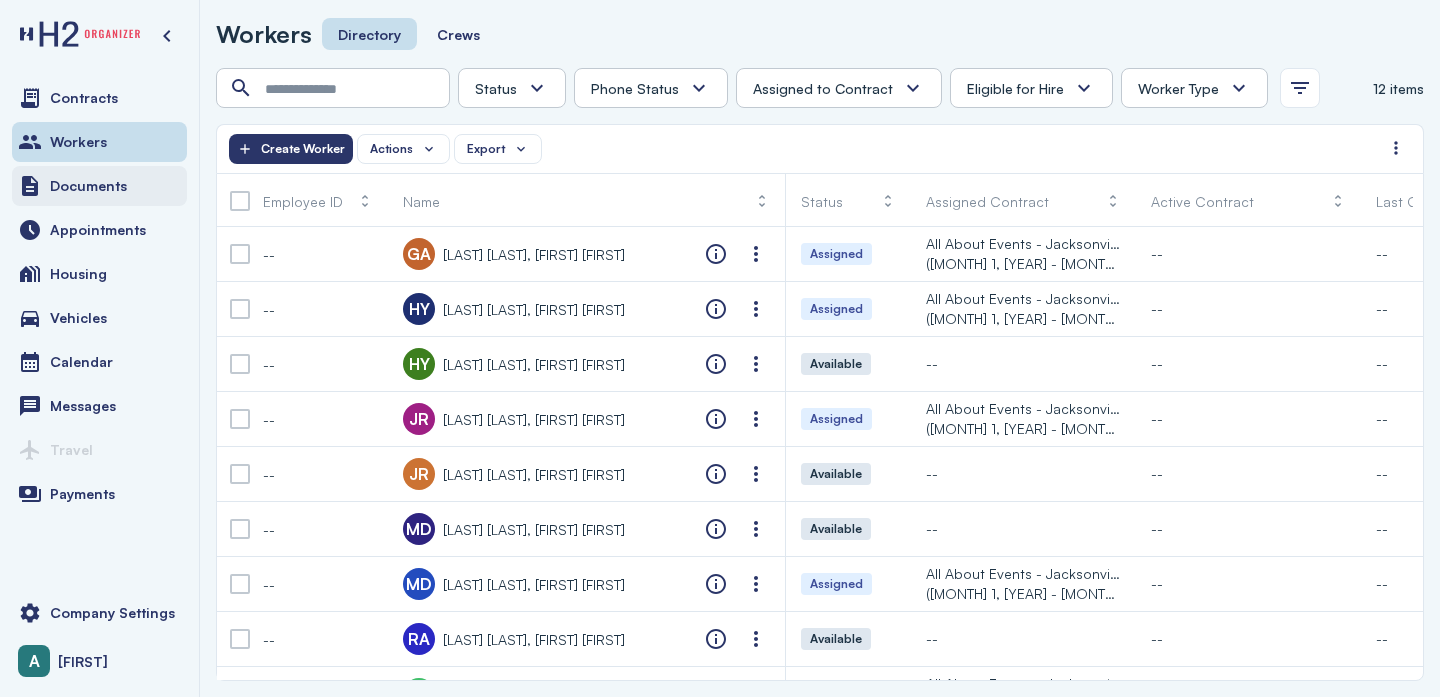 click on "Documents" at bounding box center (88, 186) 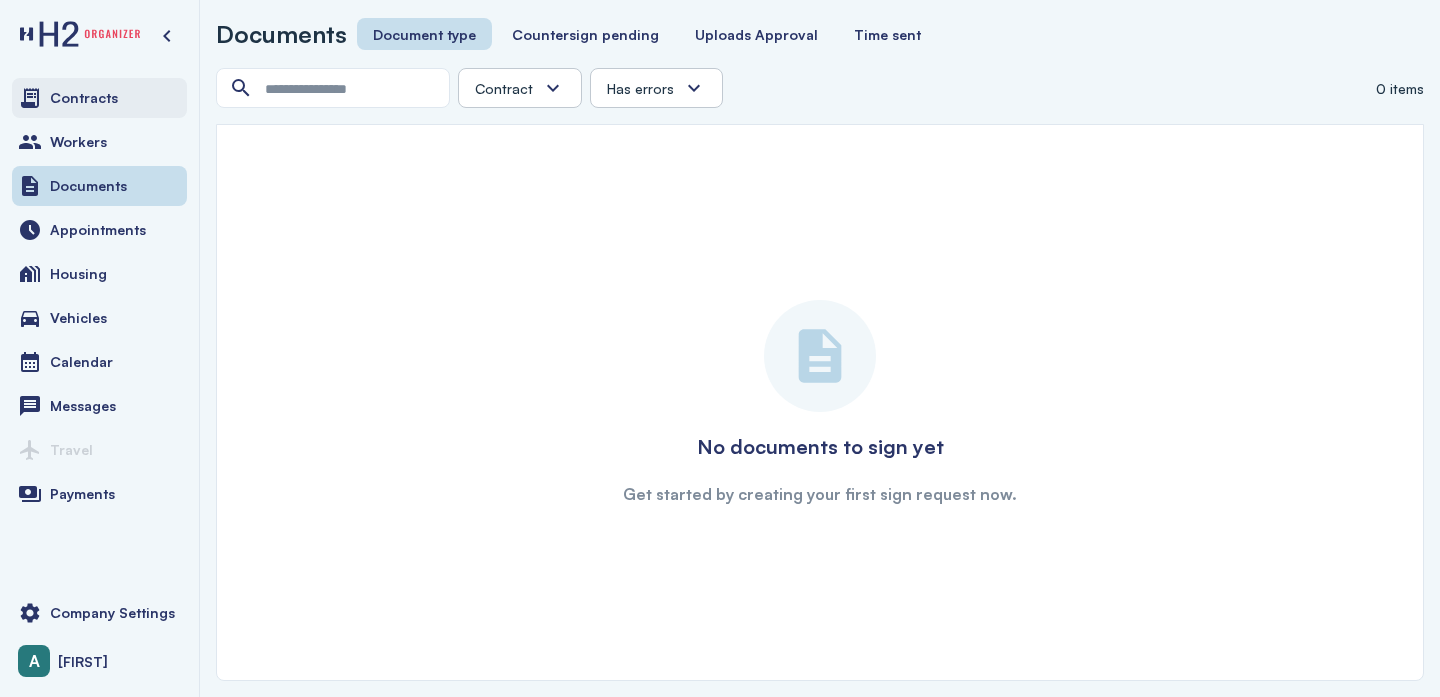 click on "Contracts" at bounding box center [84, 98] 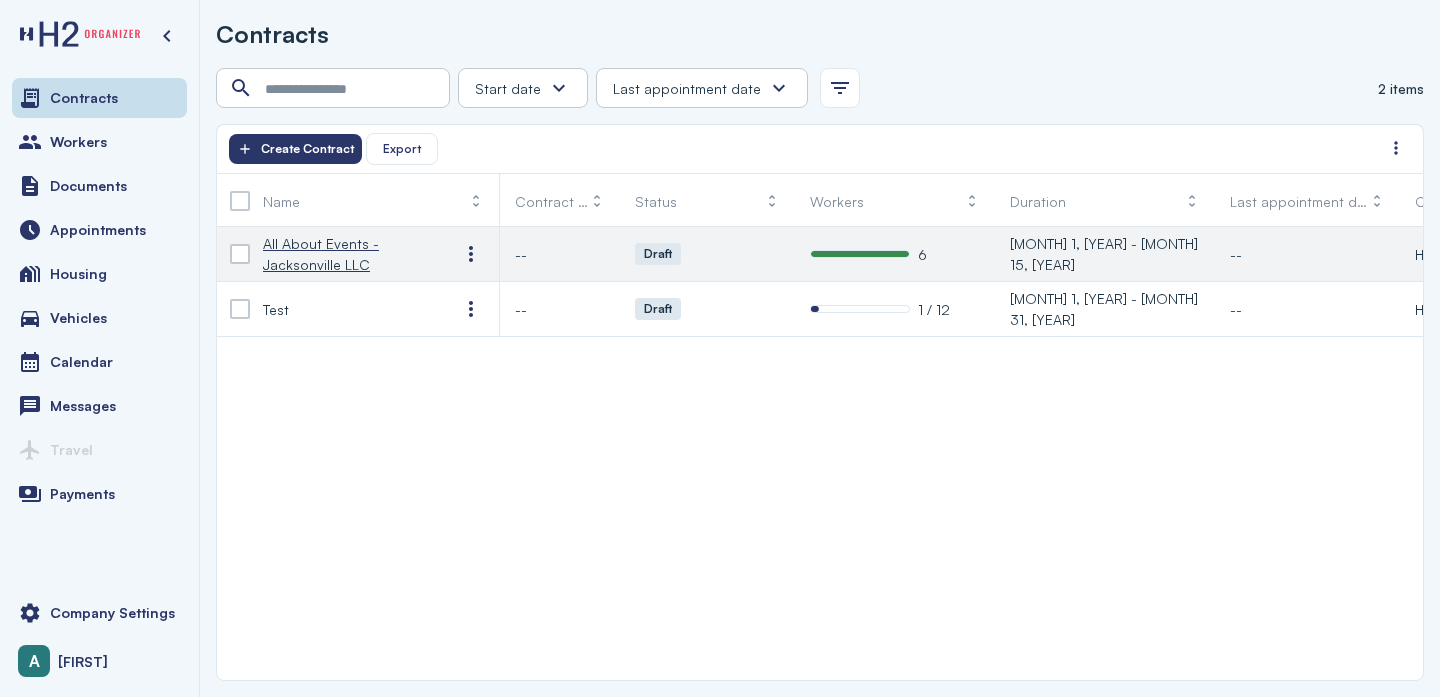 click on "All About Events - Jacksonville LLC" at bounding box center [345, 254] 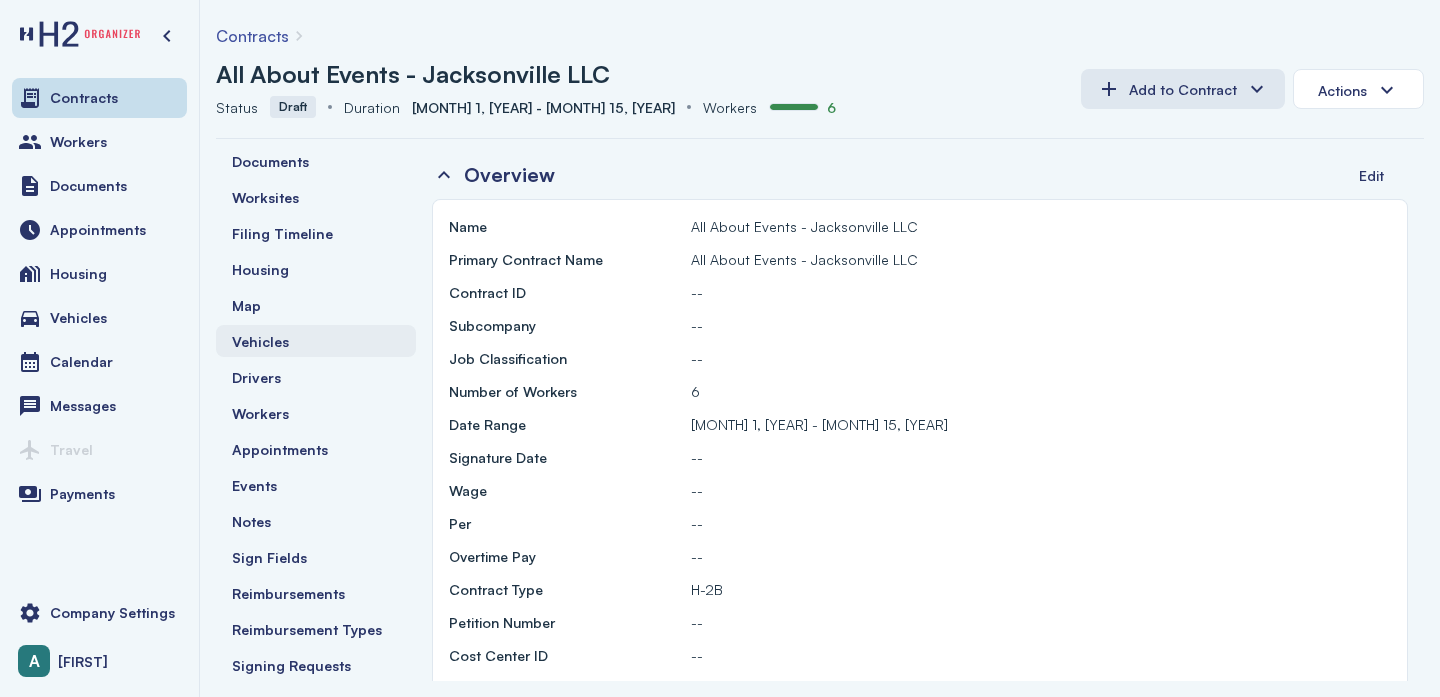 scroll, scrollTop: 0, scrollLeft: 0, axis: both 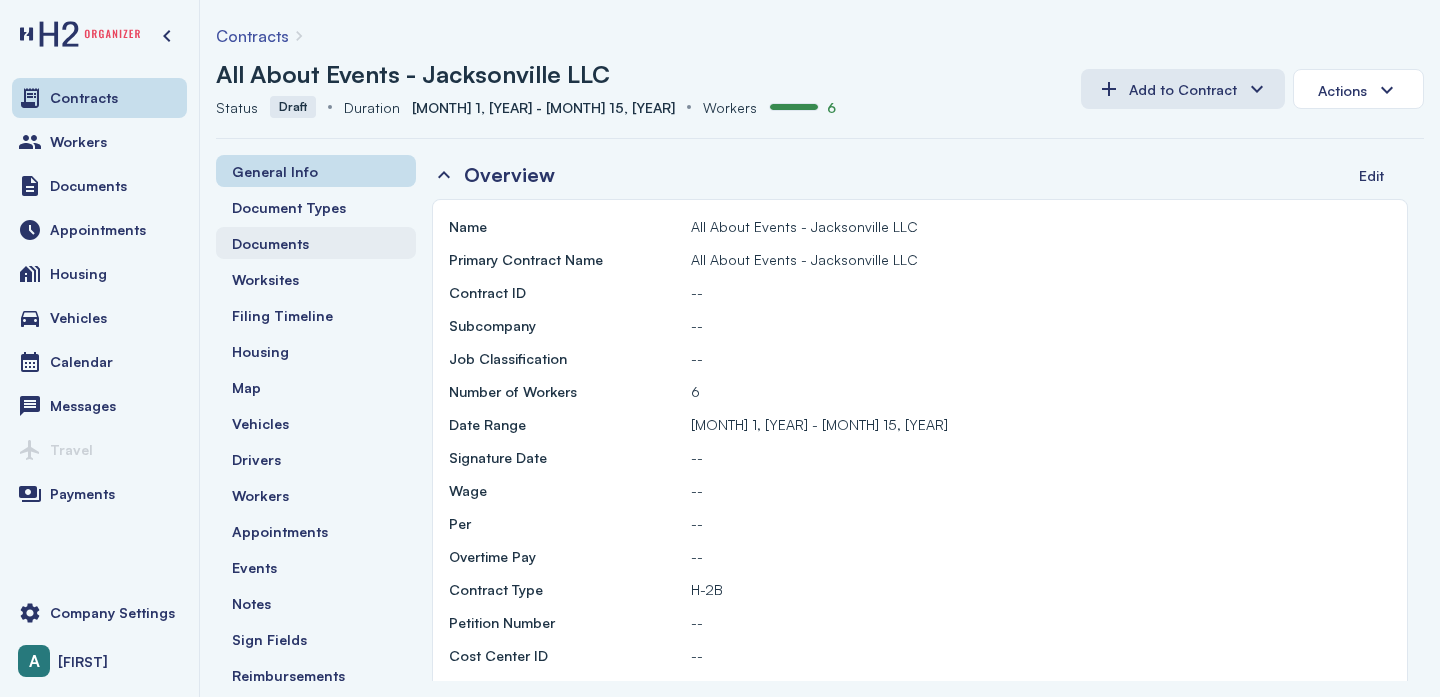 click on "Documents" at bounding box center [270, 243] 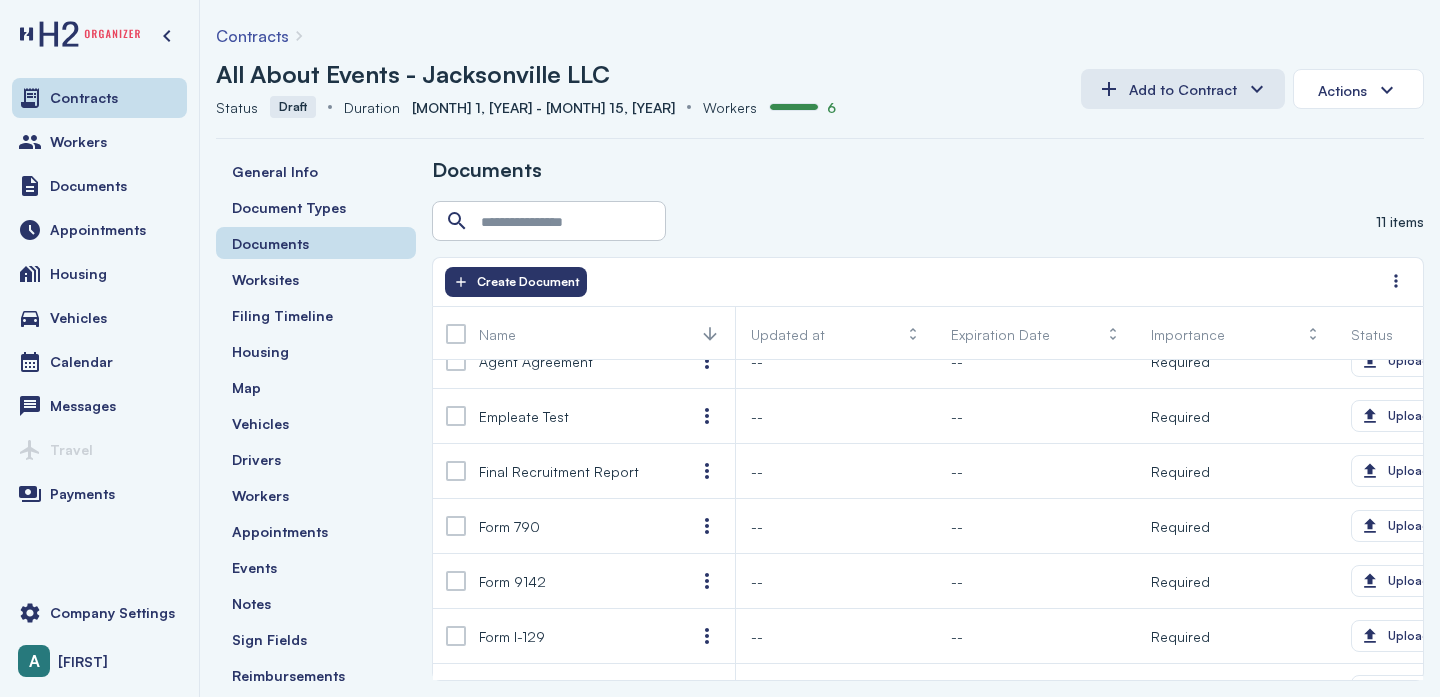 scroll, scrollTop: 0, scrollLeft: 0, axis: both 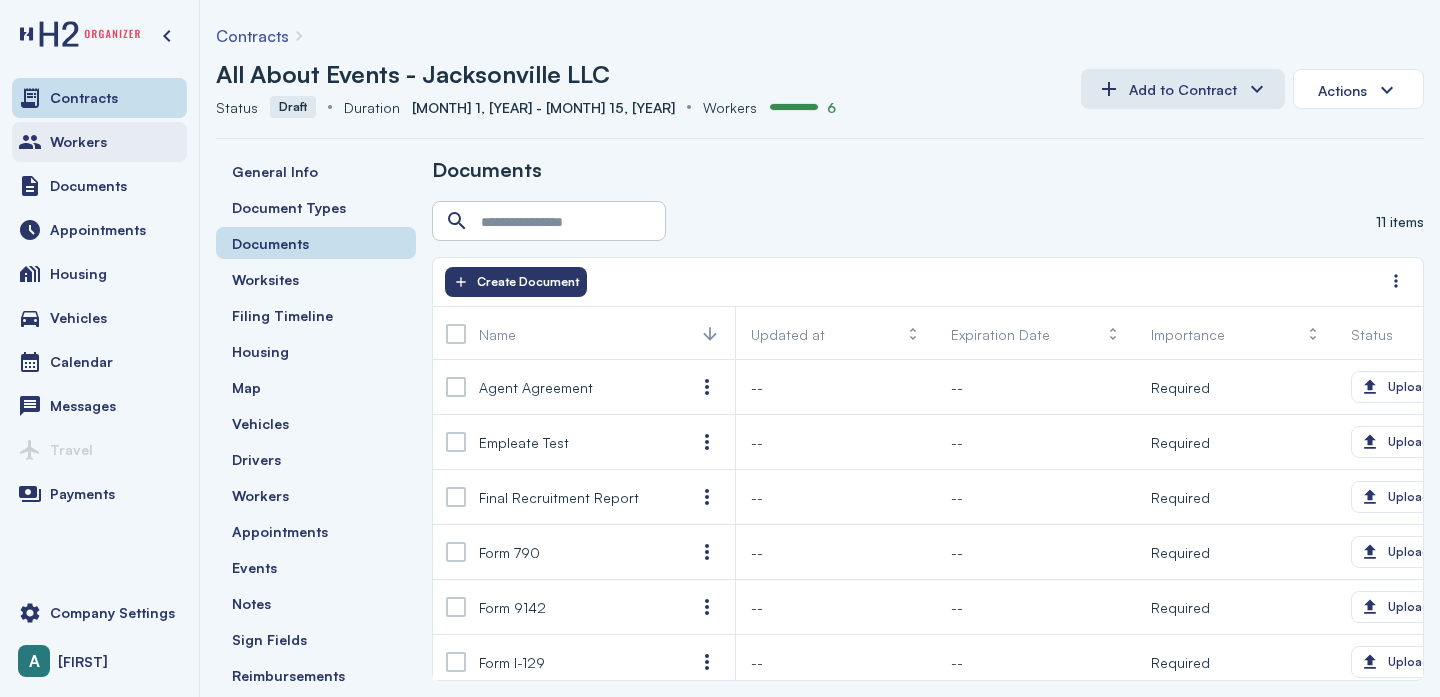 click on "Workers" at bounding box center (78, 142) 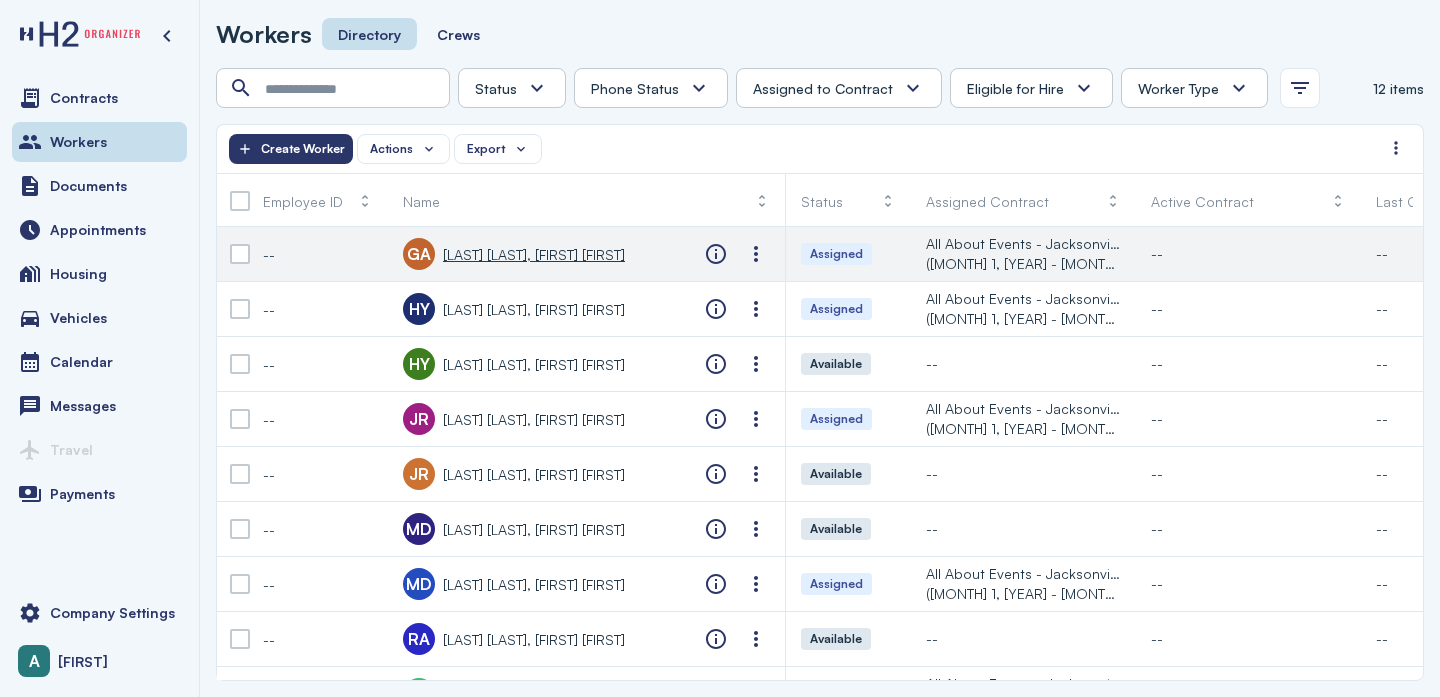 click on "Garcia Burrion, Oscar Alberto" at bounding box center (534, 254) 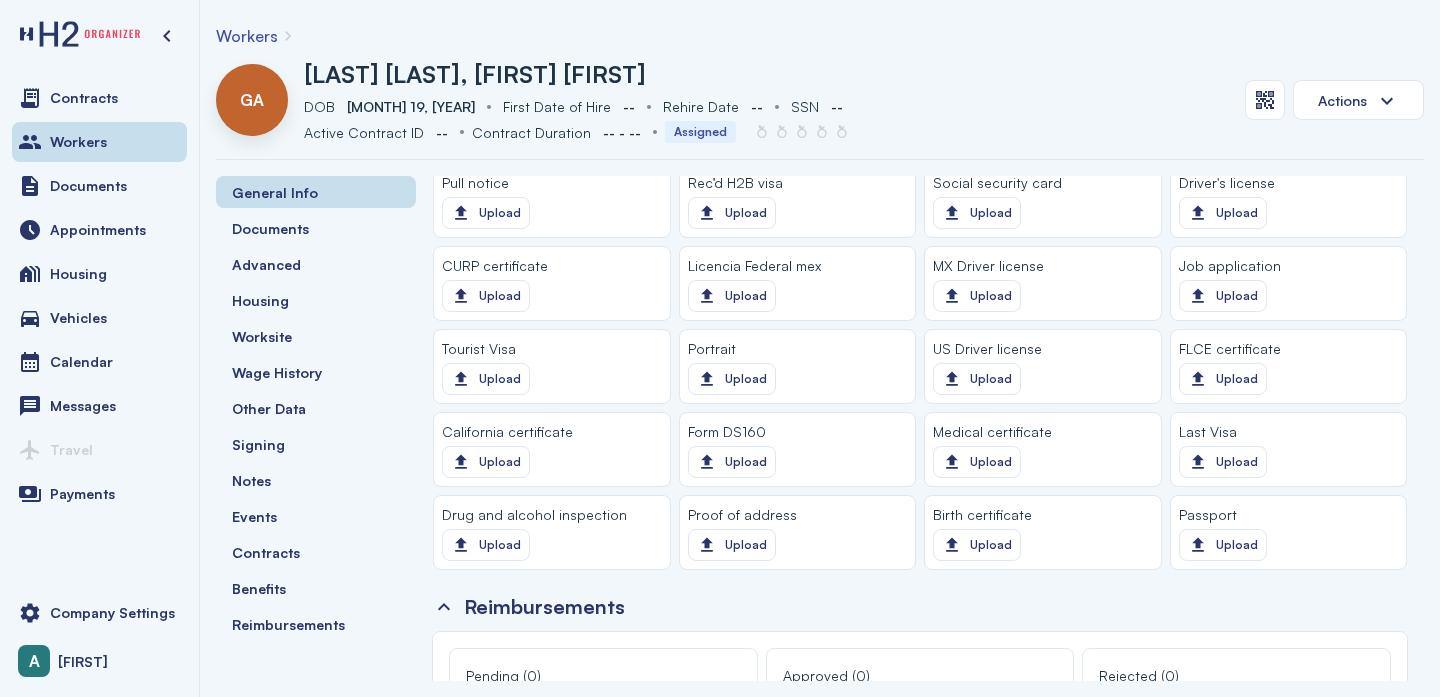 scroll, scrollTop: 1451, scrollLeft: 0, axis: vertical 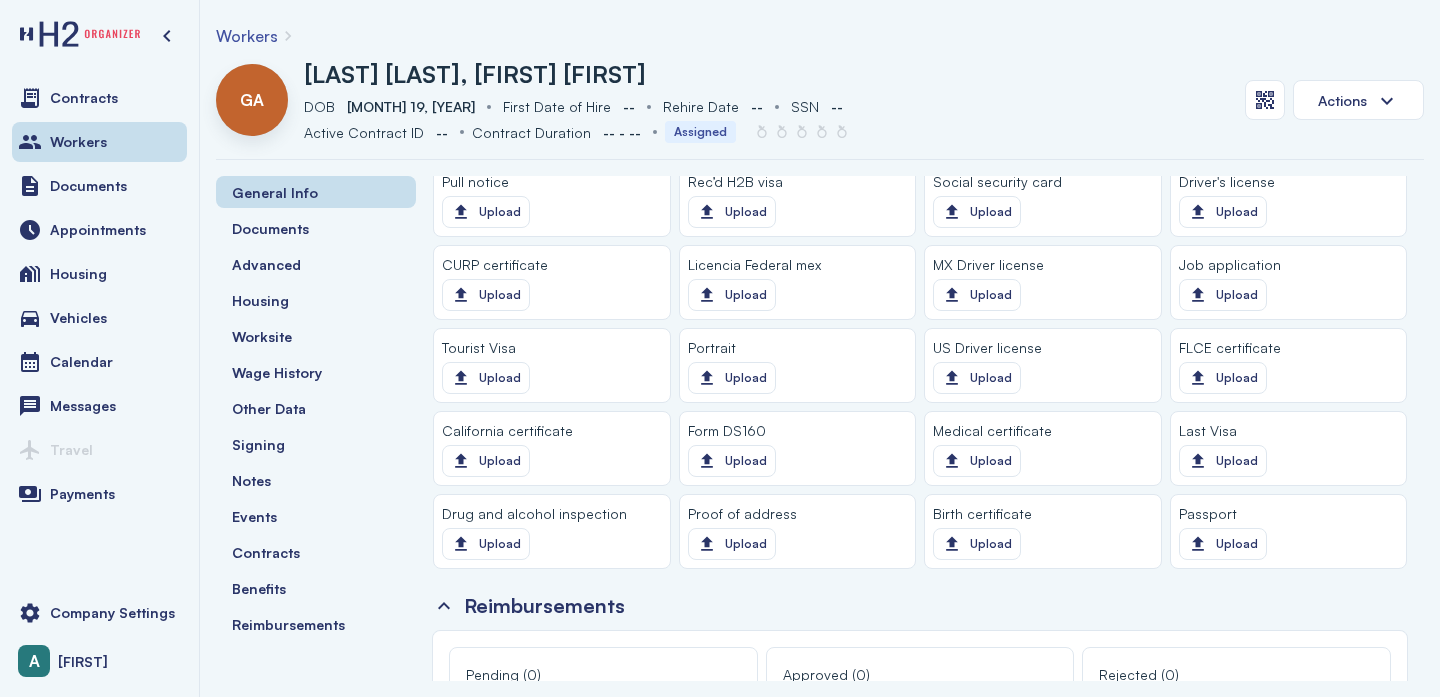 click 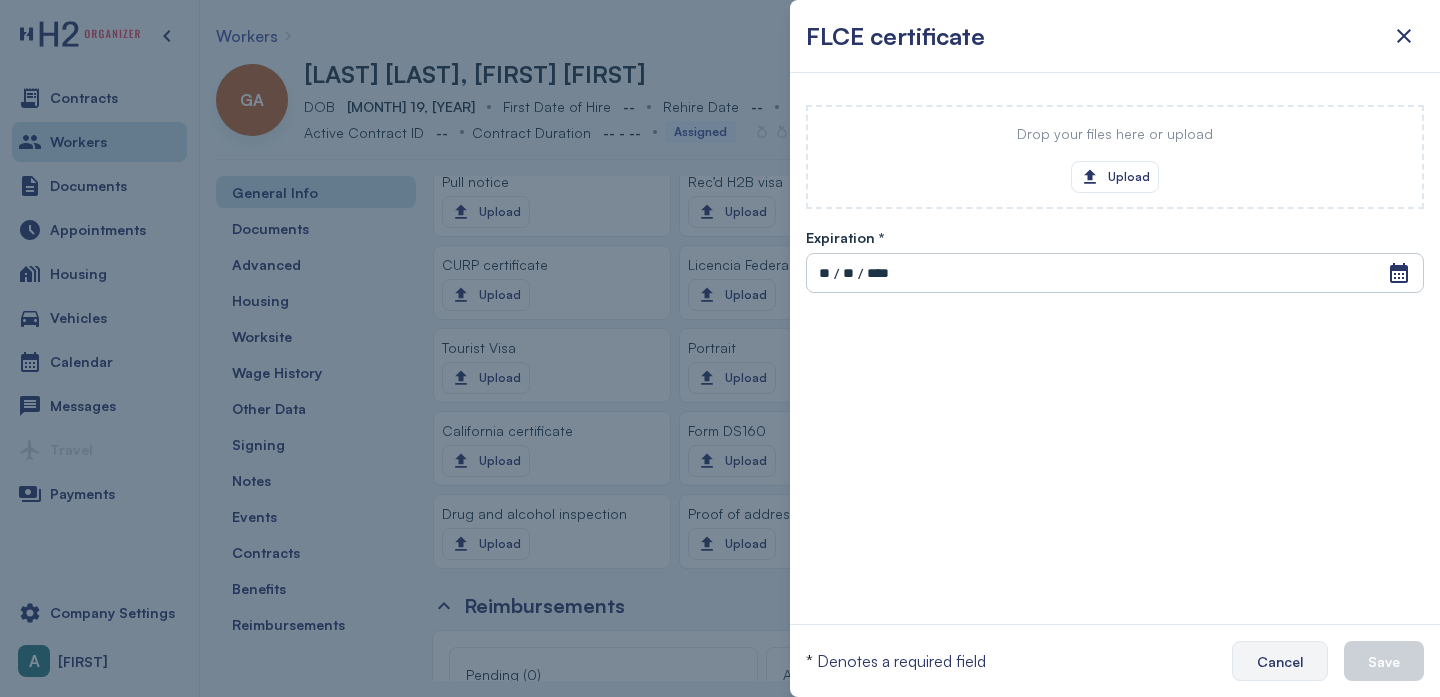 click on "Cancel" at bounding box center [1280, 661] 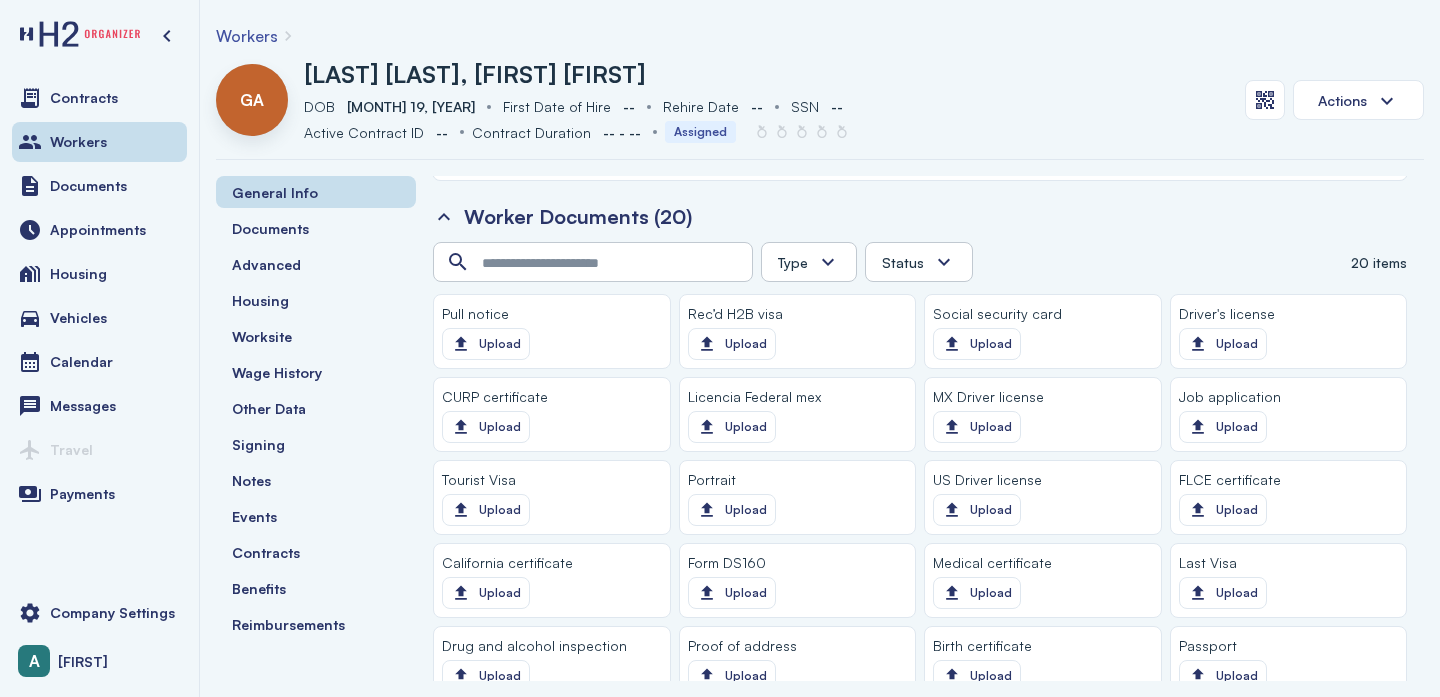 scroll, scrollTop: 1327, scrollLeft: 0, axis: vertical 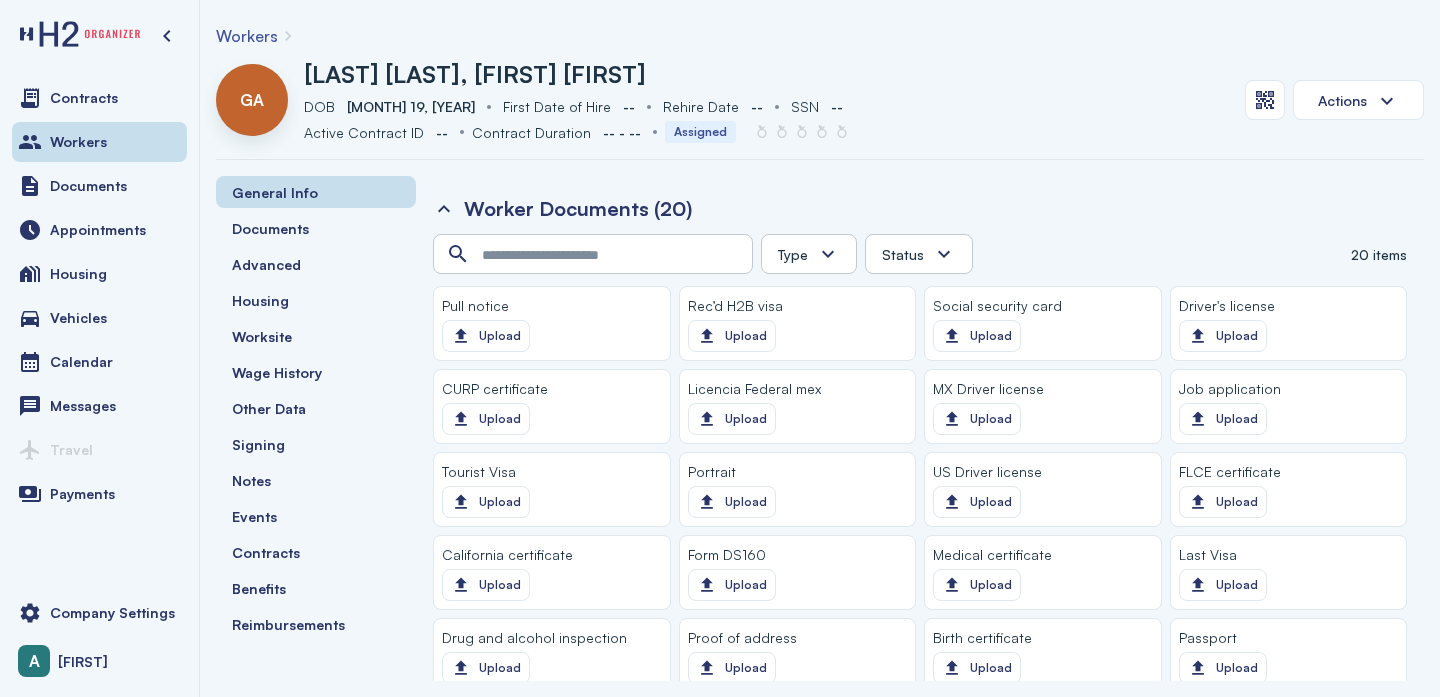 click at bounding box center [828, 254] 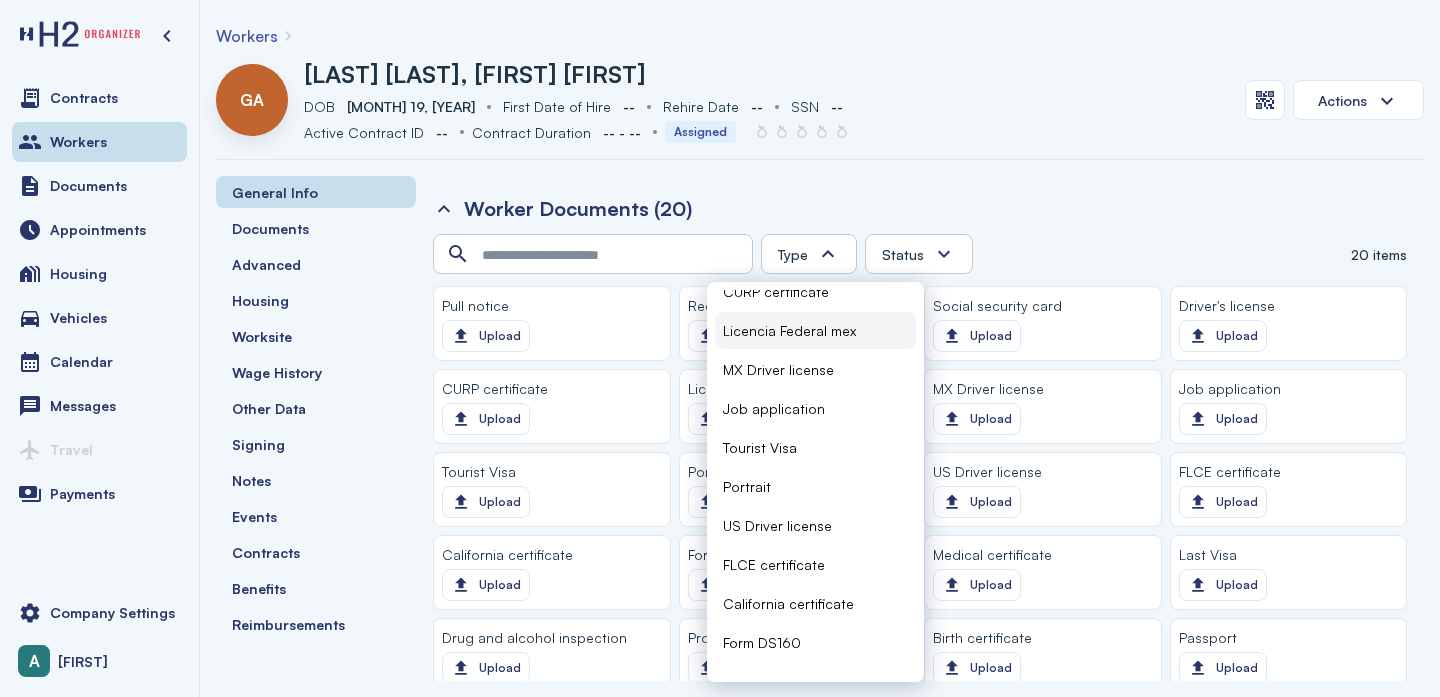 scroll, scrollTop: 394, scrollLeft: 0, axis: vertical 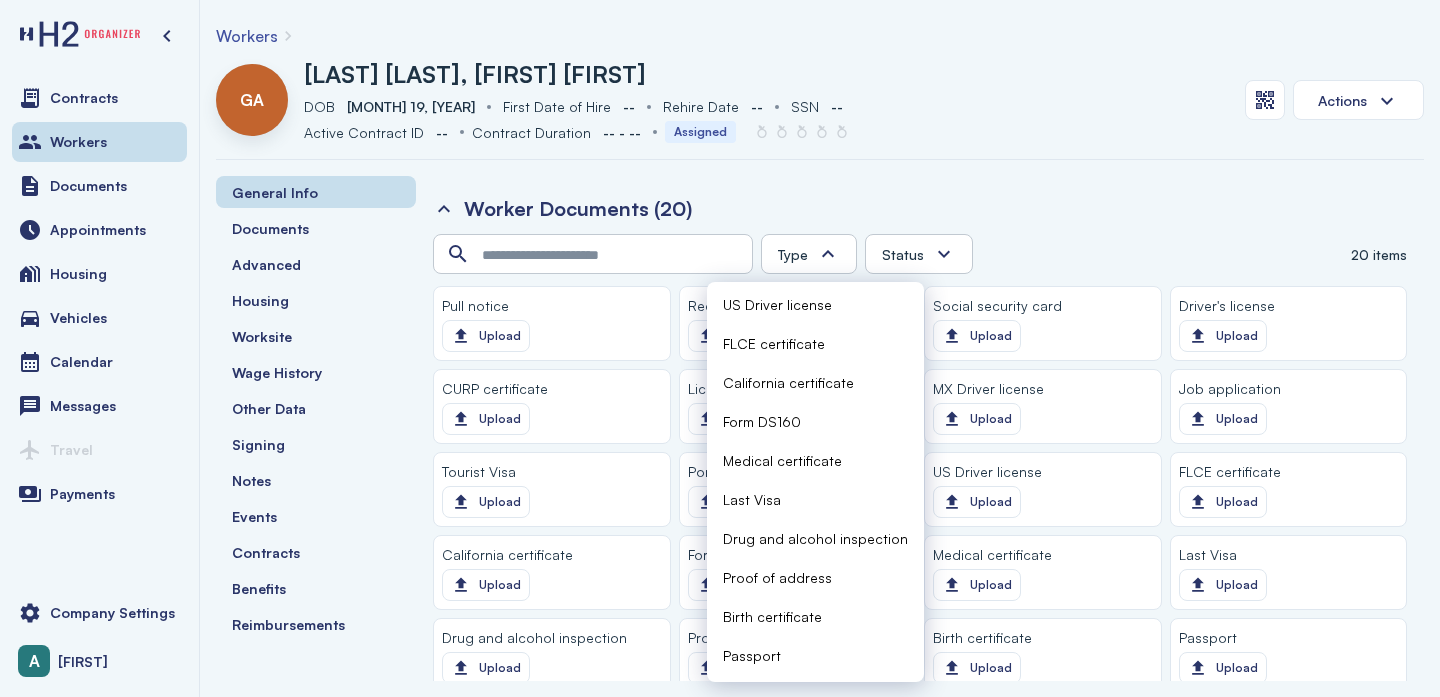 click at bounding box center [944, 254] 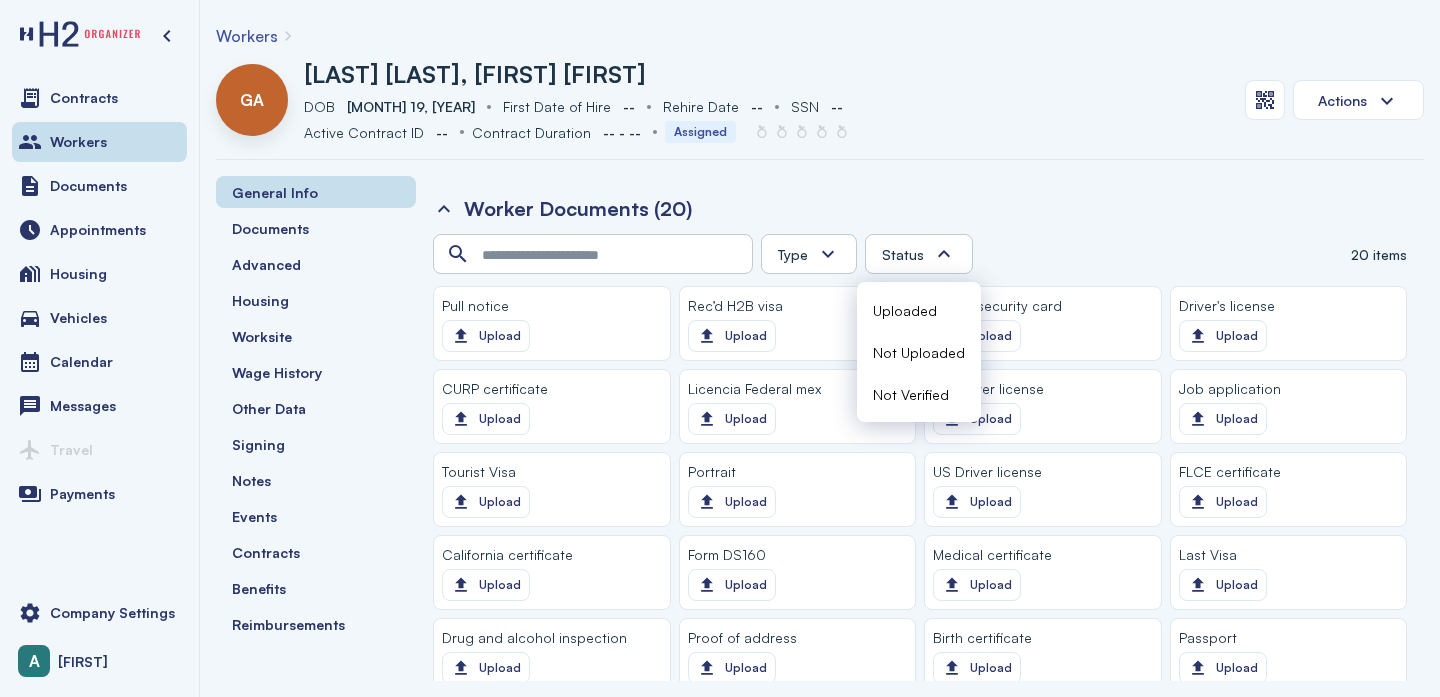 click on "Worker Documents (20)" at bounding box center [920, 209] 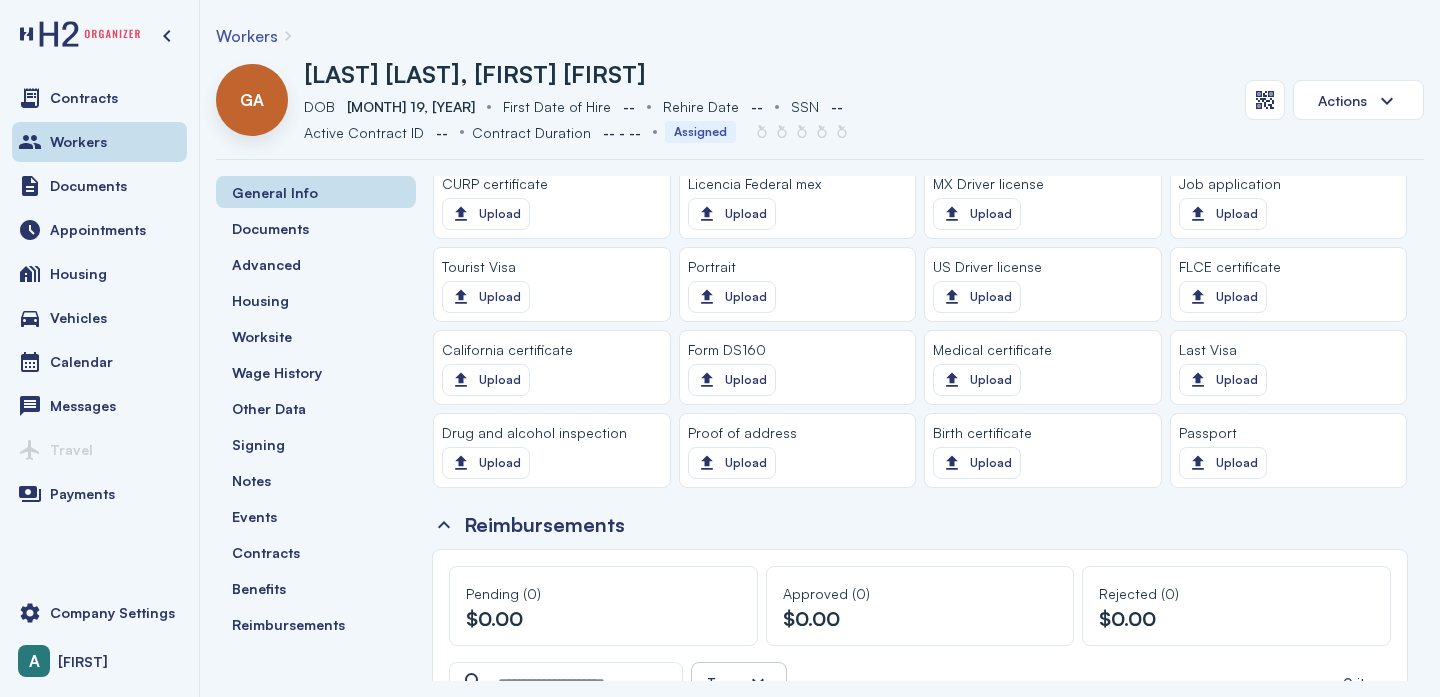 scroll, scrollTop: 1530, scrollLeft: 0, axis: vertical 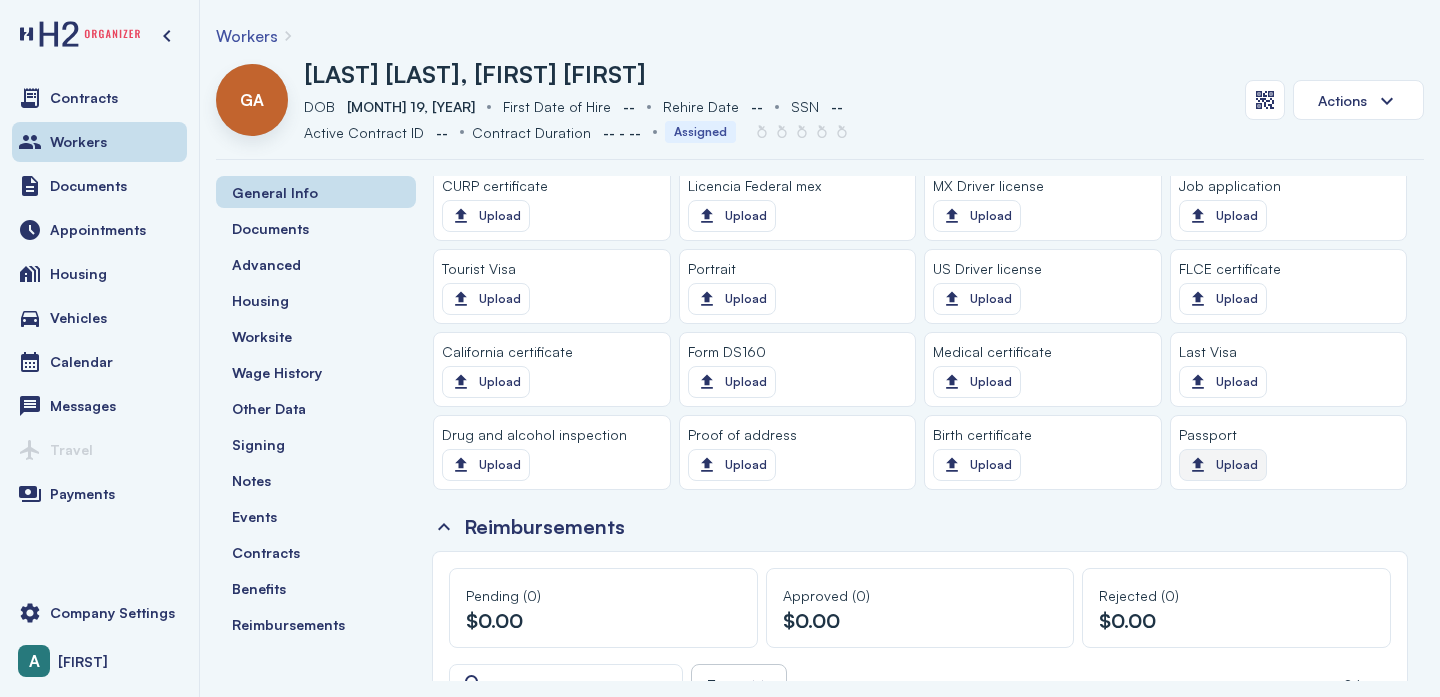 click on "Upload" 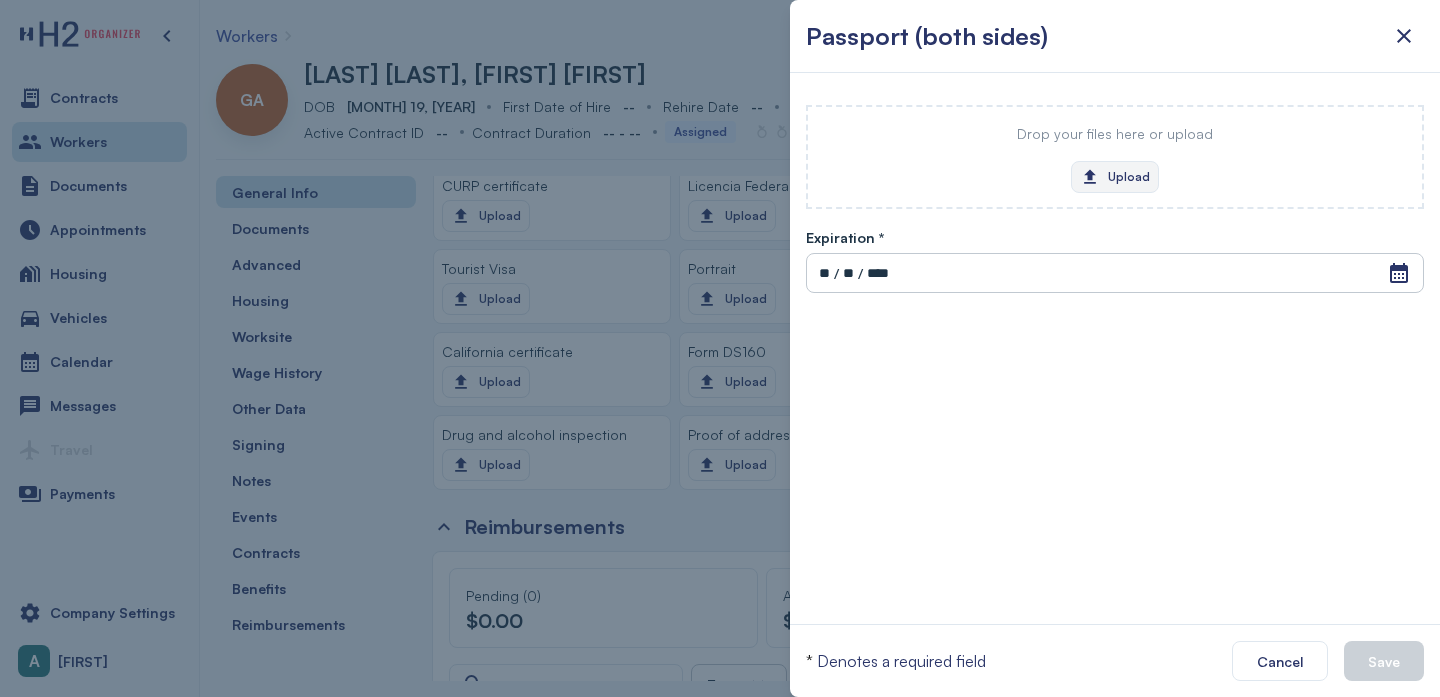 click on "Upload" at bounding box center [1115, 177] 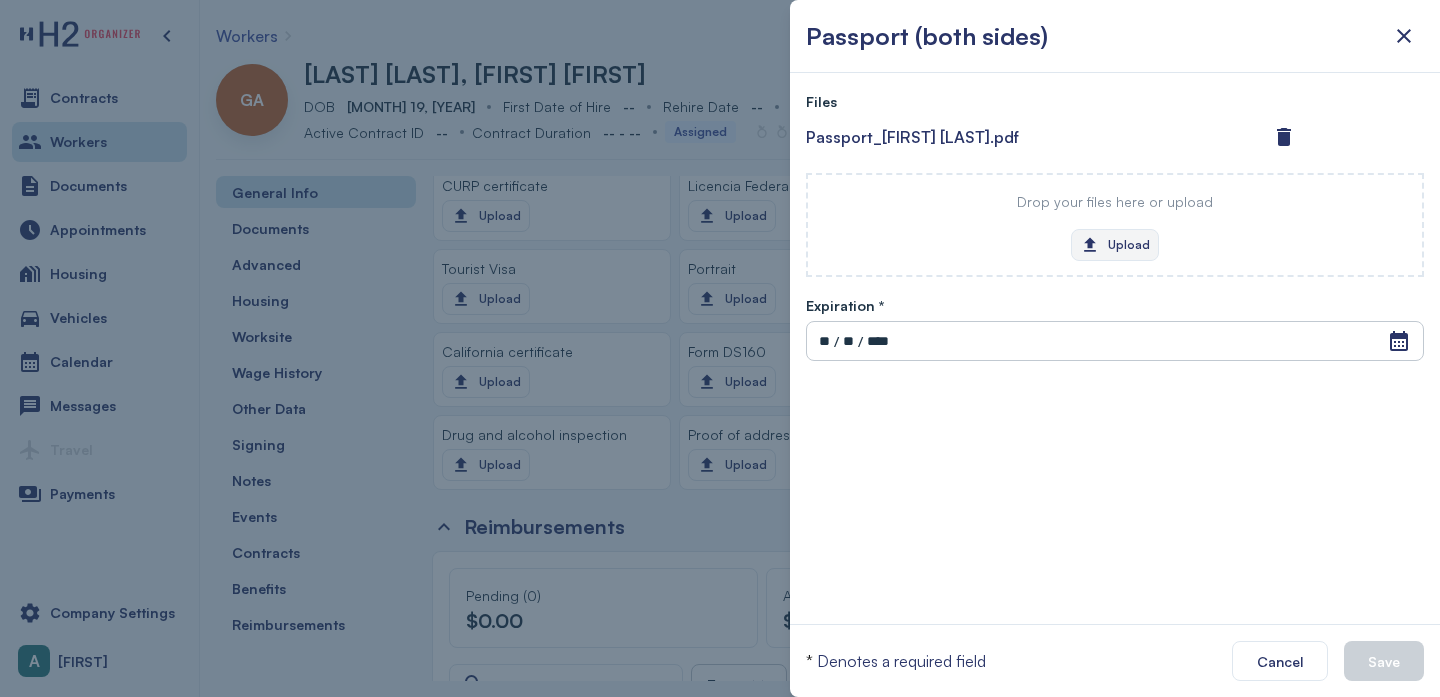 click on "Open Calendar   **   /   **   /   ****" at bounding box center [1115, 341] 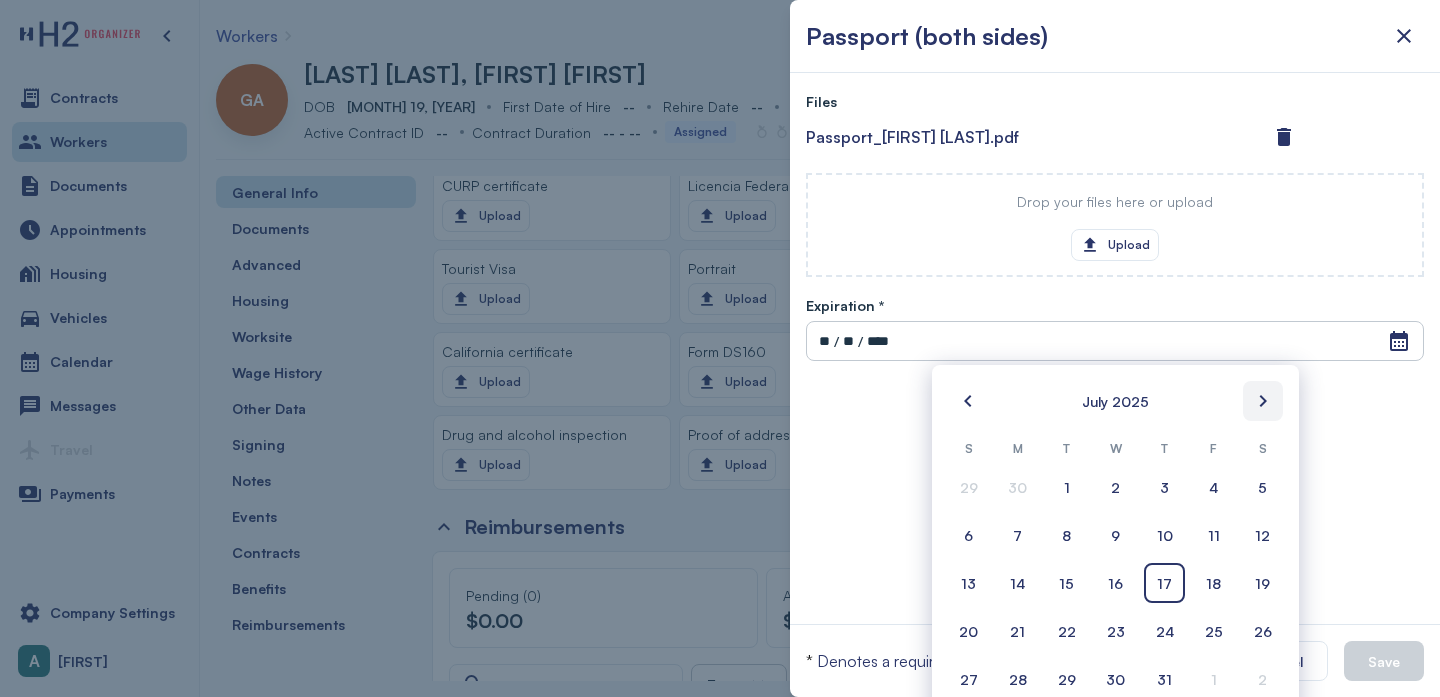 click at bounding box center (1263, 401) 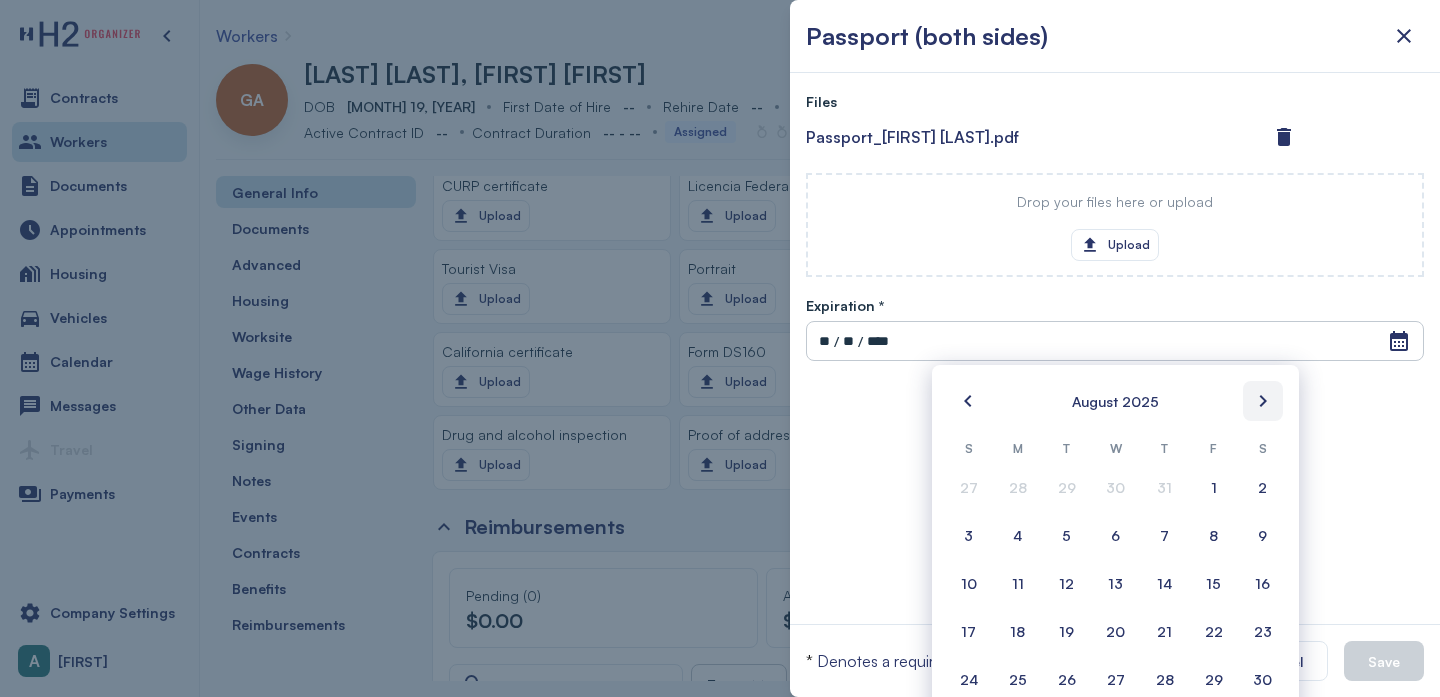 click at bounding box center (1263, 401) 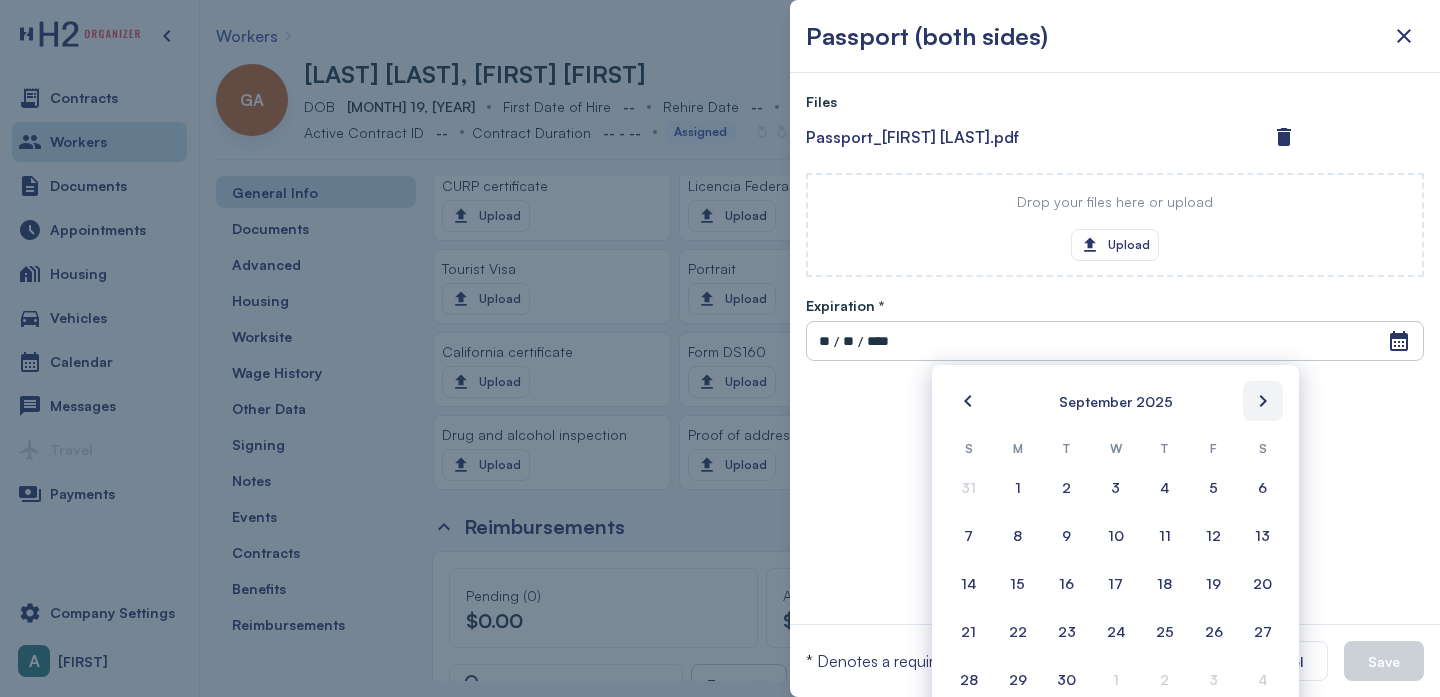 click at bounding box center [1263, 401] 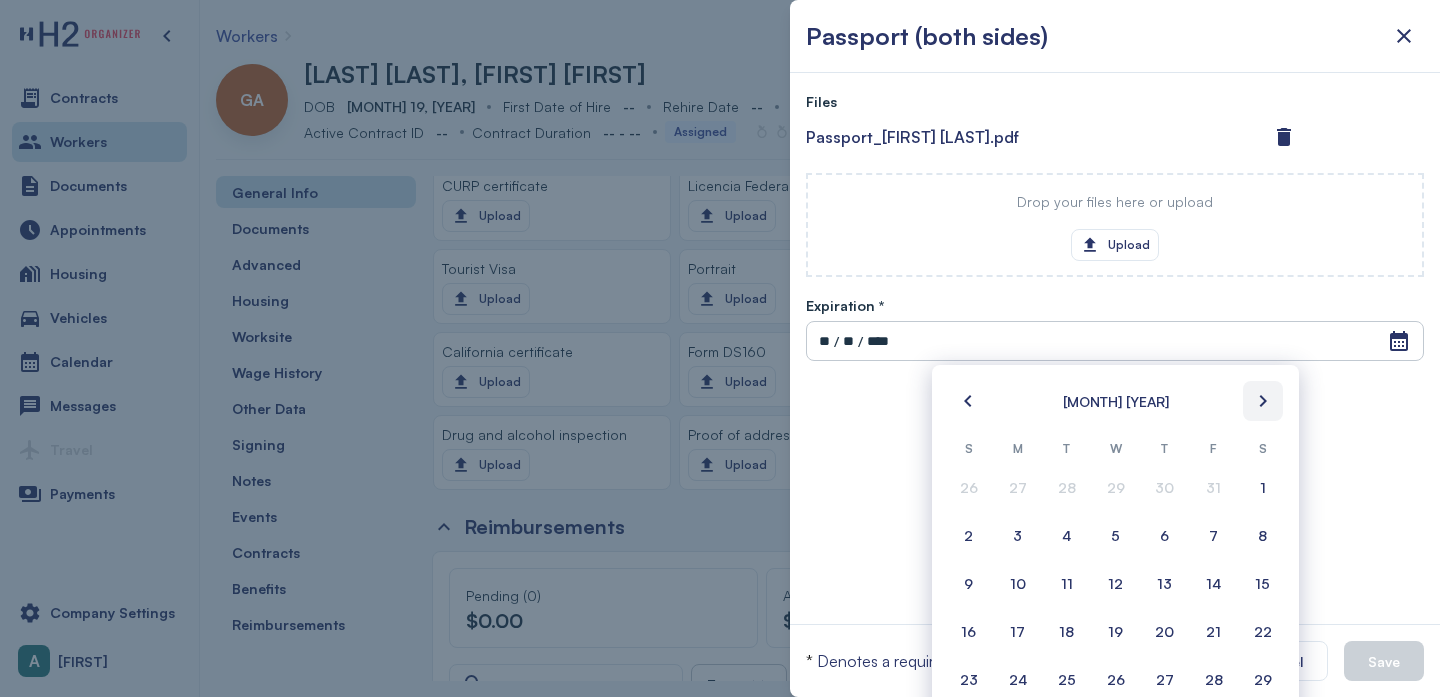 click at bounding box center (1263, 401) 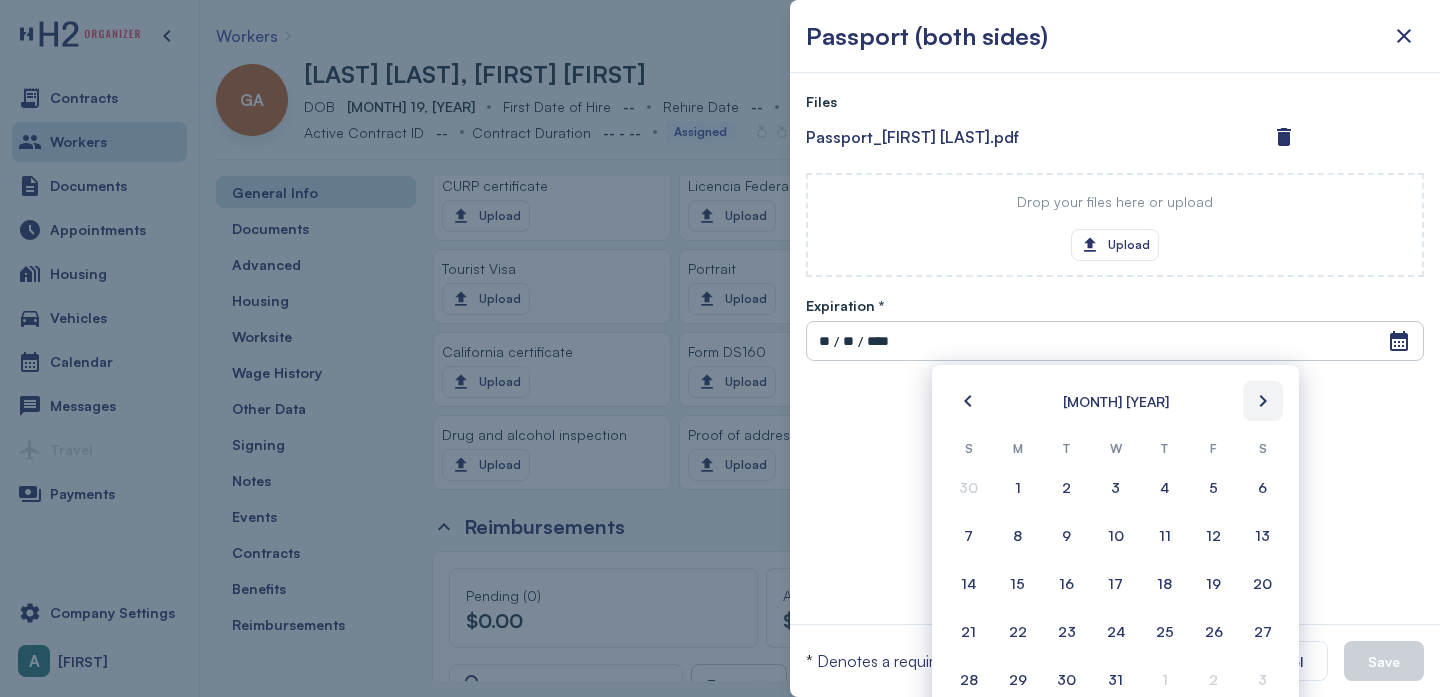click at bounding box center (1263, 401) 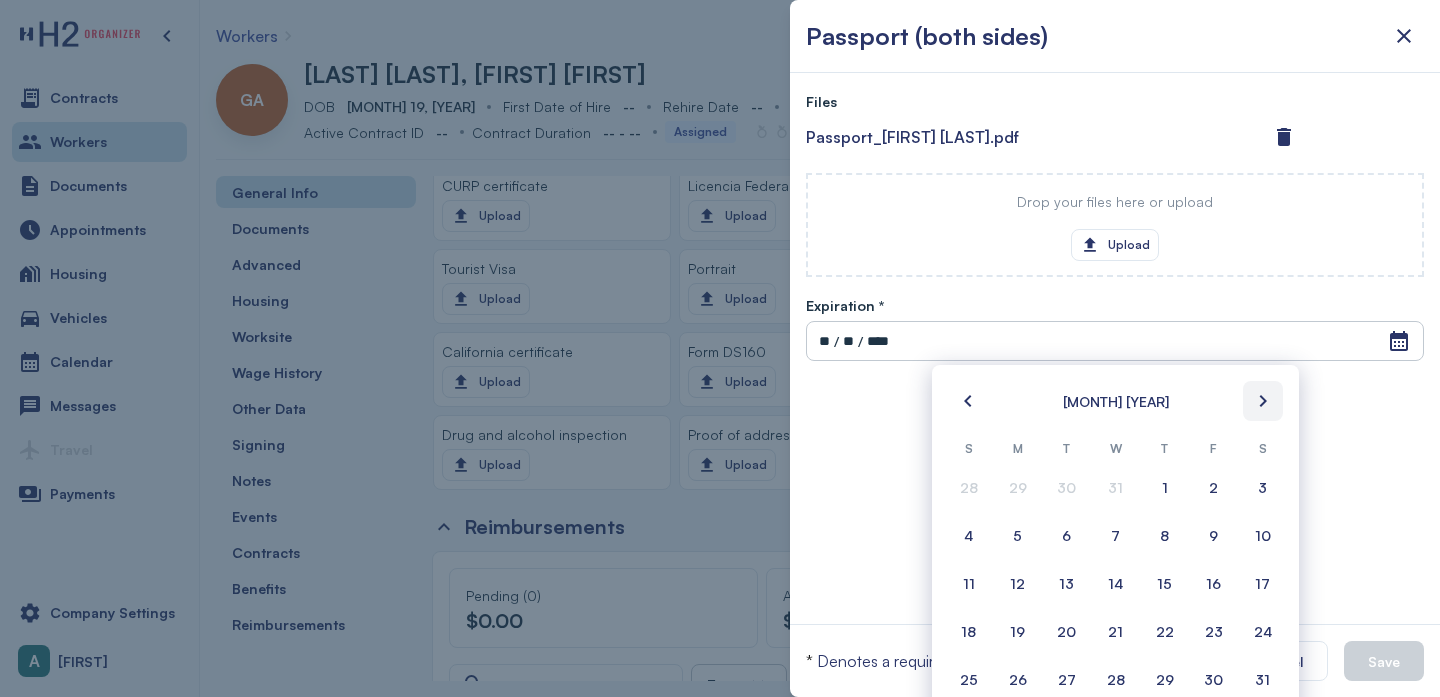click at bounding box center (1263, 401) 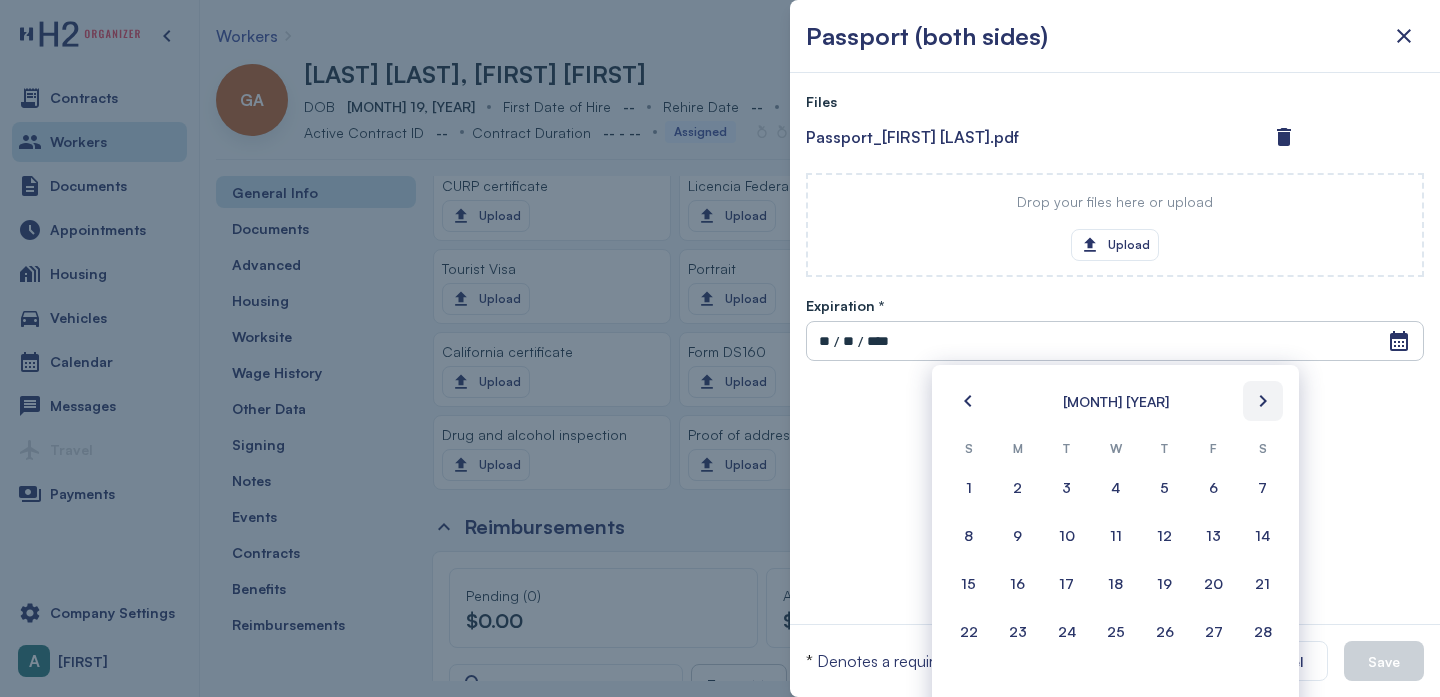 click at bounding box center [1263, 401] 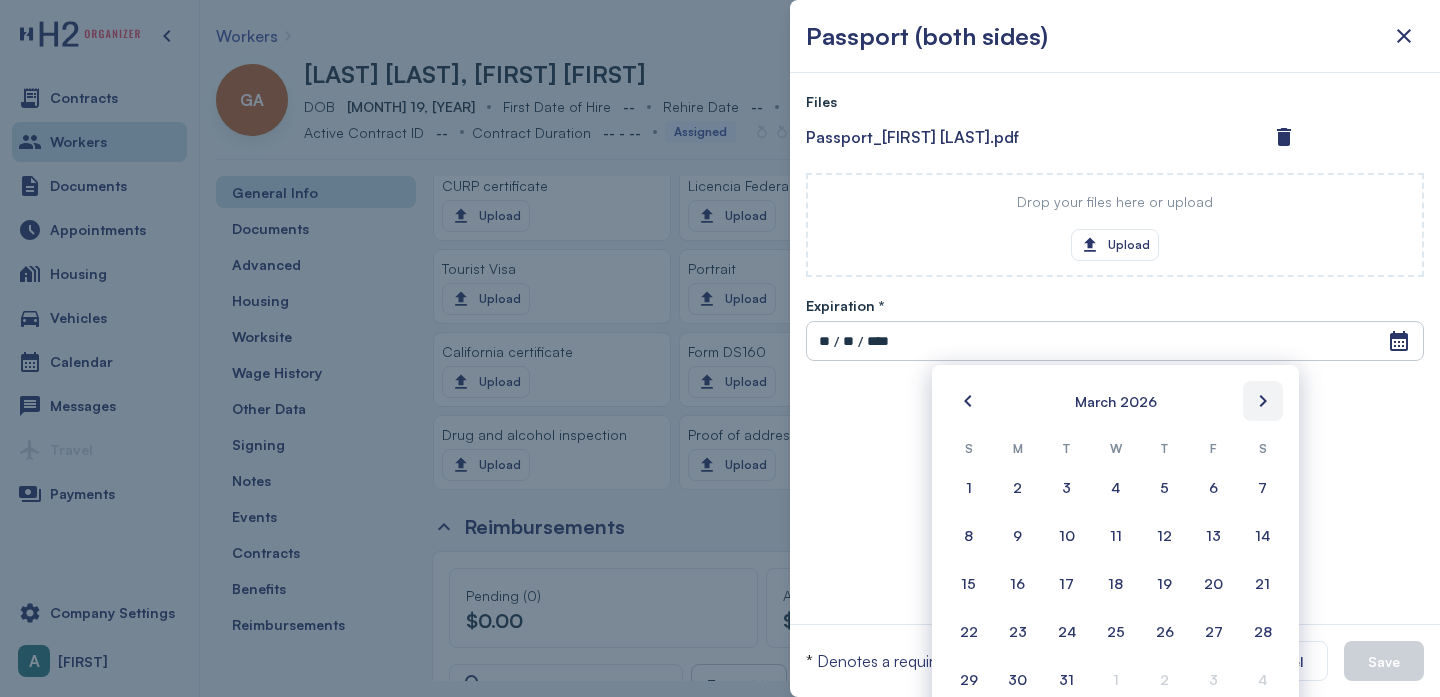 click at bounding box center [1263, 401] 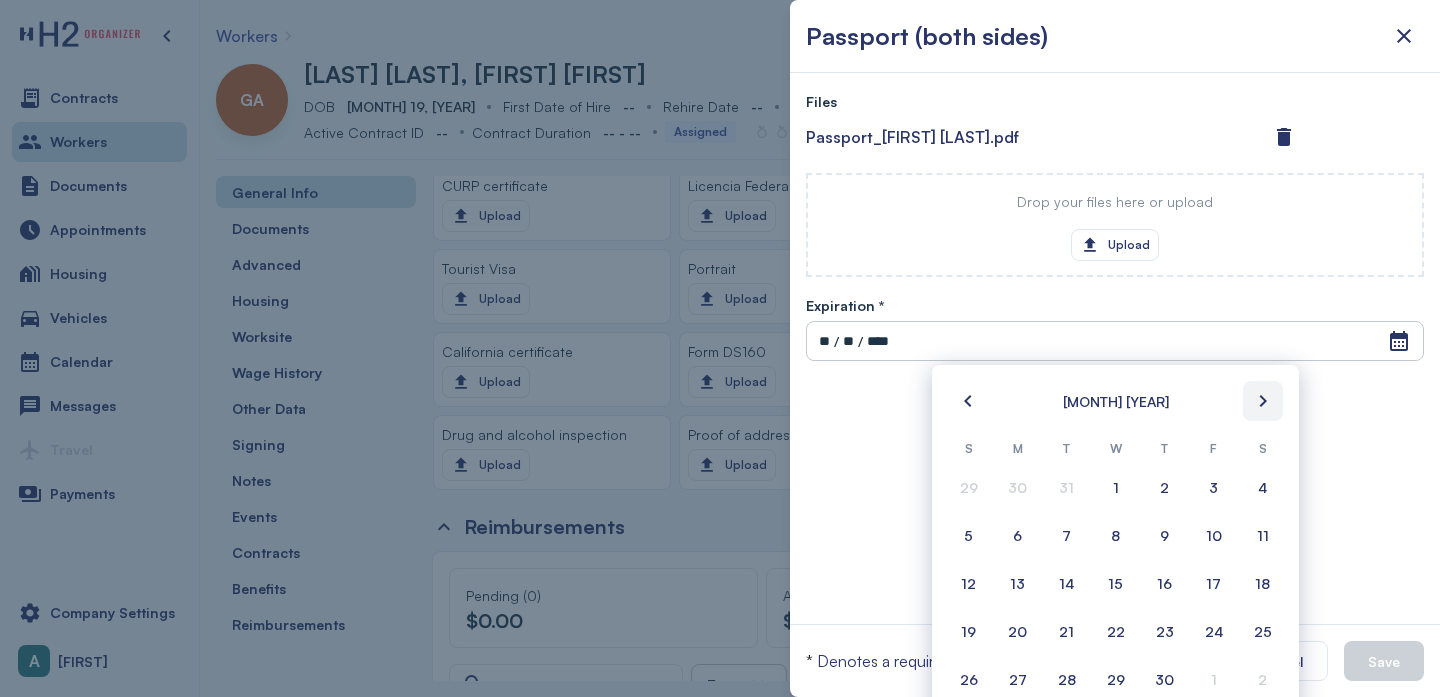 click at bounding box center [1263, 401] 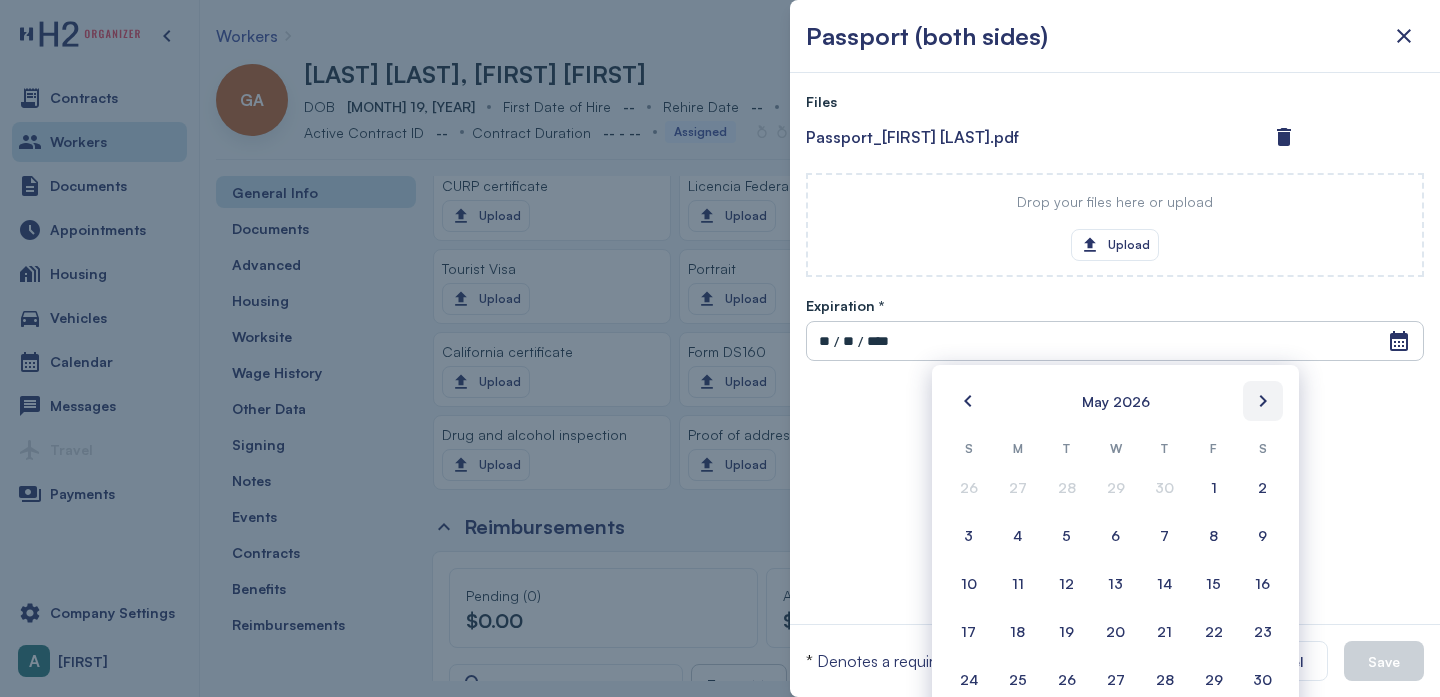 click at bounding box center (1263, 401) 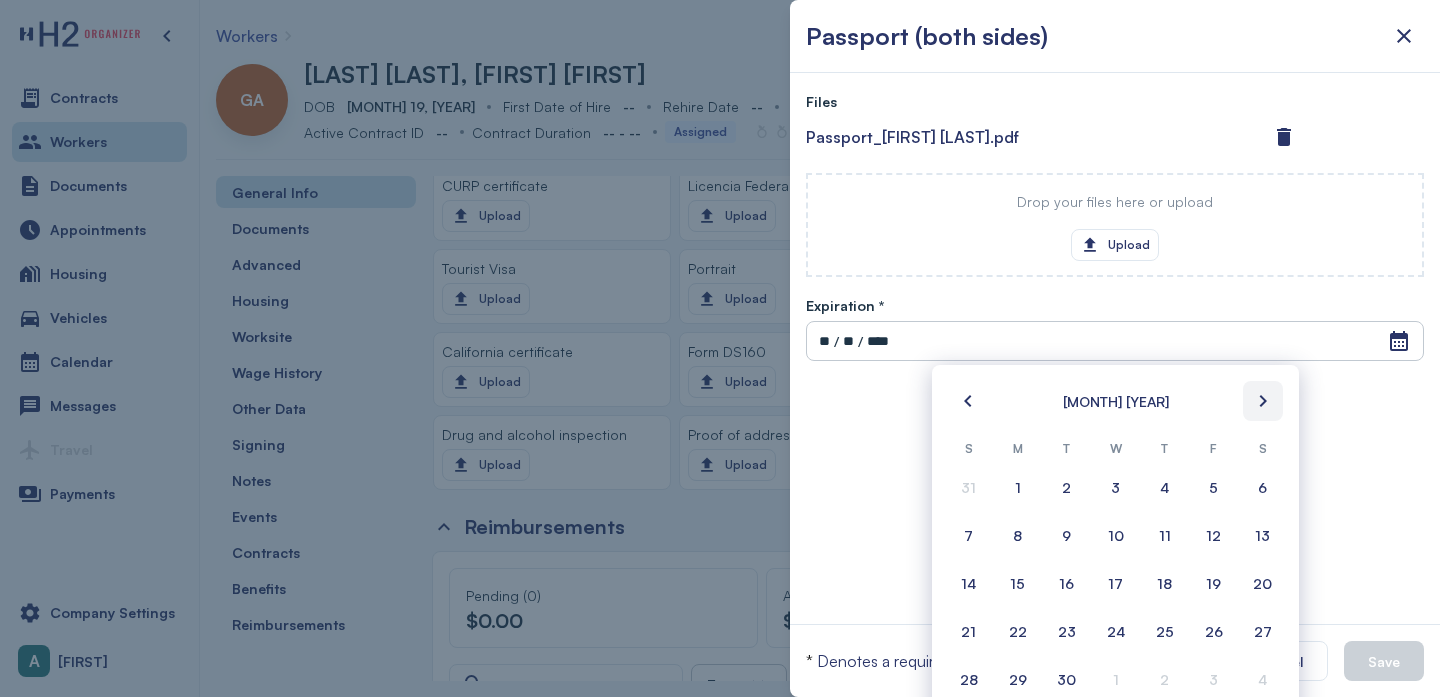 click at bounding box center [1263, 401] 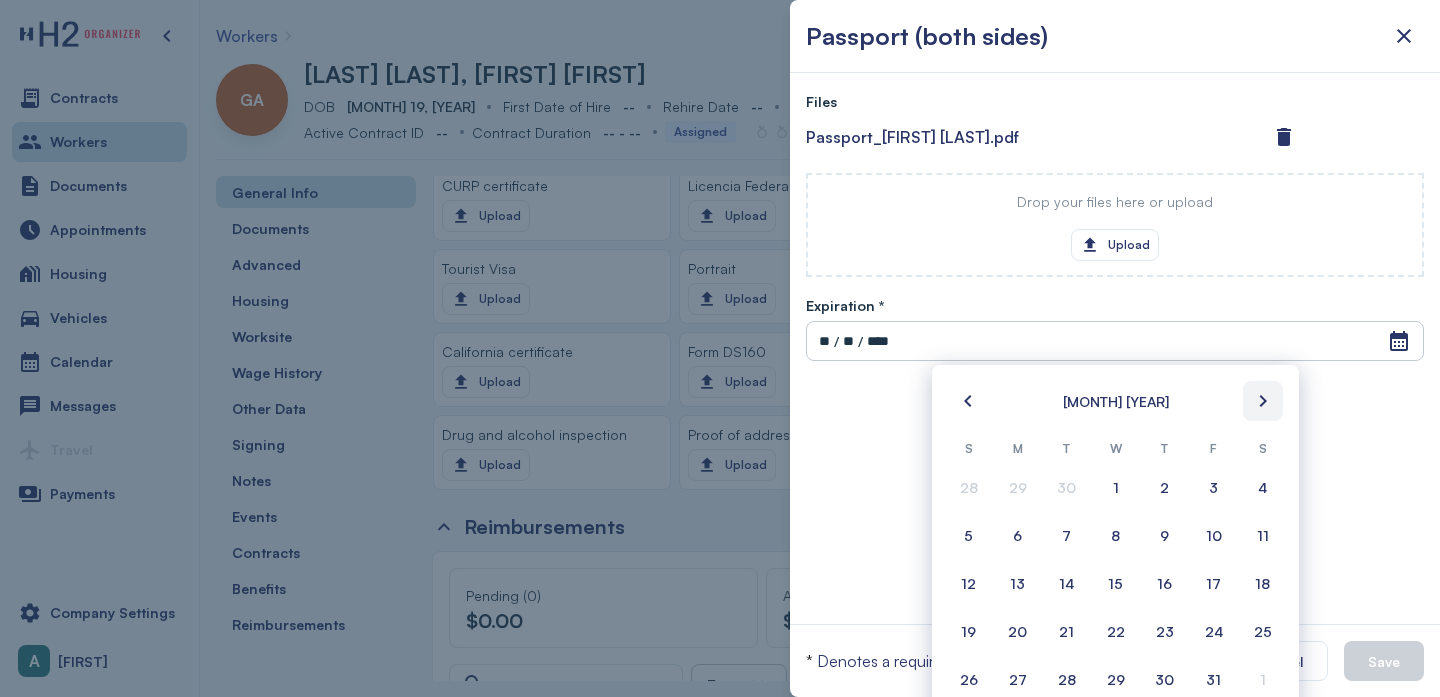 click at bounding box center [1263, 401] 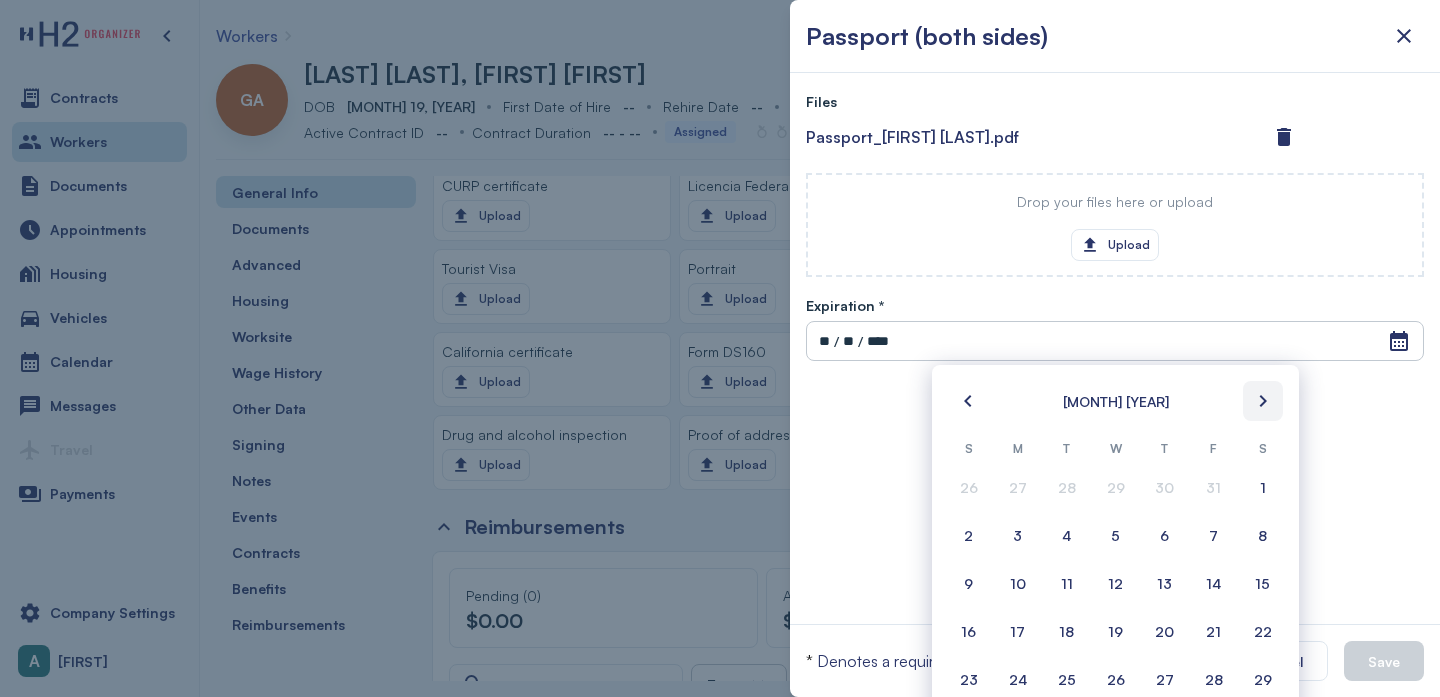 click at bounding box center (1263, 401) 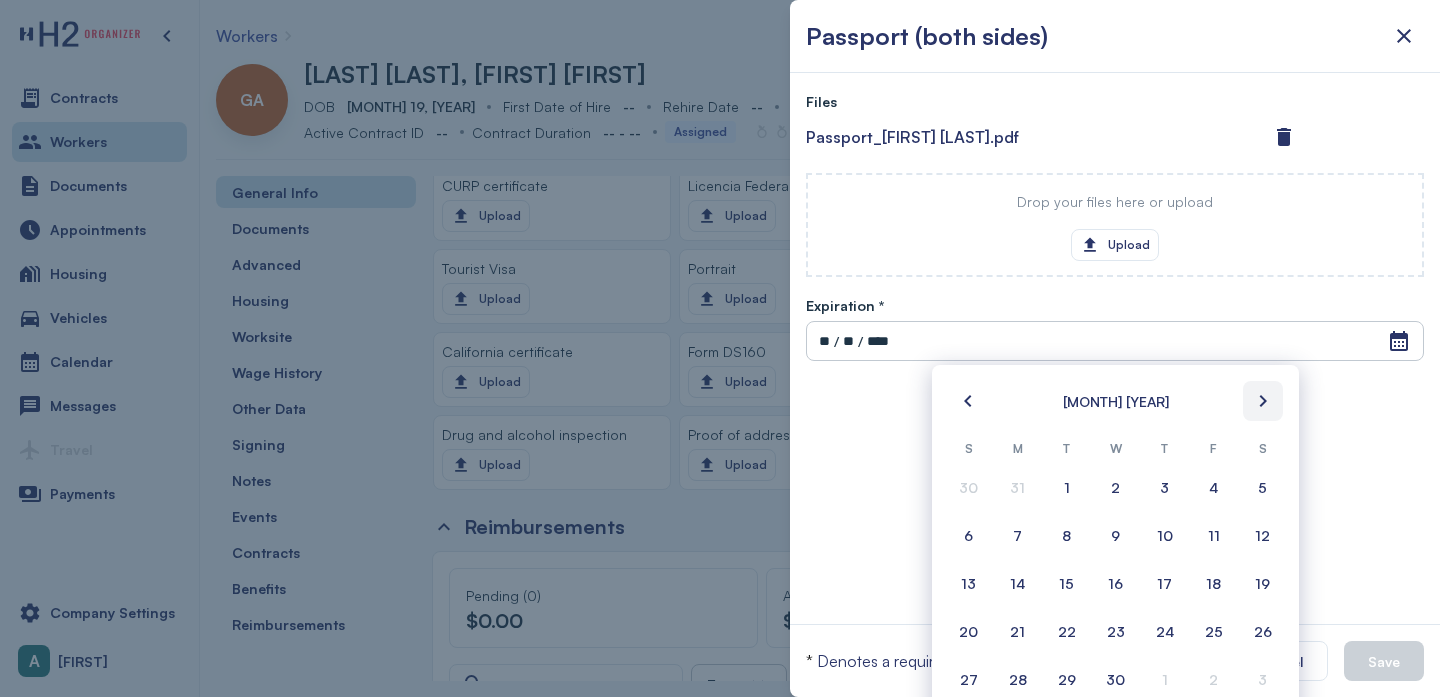 click at bounding box center [1263, 401] 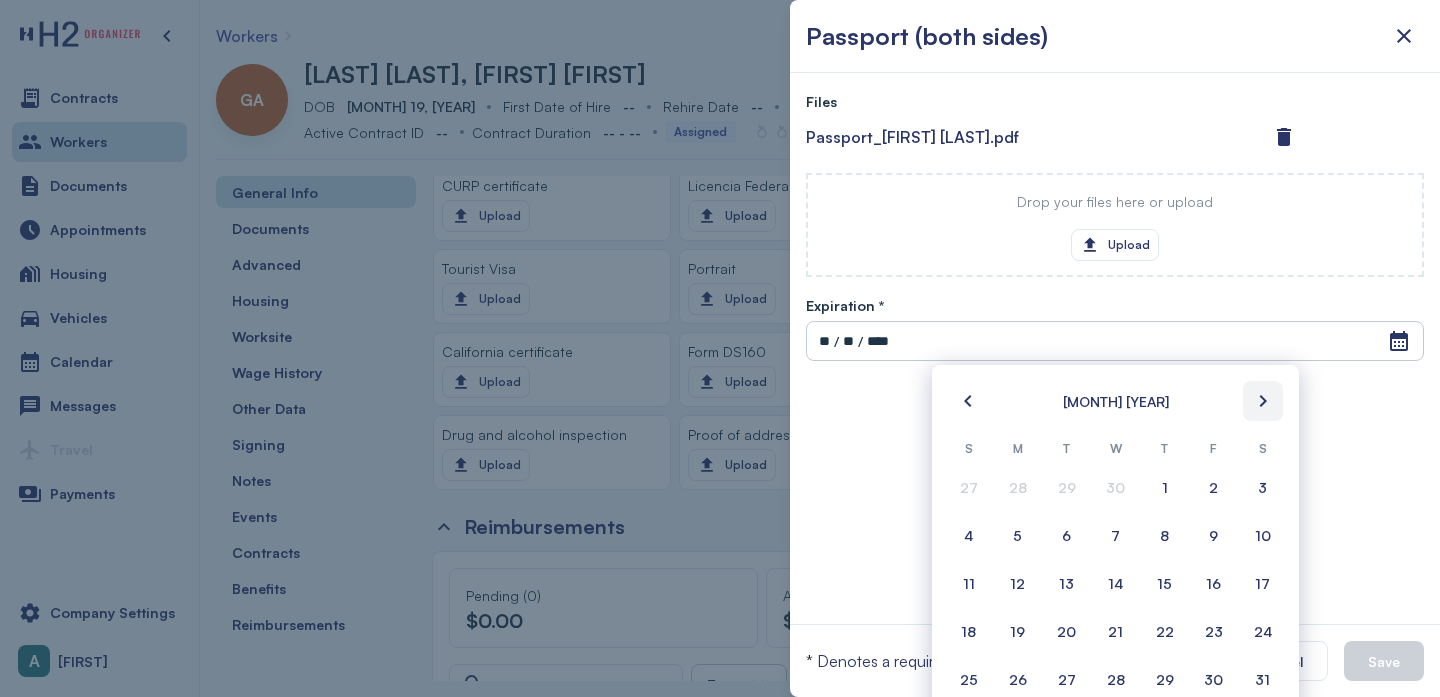 click at bounding box center (1263, 401) 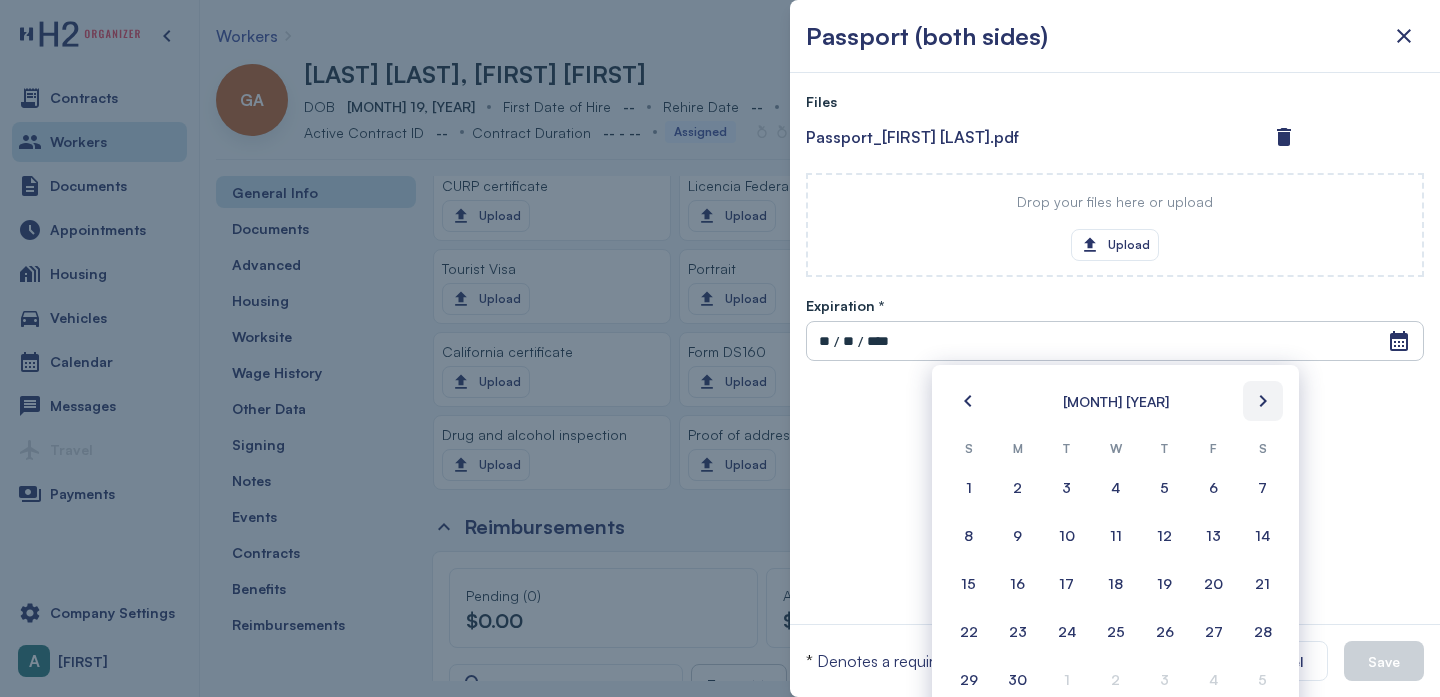 click at bounding box center (1263, 401) 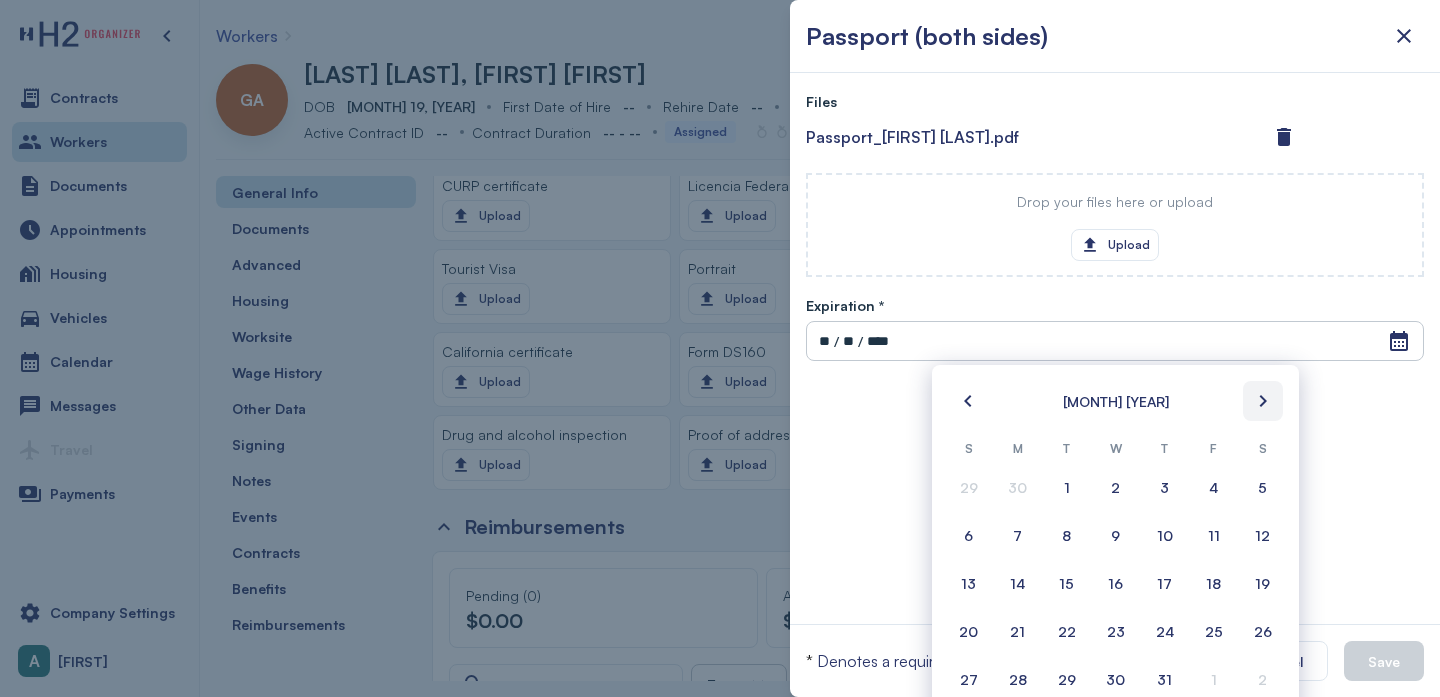click at bounding box center (1263, 401) 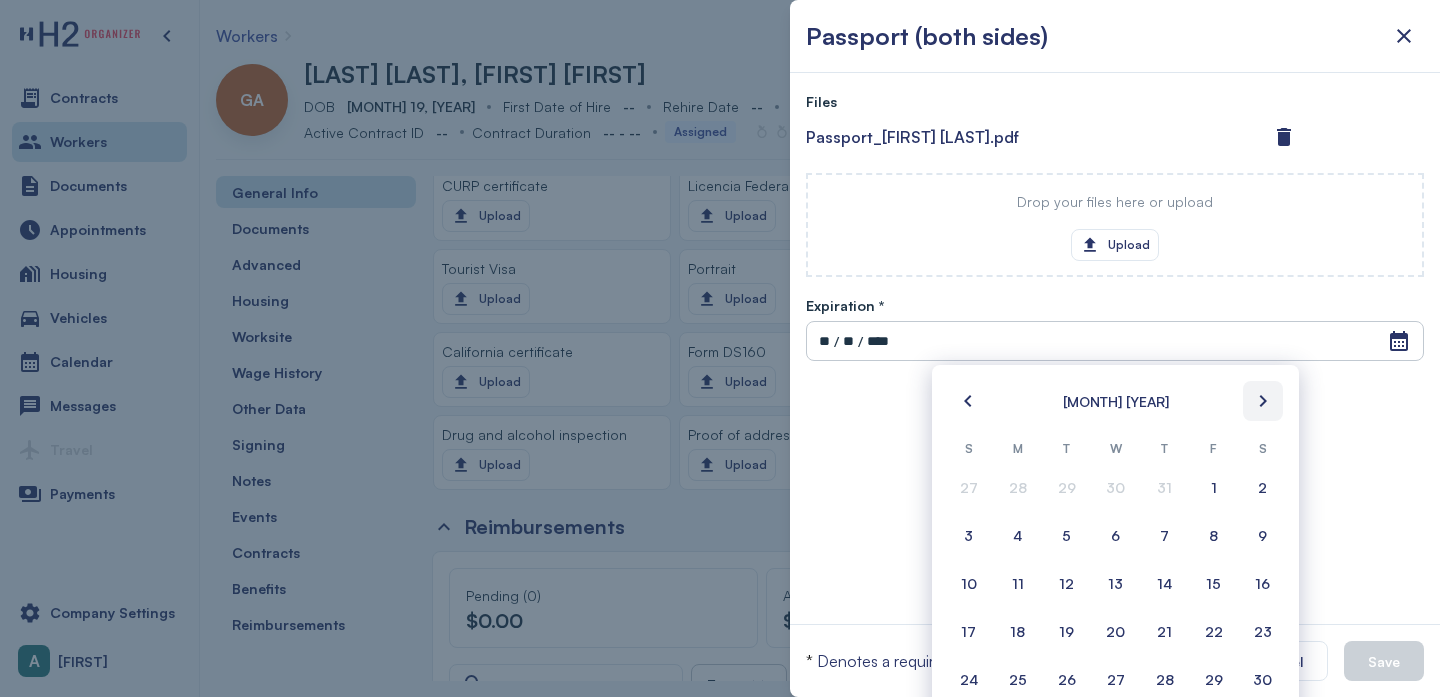 click at bounding box center (1263, 401) 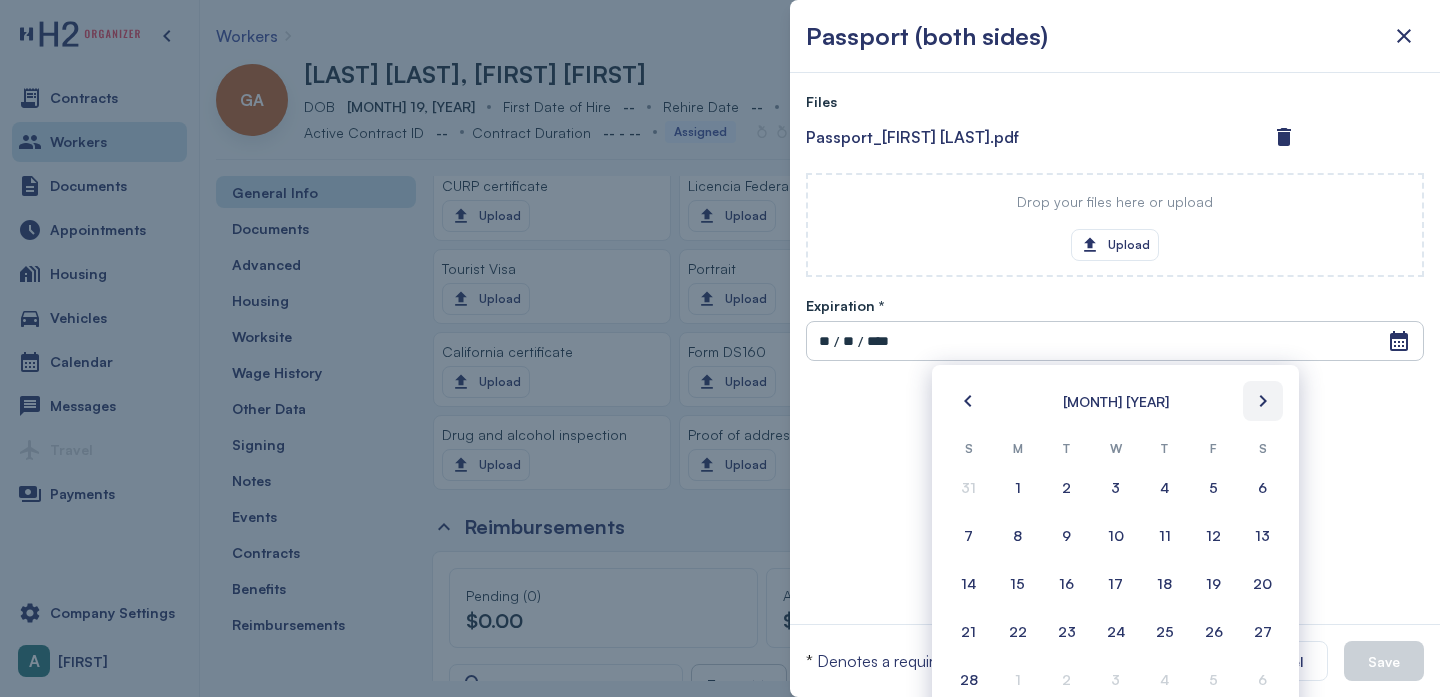 click at bounding box center (1263, 401) 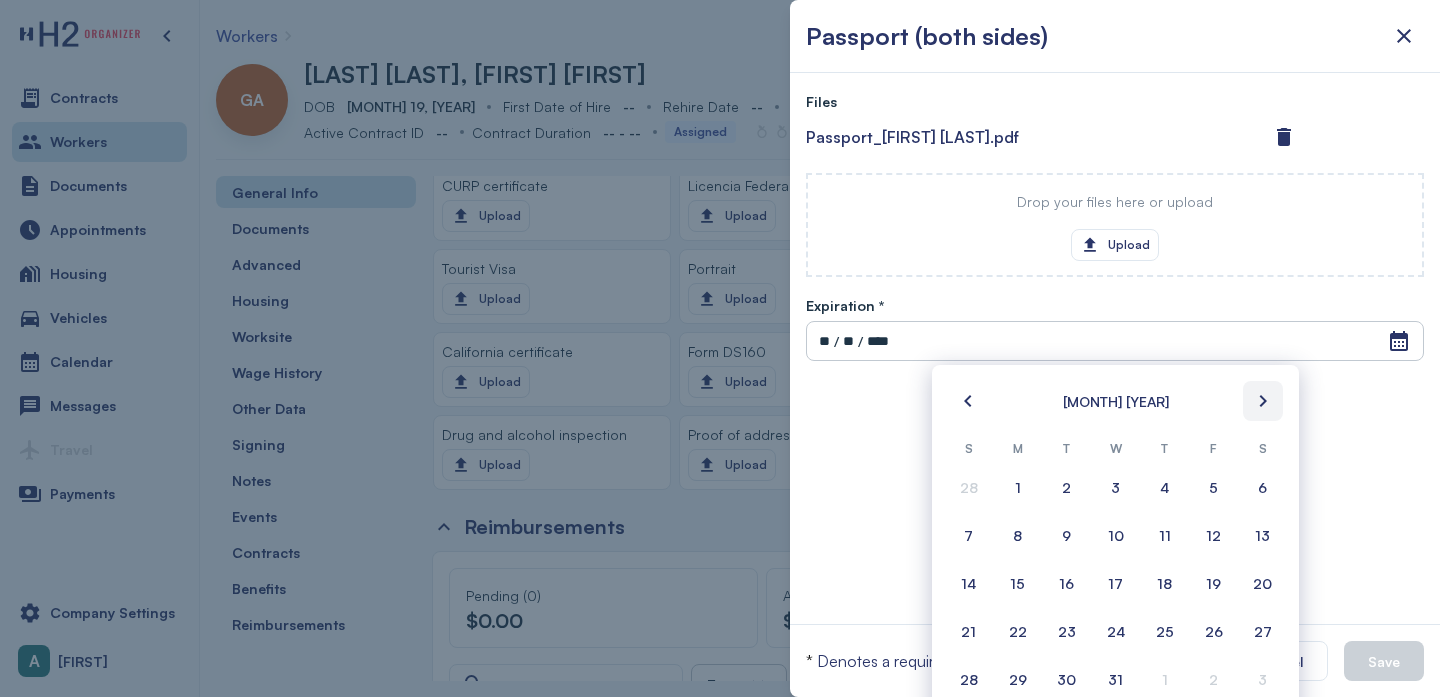 click at bounding box center (1263, 401) 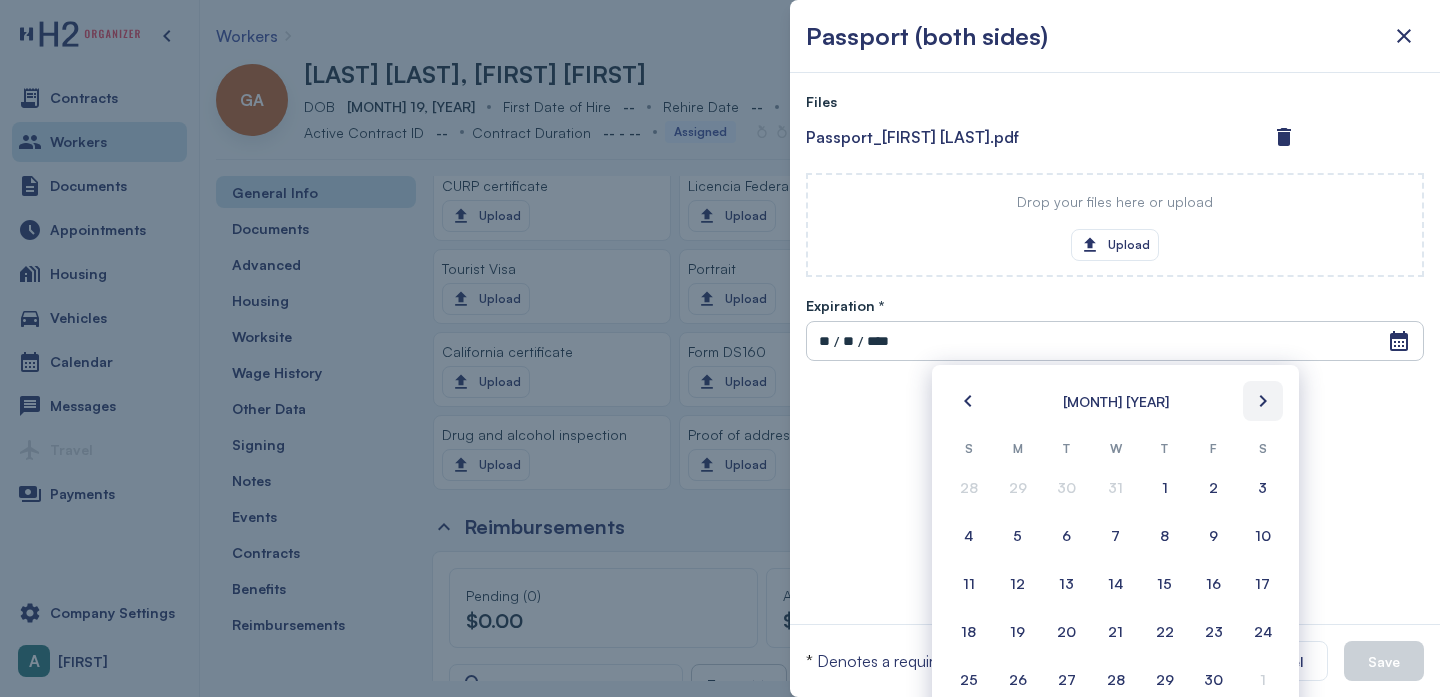 click at bounding box center [1263, 401] 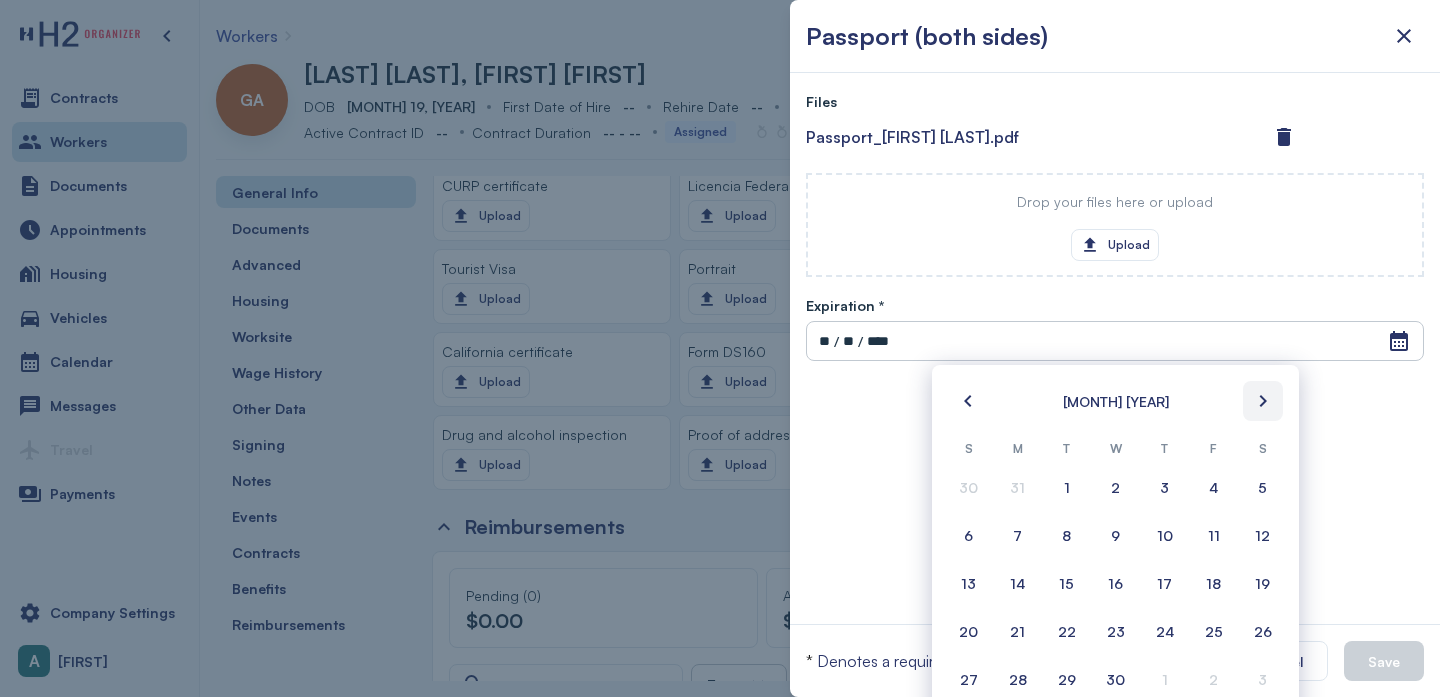 click at bounding box center [1263, 401] 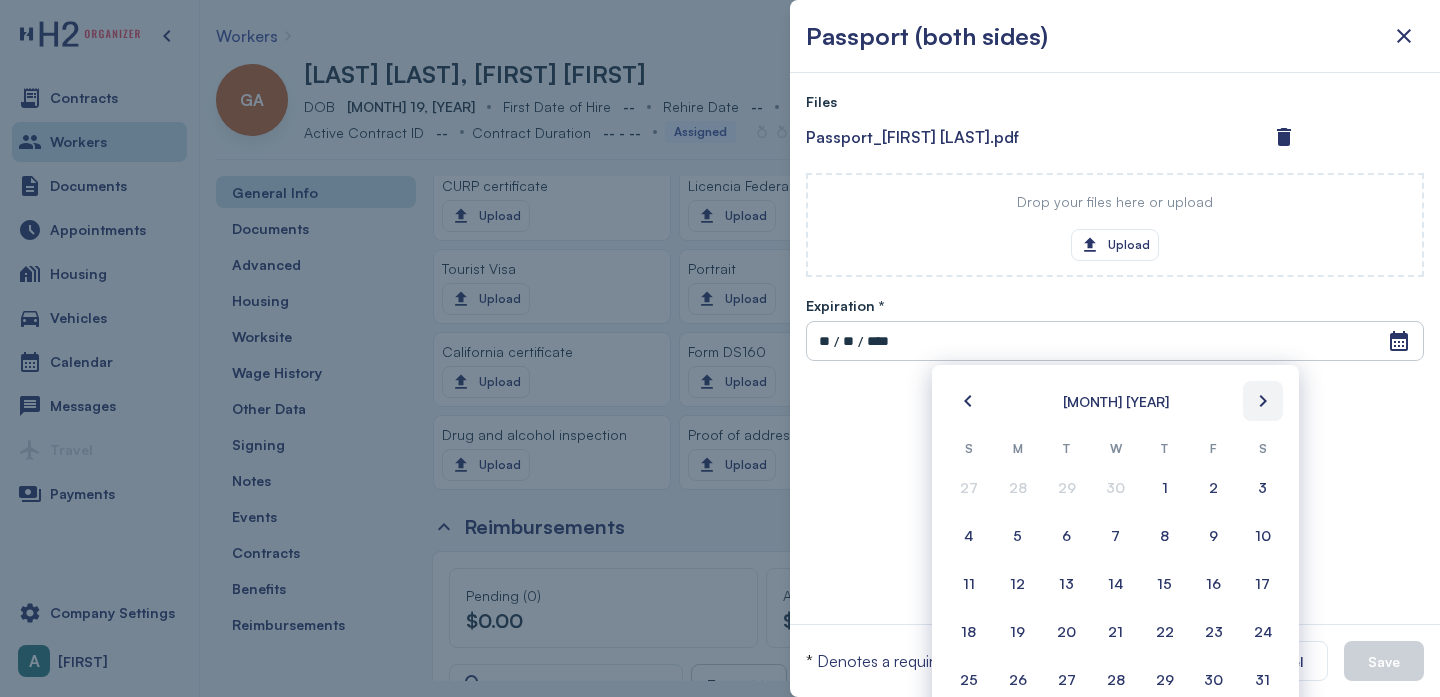 click at bounding box center (1263, 401) 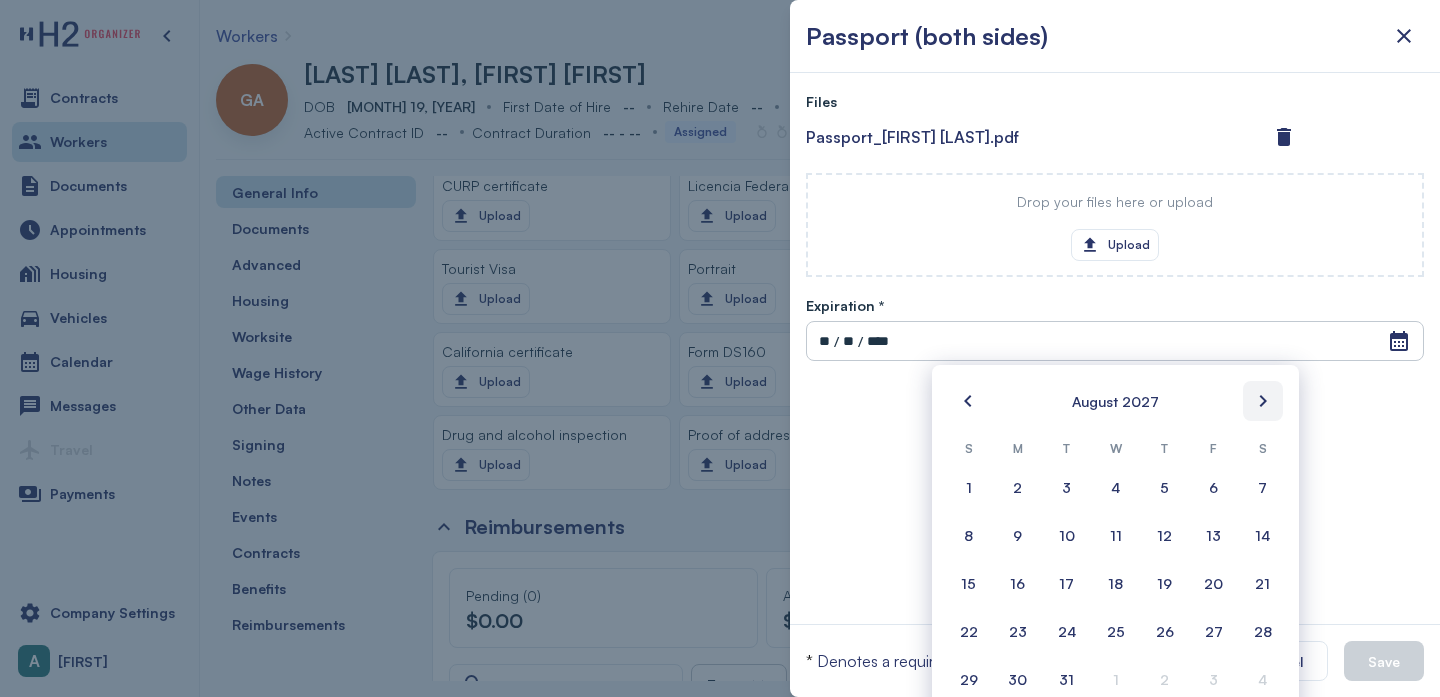 click at bounding box center [1263, 401] 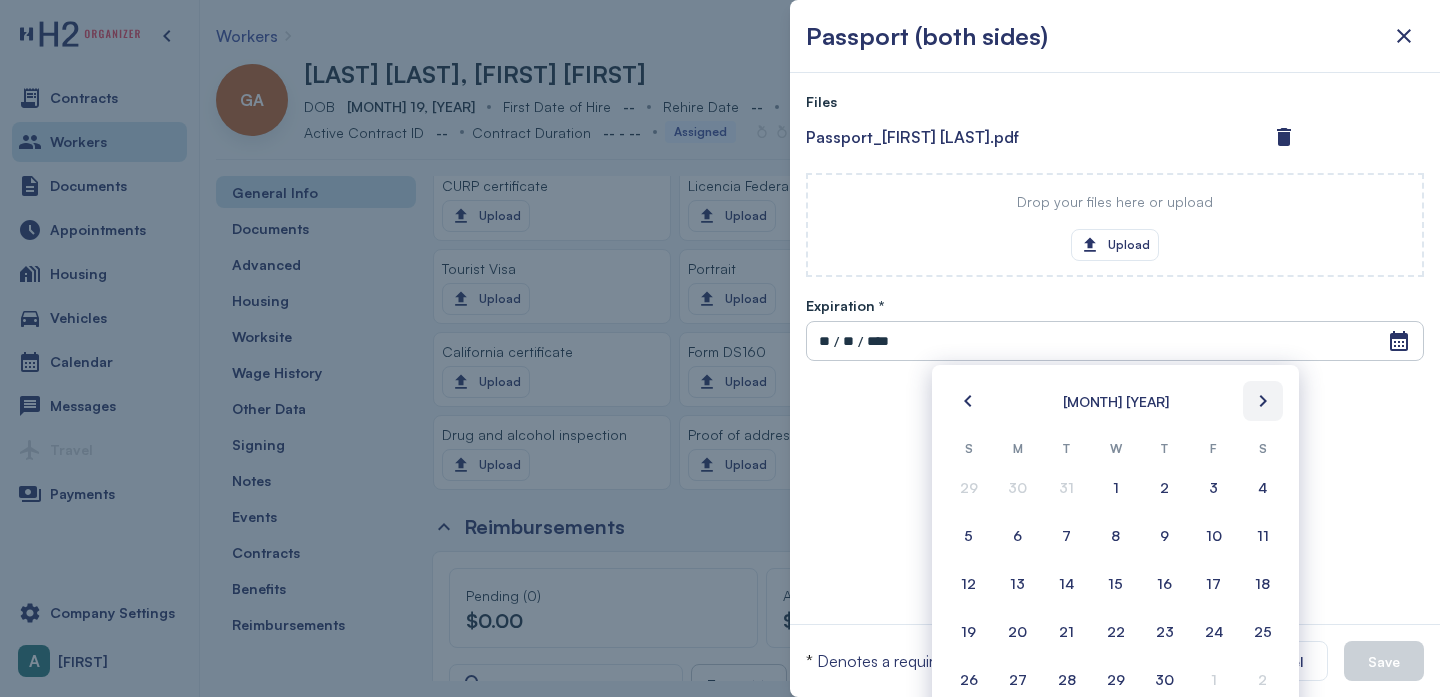 click at bounding box center (1263, 401) 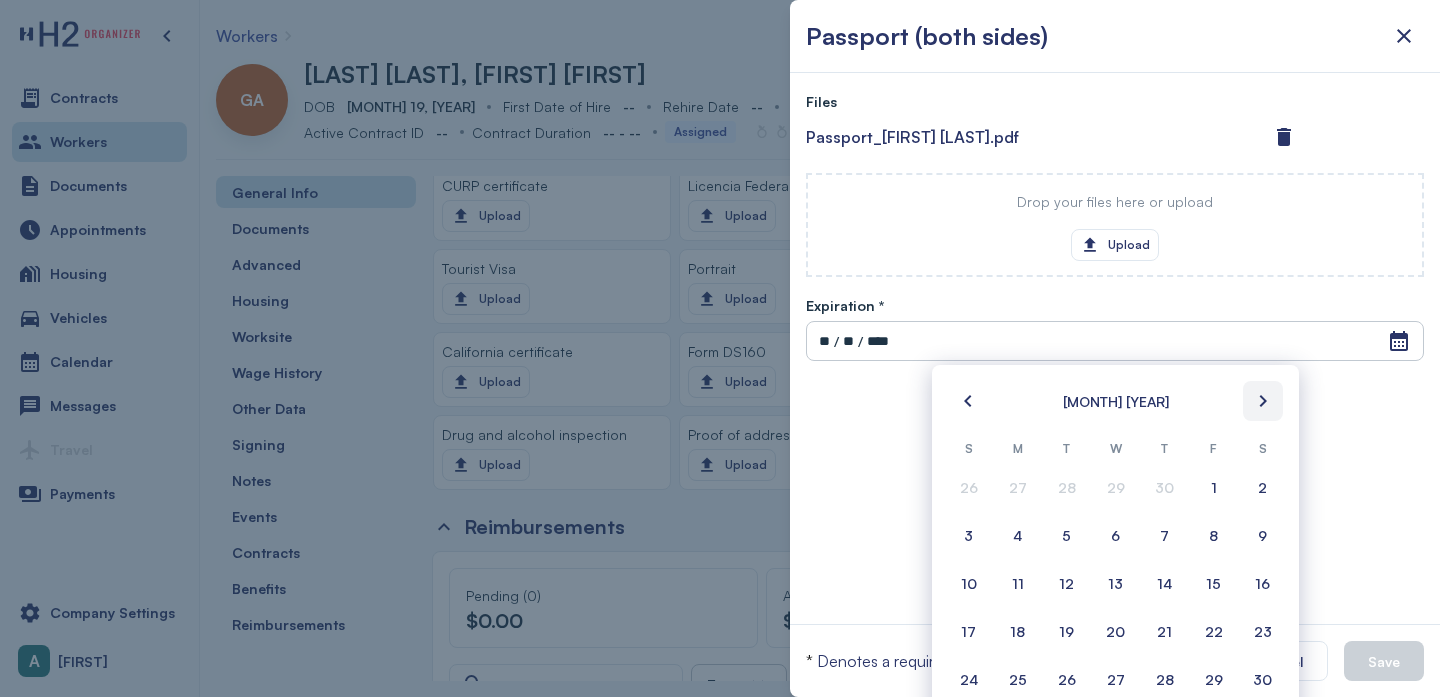 click at bounding box center (1263, 401) 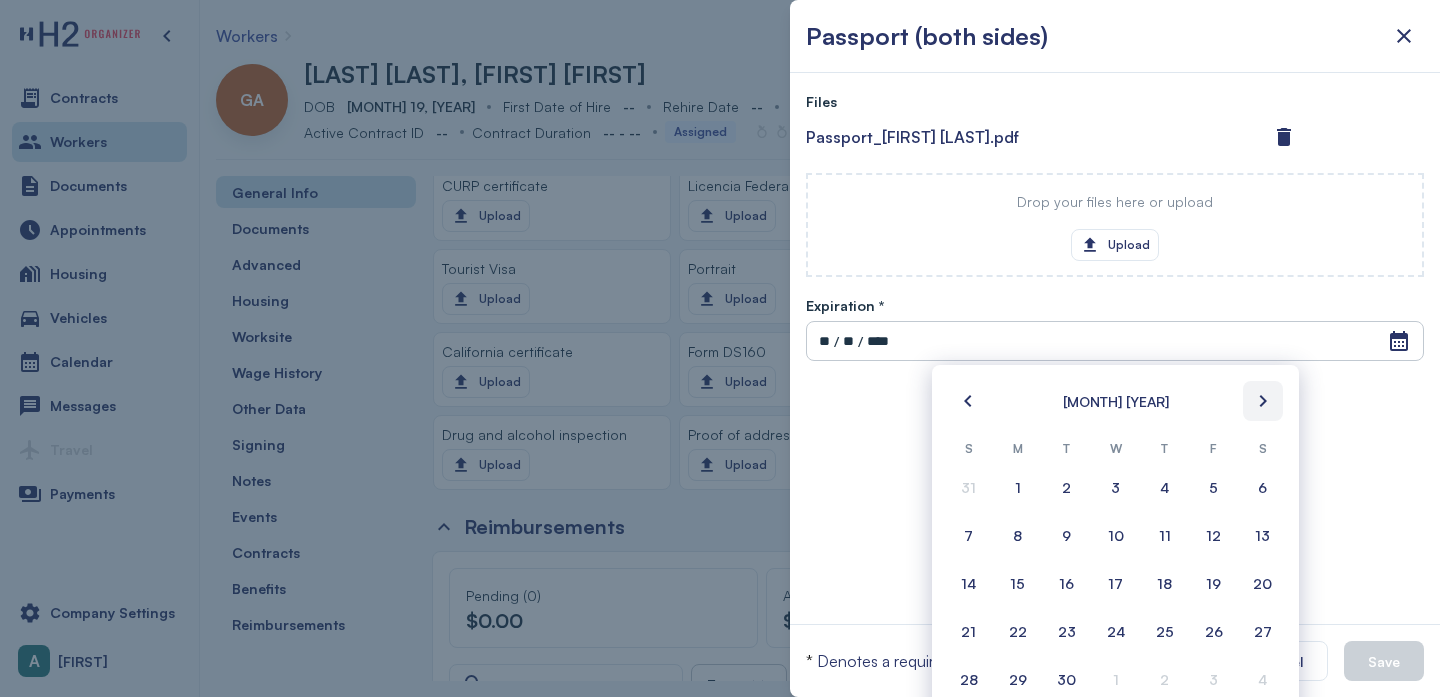 click at bounding box center [1263, 401] 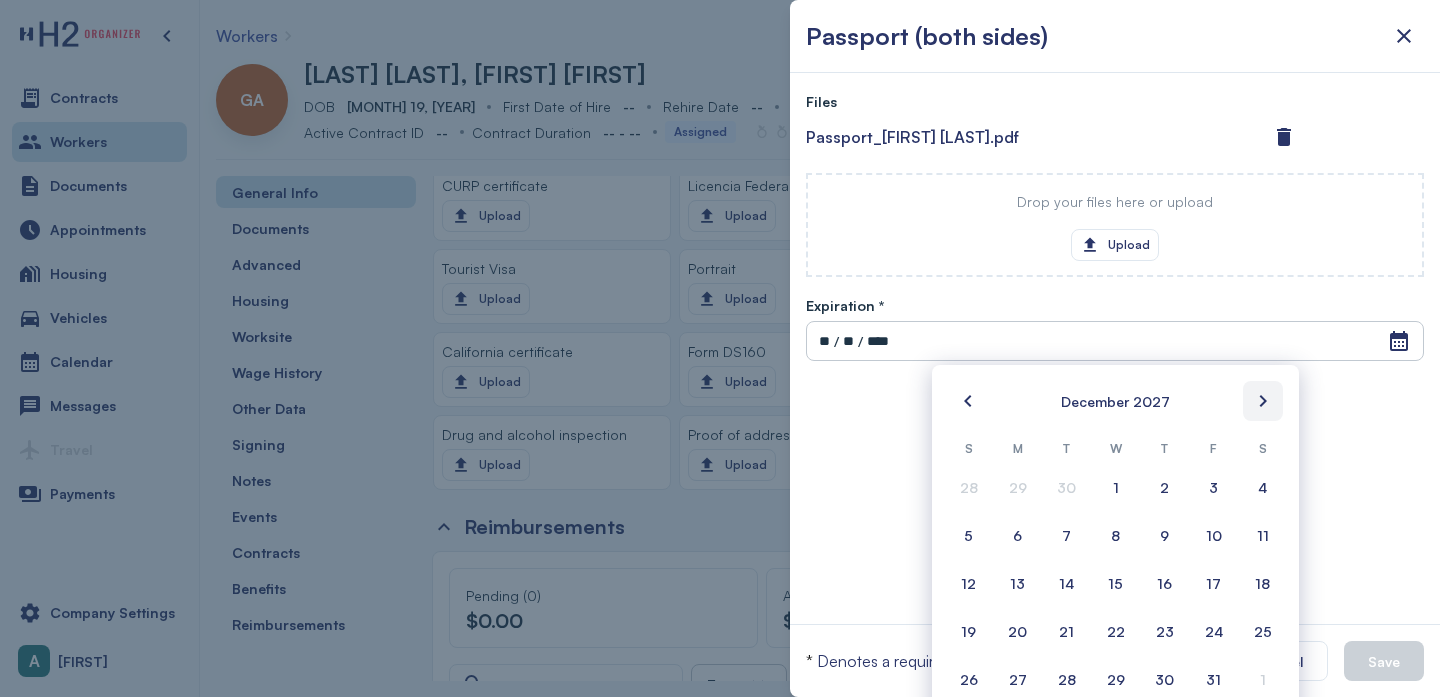 click at bounding box center [1263, 401] 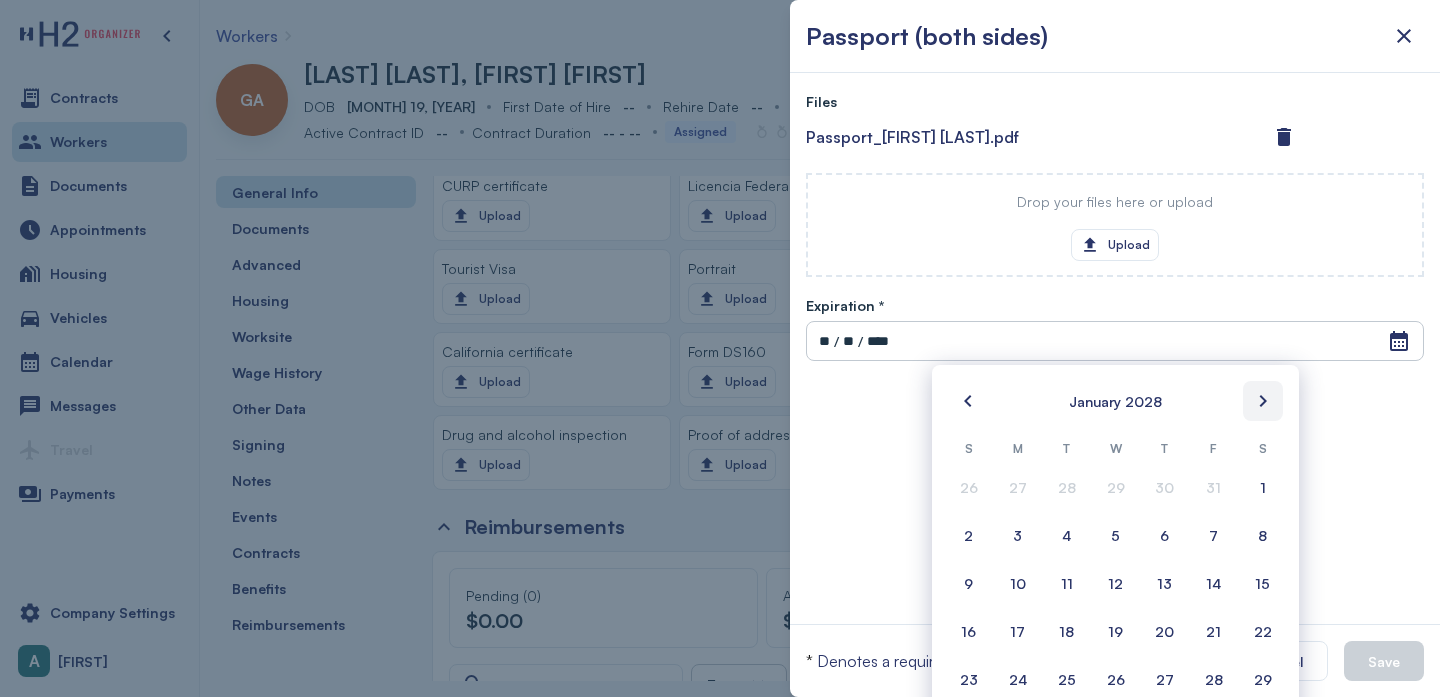 click at bounding box center [1263, 401] 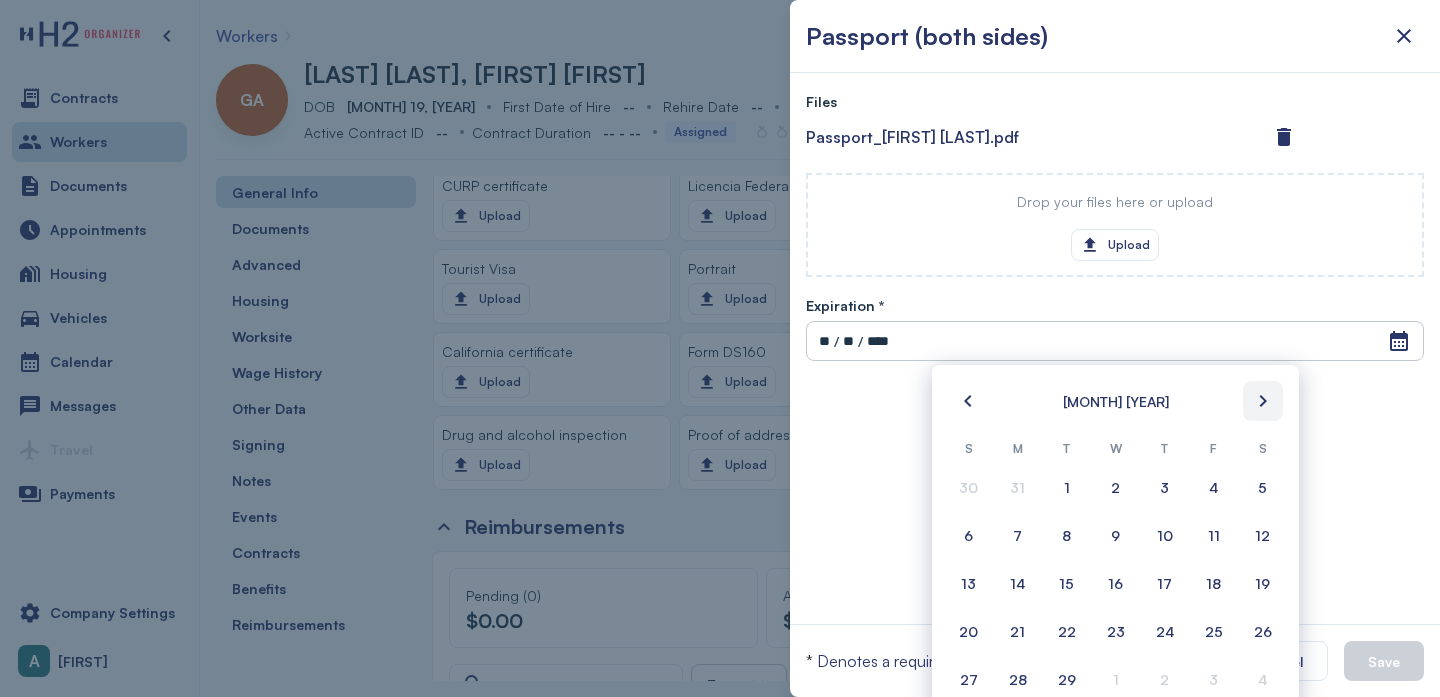 click at bounding box center (1263, 401) 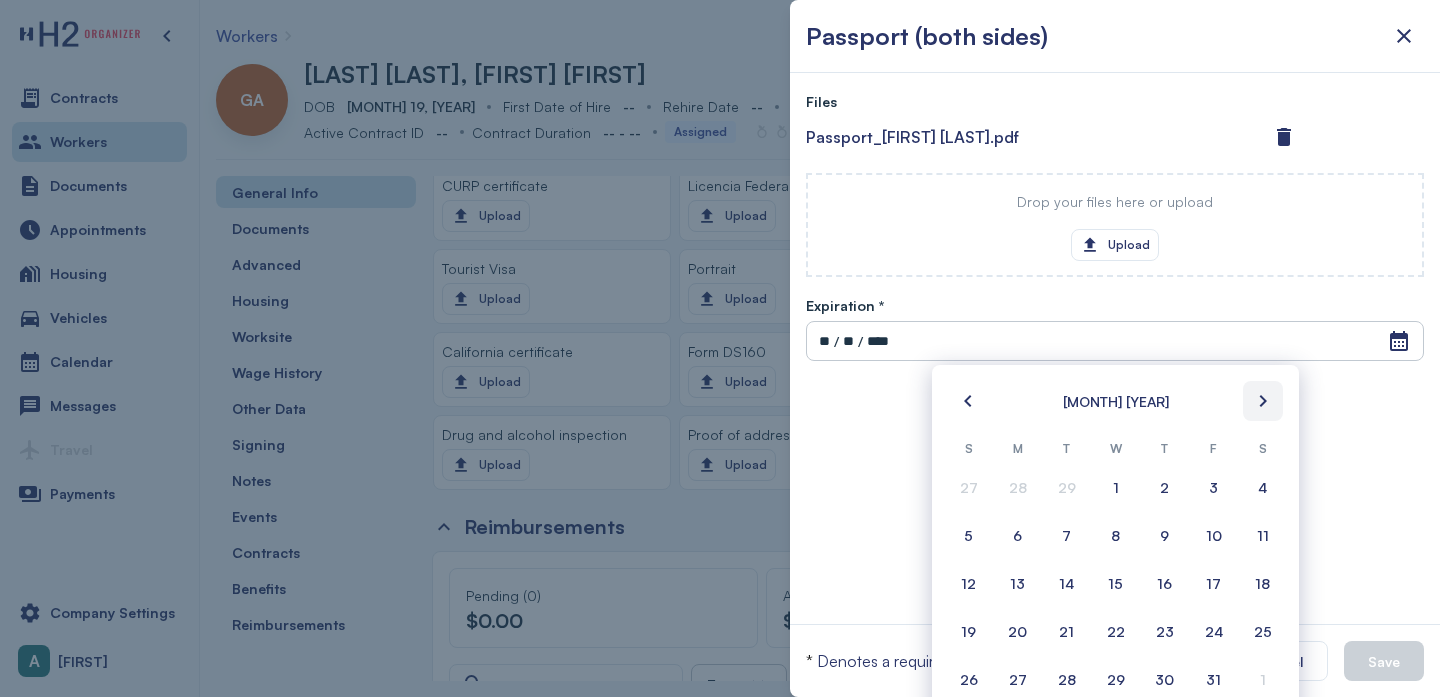 click at bounding box center [1263, 401] 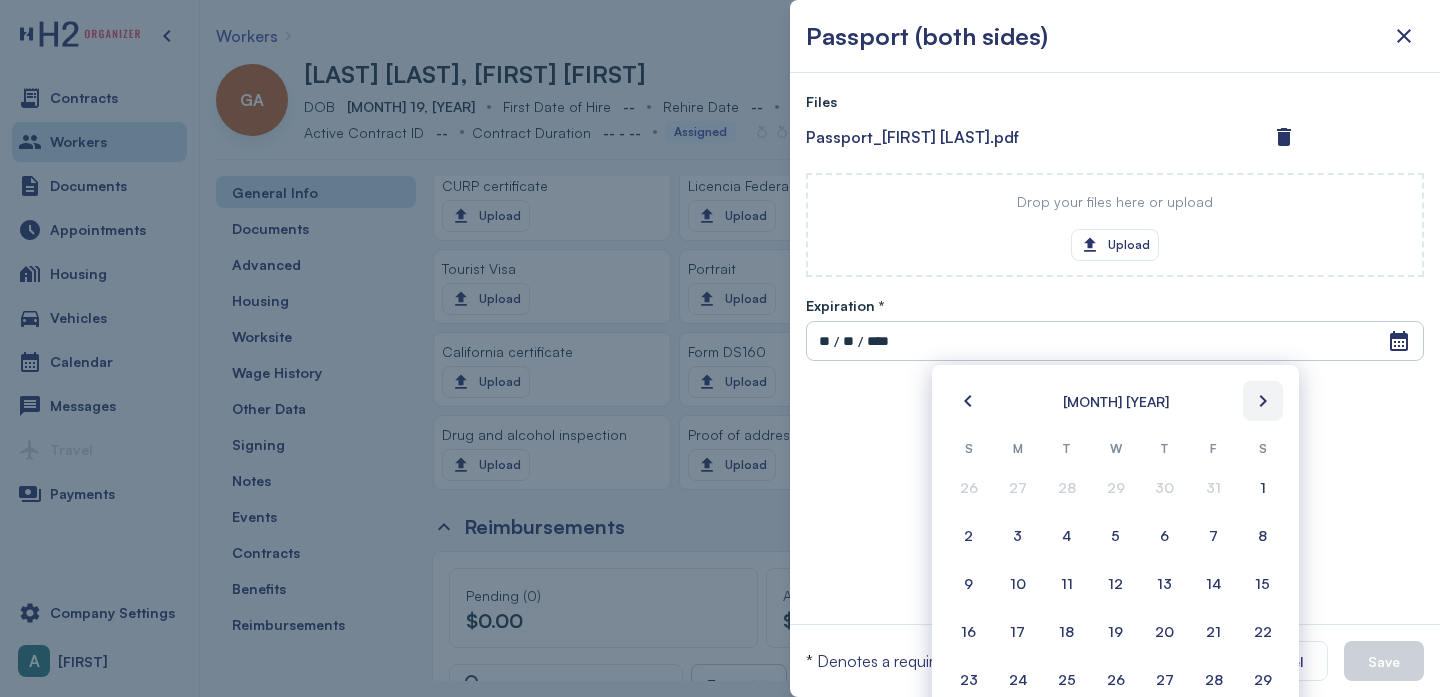 click at bounding box center (1263, 401) 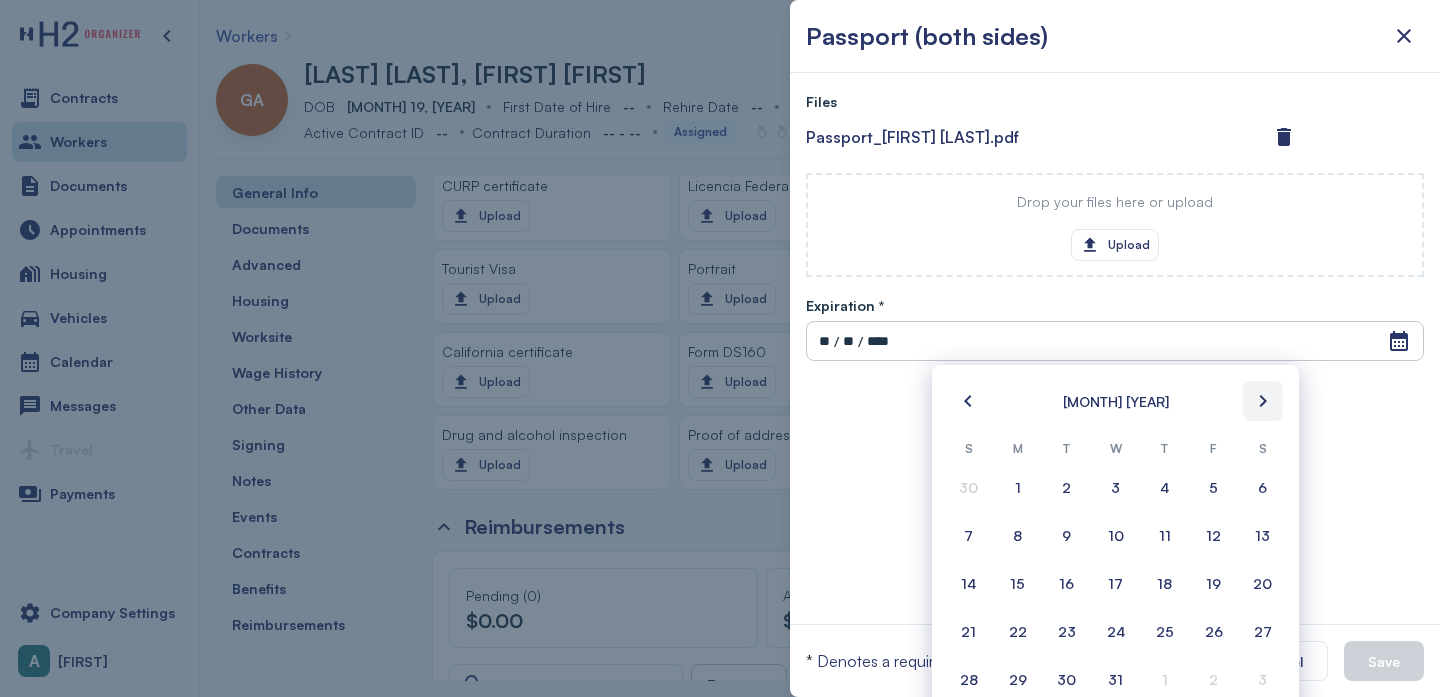 click at bounding box center [1263, 401] 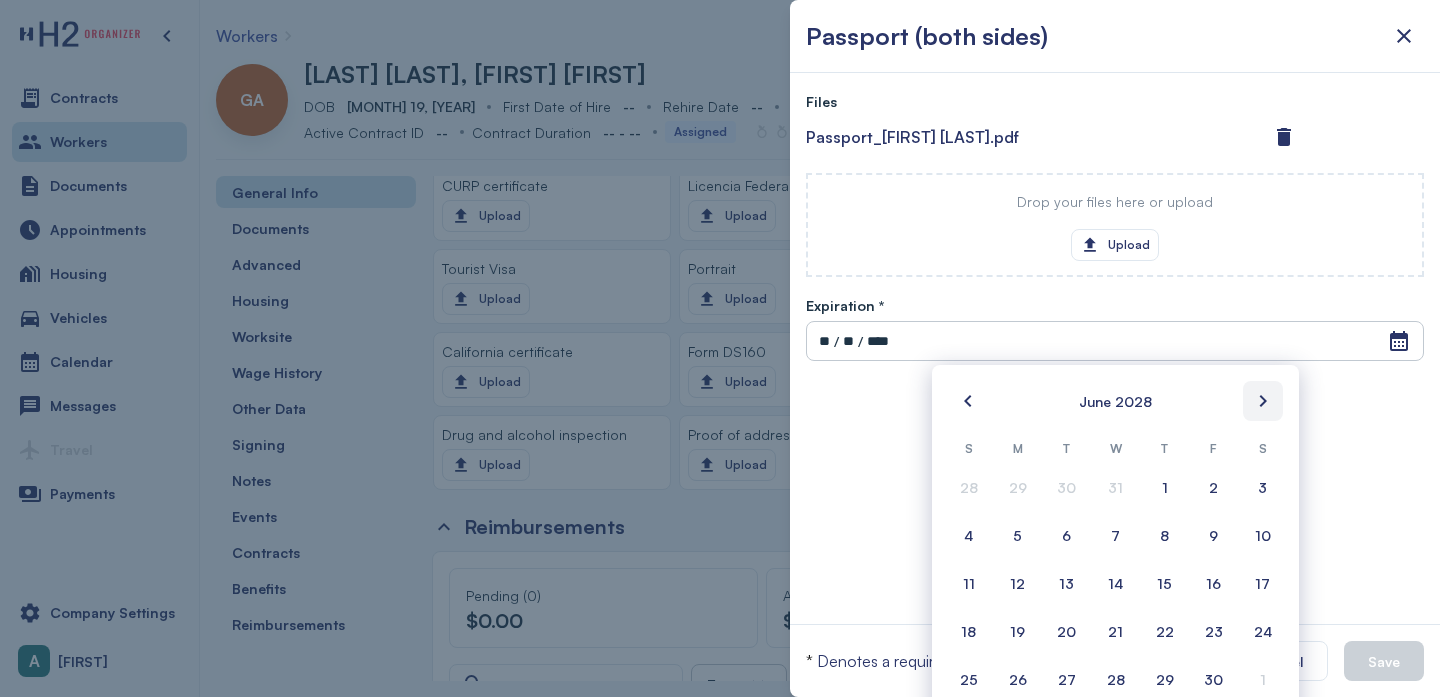 click at bounding box center (1263, 401) 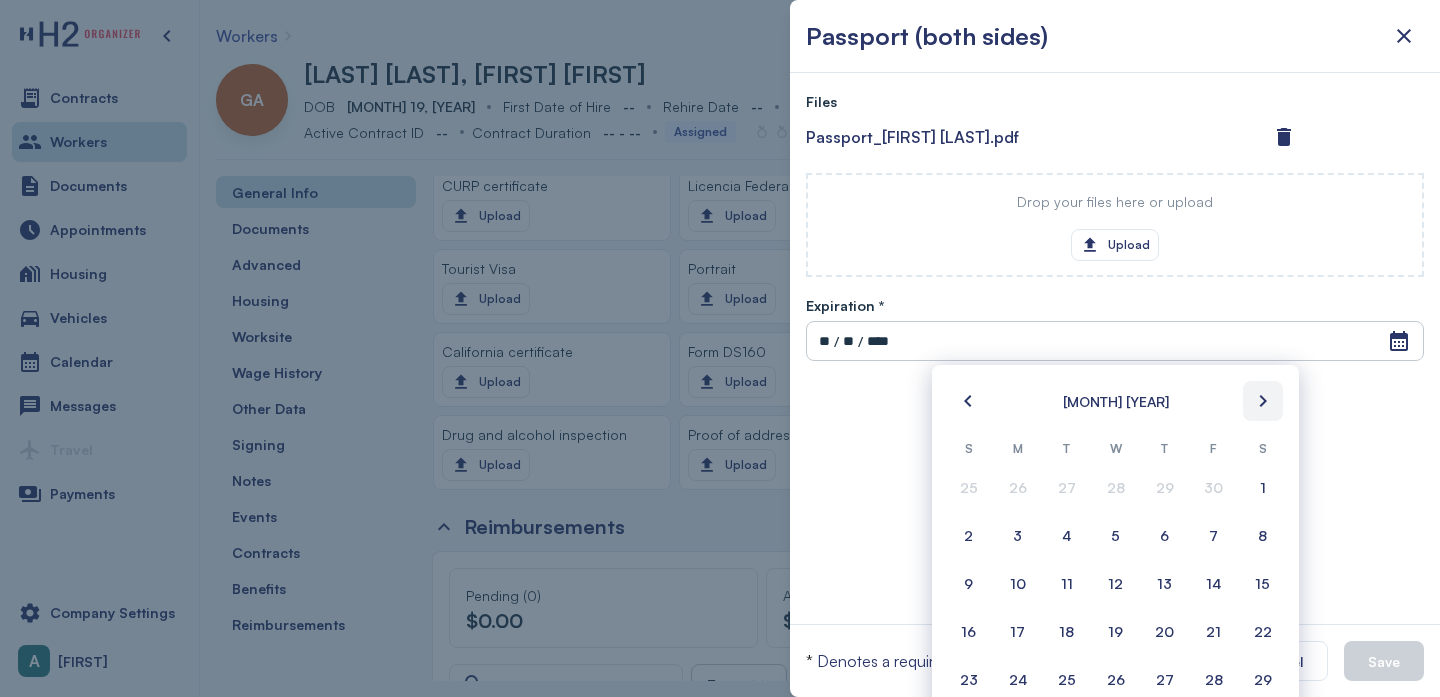 click at bounding box center (1263, 401) 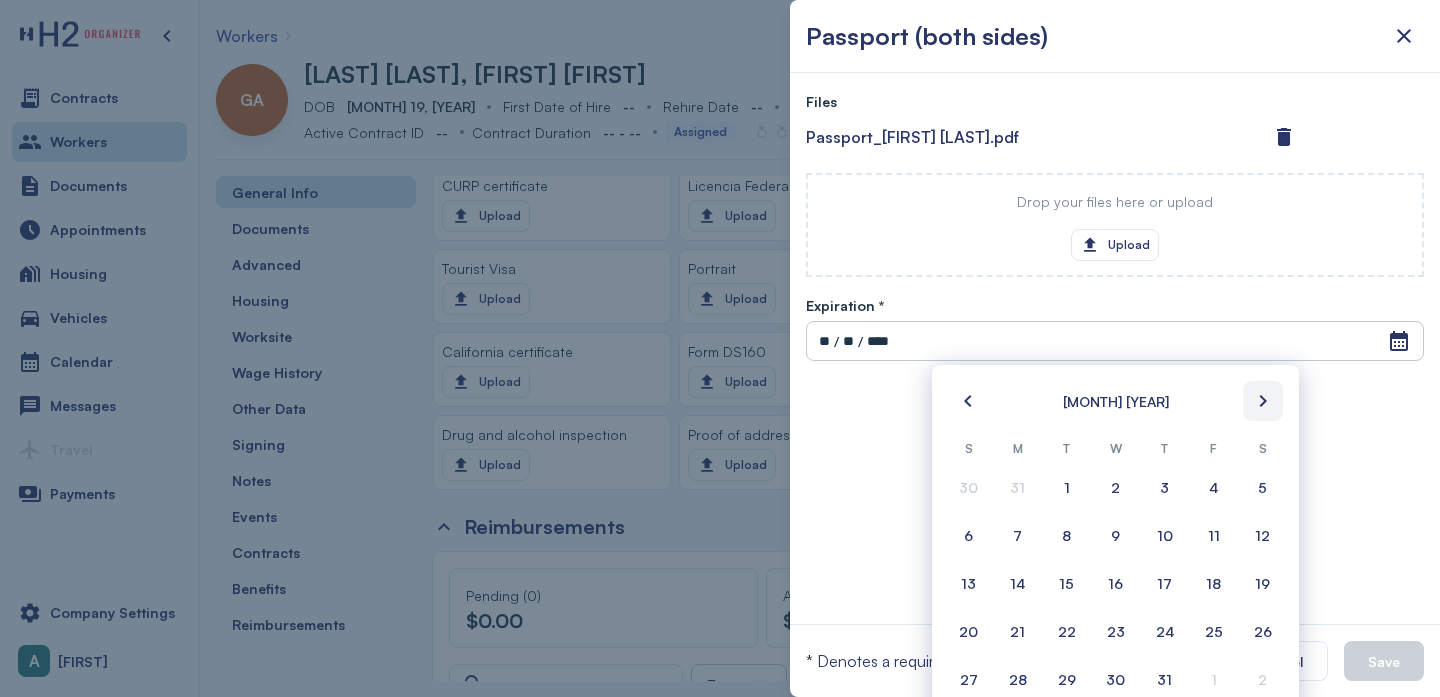 click at bounding box center [1263, 401] 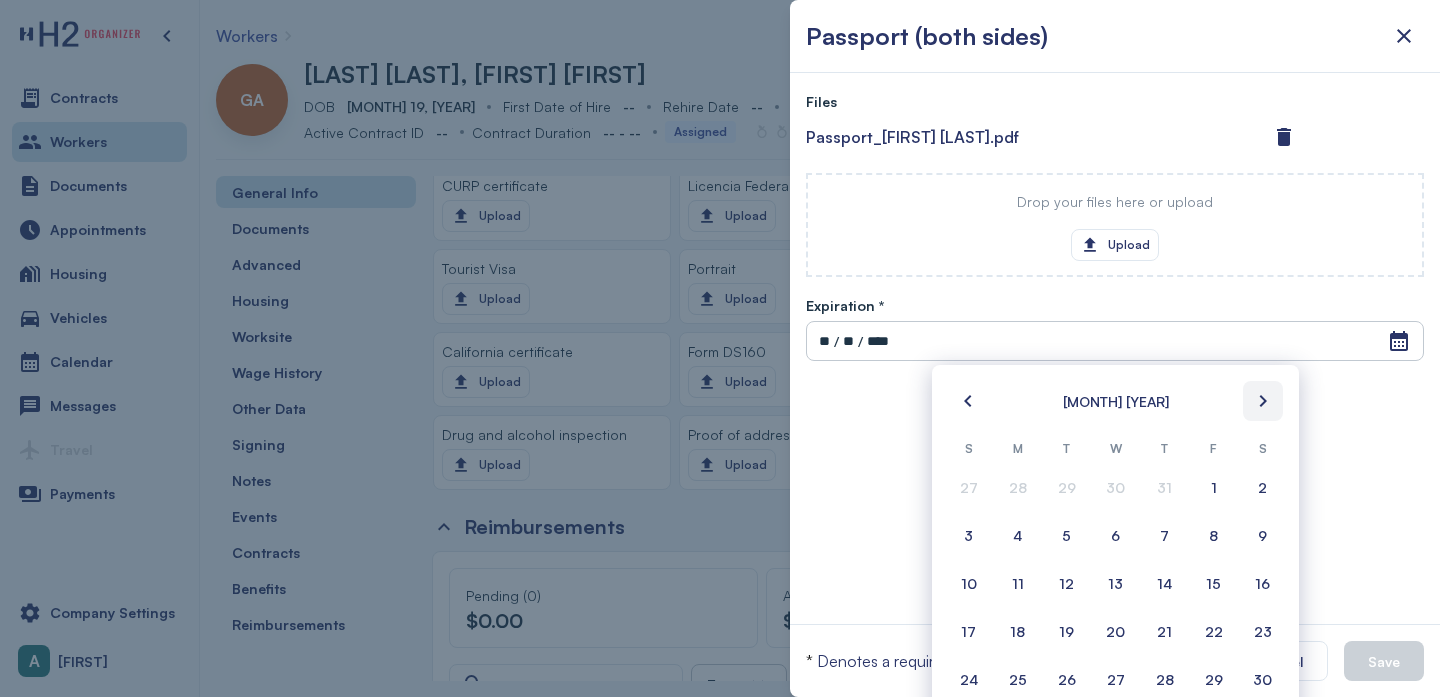 click at bounding box center (1263, 401) 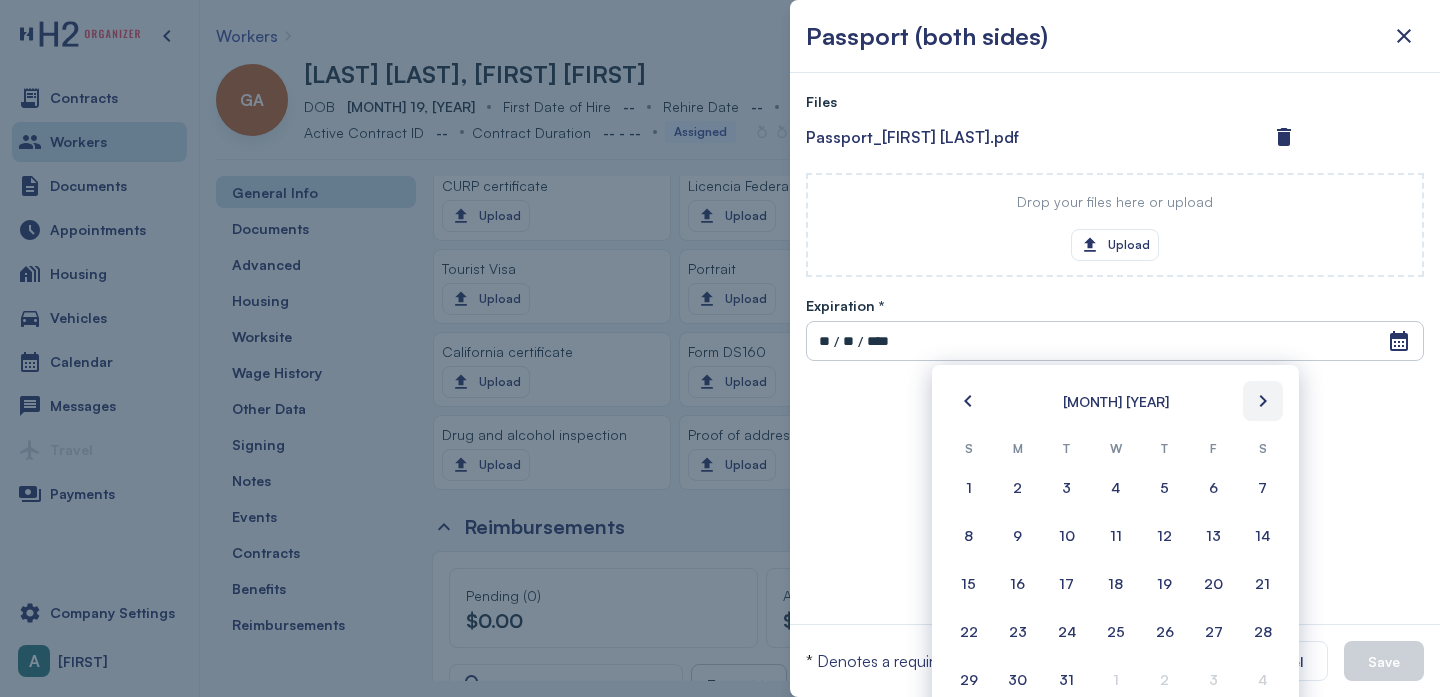 click at bounding box center [1263, 401] 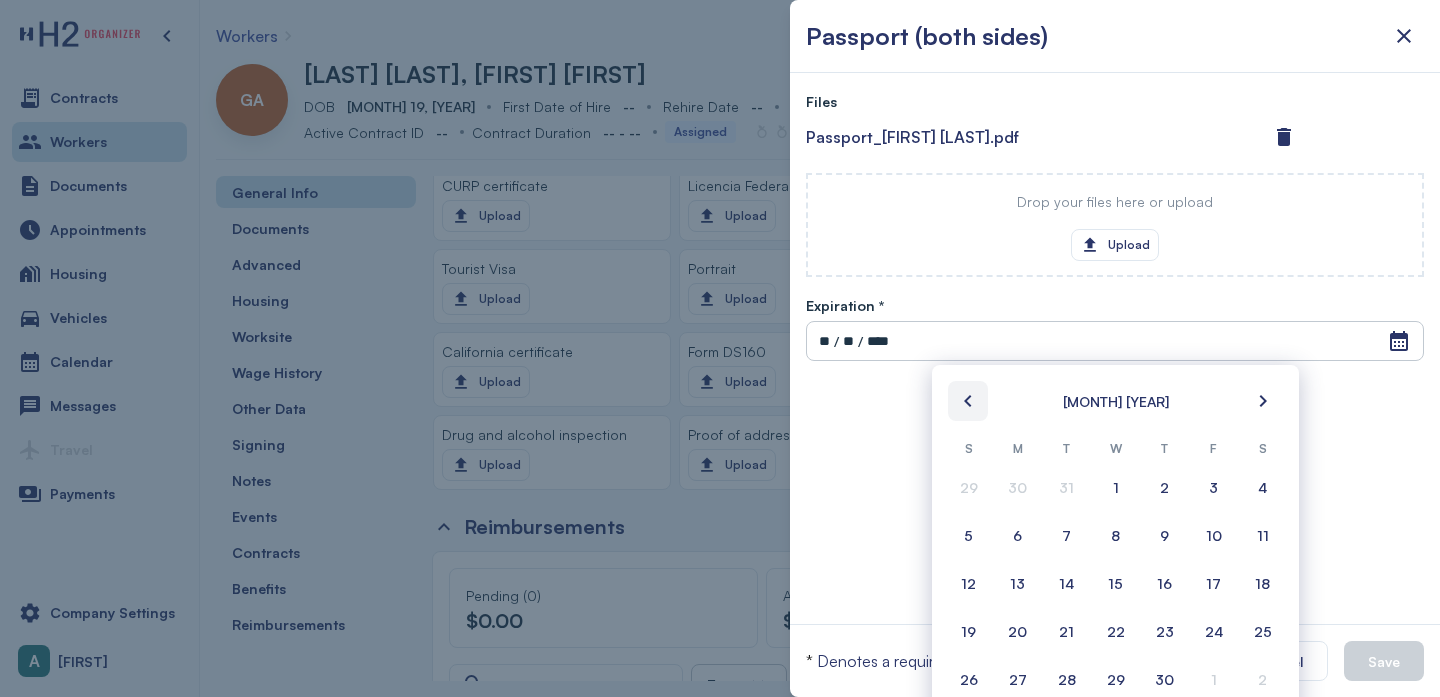 click at bounding box center (968, 401) 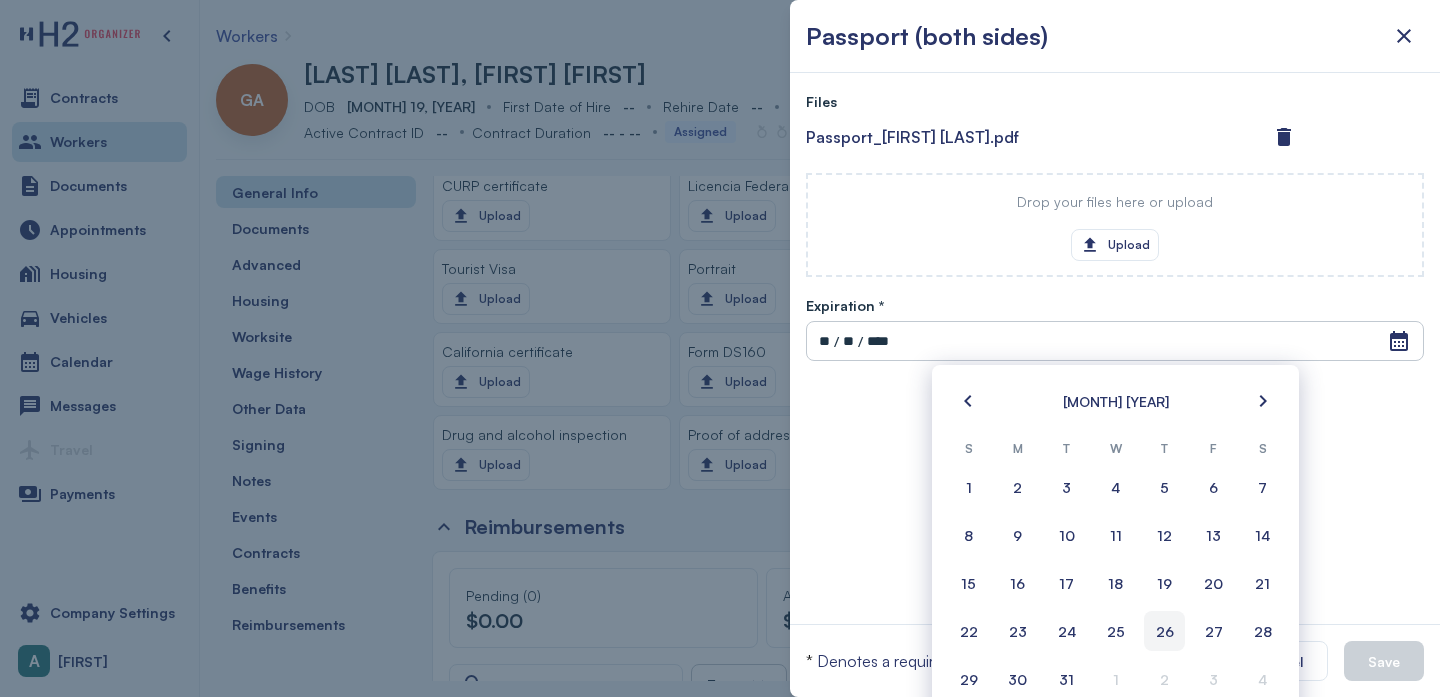 click on "26" at bounding box center [1165, 631] 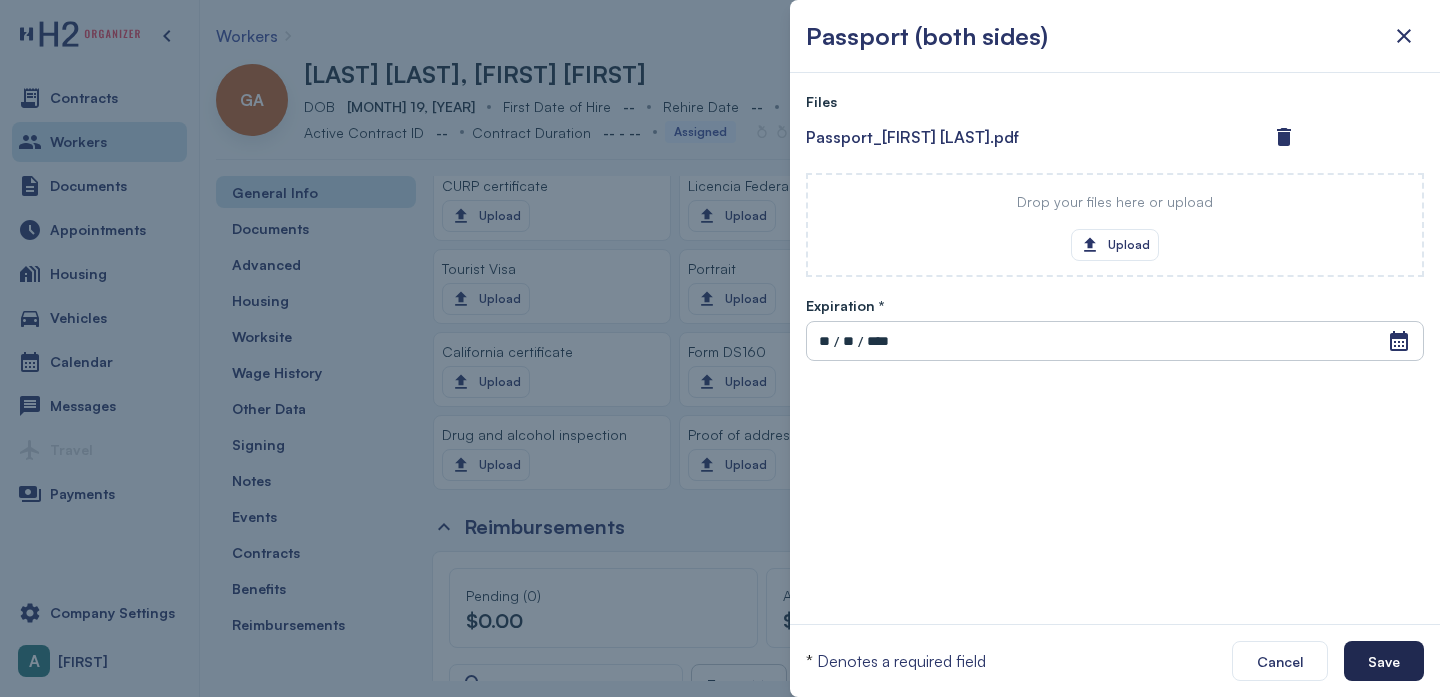 click on "Save" at bounding box center [1384, 661] 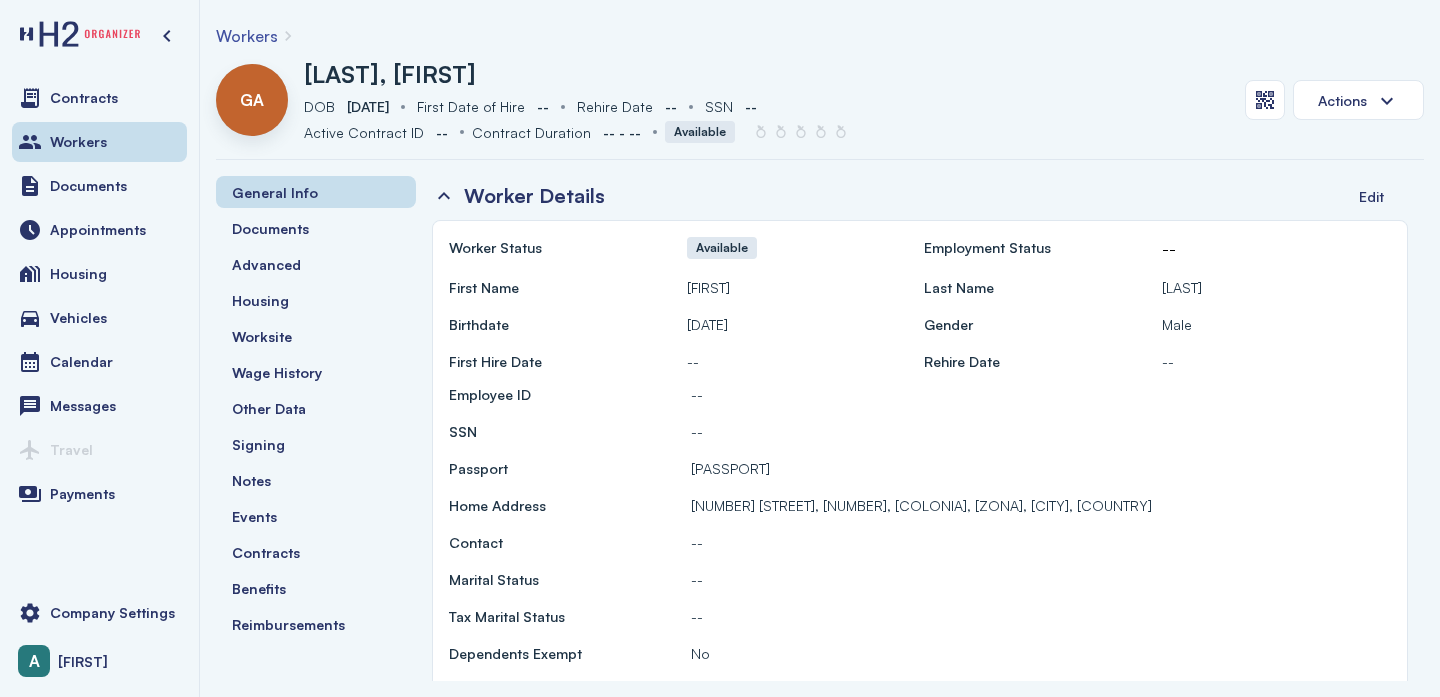 scroll, scrollTop: 0, scrollLeft: 0, axis: both 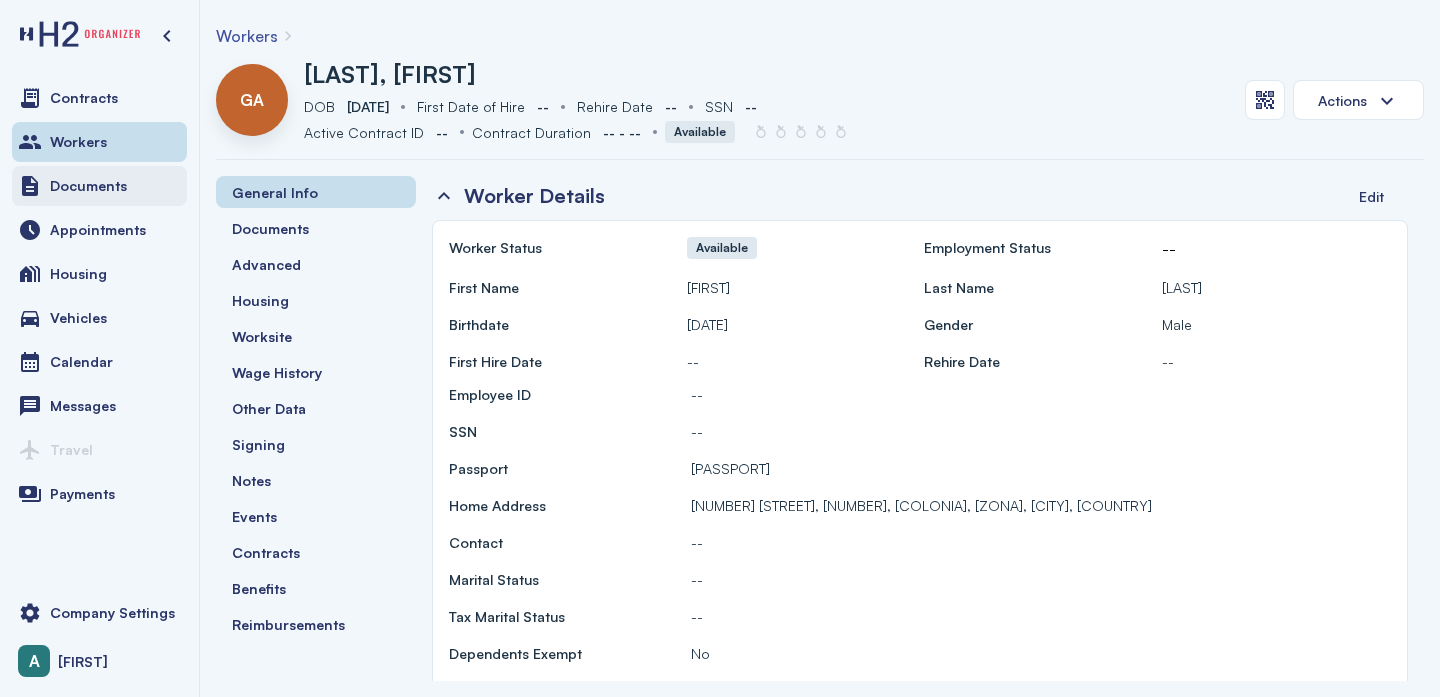 click on "Documents" at bounding box center (99, 186) 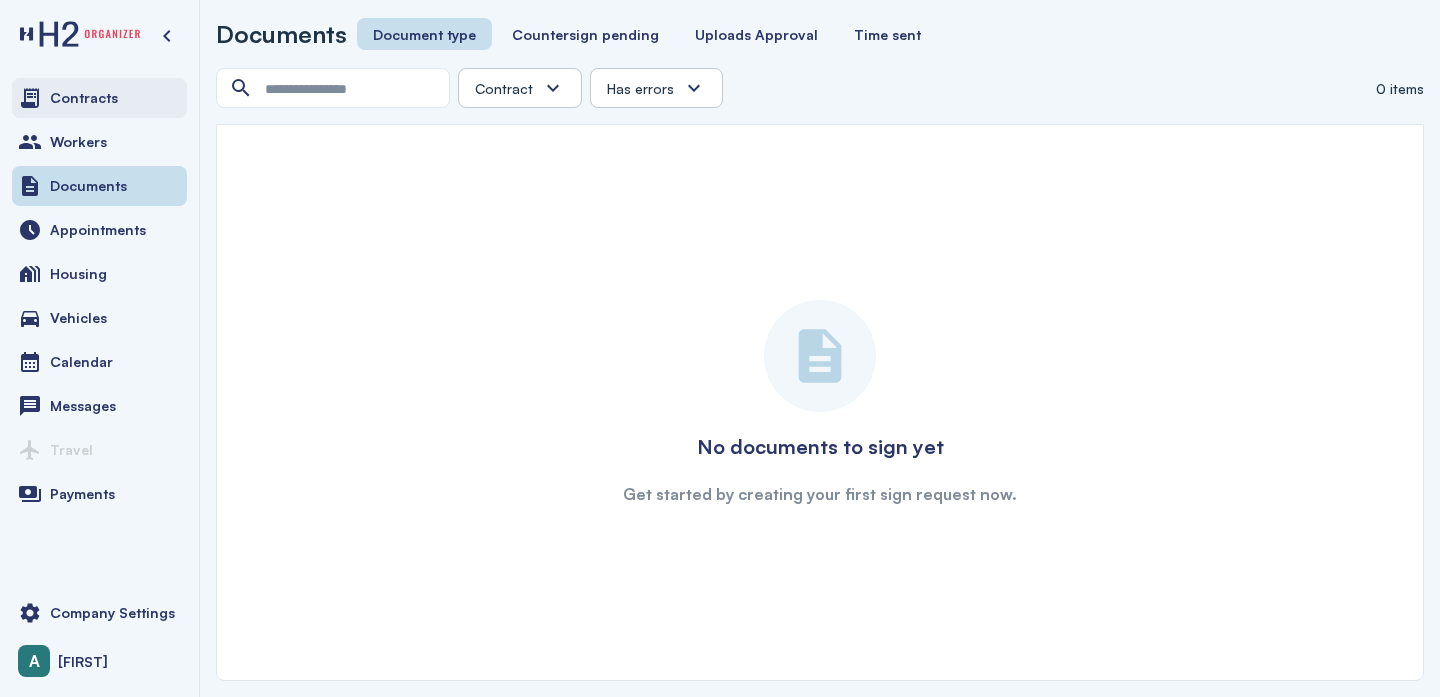 click on "Contracts" at bounding box center (84, 98) 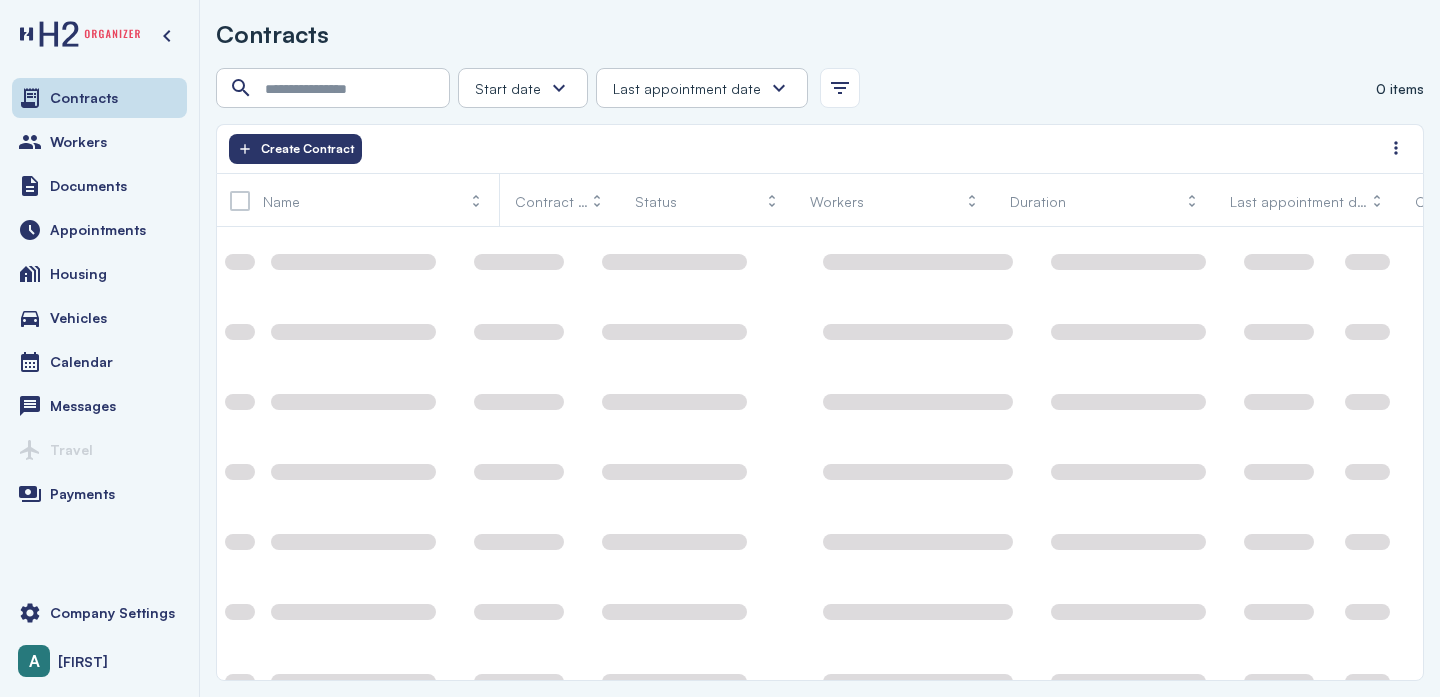 scroll, scrollTop: 0, scrollLeft: 0, axis: both 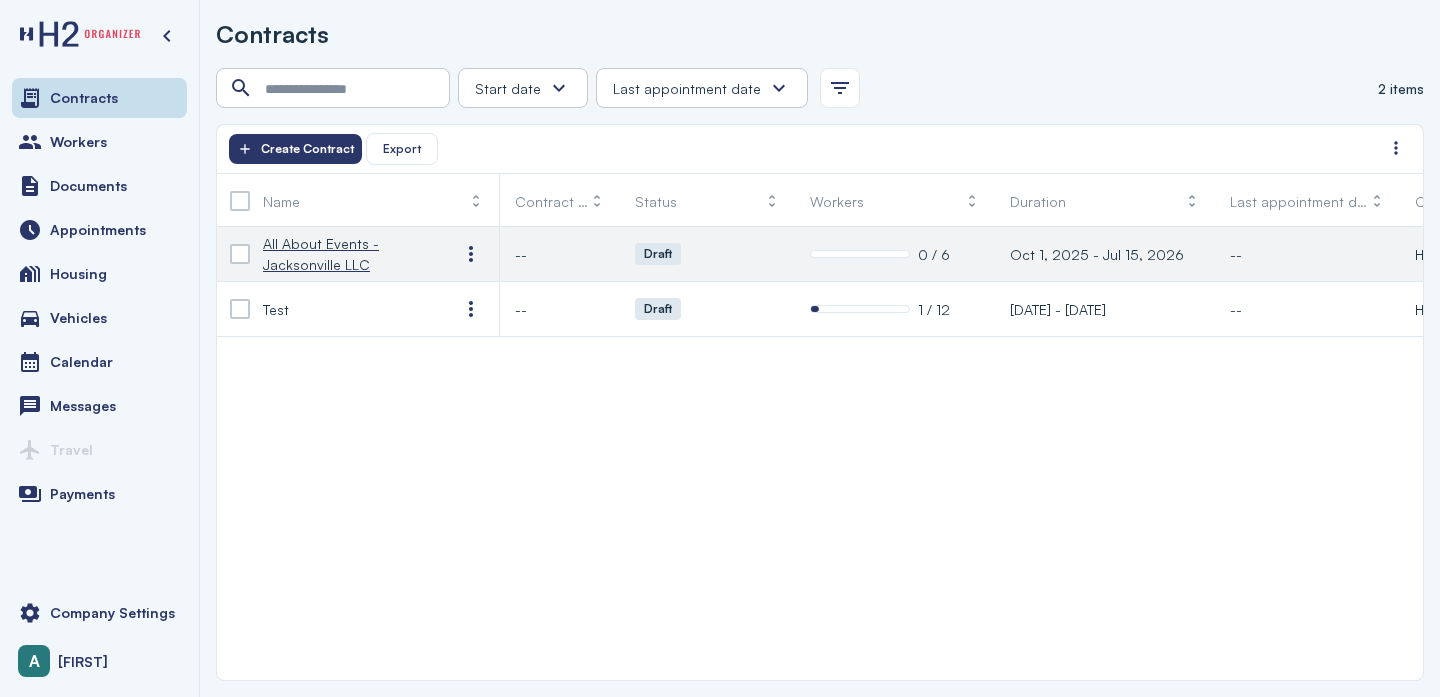 click on "All About Events - Jacksonville LLC" at bounding box center [345, 254] 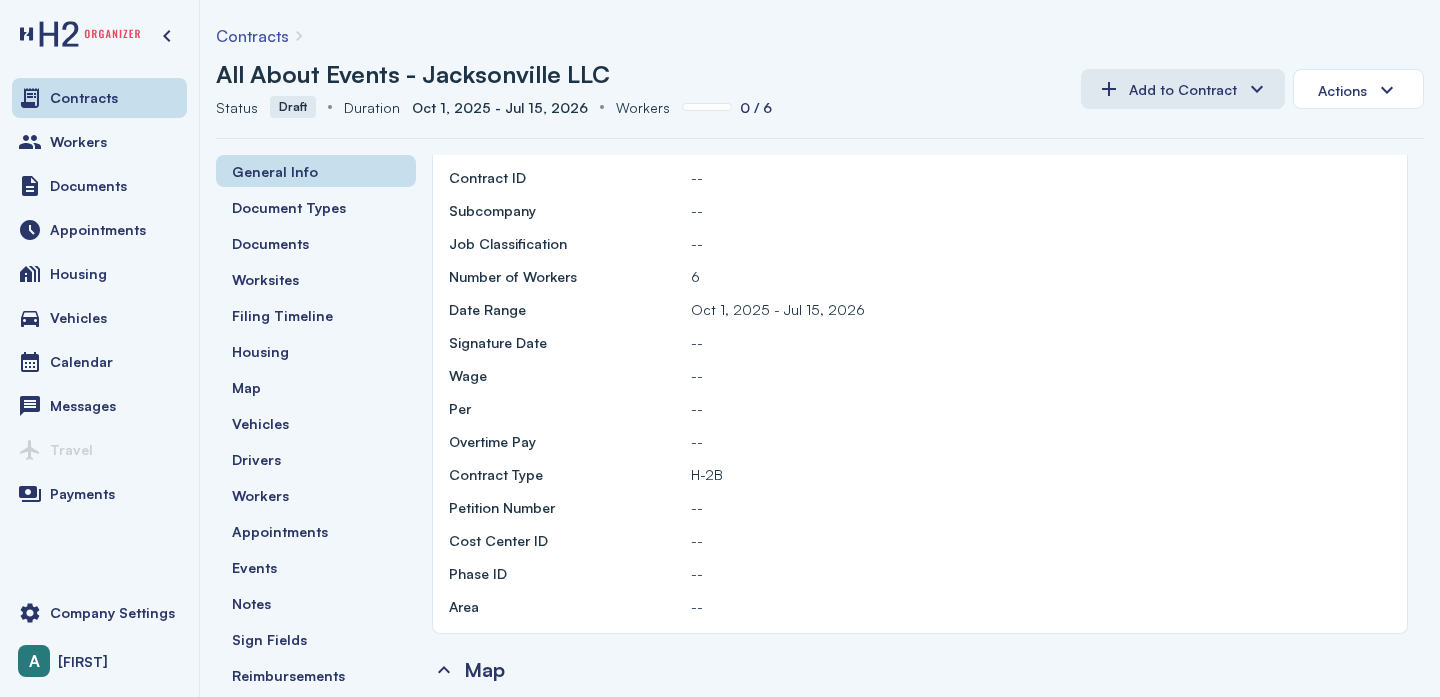 scroll, scrollTop: 0, scrollLeft: 0, axis: both 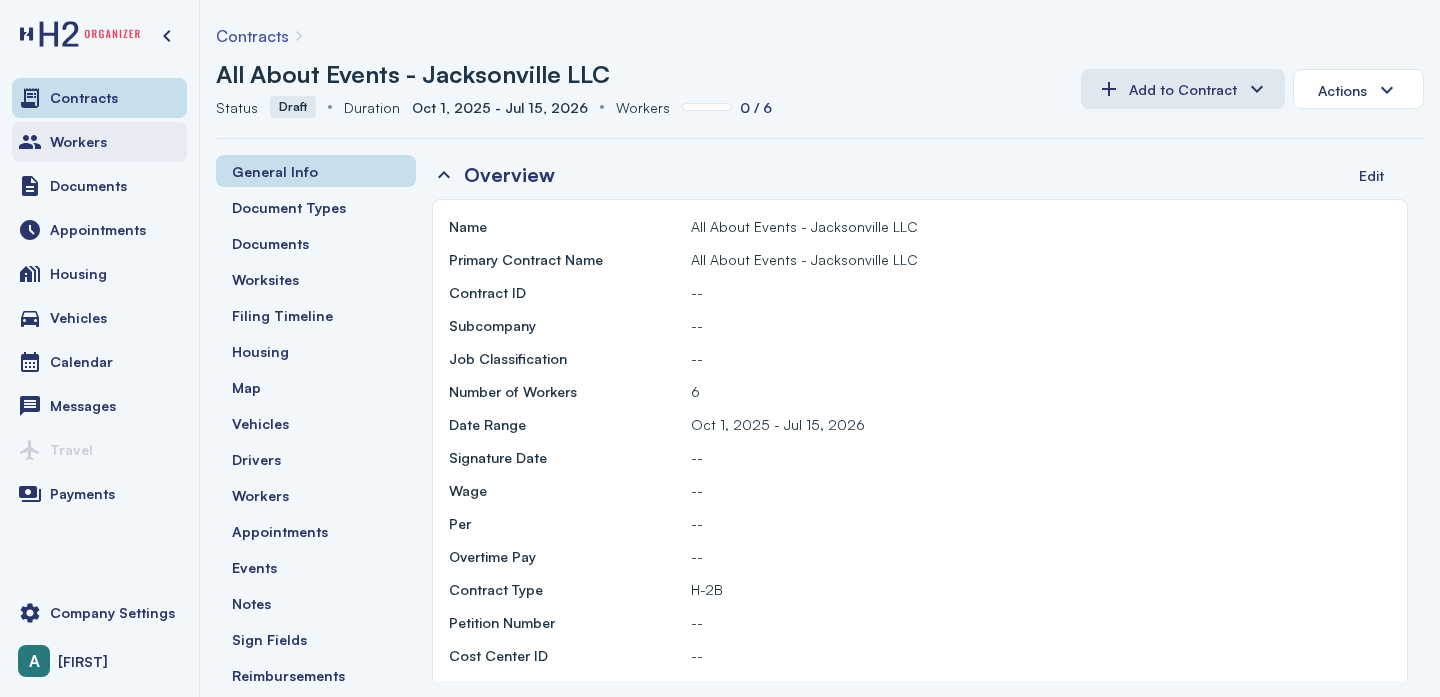 click on "Workers" at bounding box center (78, 142) 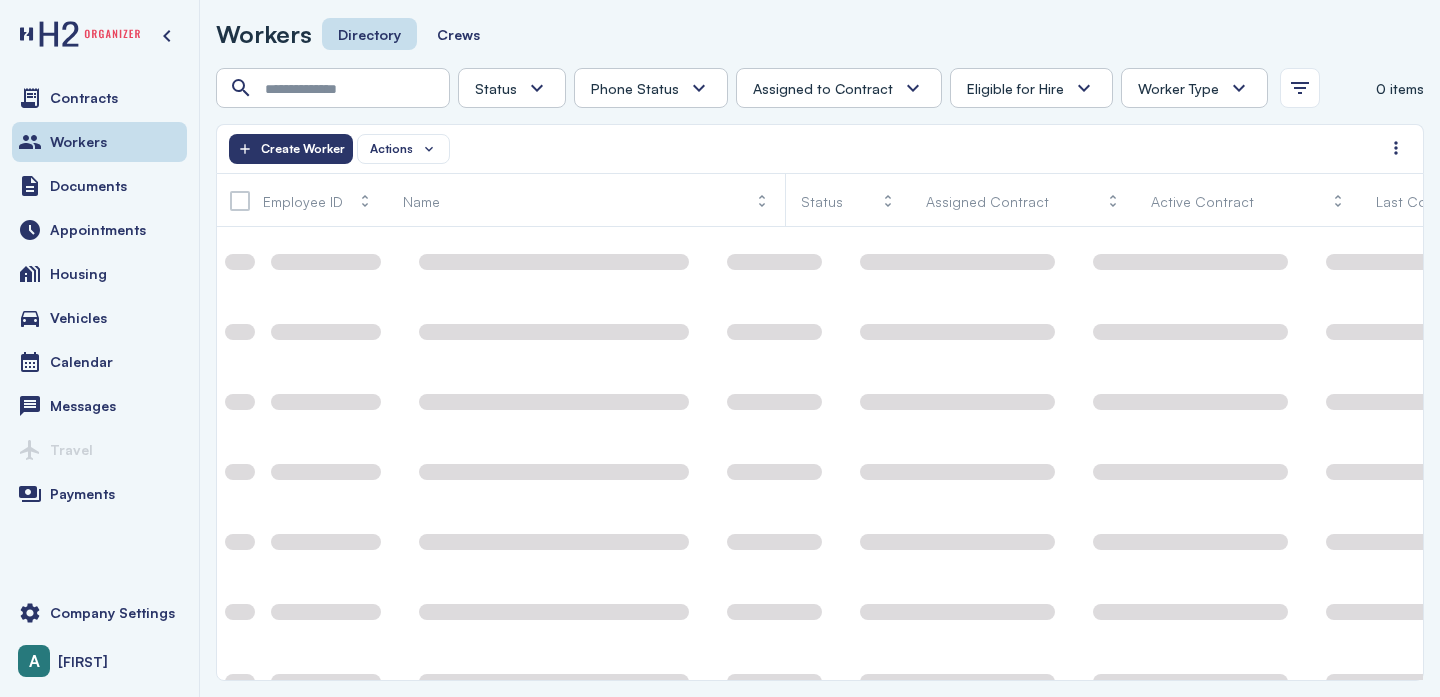 scroll, scrollTop: 0, scrollLeft: 0, axis: both 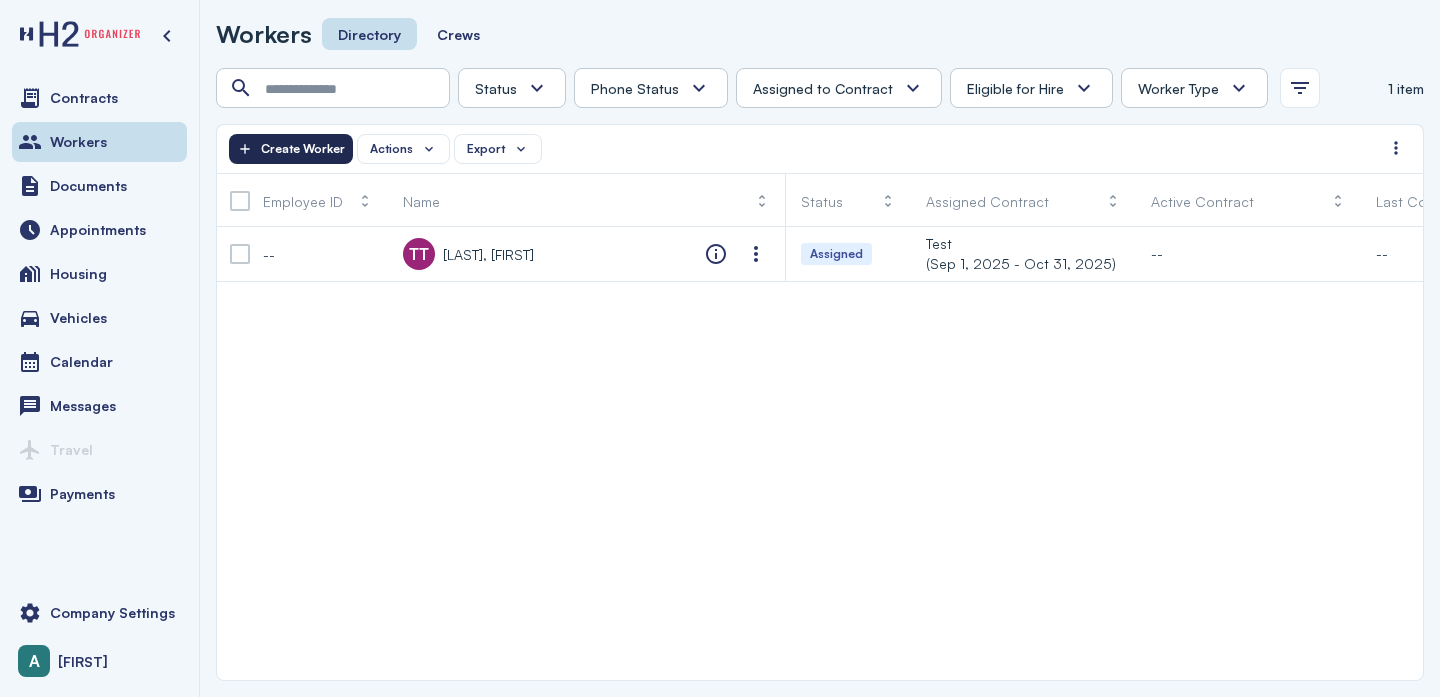 click on "Create Worker" 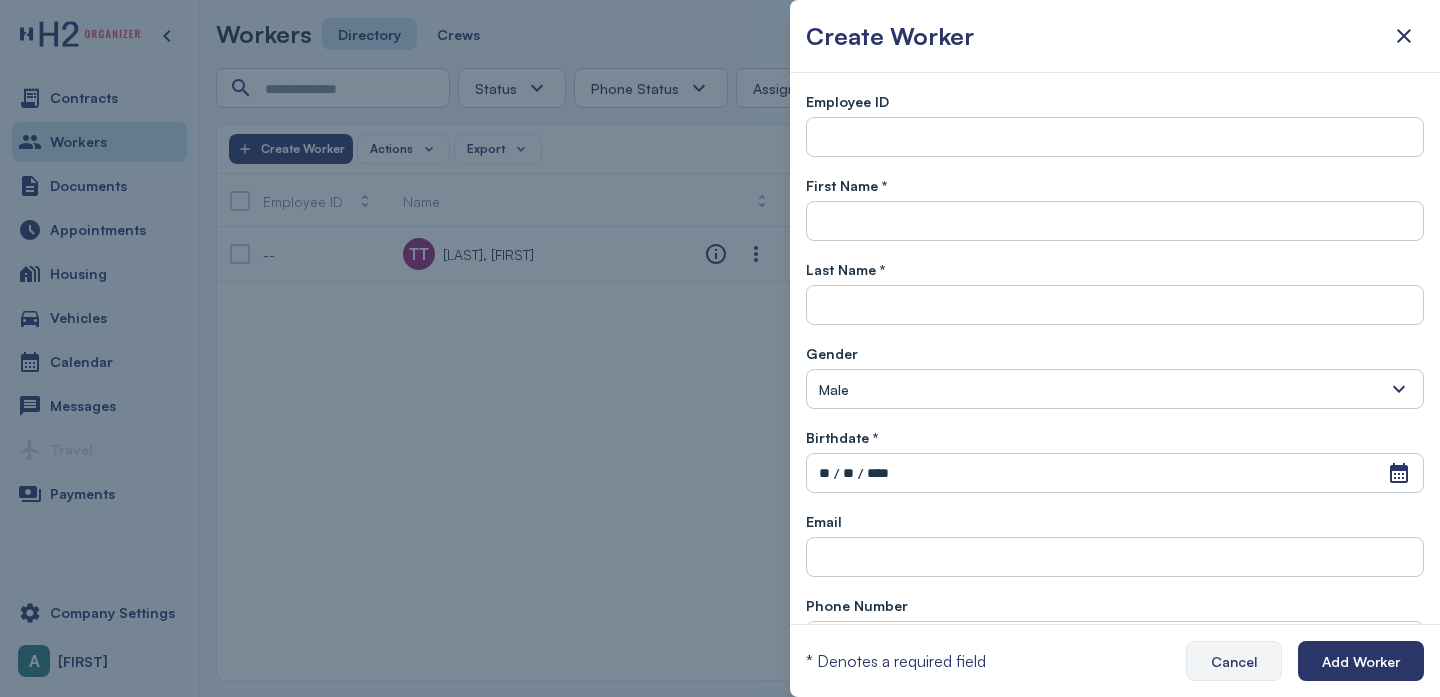 click on "Cancel" at bounding box center (1234, 661) 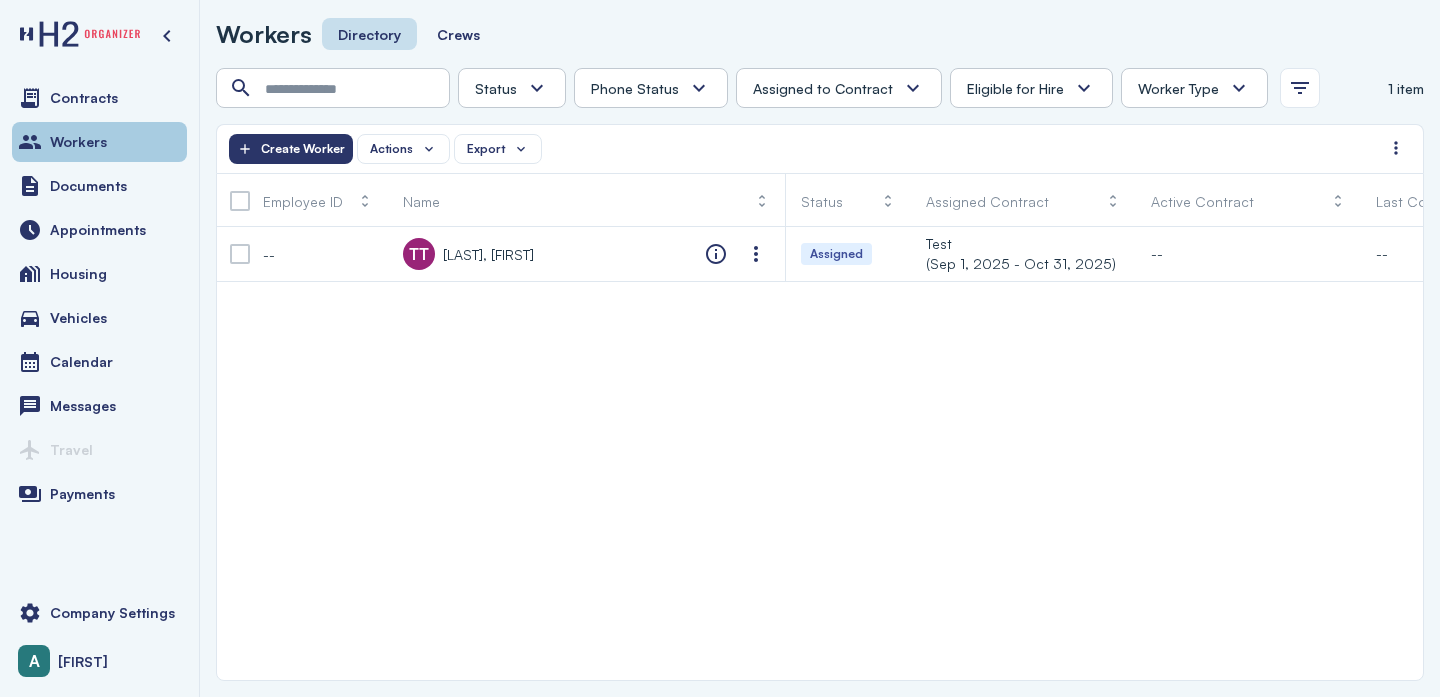 click on "Workers" at bounding box center (78, 142) 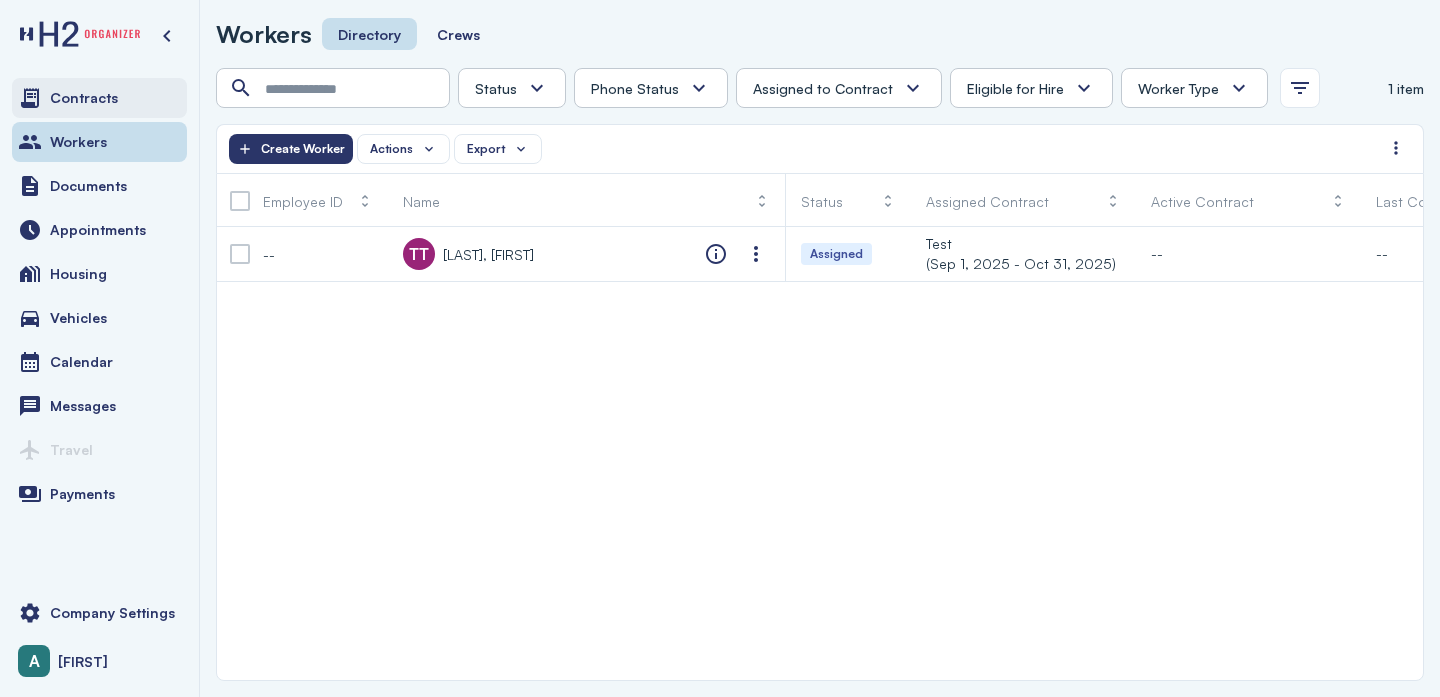 click on "Contracts" at bounding box center [84, 98] 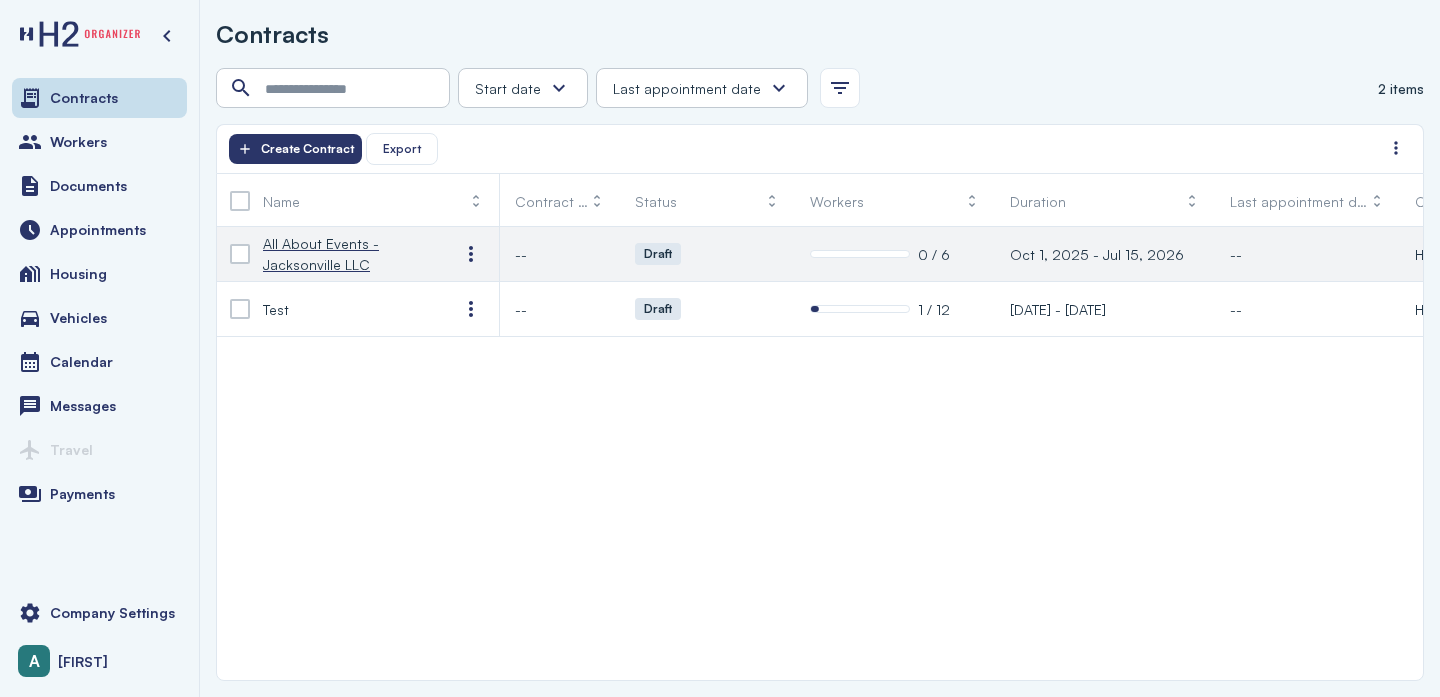 click on "All About Events - Jacksonville LLC" at bounding box center [345, 254] 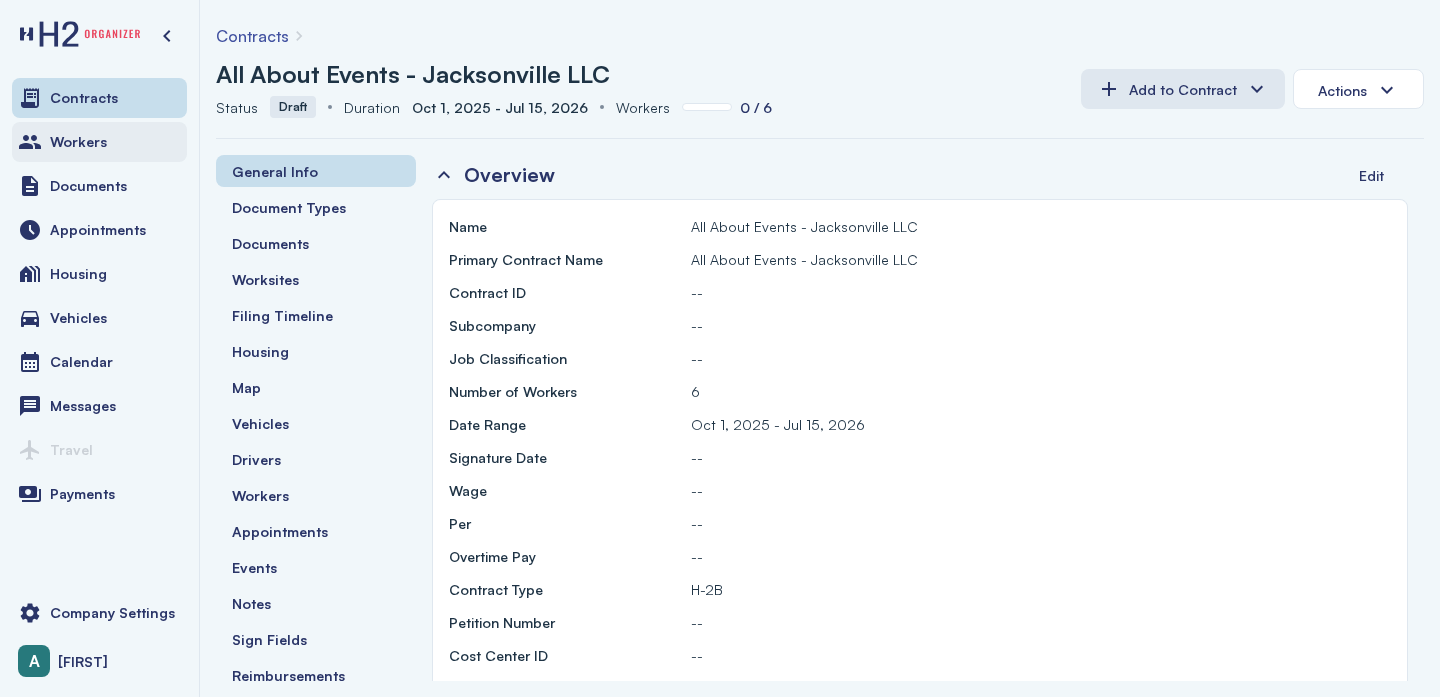 click on "Workers" at bounding box center [78, 142] 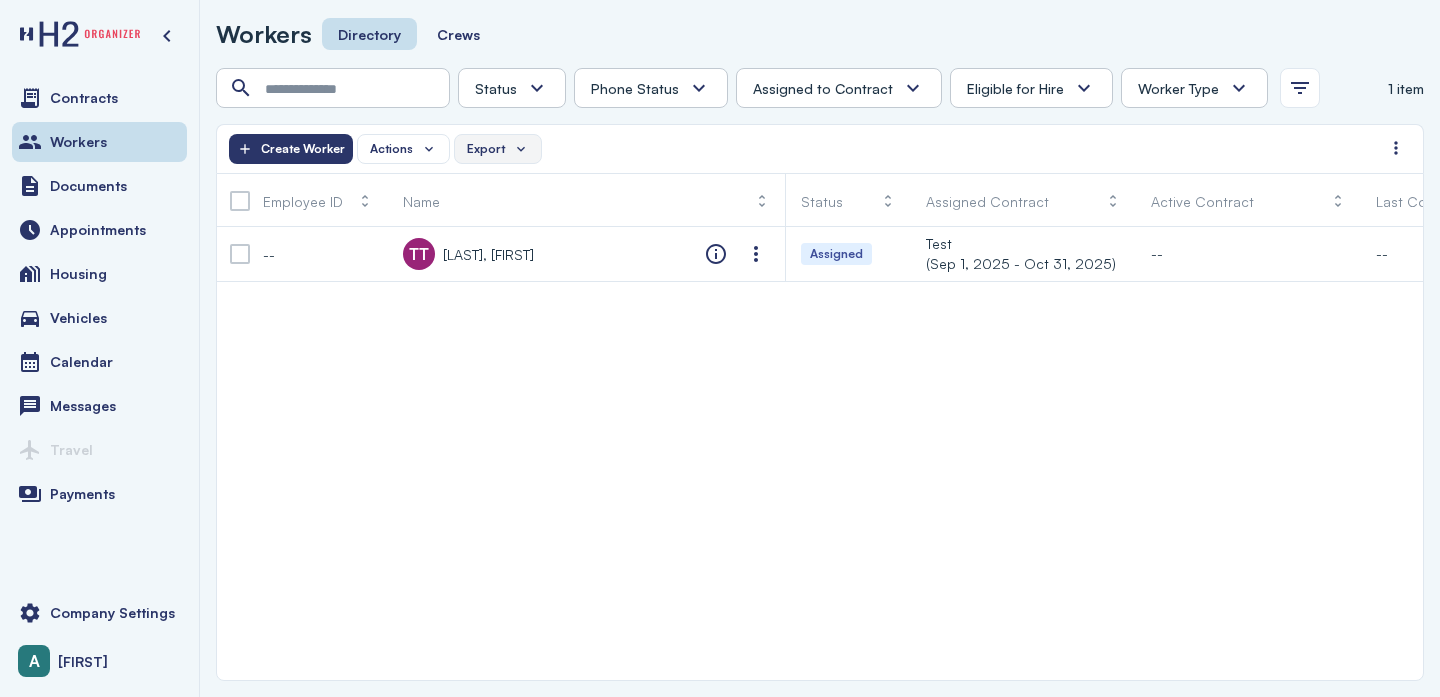 click on "Export" at bounding box center [498, 149] 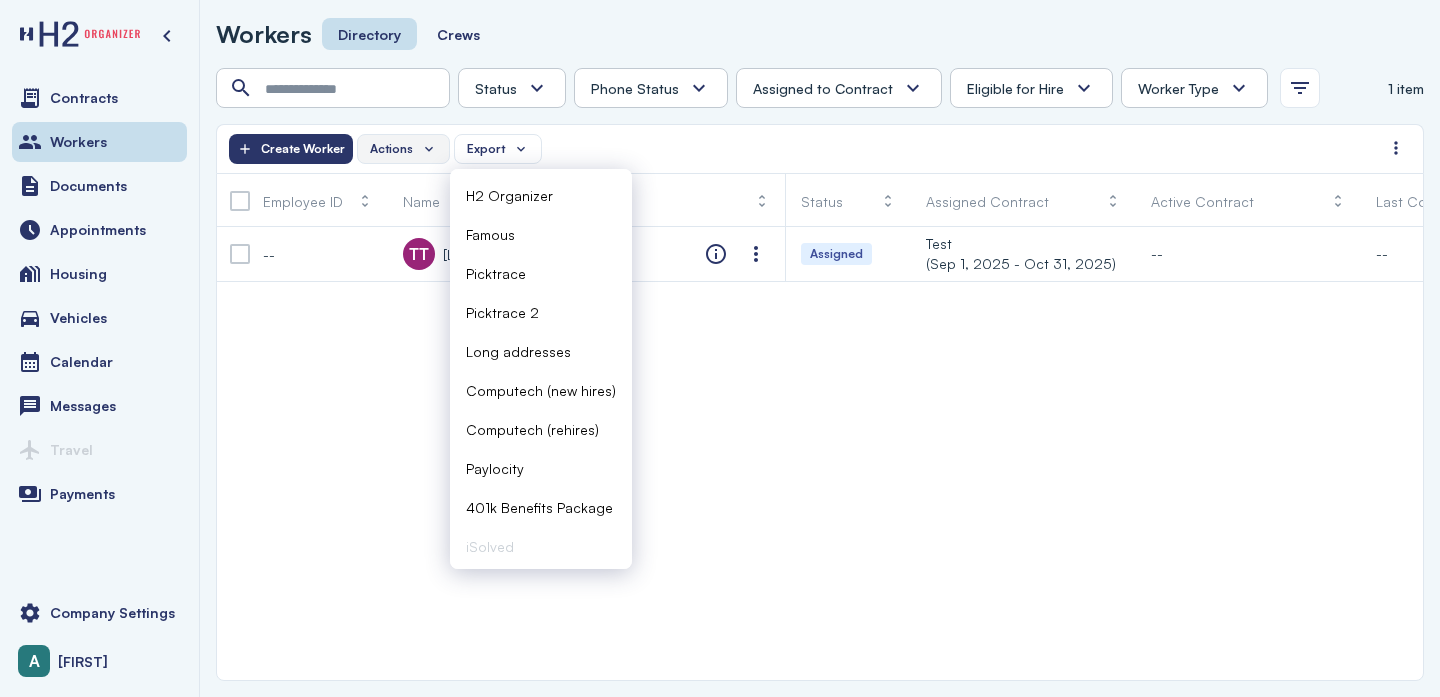 click on "Actions" at bounding box center (403, 149) 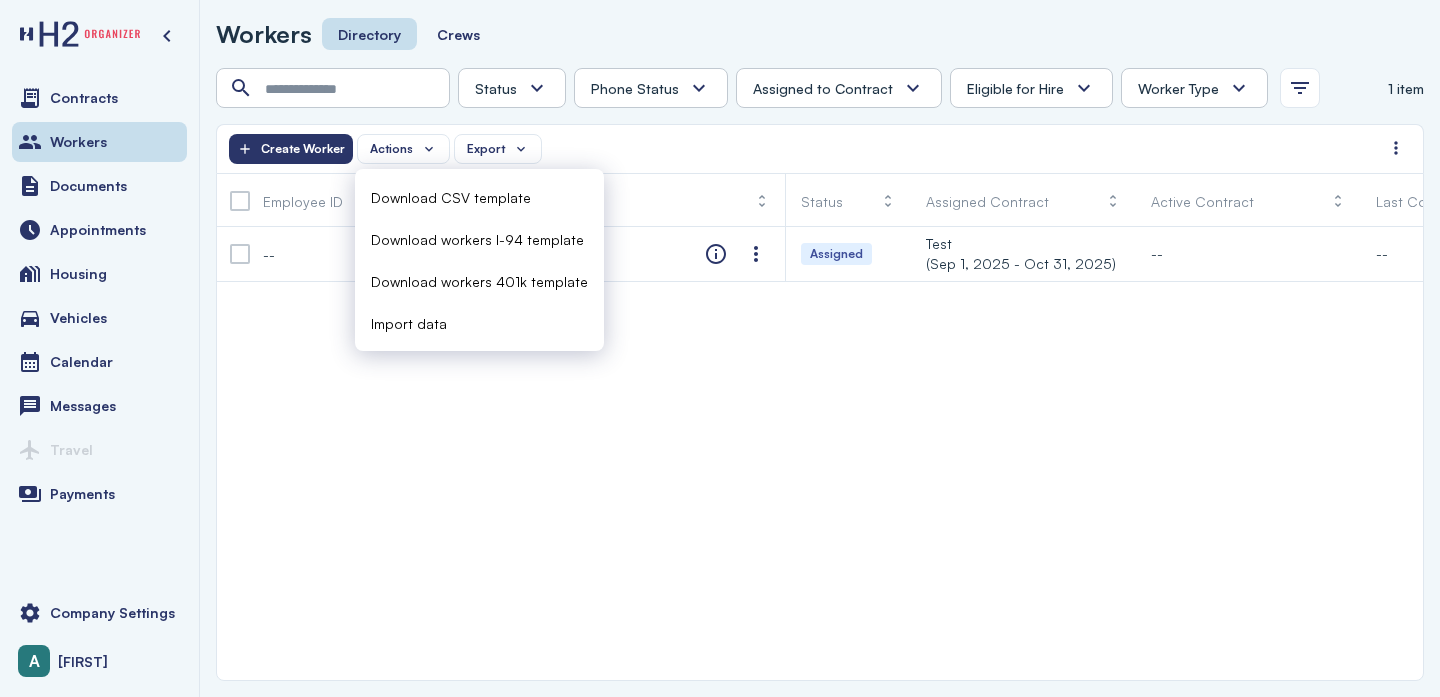 click on "Import data" at bounding box center [479, 323] 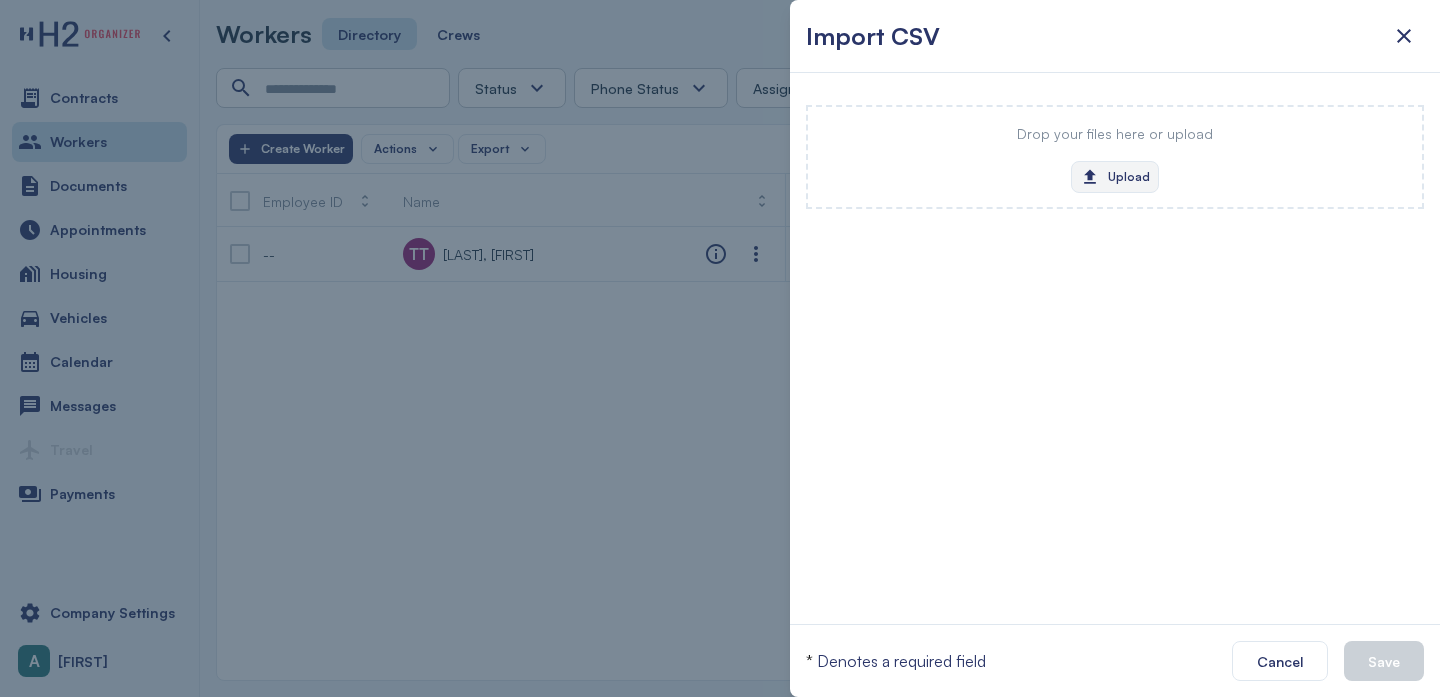 click on "Upload" at bounding box center [1115, 177] 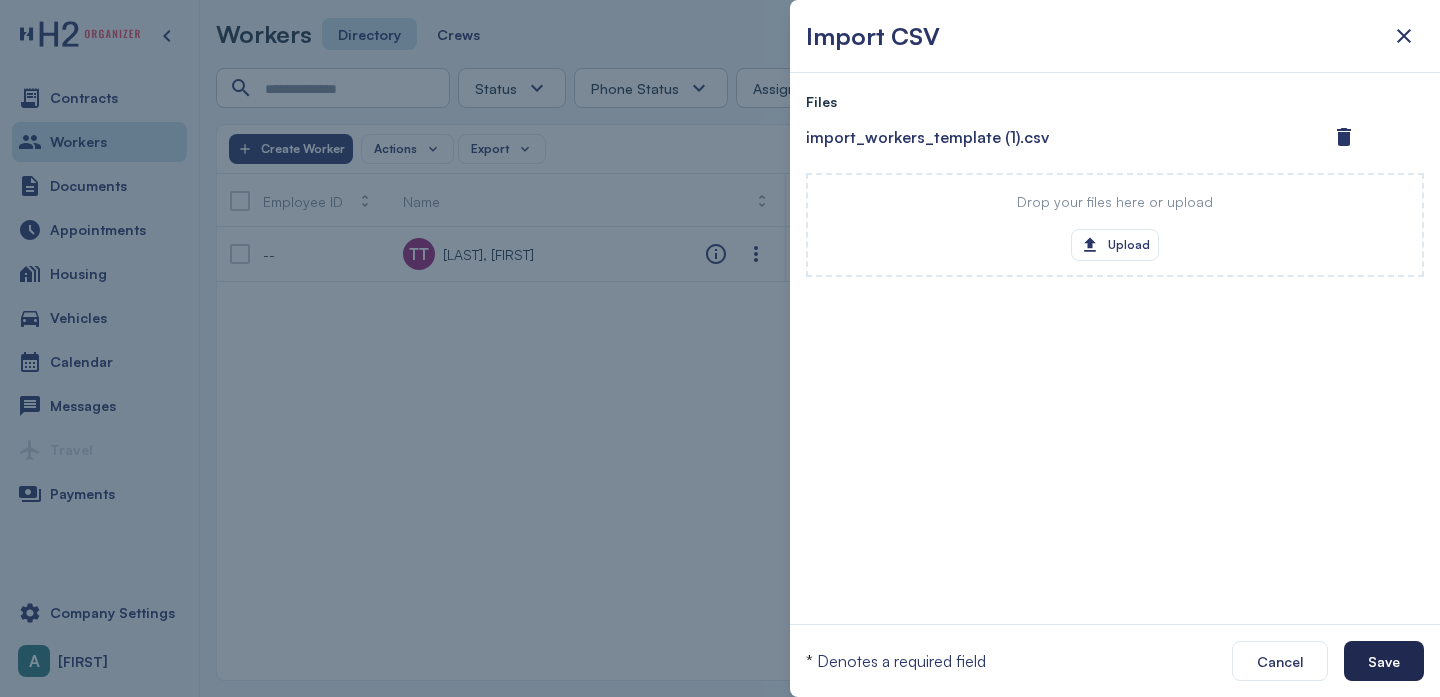 click on "Save" at bounding box center [1384, 661] 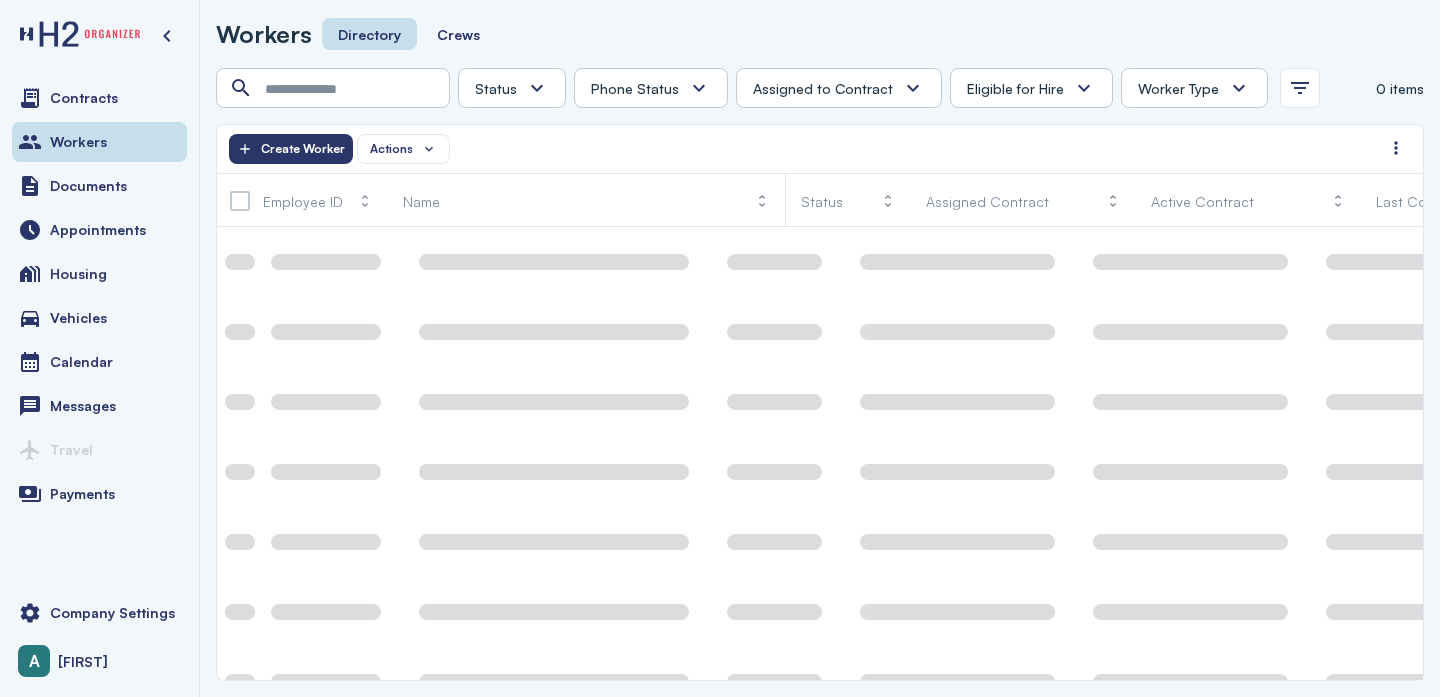 scroll, scrollTop: 0, scrollLeft: 0, axis: both 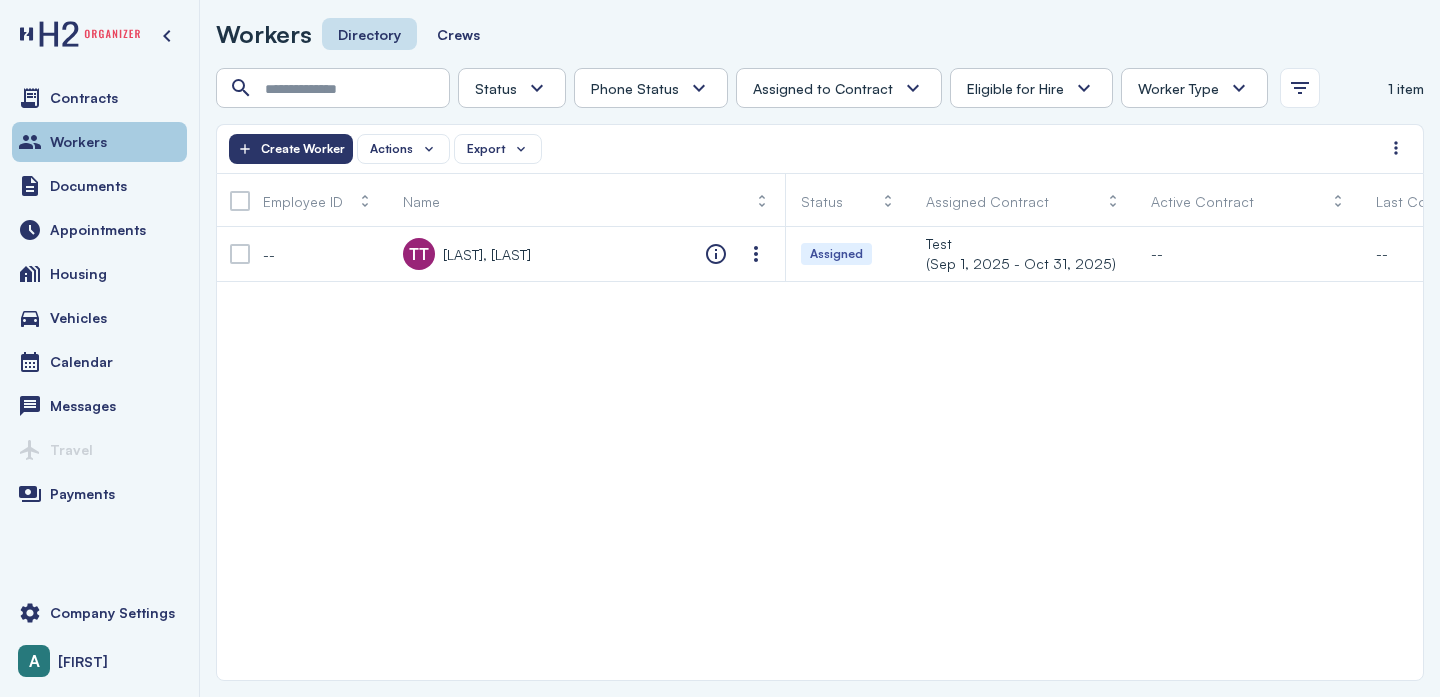 click on "Workers" at bounding box center (78, 142) 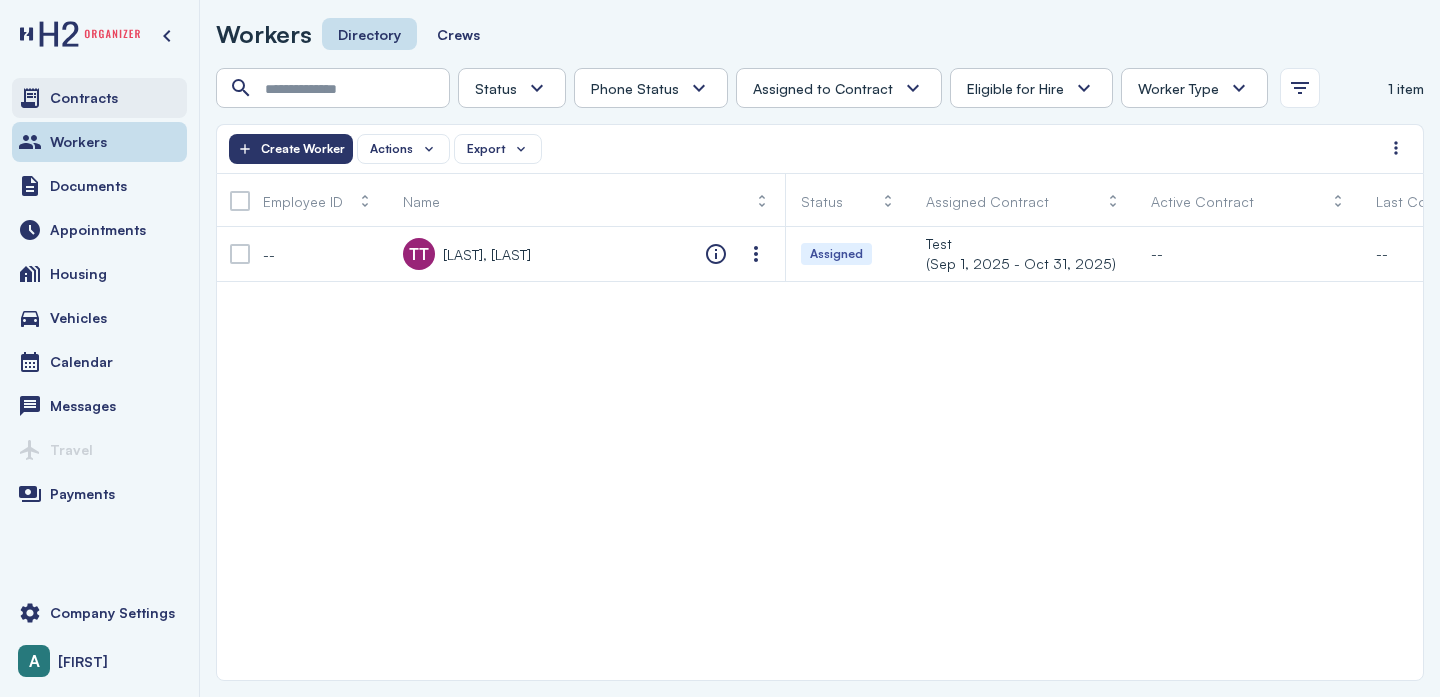 click on "Contracts" at bounding box center [84, 98] 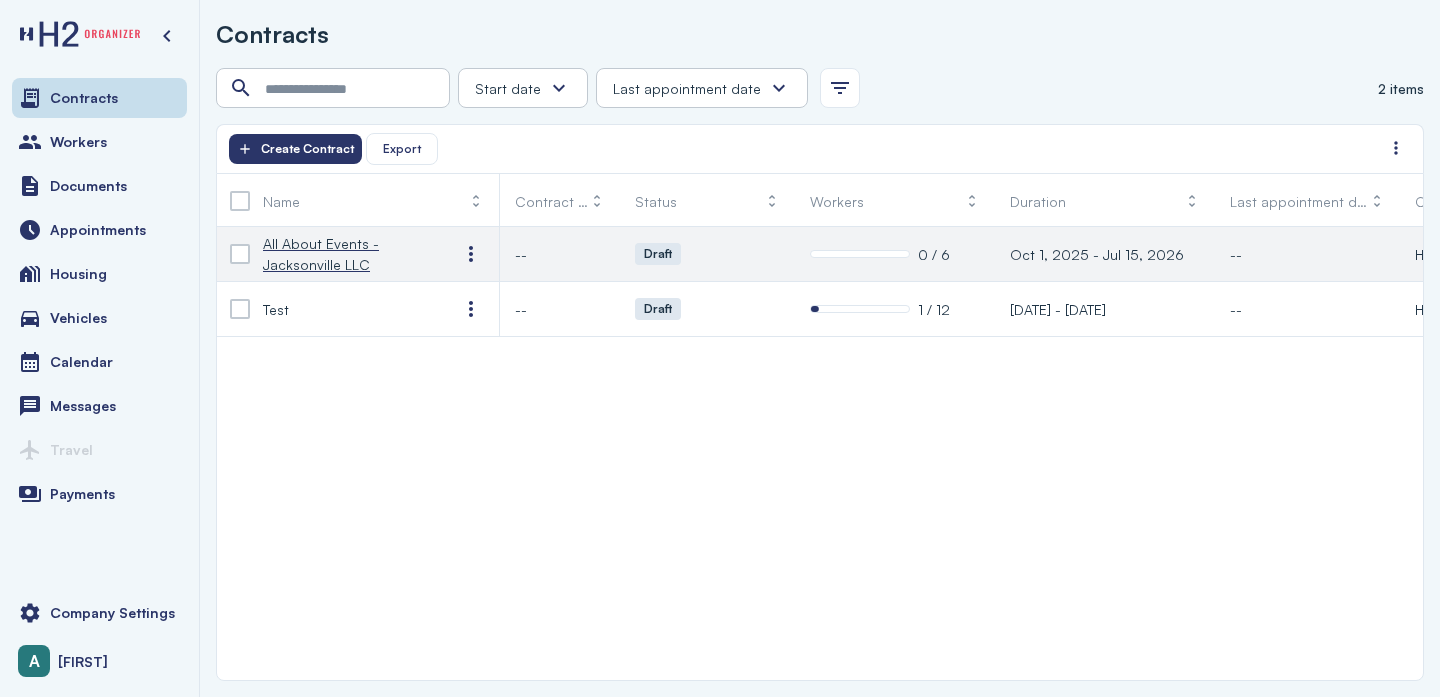 click on "All About Events - Jacksonville LLC" at bounding box center [345, 254] 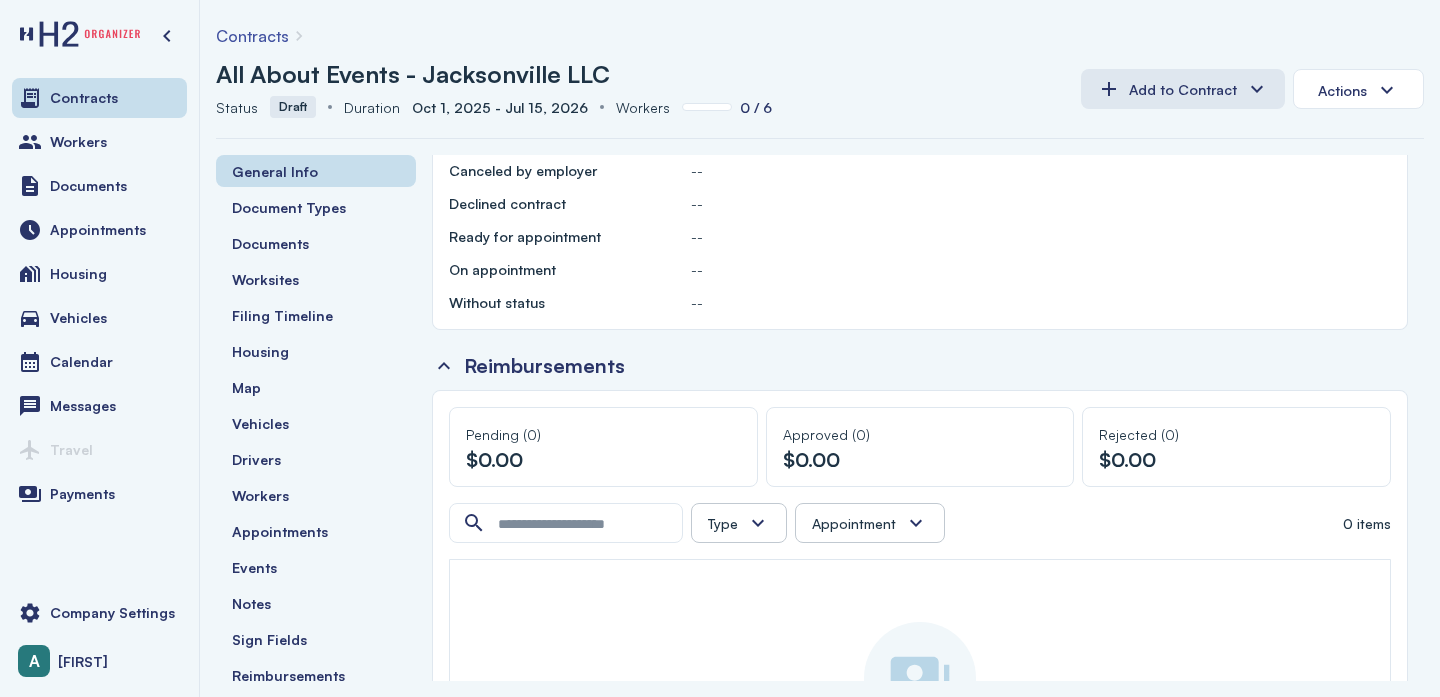 scroll, scrollTop: 1431, scrollLeft: 0, axis: vertical 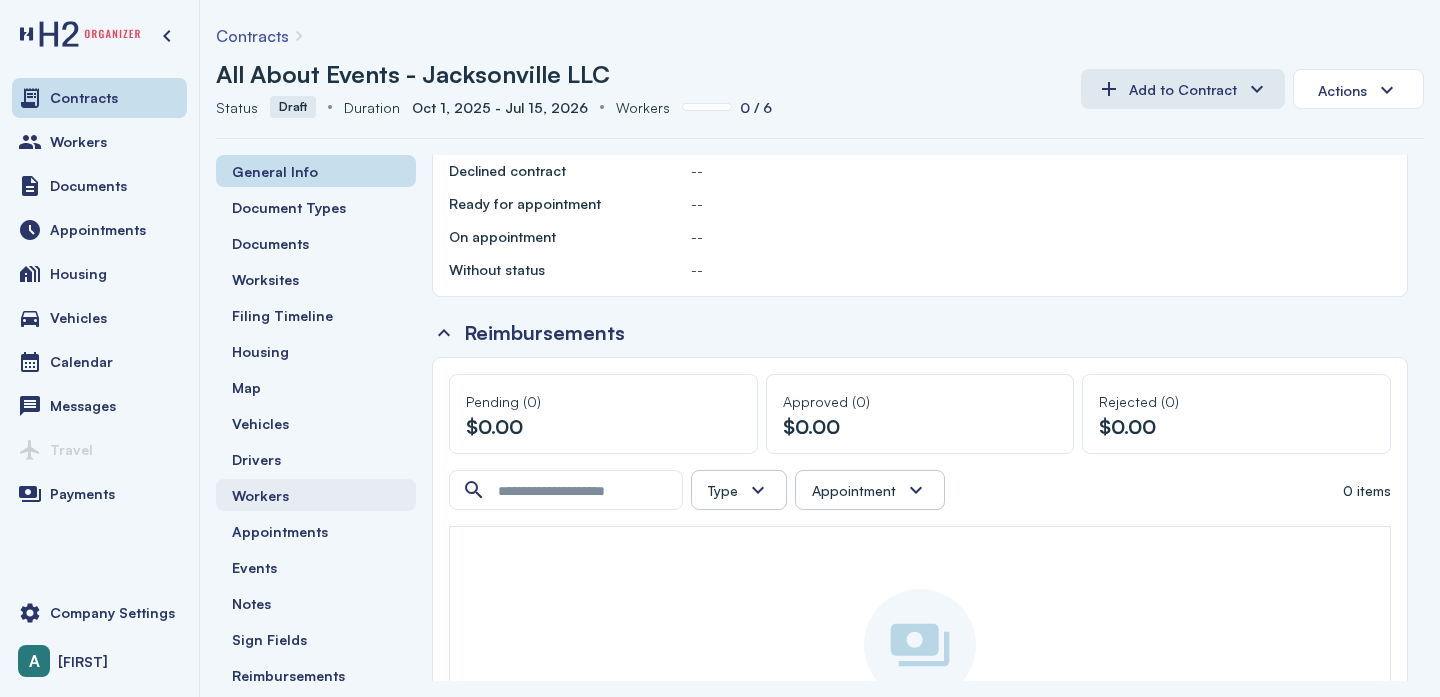 click on "Workers" at bounding box center [316, 495] 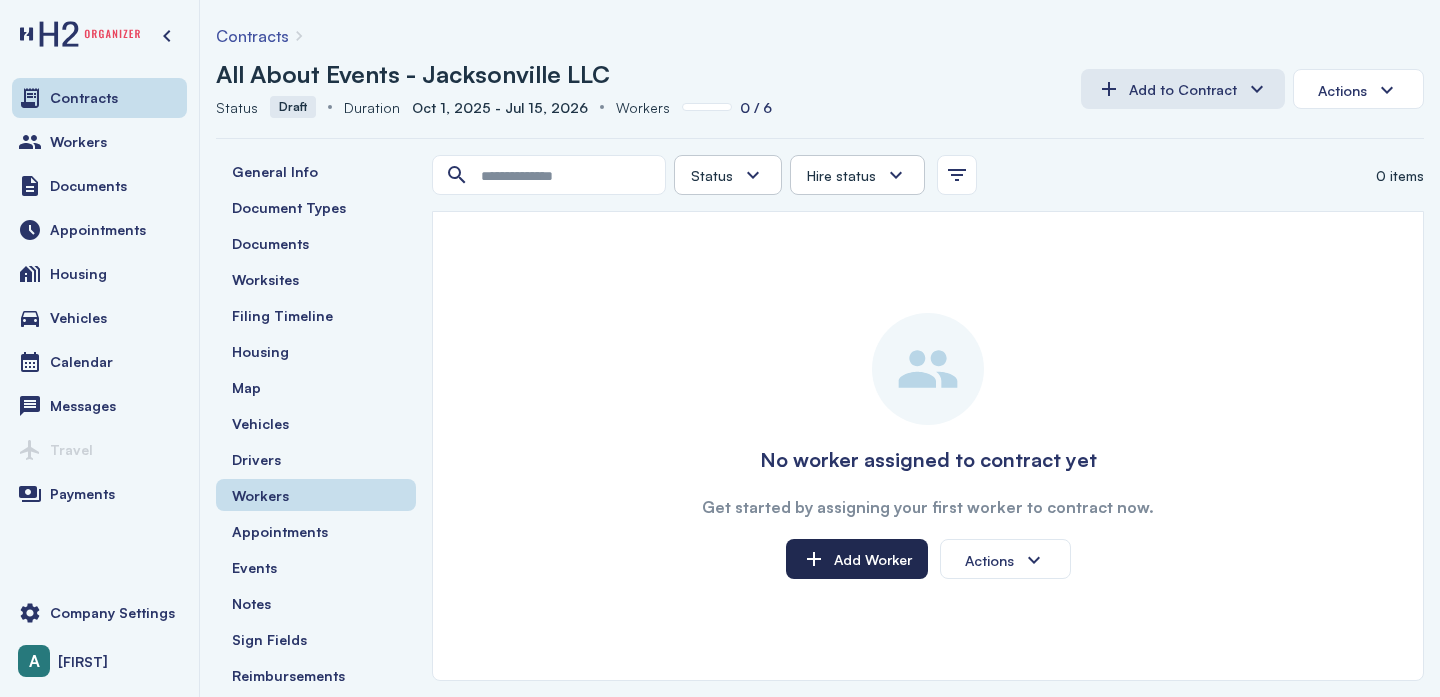 click on "Add Worker" 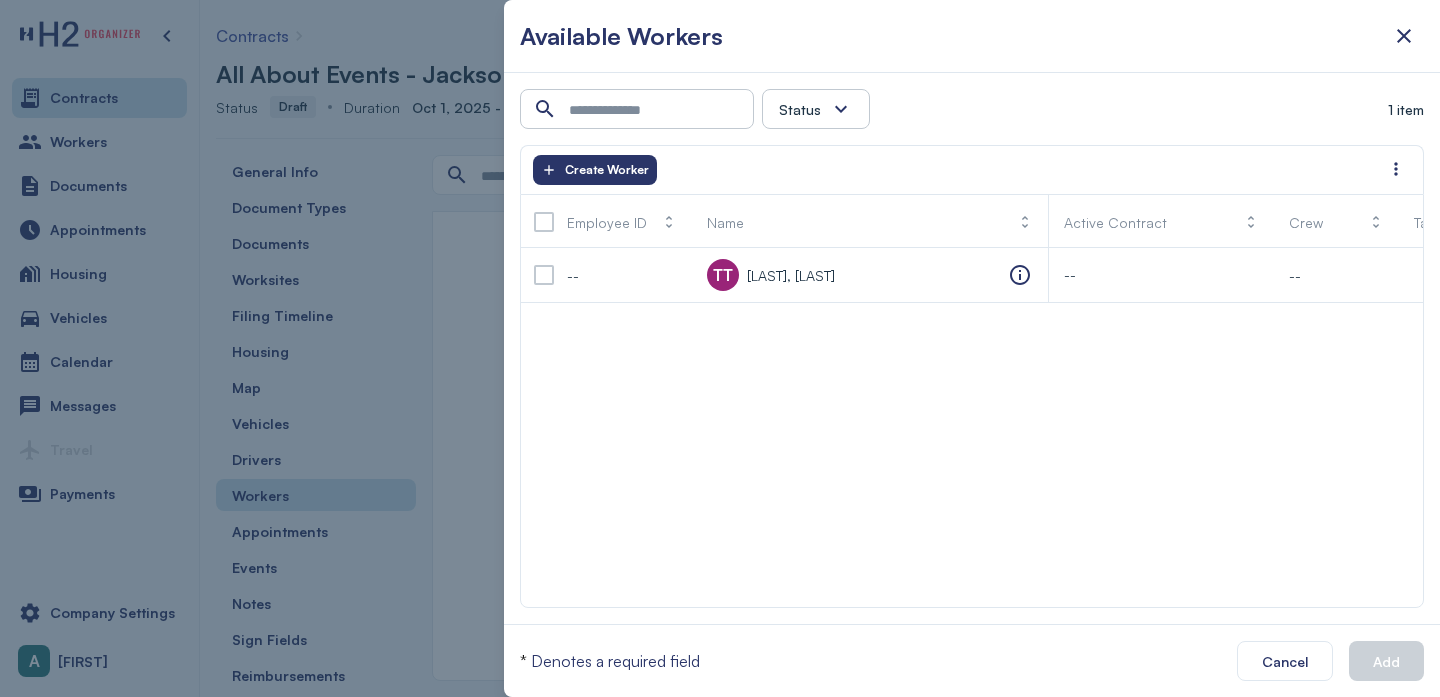 click at bounding box center [841, 109] 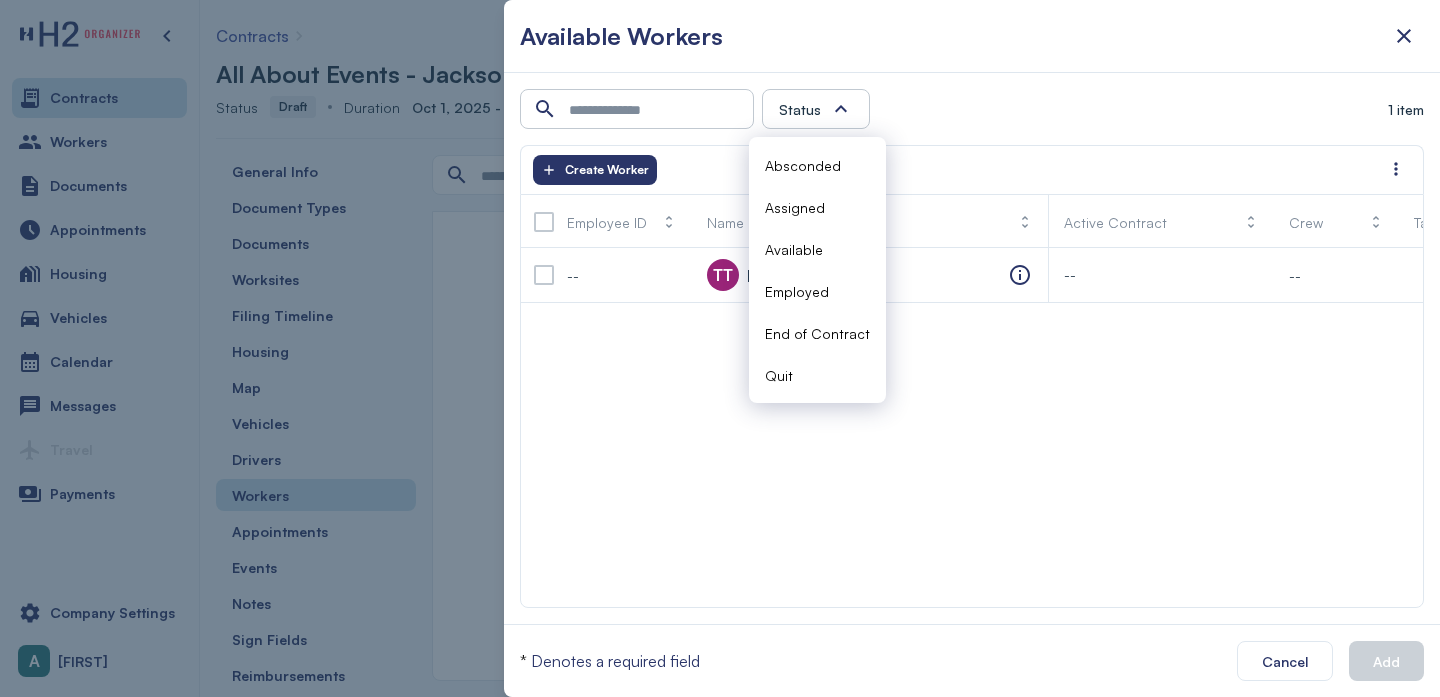 click on "-- TT       Testy, Test         -- --" at bounding box center (972, 427) 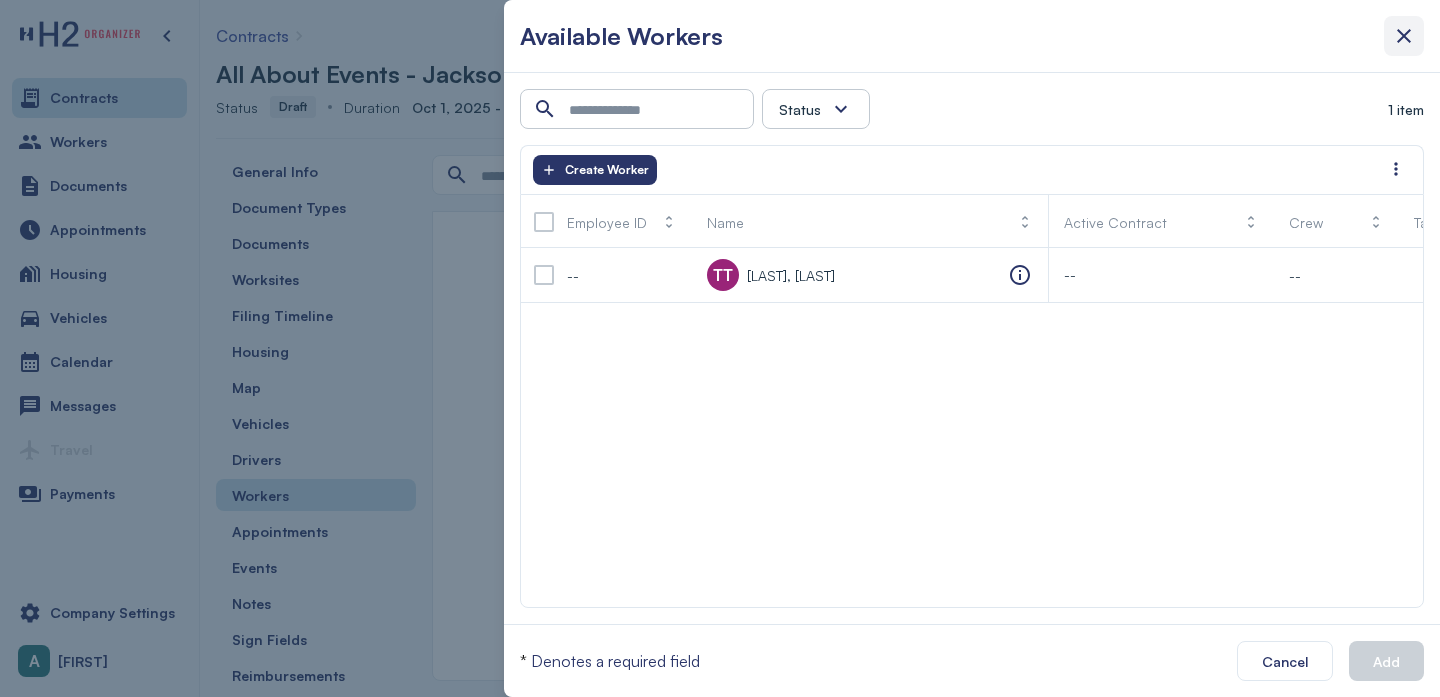 click at bounding box center [1404, 36] 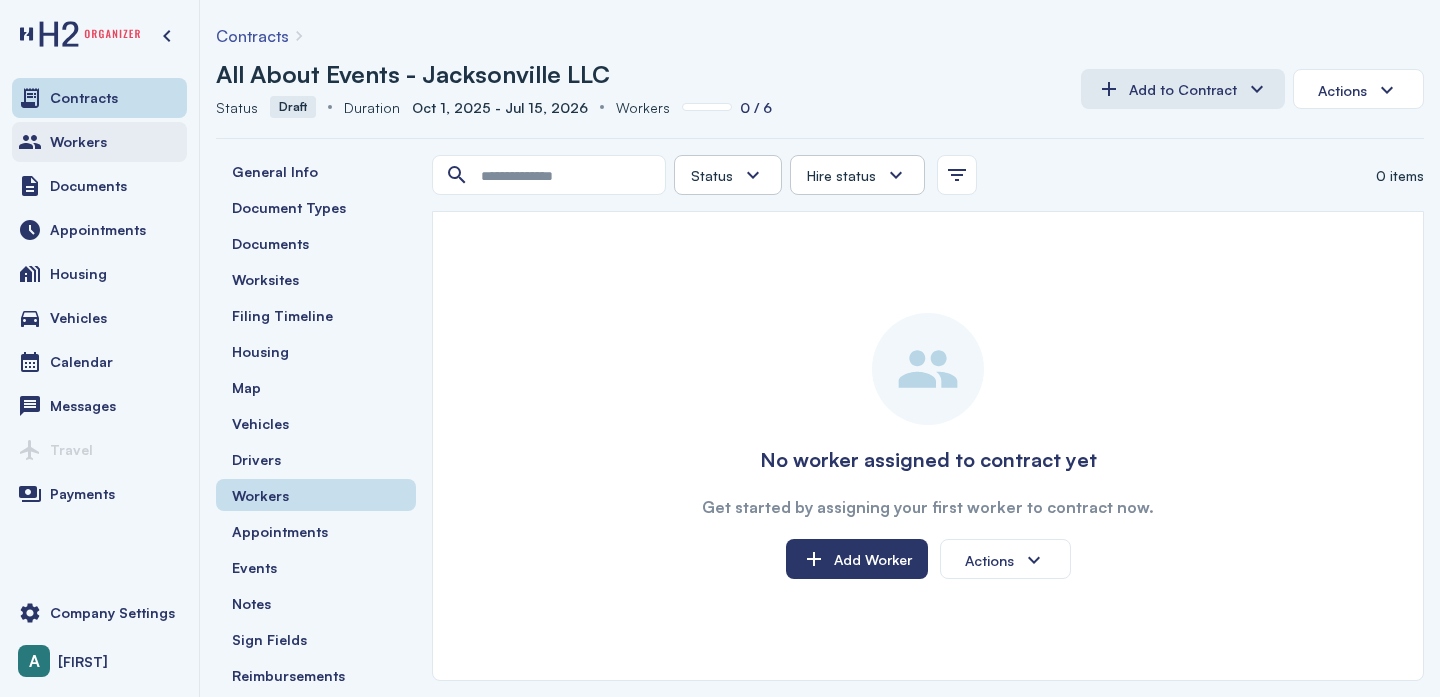 click on "Workers" at bounding box center [99, 142] 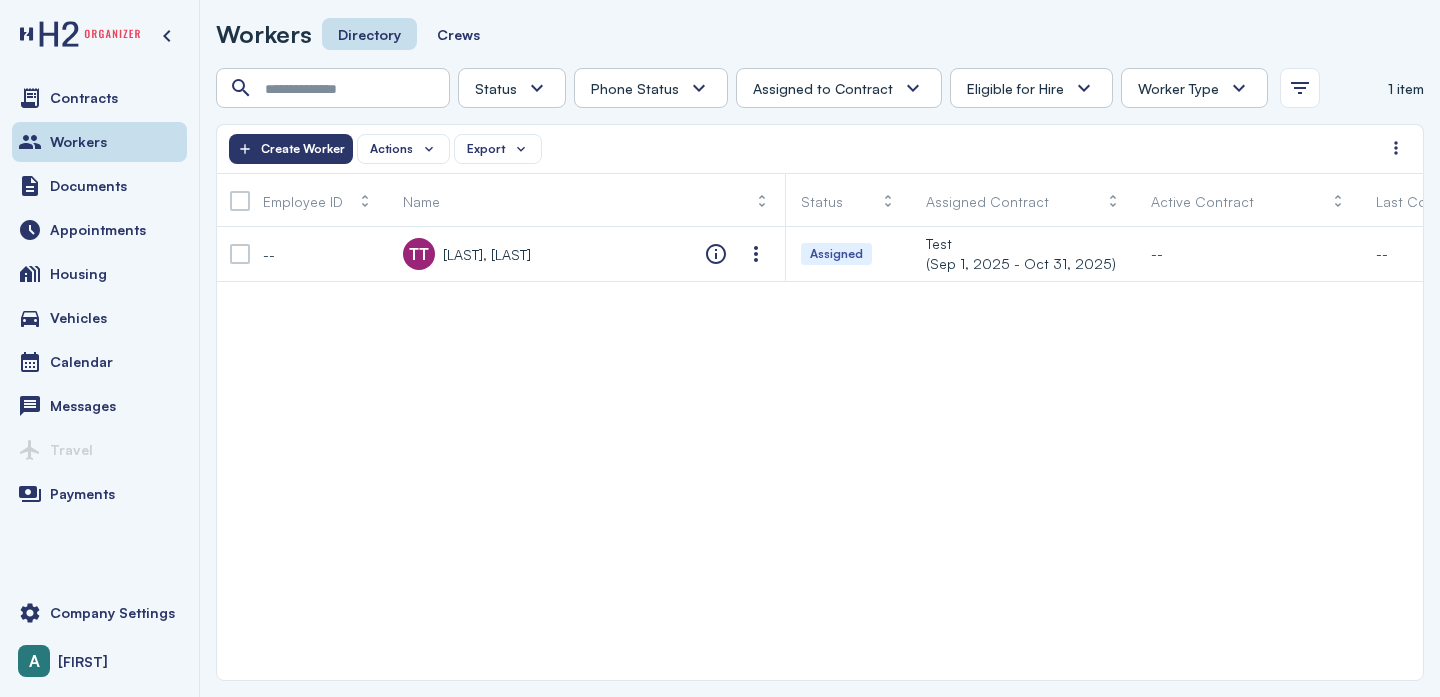 click on "-- TT       Testy, Test             Assigned     Test   (Sep 1, 2025 - Oct 31, 2025) -- -- --     H2     Unknown         Unknown Pending Failed Verified" at bounding box center (820, 453) 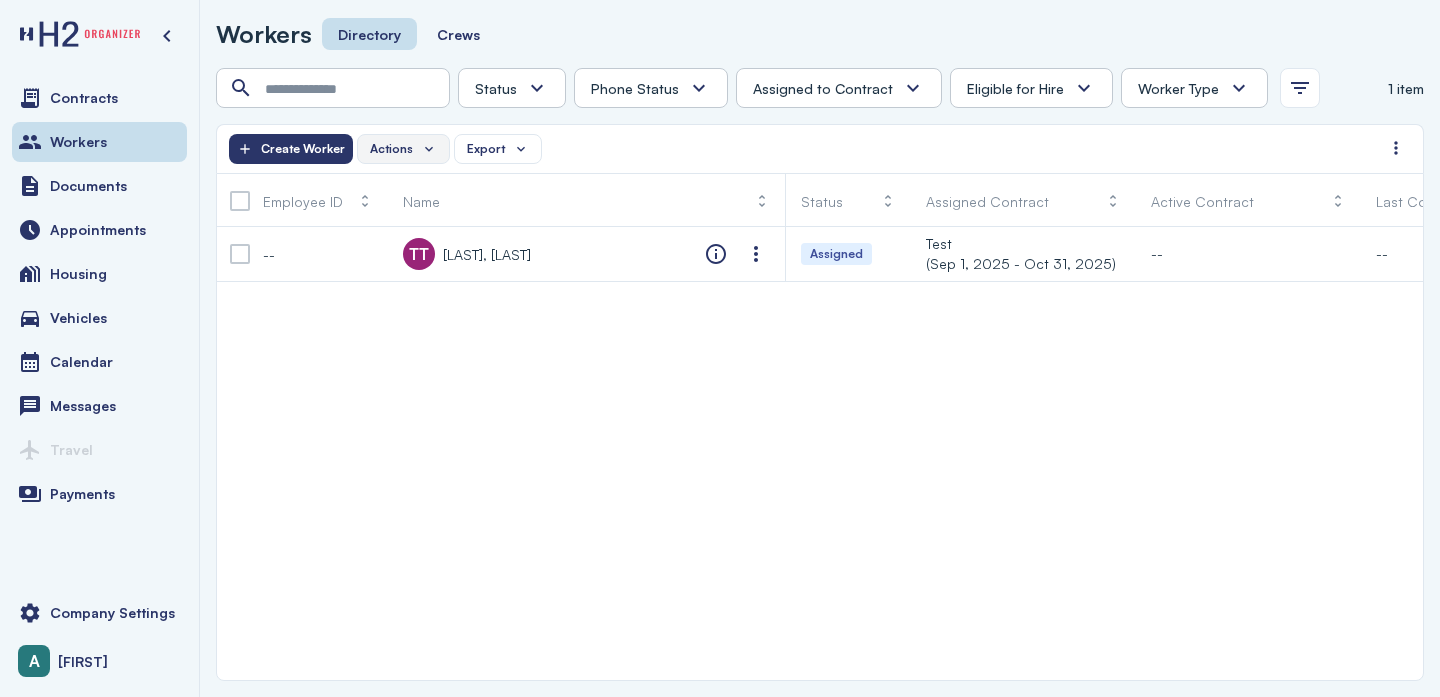 click on "Actions" at bounding box center (403, 149) 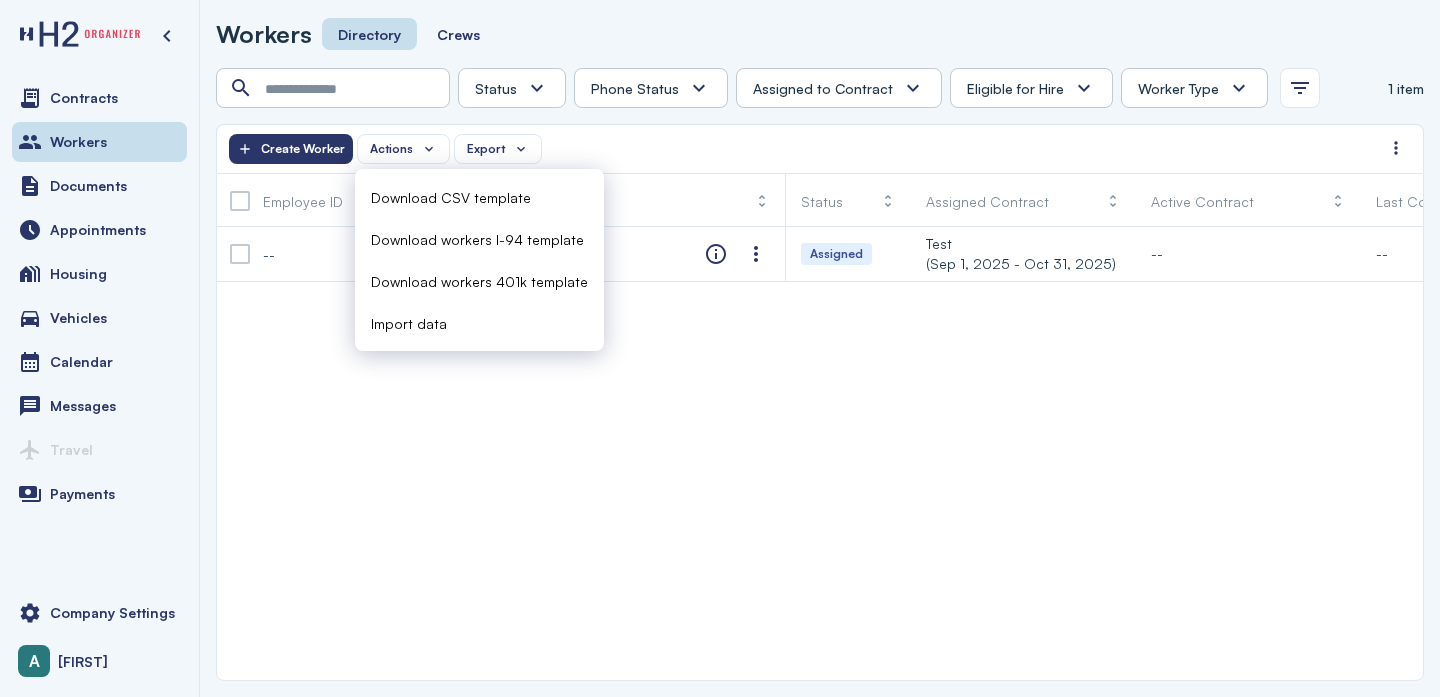click on "Import data" at bounding box center (409, 323) 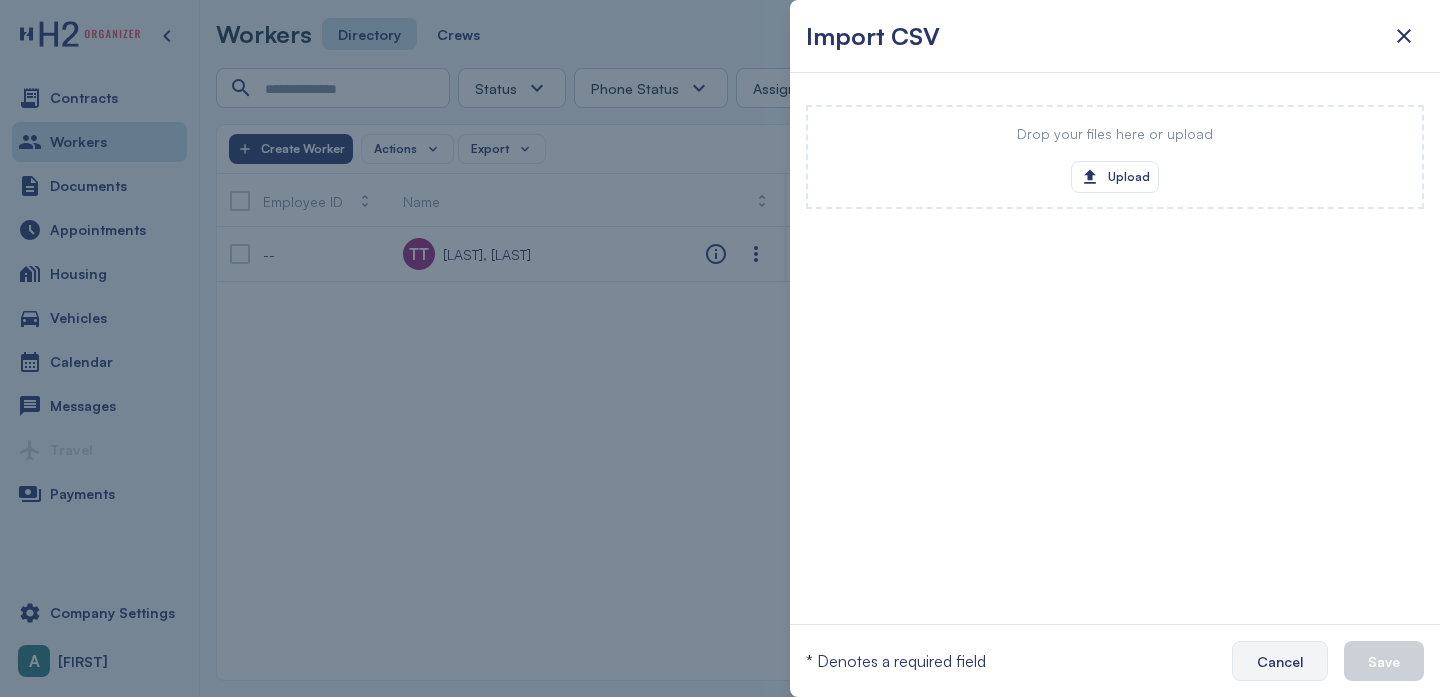 click on "Cancel" at bounding box center (1280, 661) 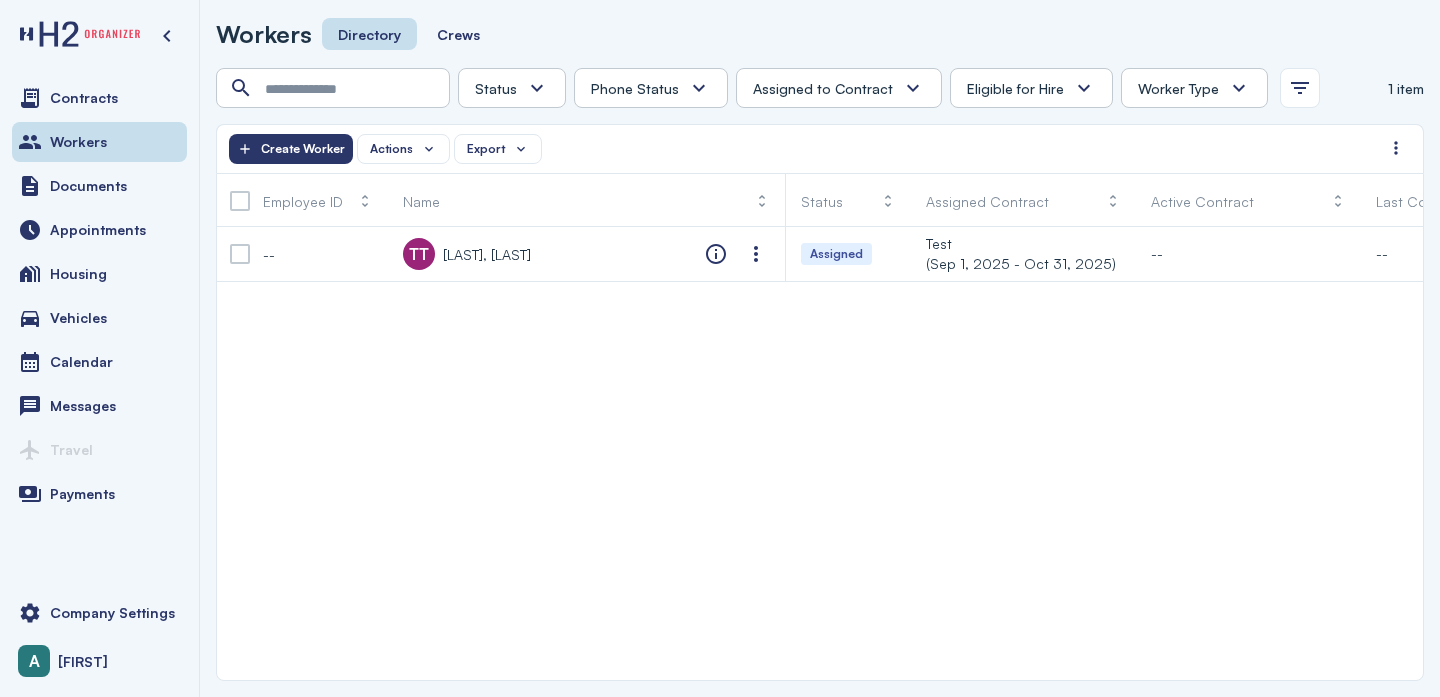 click on "-- TT       Testy, Test             Assigned     Test   (Sep 1, 2025 - Oct 31, 2025) -- -- --     H2     Unknown         Unknown Pending Failed Verified" at bounding box center (820, 453) 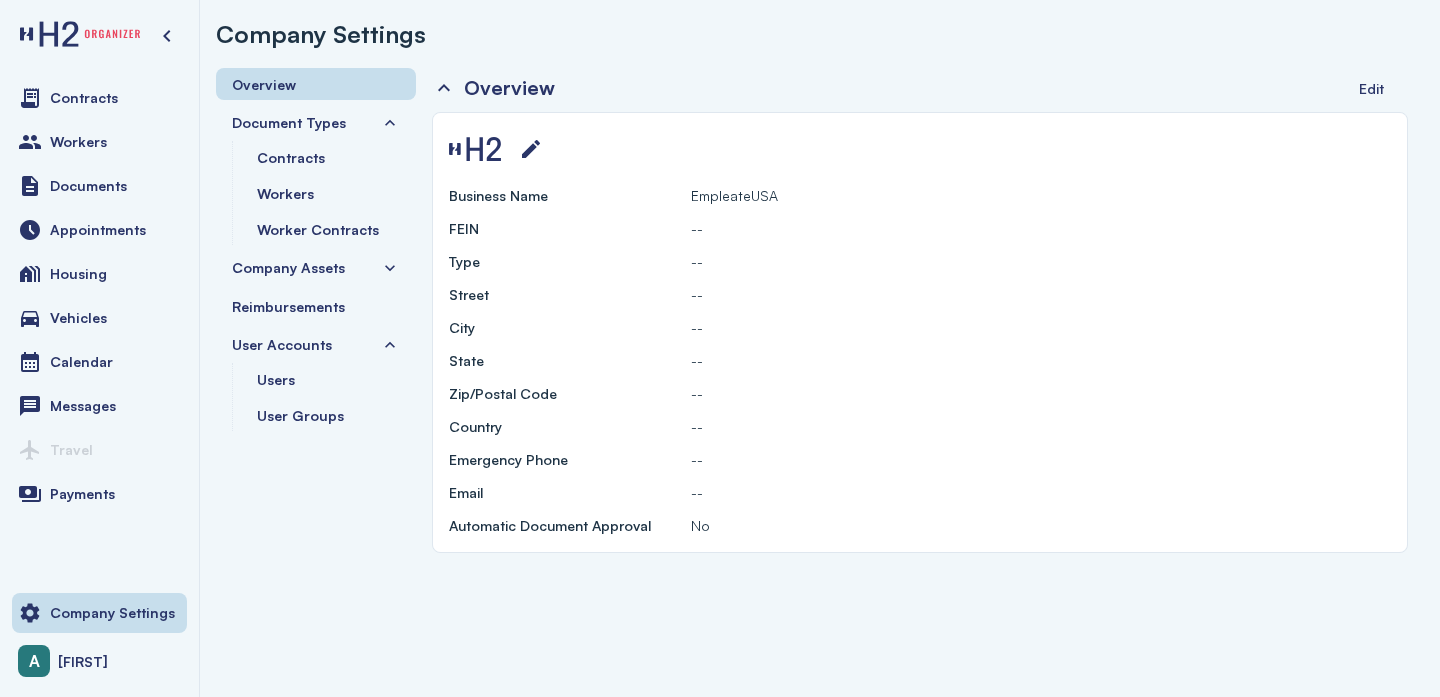 scroll, scrollTop: 0, scrollLeft: 0, axis: both 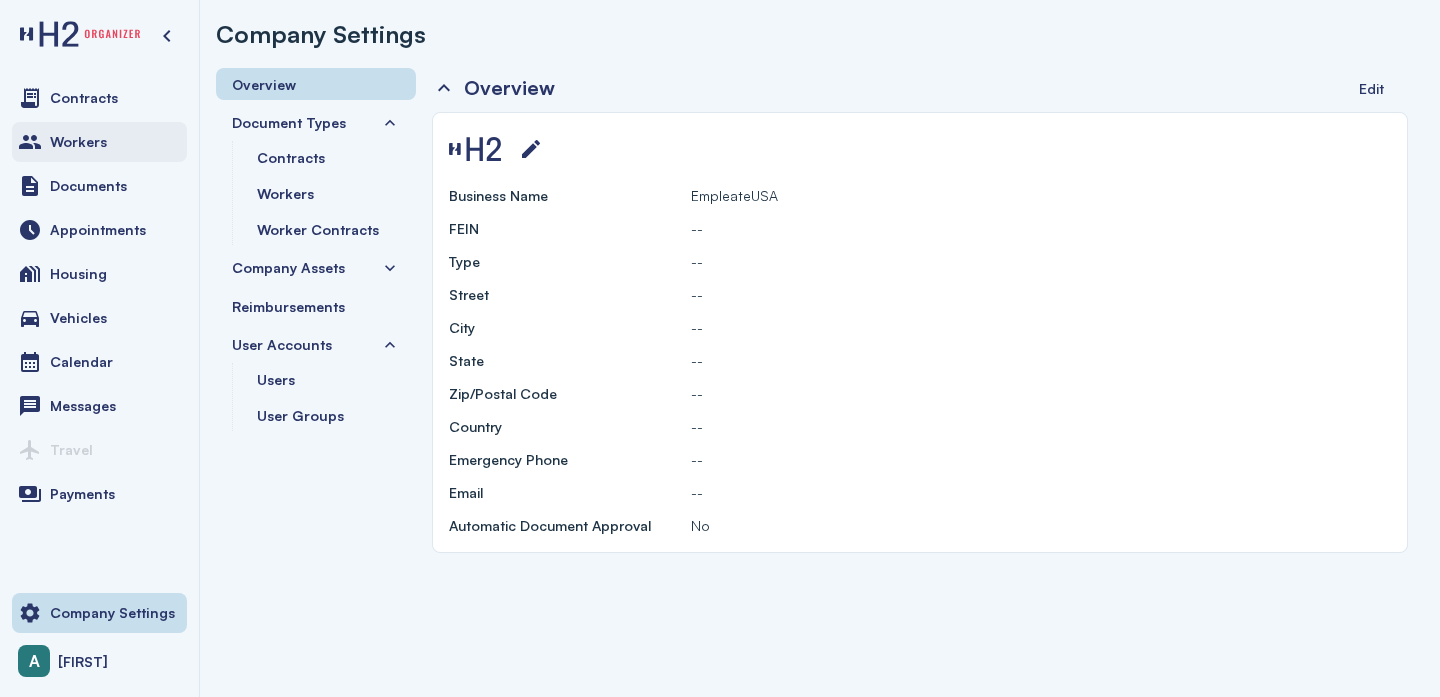 click on "Workers" at bounding box center (78, 142) 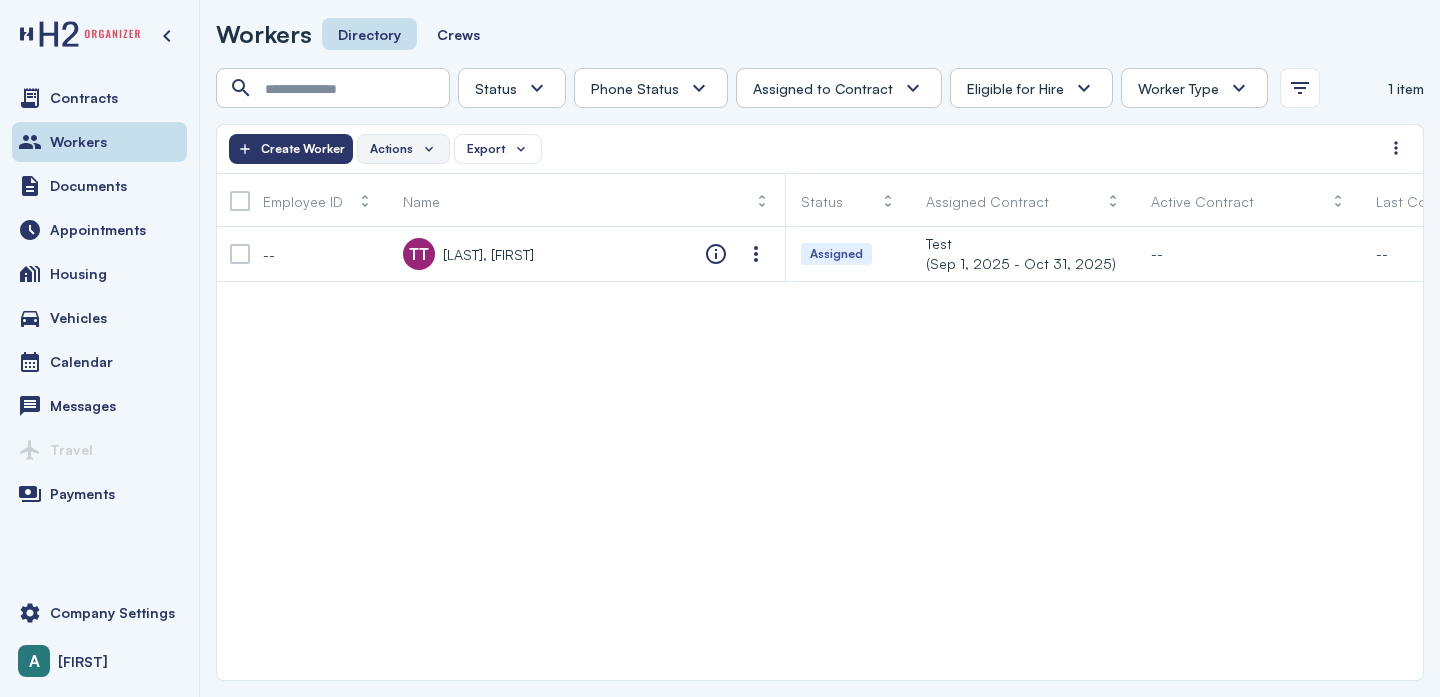 click on "Actions" at bounding box center [403, 149] 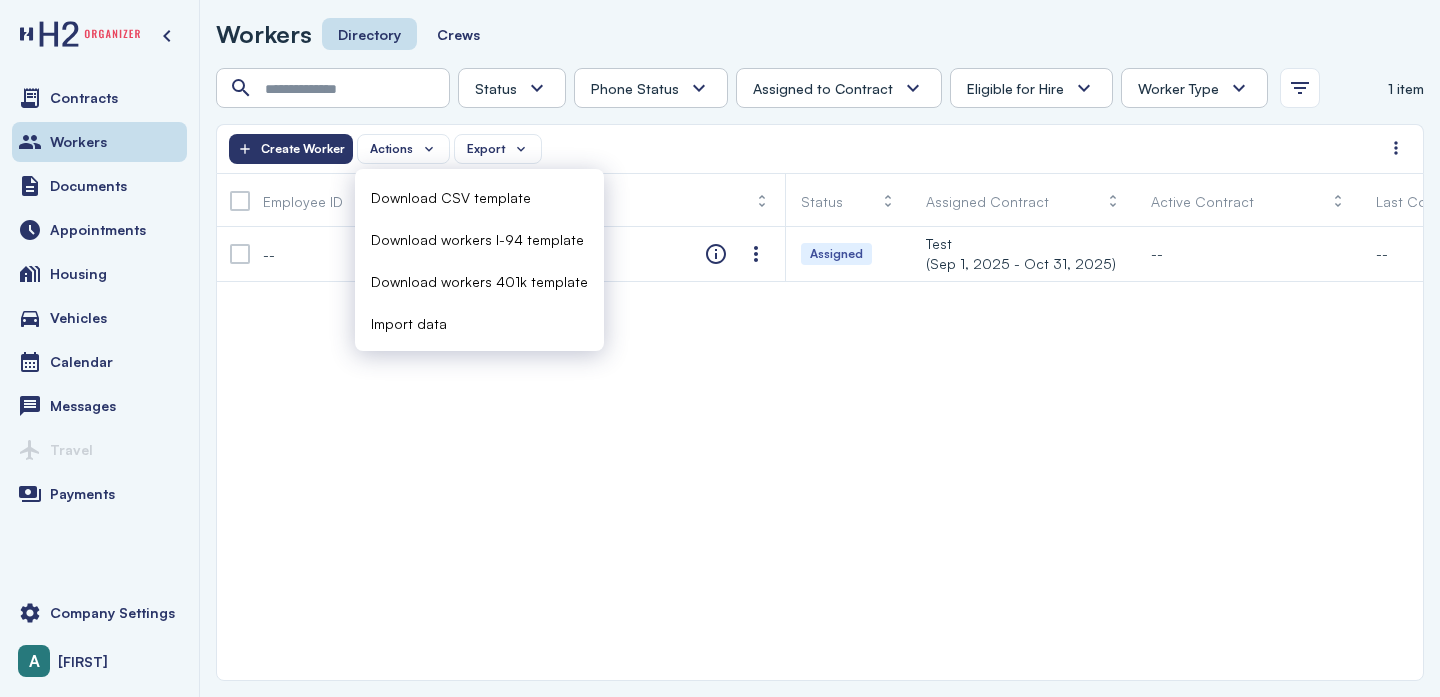 click on "Import data" at bounding box center (479, 323) 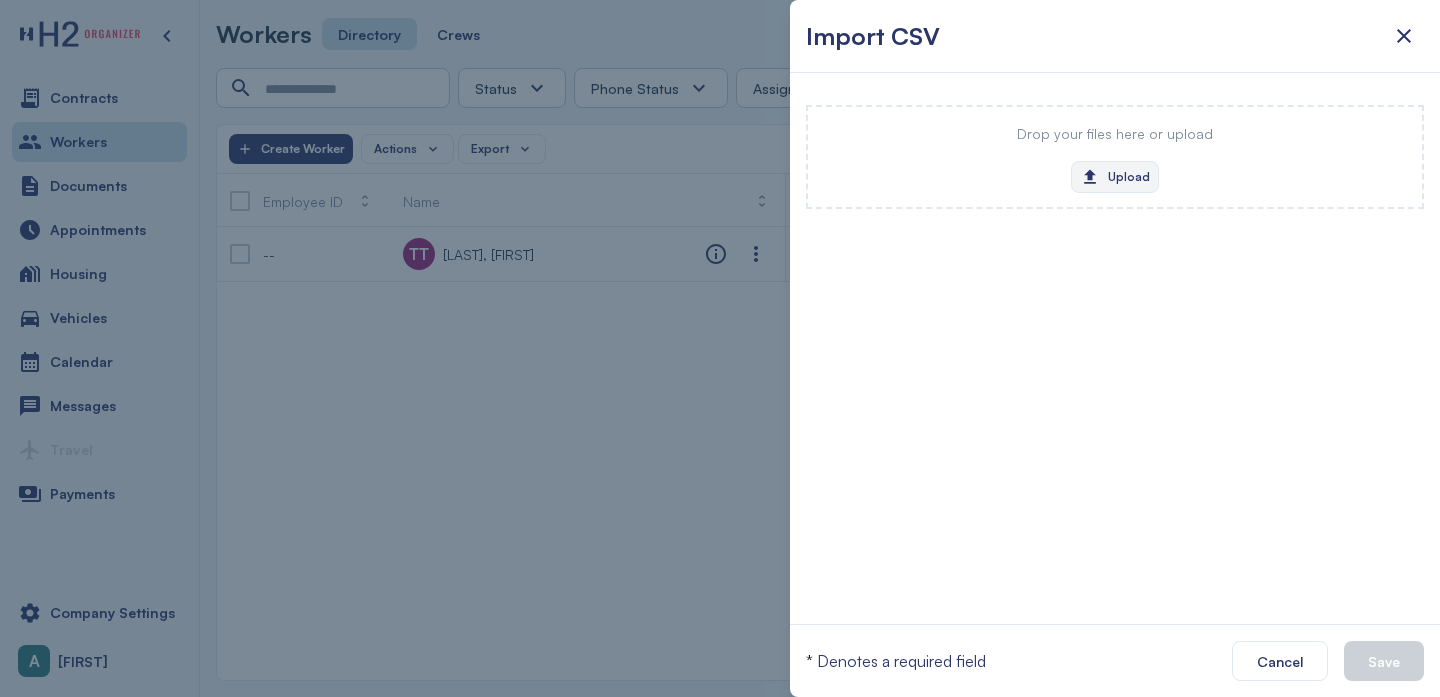 click on "Upload" at bounding box center [1115, 177] 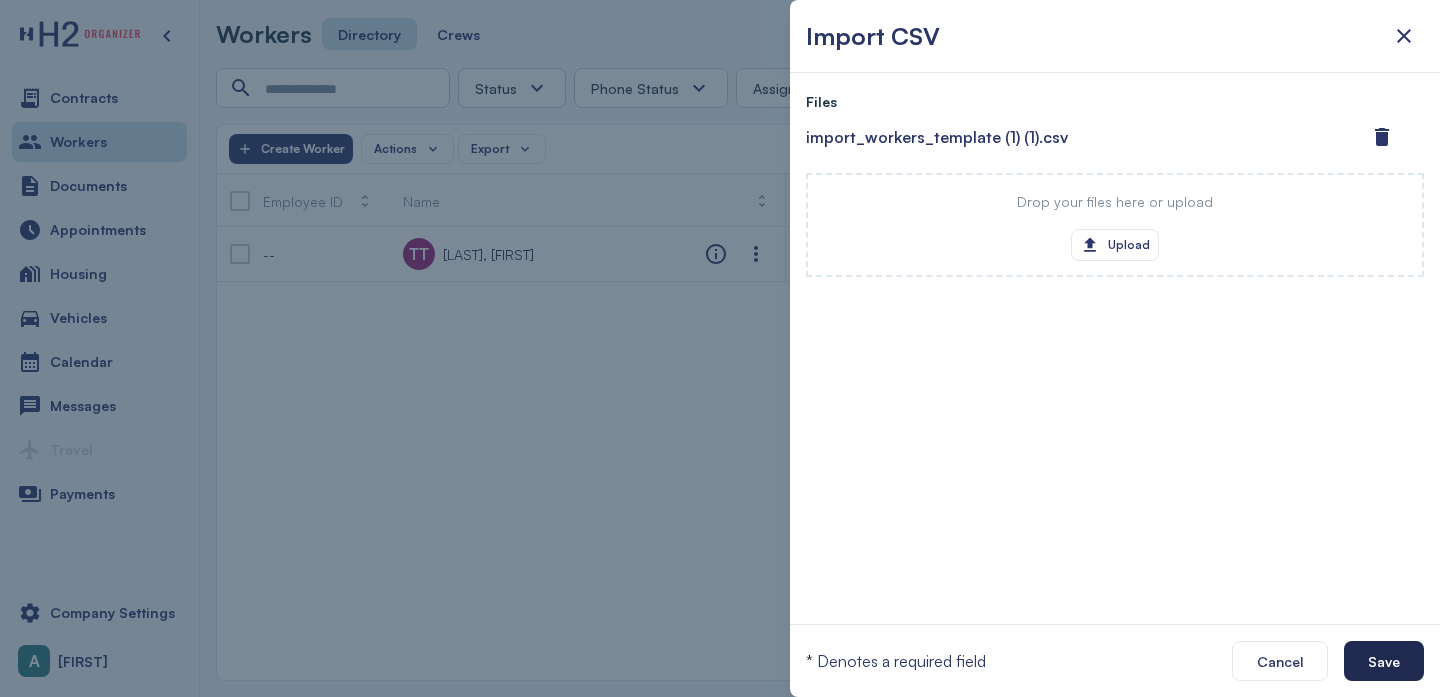 click on "Save" at bounding box center (1384, 661) 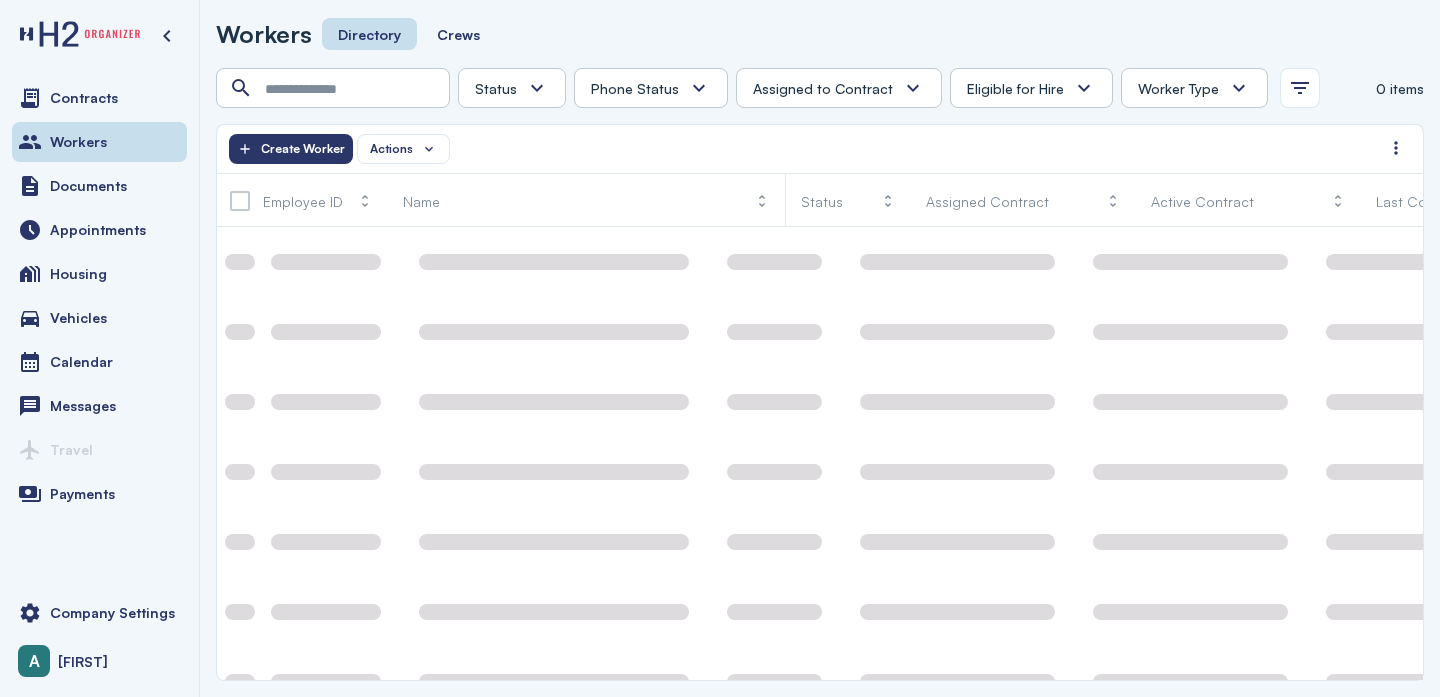 scroll, scrollTop: 0, scrollLeft: 0, axis: both 